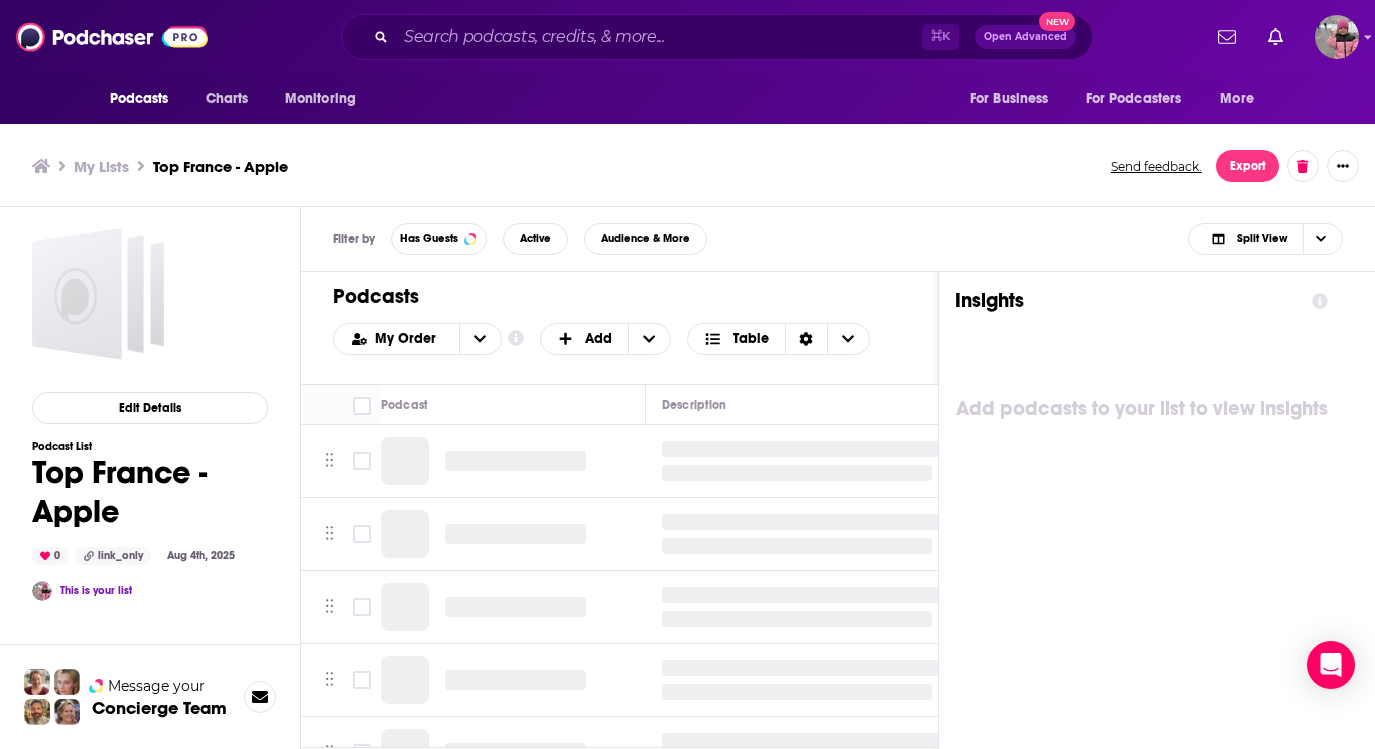 scroll, scrollTop: 0, scrollLeft: 0, axis: both 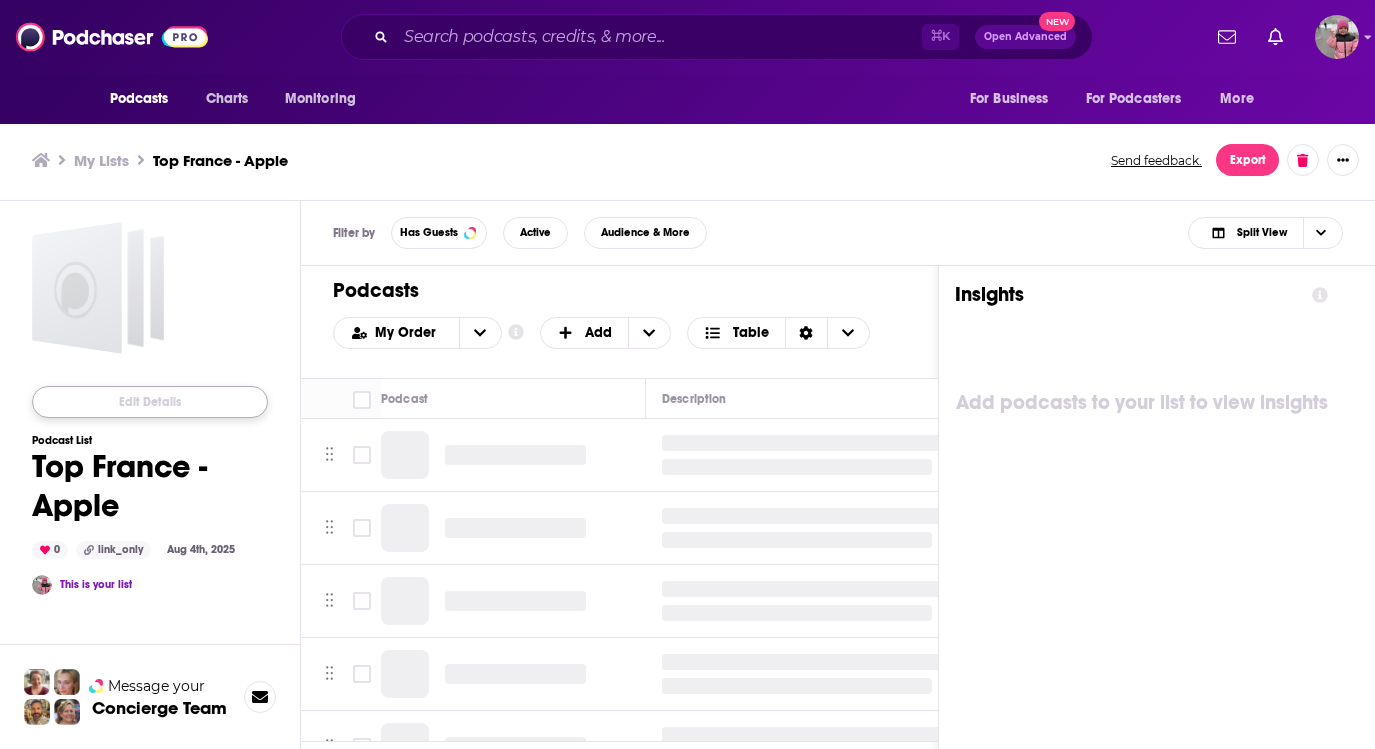 click on "Edit Details" at bounding box center [150, 402] 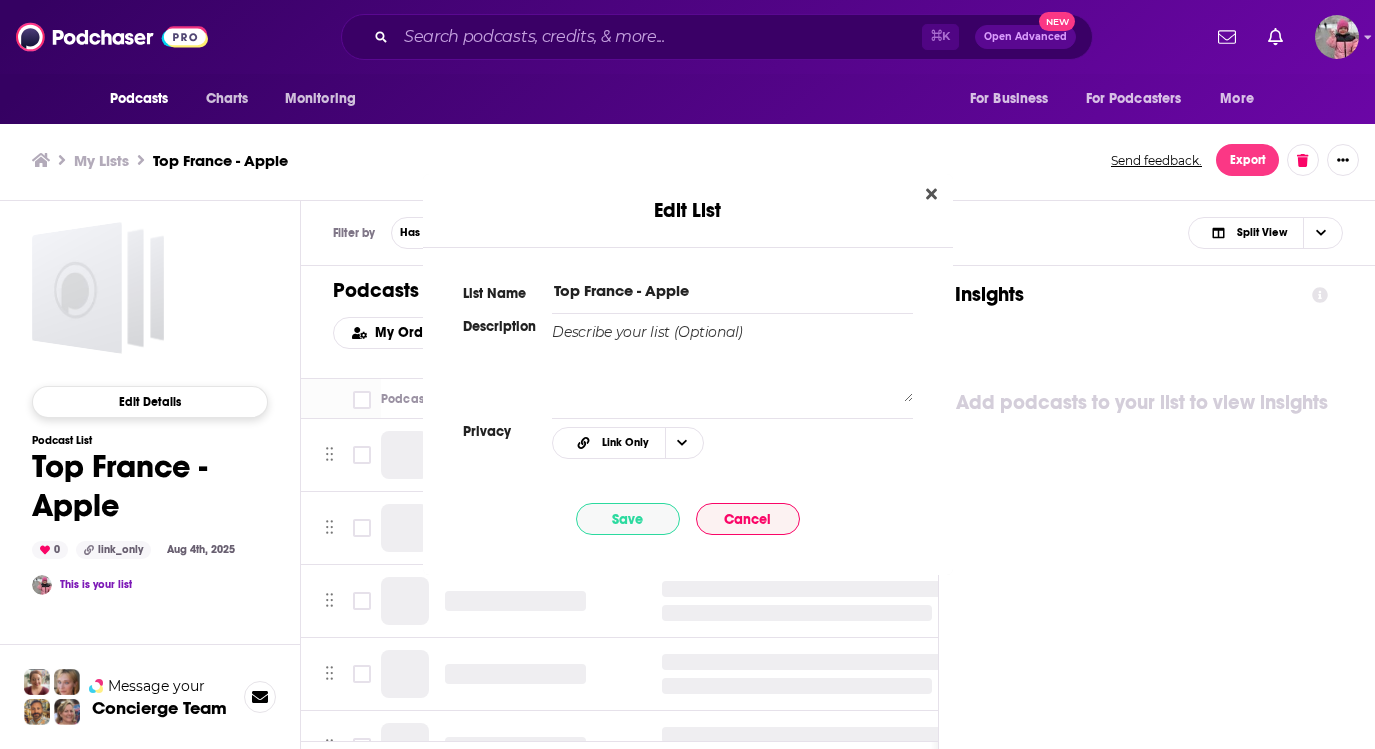 scroll, scrollTop: 0, scrollLeft: 0, axis: both 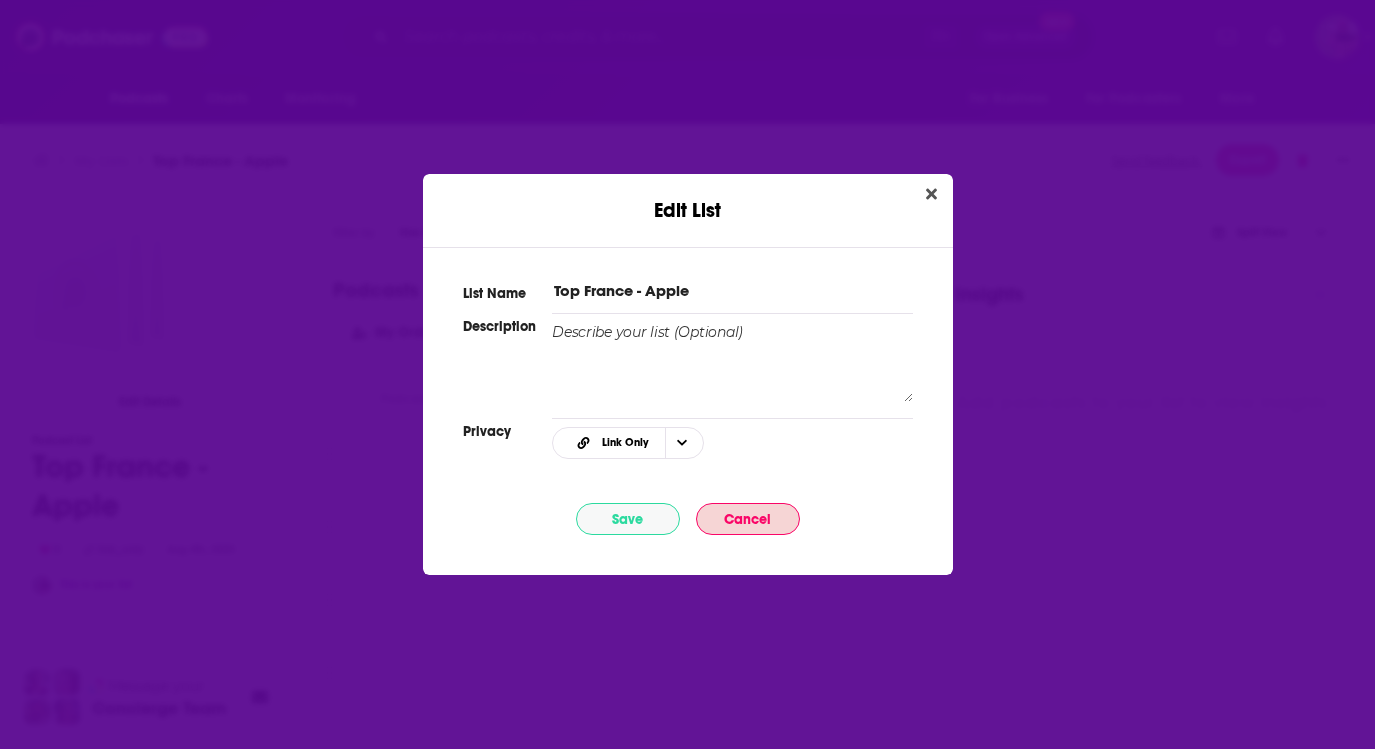 click on "Cancel" at bounding box center (748, 519) 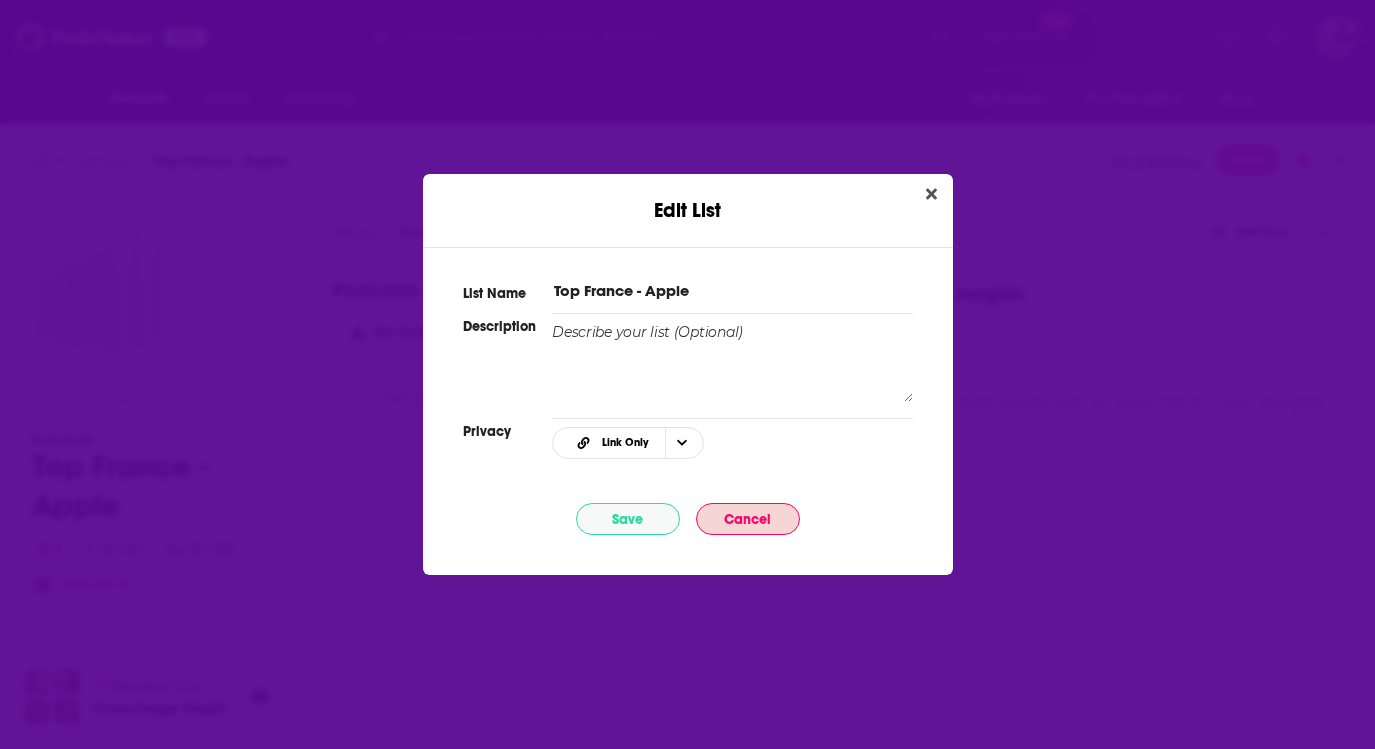 scroll, scrollTop: 6, scrollLeft: 0, axis: vertical 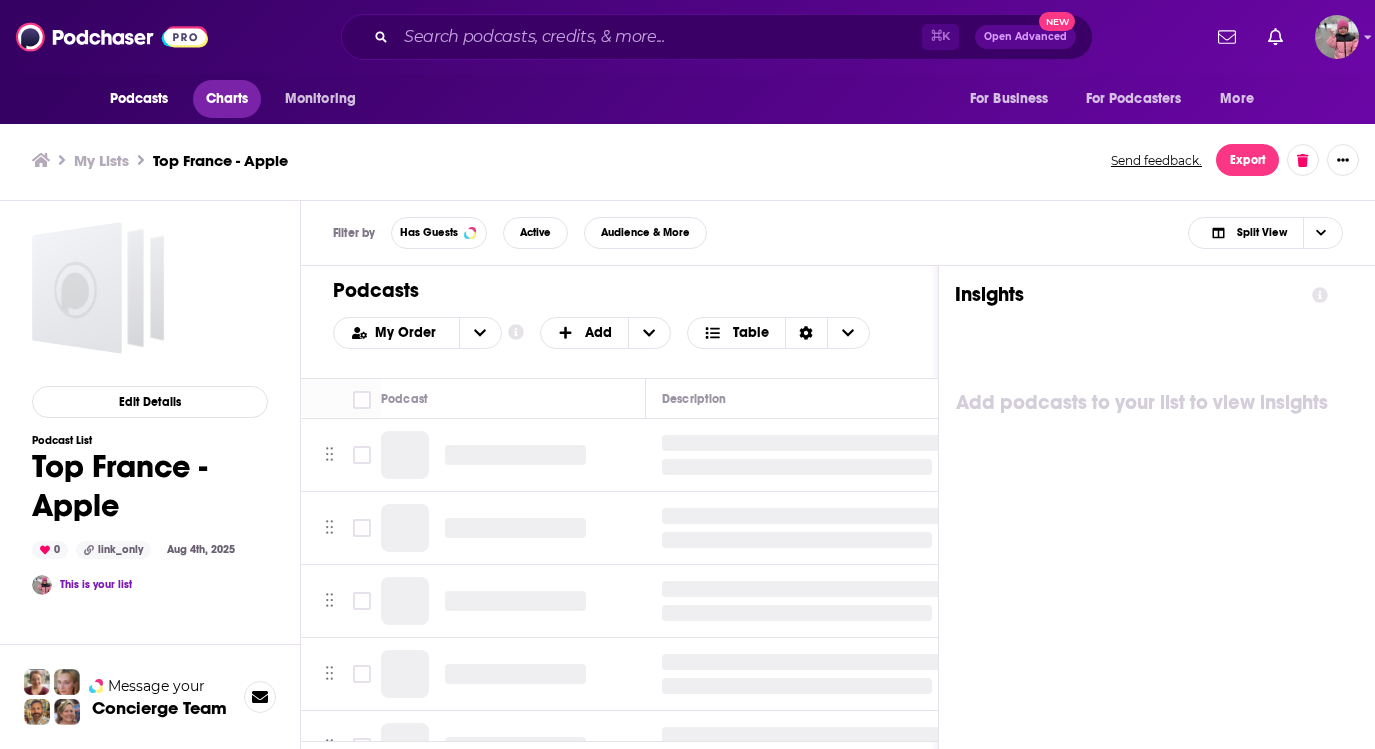 click on "Charts" at bounding box center [227, 99] 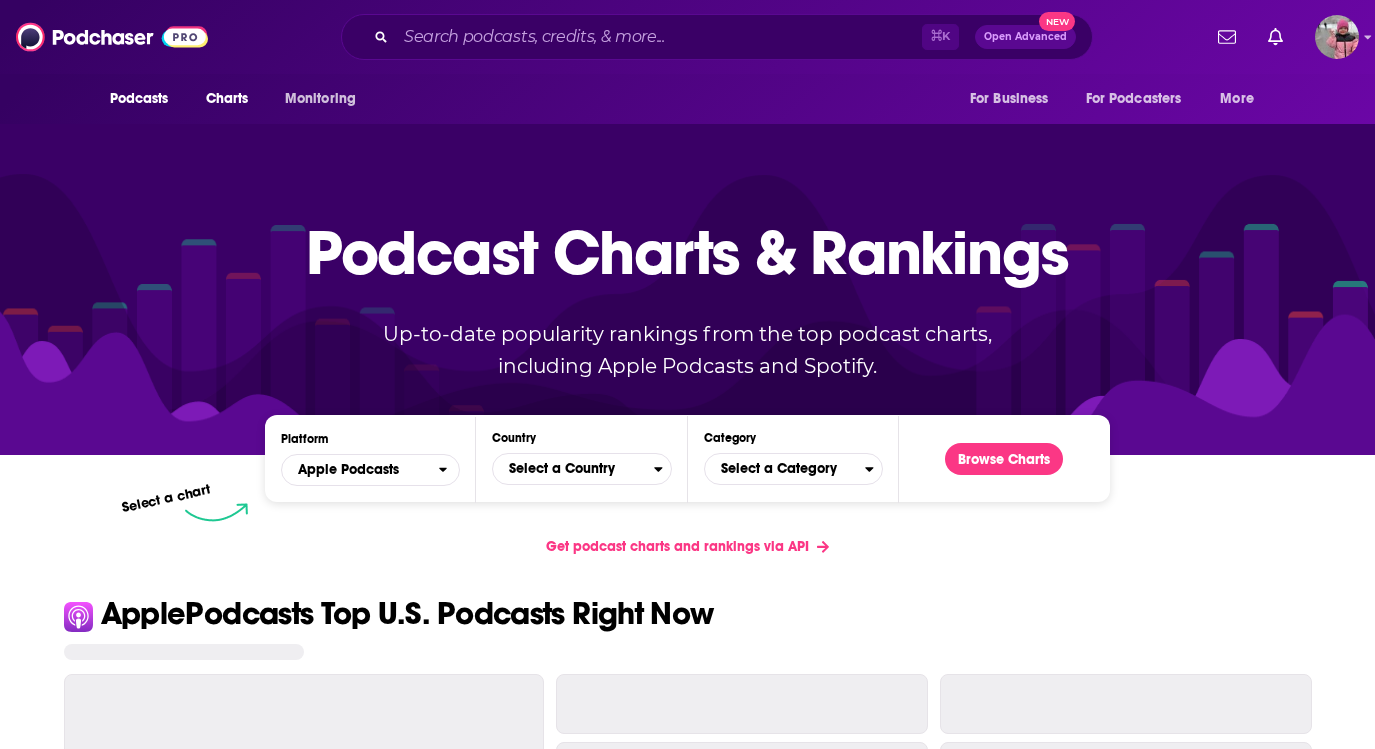 scroll, scrollTop: 0, scrollLeft: 0, axis: both 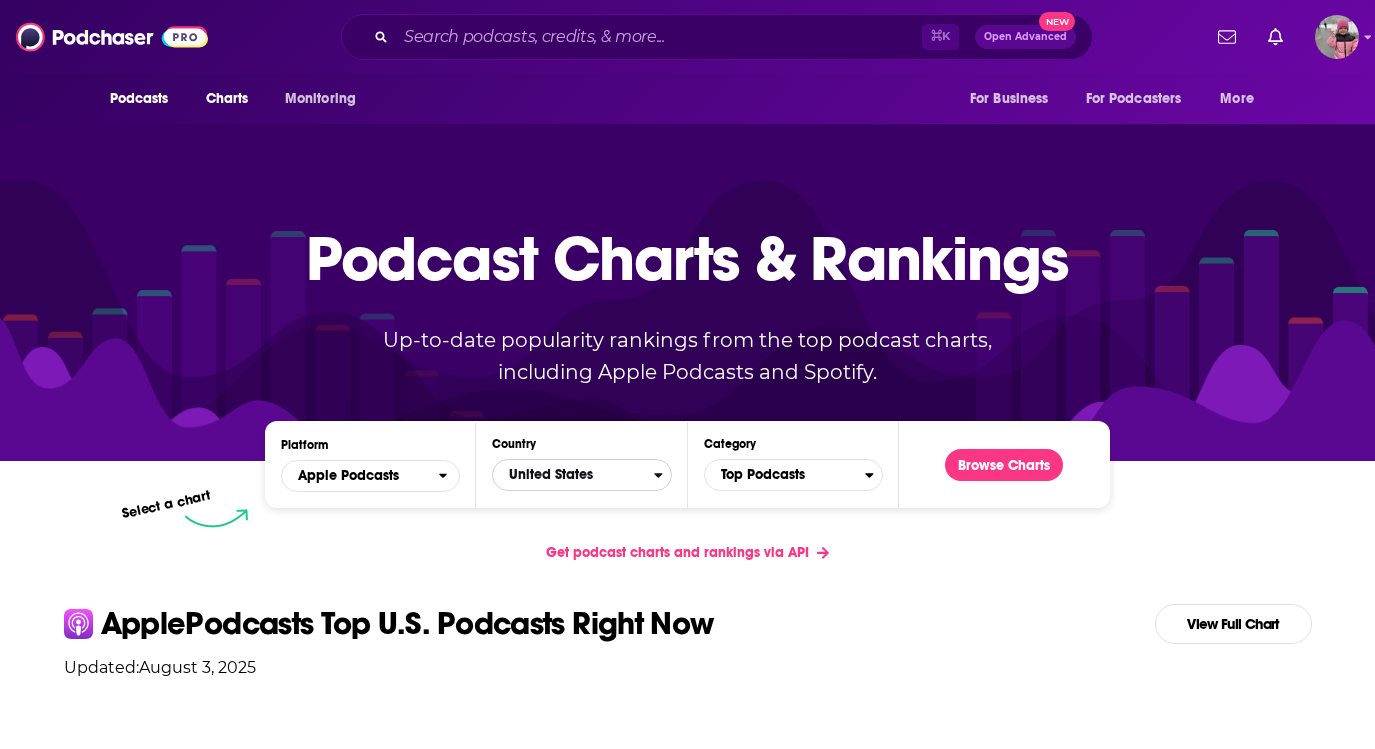 click on "United States" at bounding box center (573, 475) 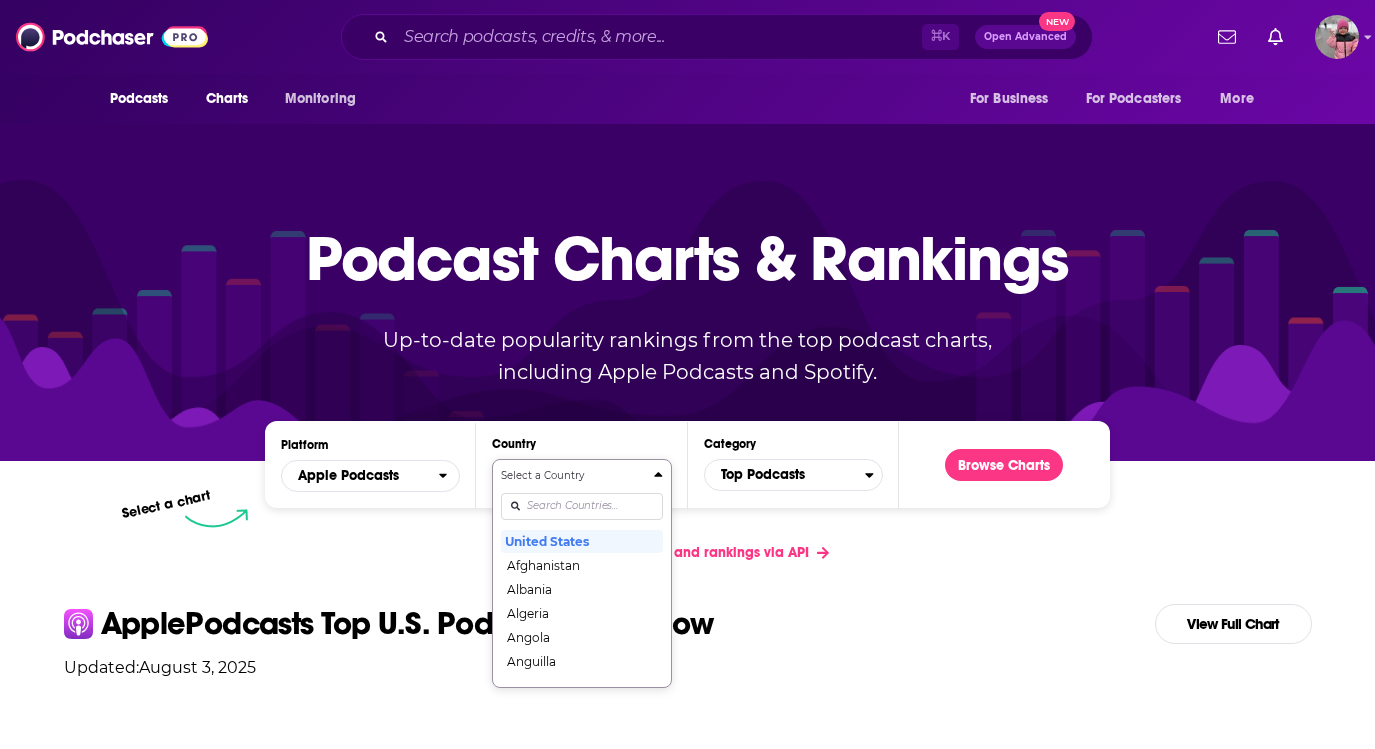 scroll, scrollTop: 132, scrollLeft: 0, axis: vertical 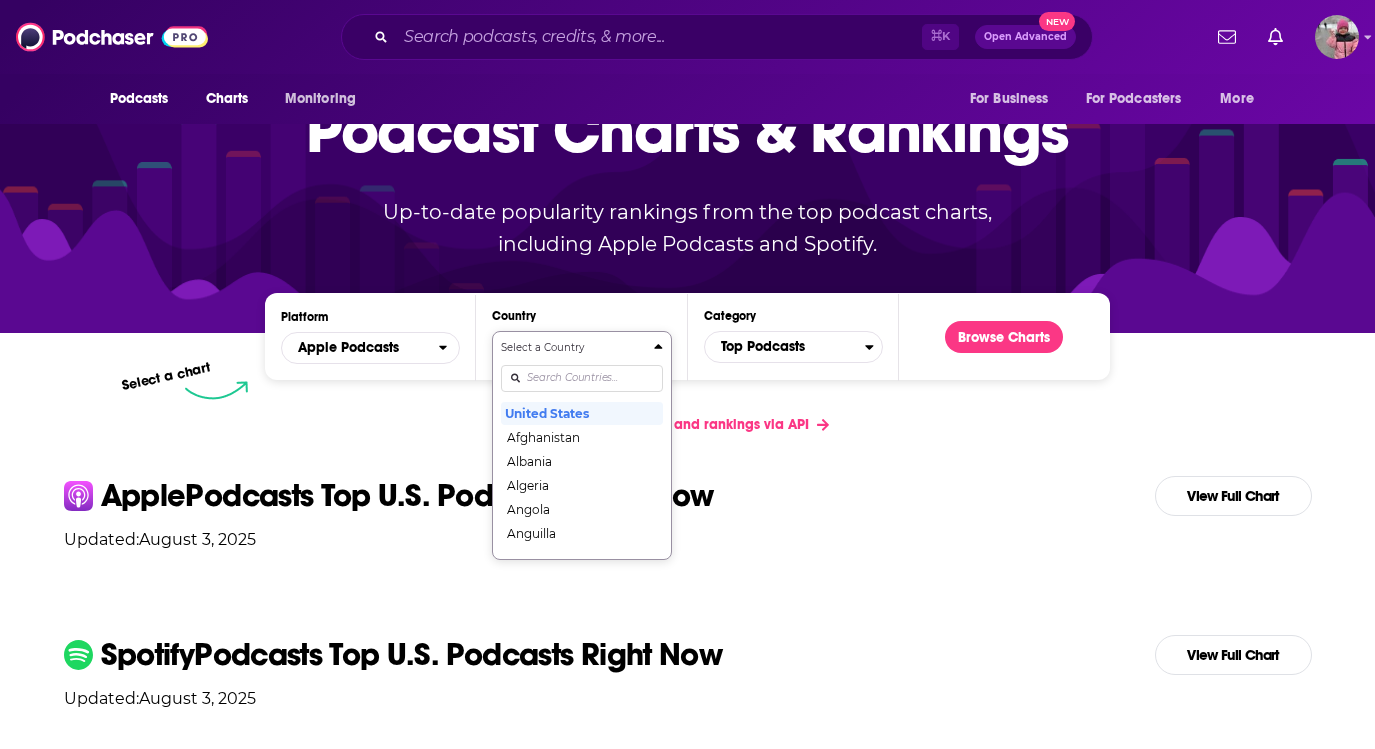 click on "Select a Country United States Afghanistan Albania Algeria Angola Anguilla Antigua and Barbuda Argentina Armenia Australia Austria Azerbaijan Bahamas Bahrain Barbados Belarus Belgium Belize Benin Bermuda Bhutan Bolivia Bosnia and Herzegovina Botswana Brazil British Virgin Islands Brunei Darussalam Bulgaria Burkina Faso Cambodia Cameroon Canada Cape Verde Cayman Islands Chad Chile China Colombia Congo Congo (Brazzaville) Costa Rica Côte dIvoire Croatia Cyprus Czech Republic Denmark Dominica Dominican Republic Ecuador Egypt El Salvador Estonia Fiji Finland France Gabon Gambia Georgia Germany Ghana Greece Grenada Guatemala Guinea-Bissau Guyana Honduras Hong Kong Hungary Iceland India Indonesia Iraq Ireland Israel Italy Jamaica Japan Jordan Kazakhstan Kenya Kosovo Kuwait Kyrgyzstan Lao PDR Latvia Lebanon Liberia Libya Lithuania Luxembourg Macao Macedonia, Republic of Madagascar Malawi Malaysia Maldives Mali Malta Mauritania Mauritius Mexico Micronesia, Federated States of Moldova Mongolia Montenegro Montserrat" at bounding box center [581, 445] 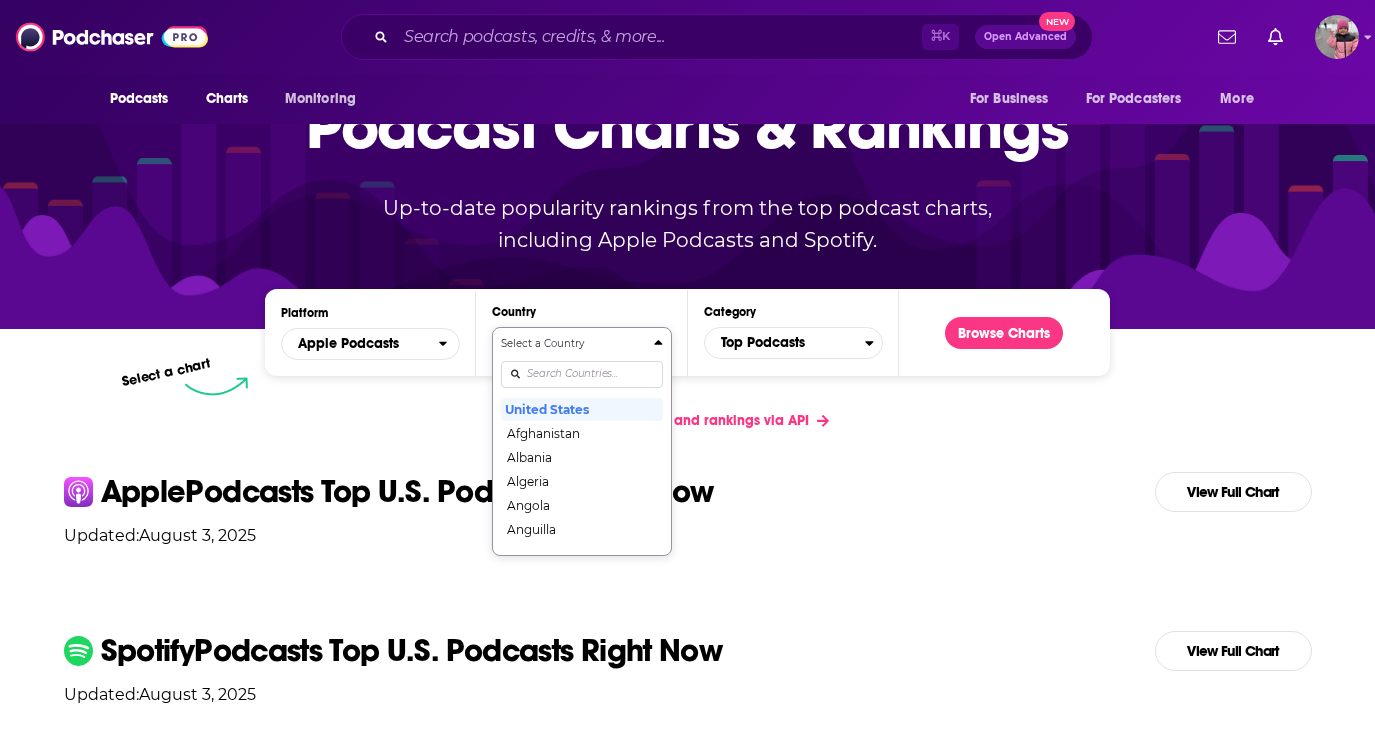 type on "r" 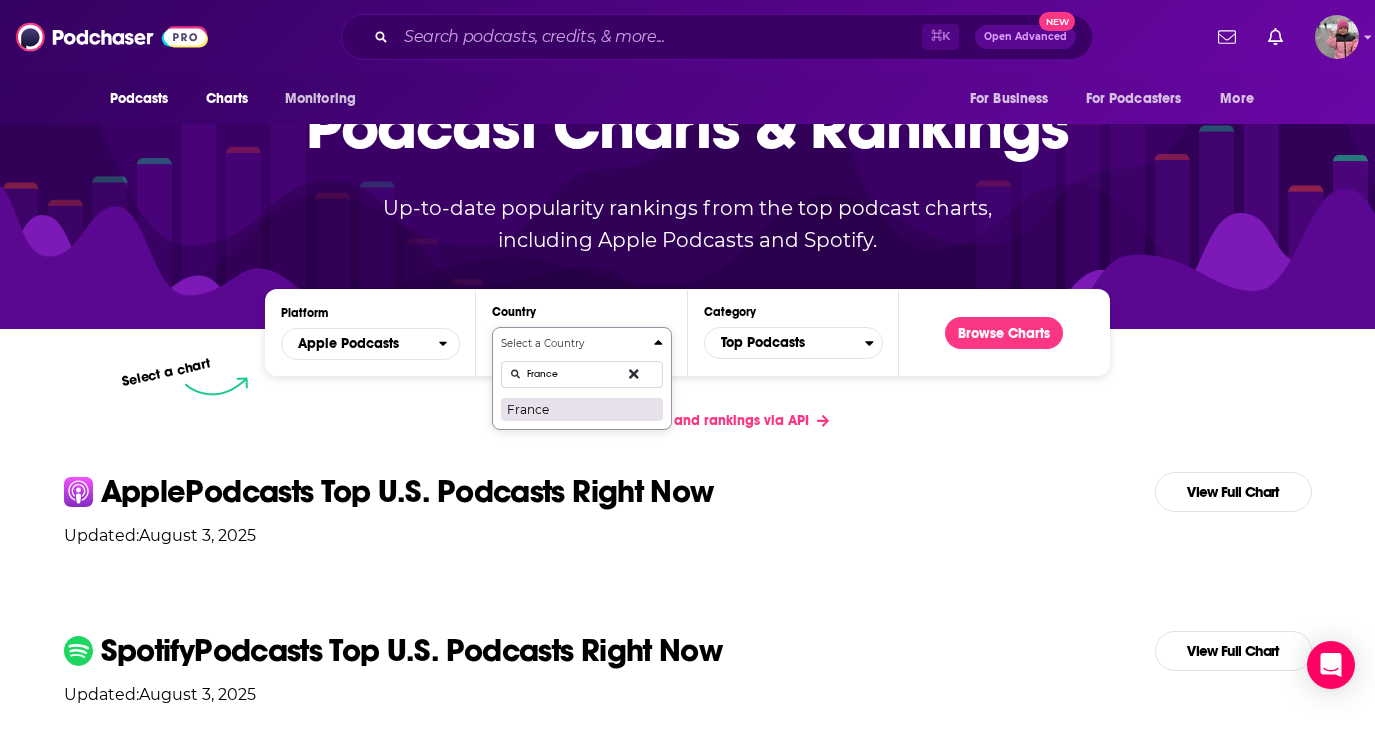 type on "France" 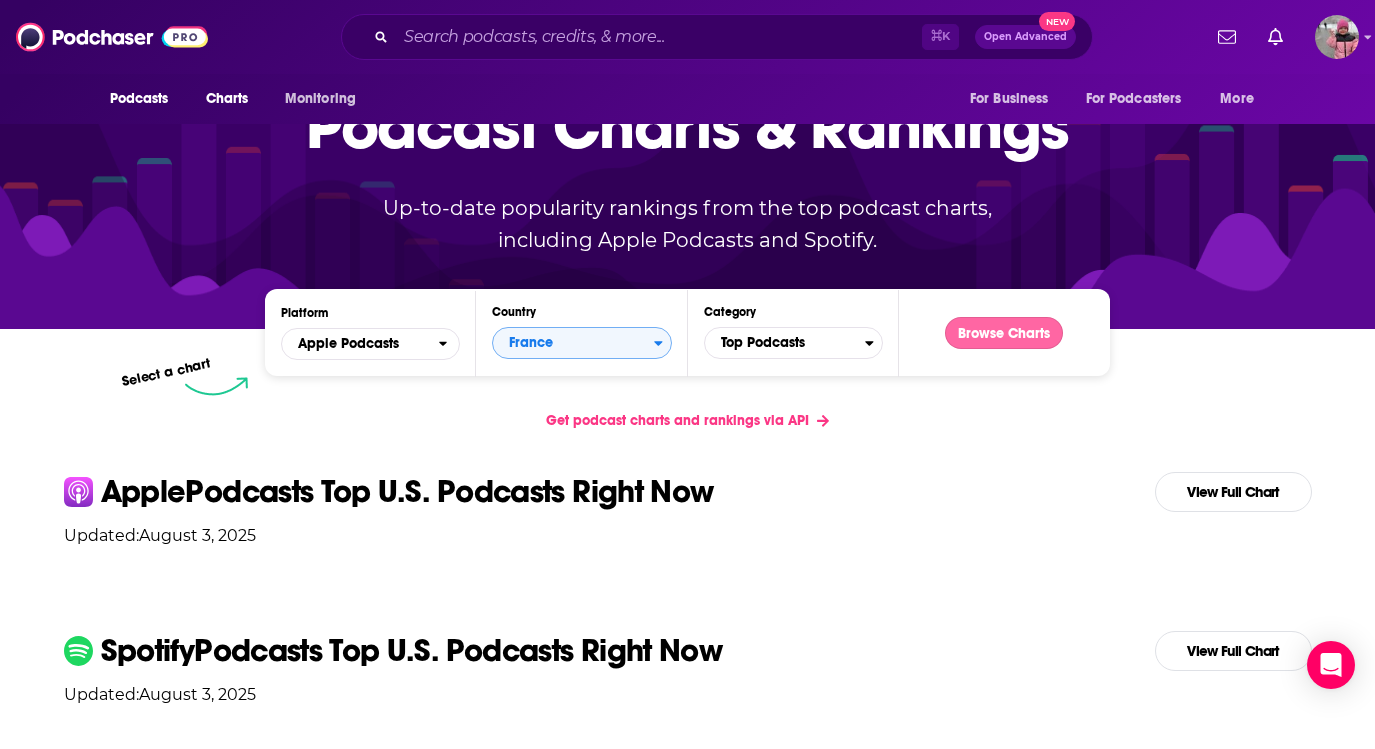 click on "Browse Charts" at bounding box center [1004, 333] 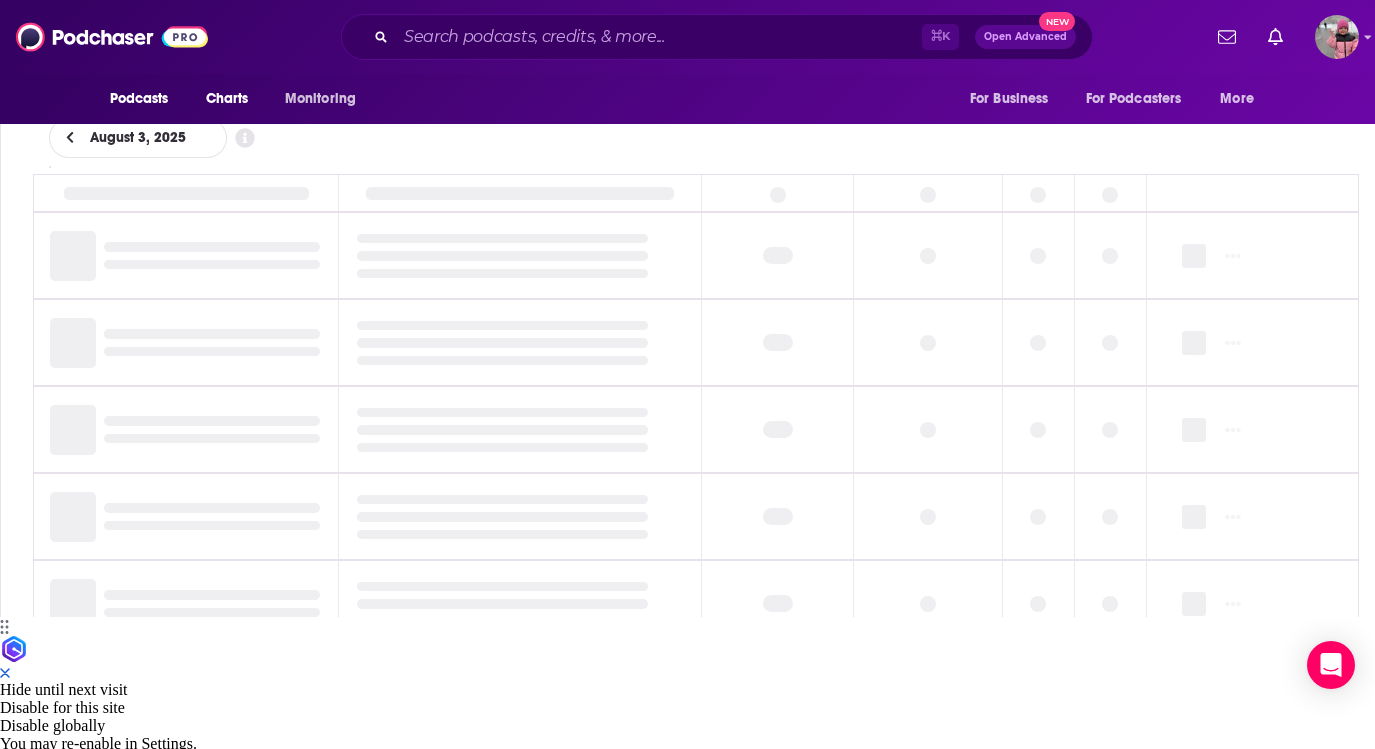 scroll, scrollTop: 0, scrollLeft: 0, axis: both 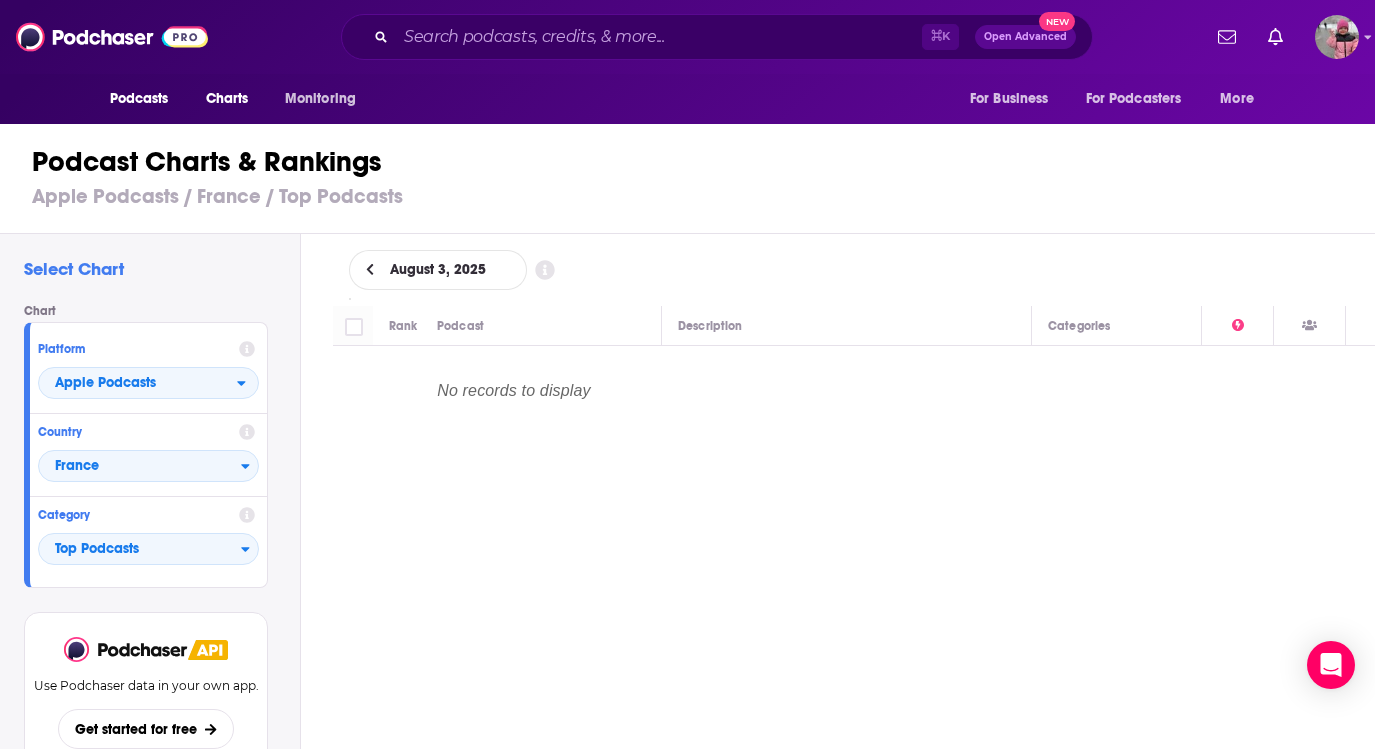 click 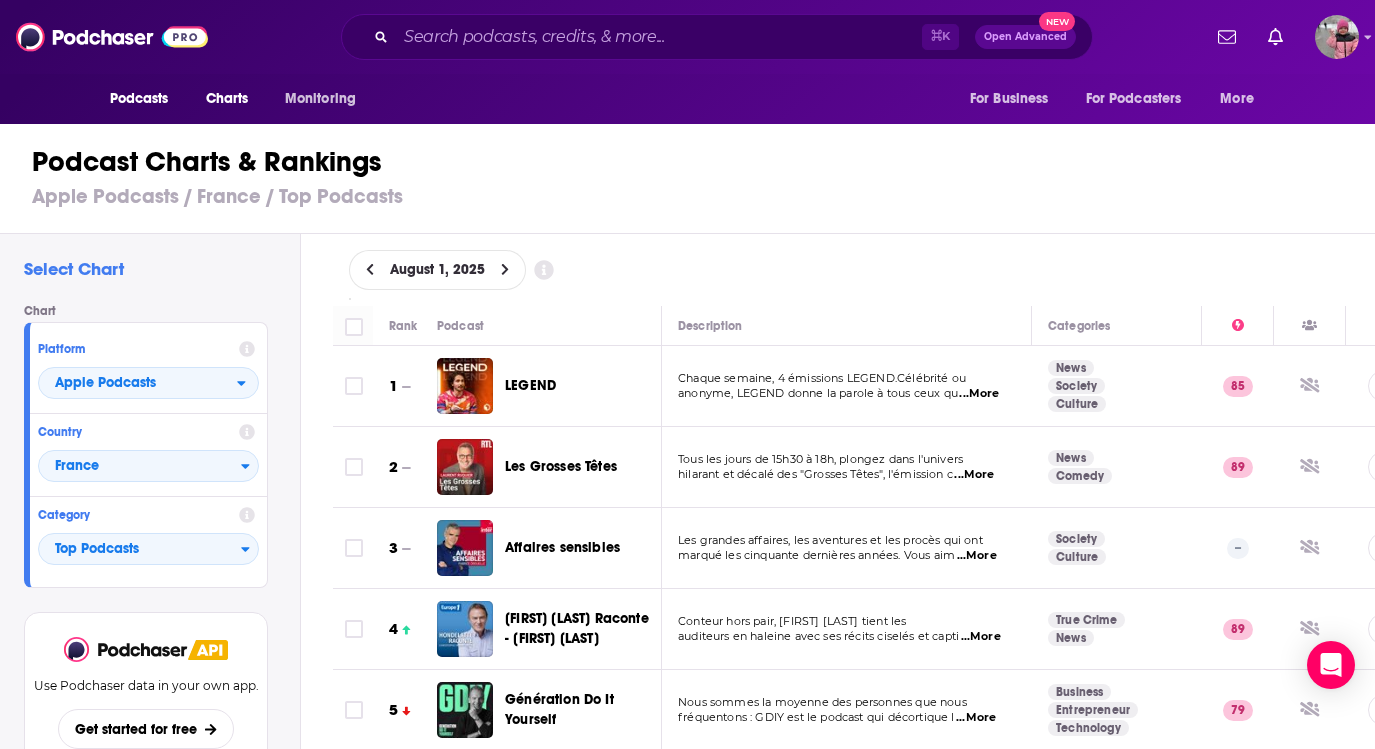 click at bounding box center [354, 327] 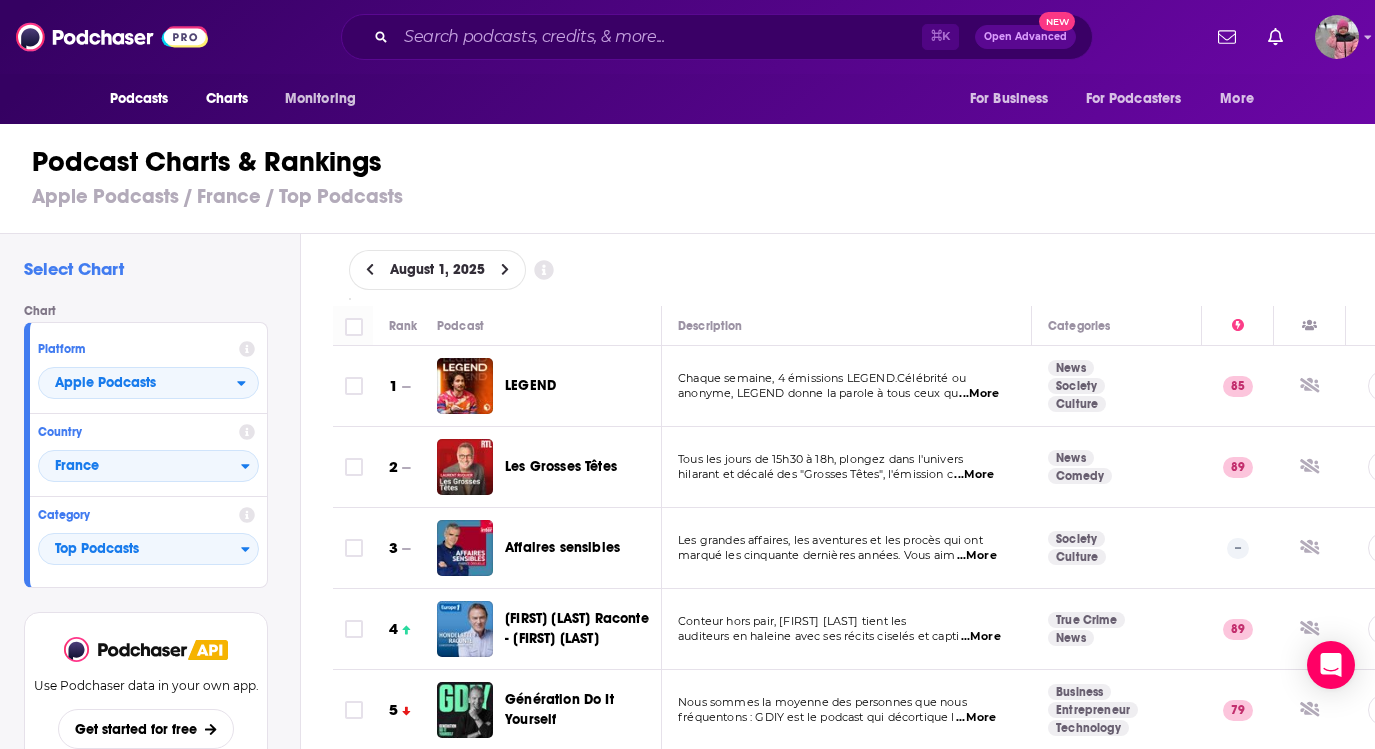 checkbox on "true" 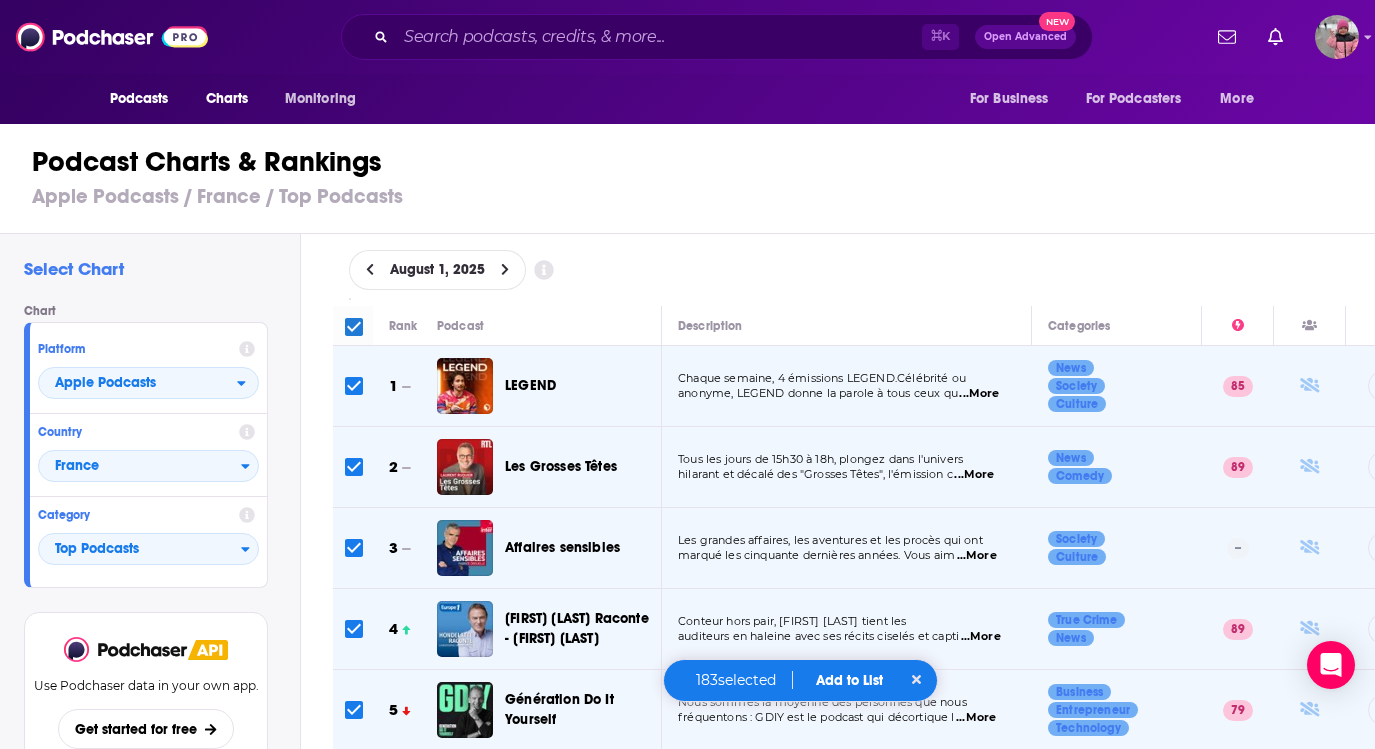 checkbox on "true" 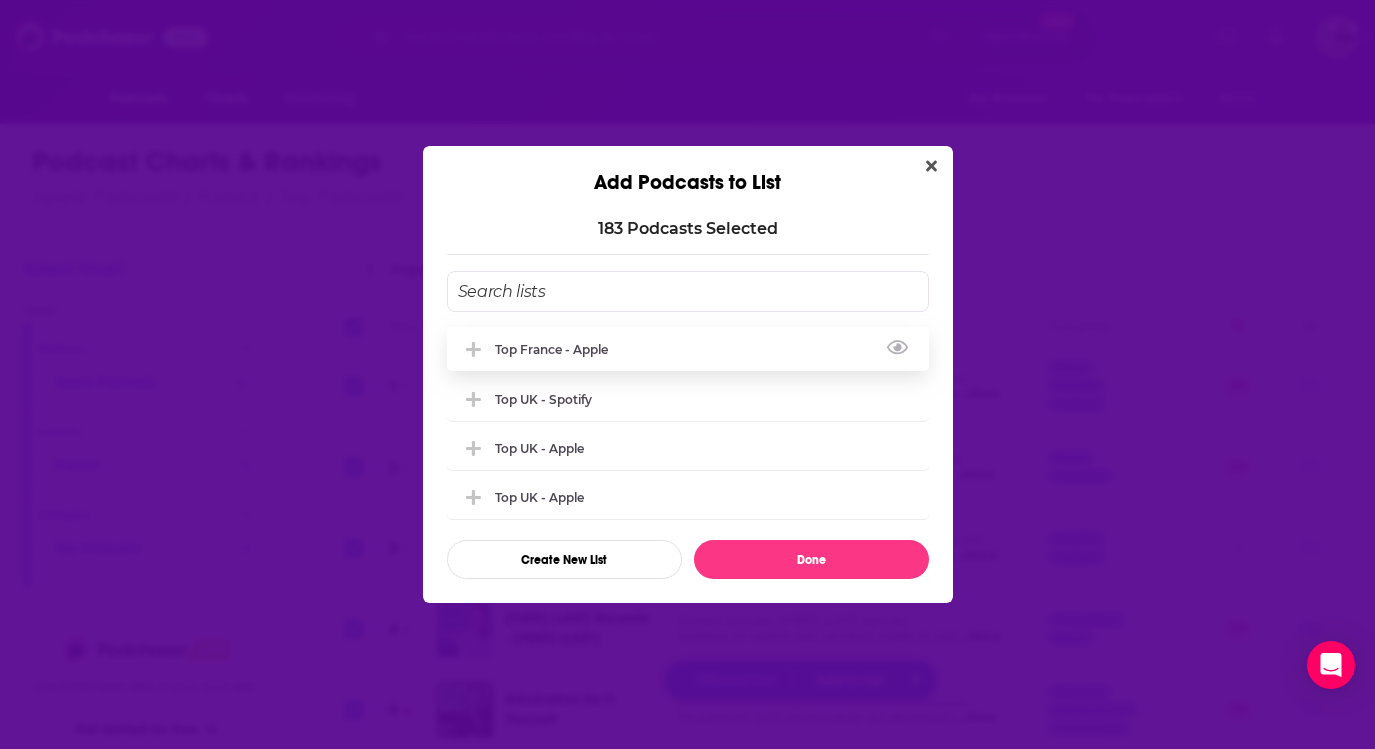 click on "Top France - Apple" at bounding box center (557, 349) 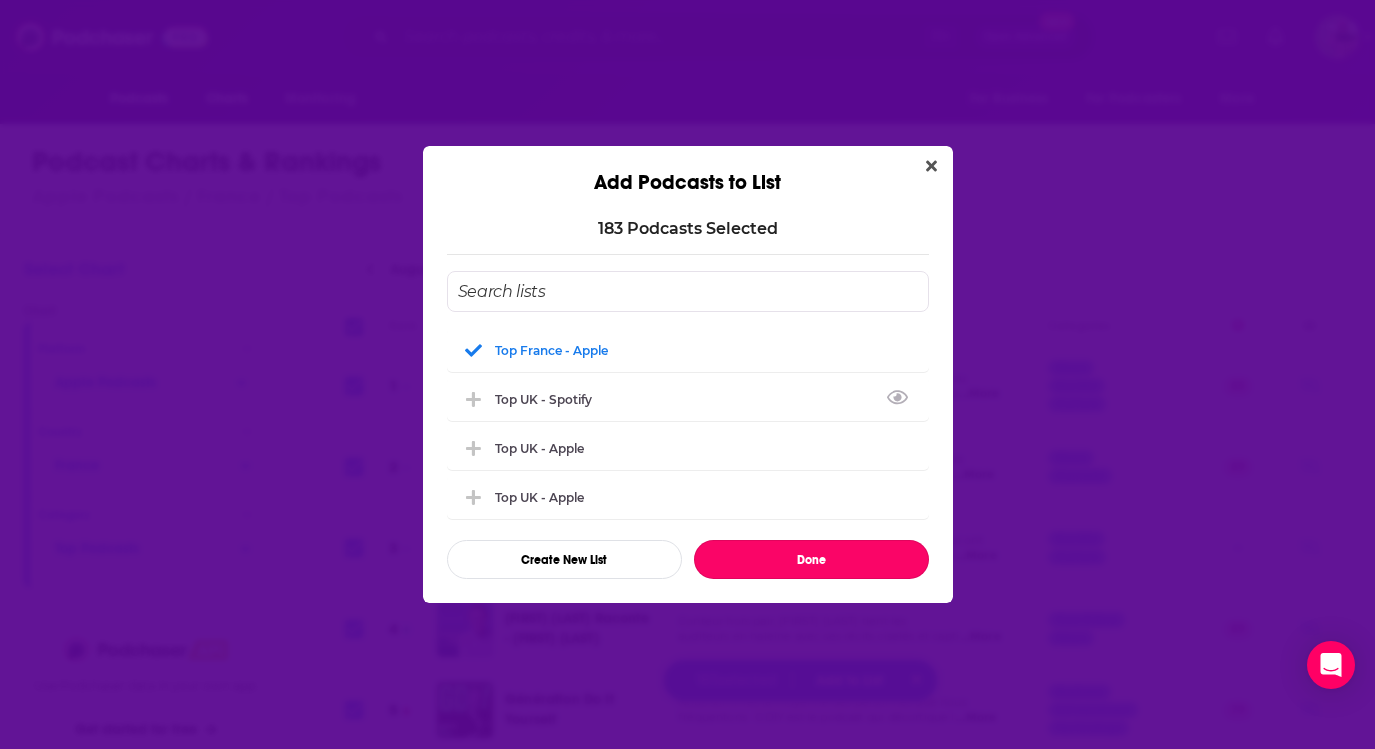 click on "Done" at bounding box center (811, 559) 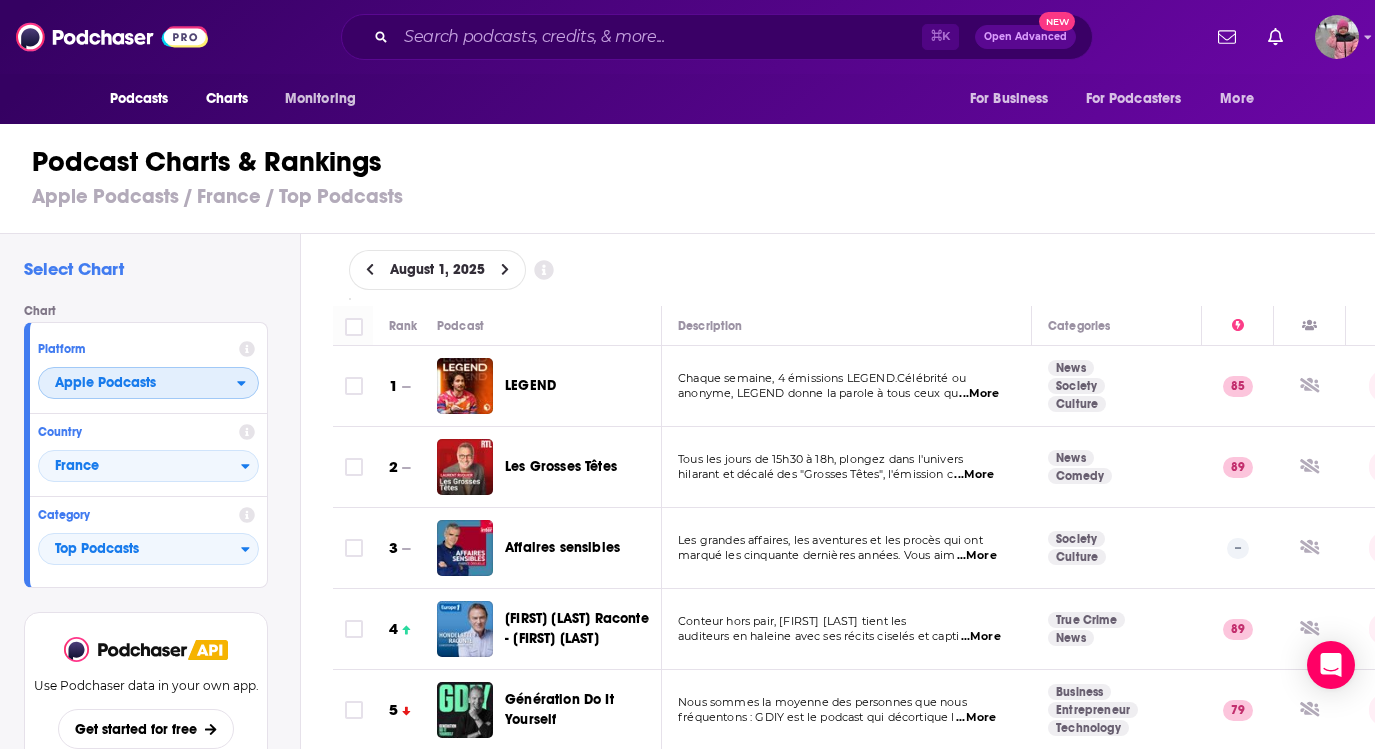 click on "Apple Podcasts" at bounding box center [138, 384] 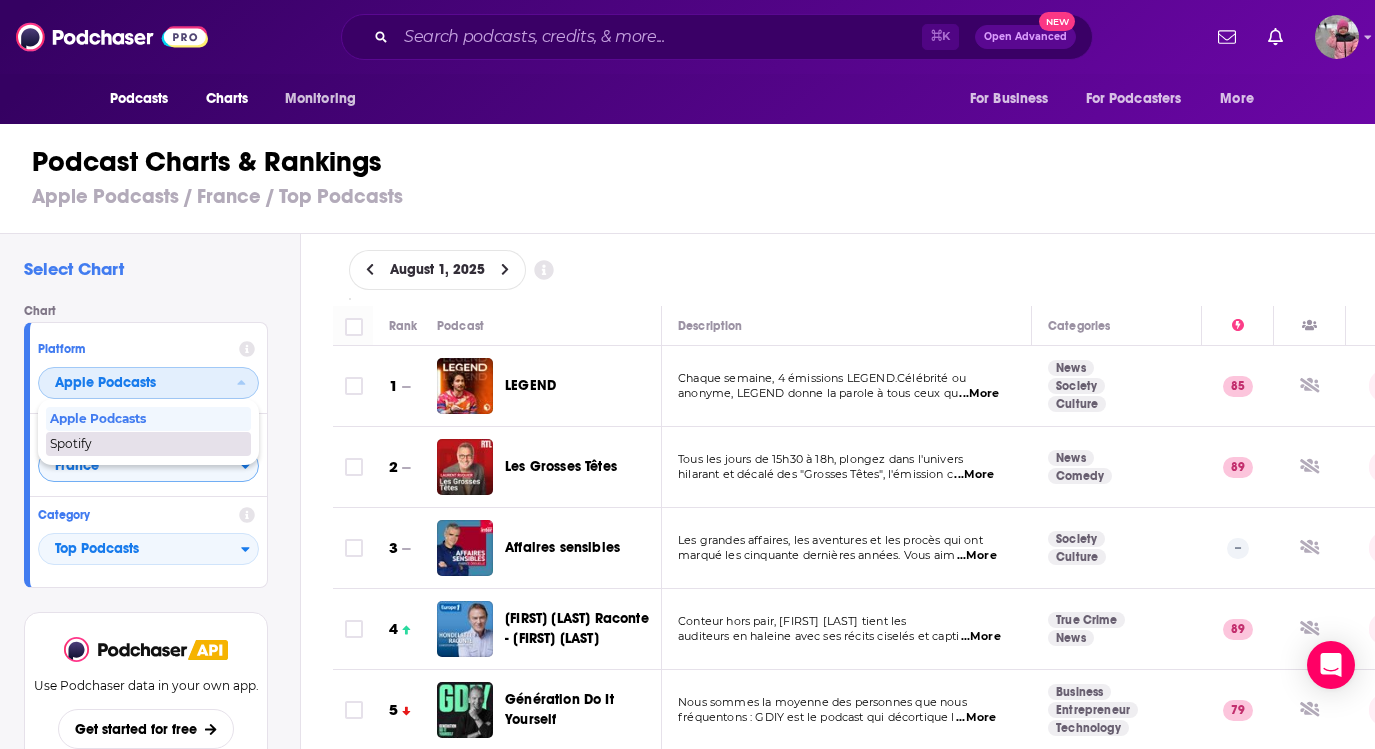 drag, startPoint x: 153, startPoint y: 443, endPoint x: 142, endPoint y: 463, distance: 22.825424 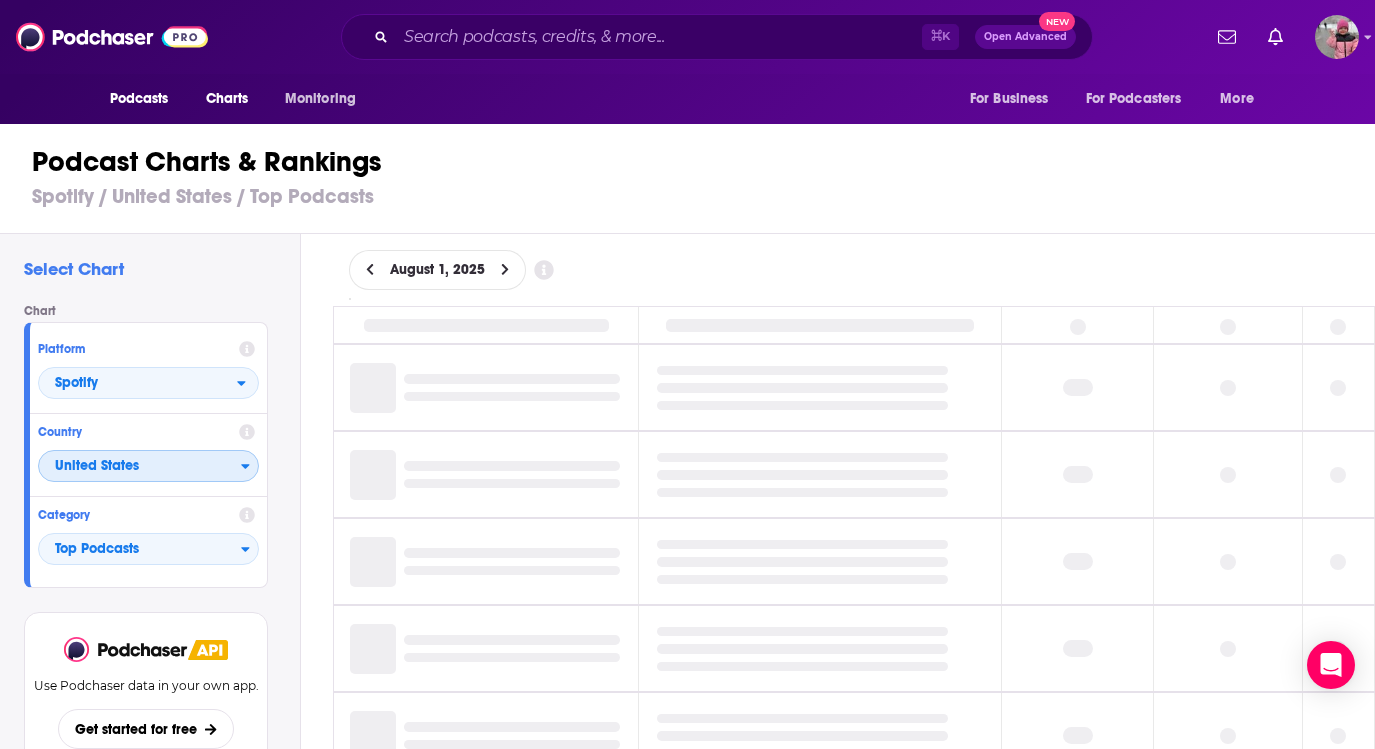 click on "United States" at bounding box center (140, 467) 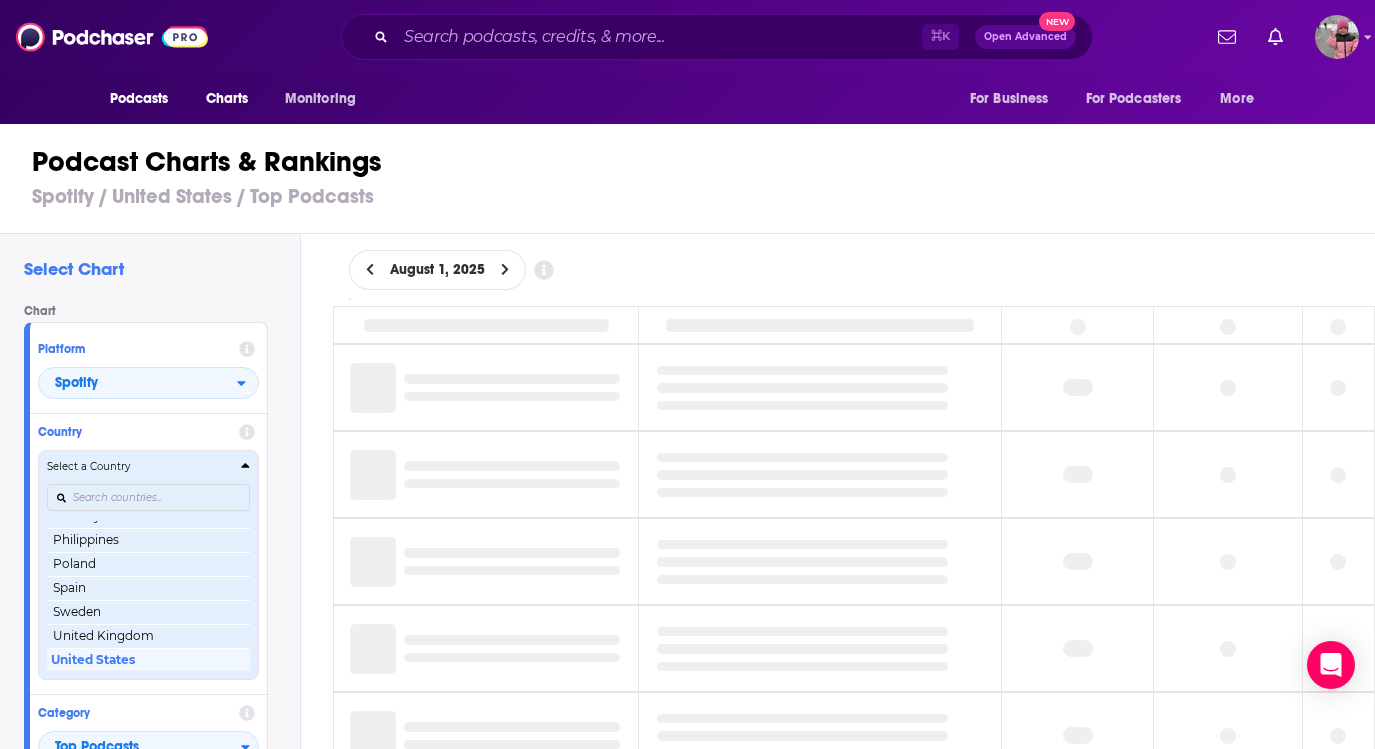 scroll, scrollTop: 474, scrollLeft: 0, axis: vertical 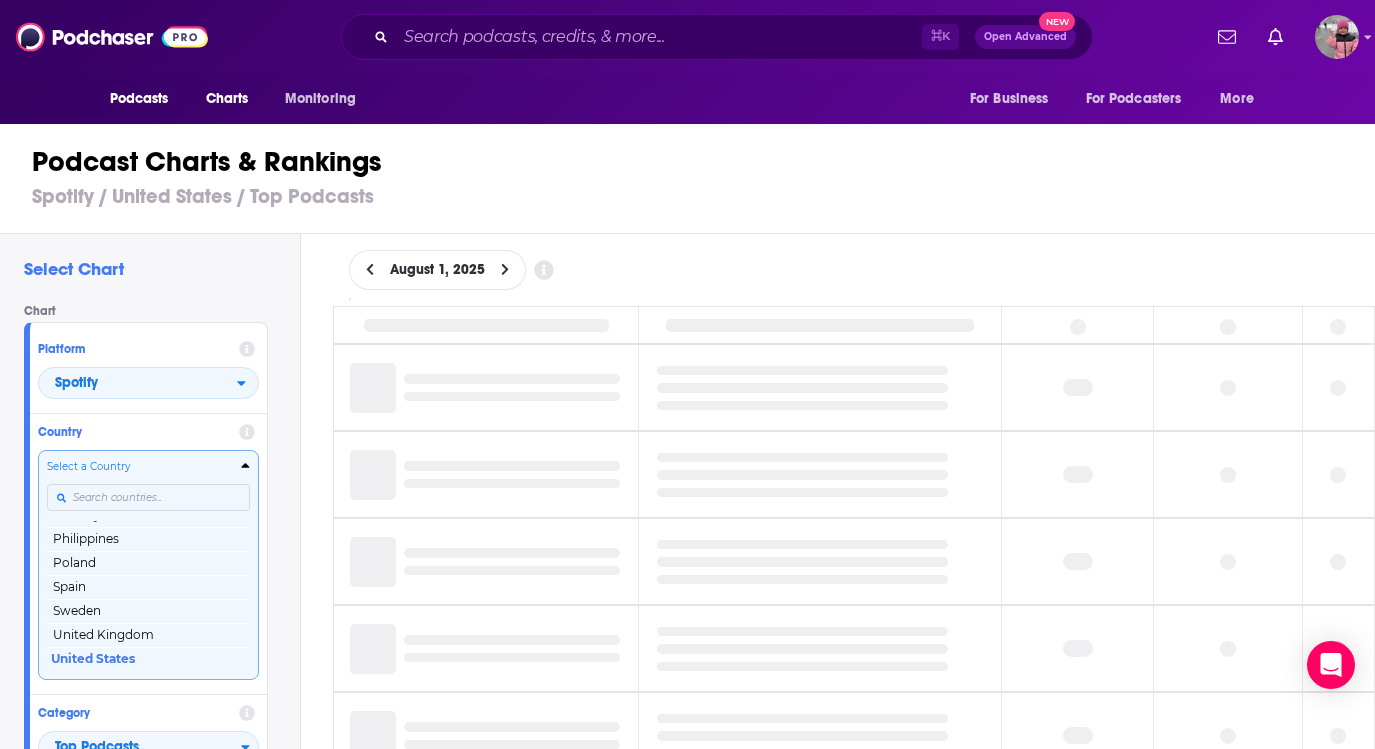 click at bounding box center [148, 497] 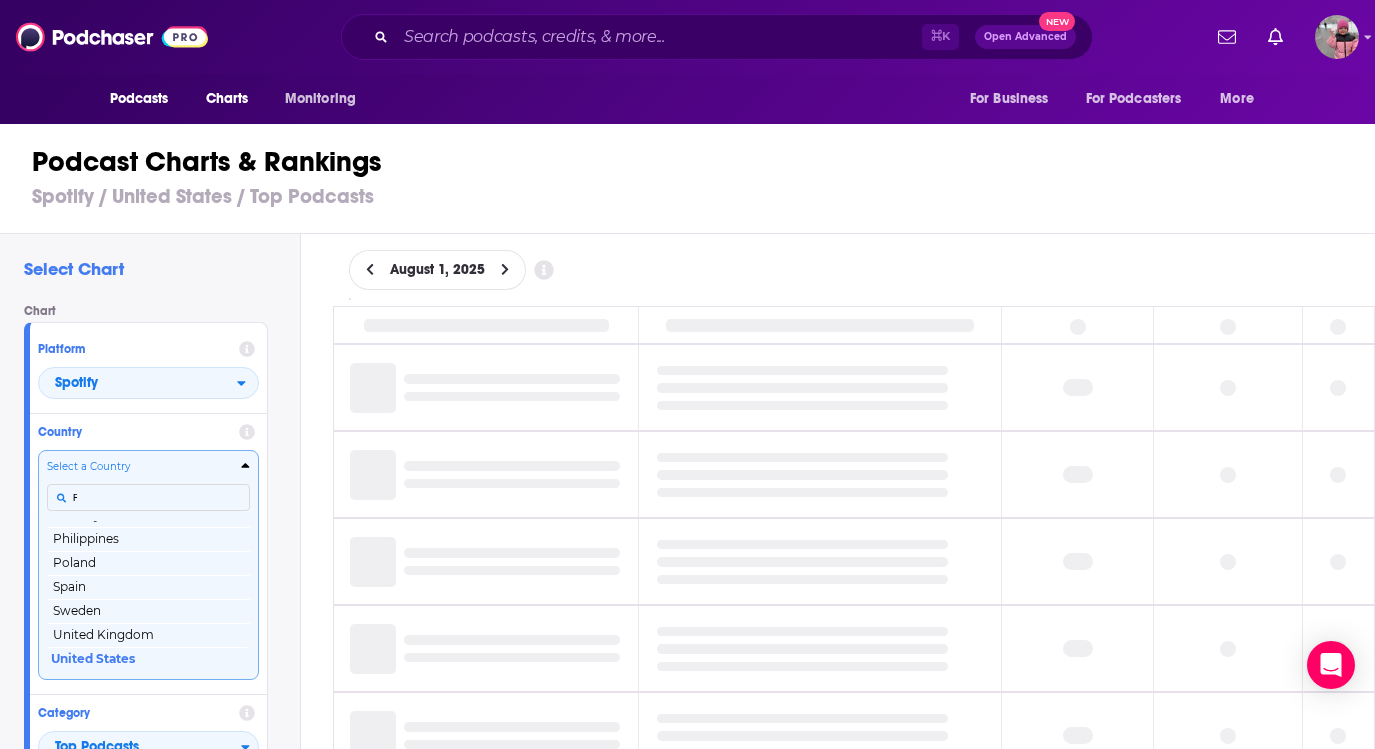 scroll, scrollTop: 0, scrollLeft: 0, axis: both 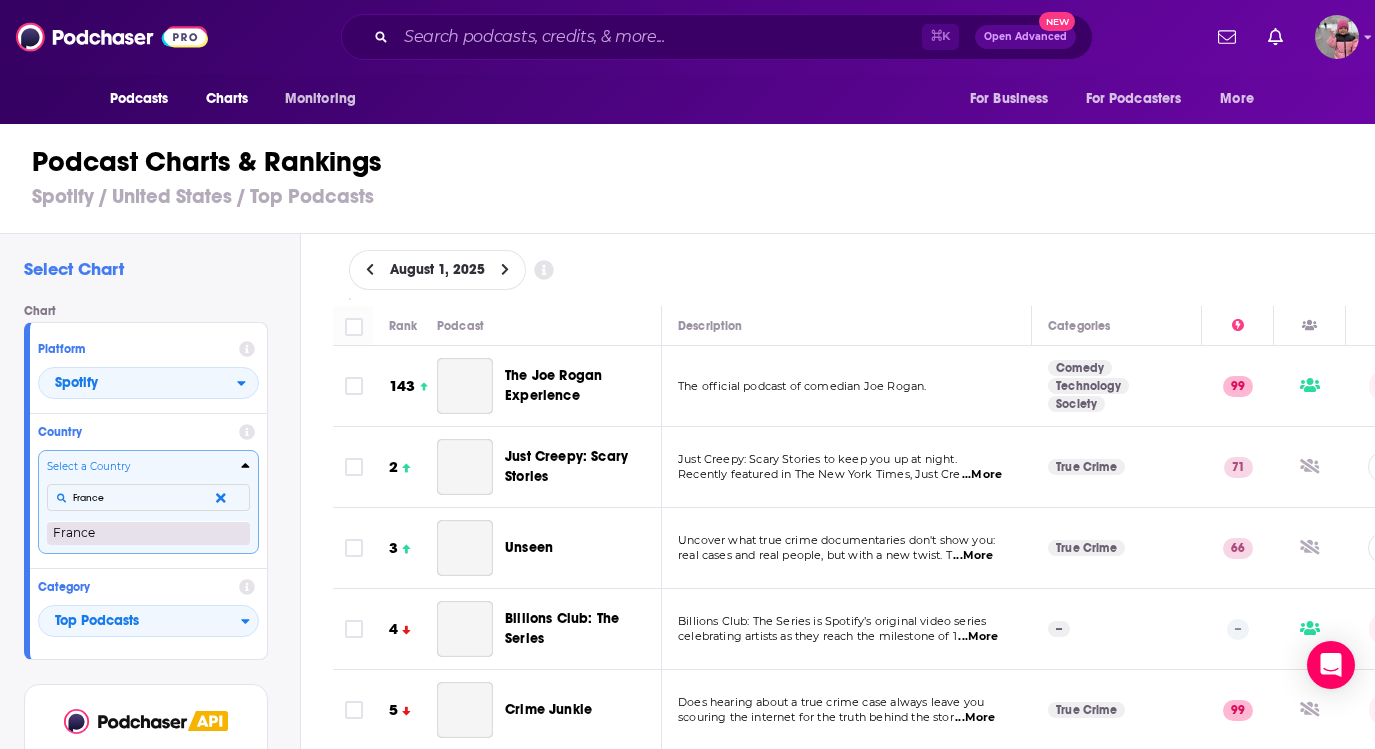 click on "France" at bounding box center (148, 533) 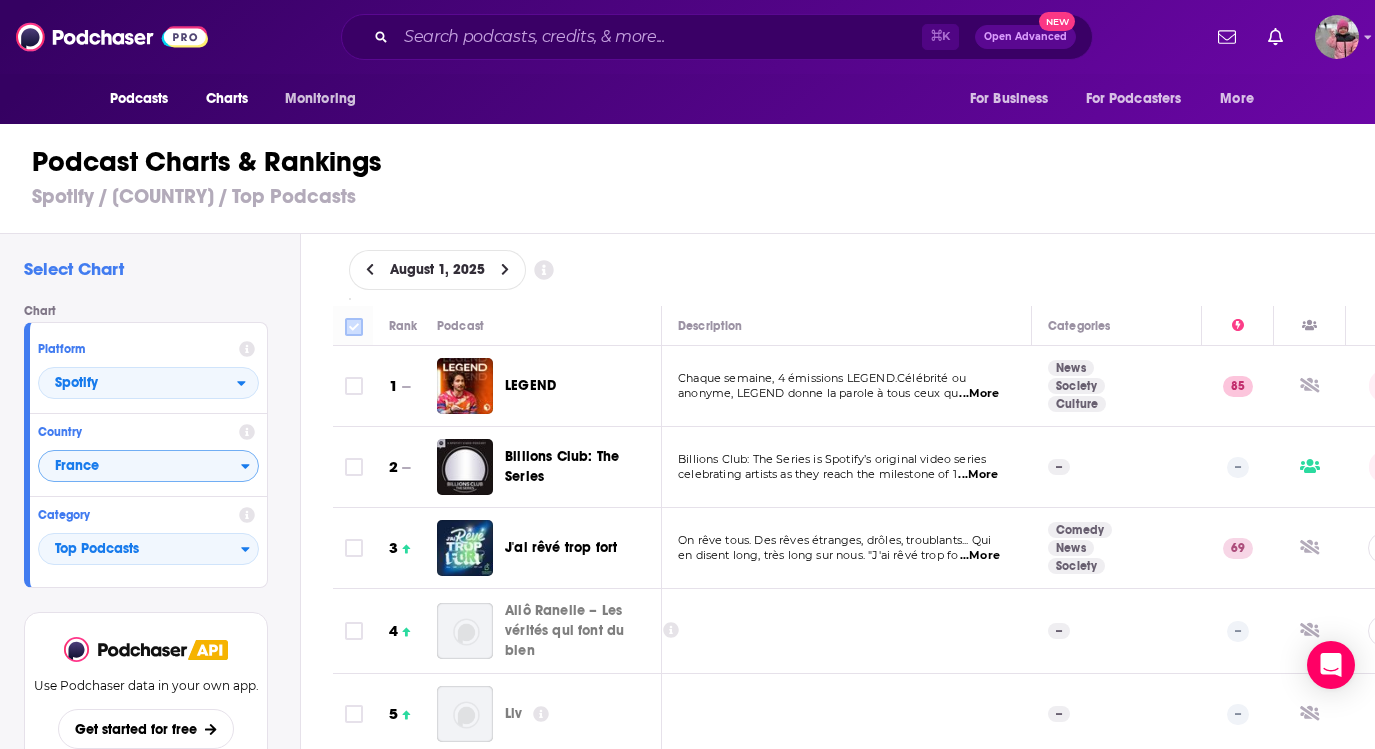 click at bounding box center [354, 327] 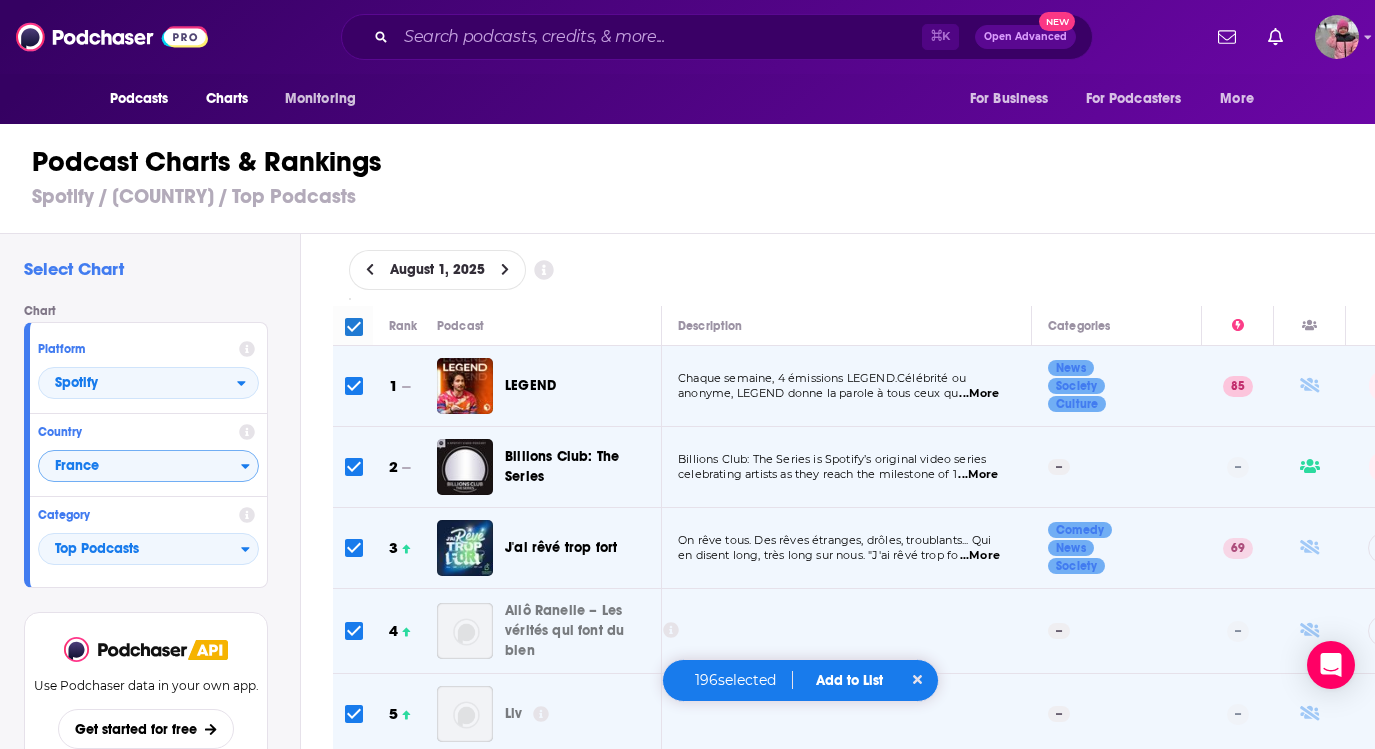 click on "Add to List" at bounding box center [849, 680] 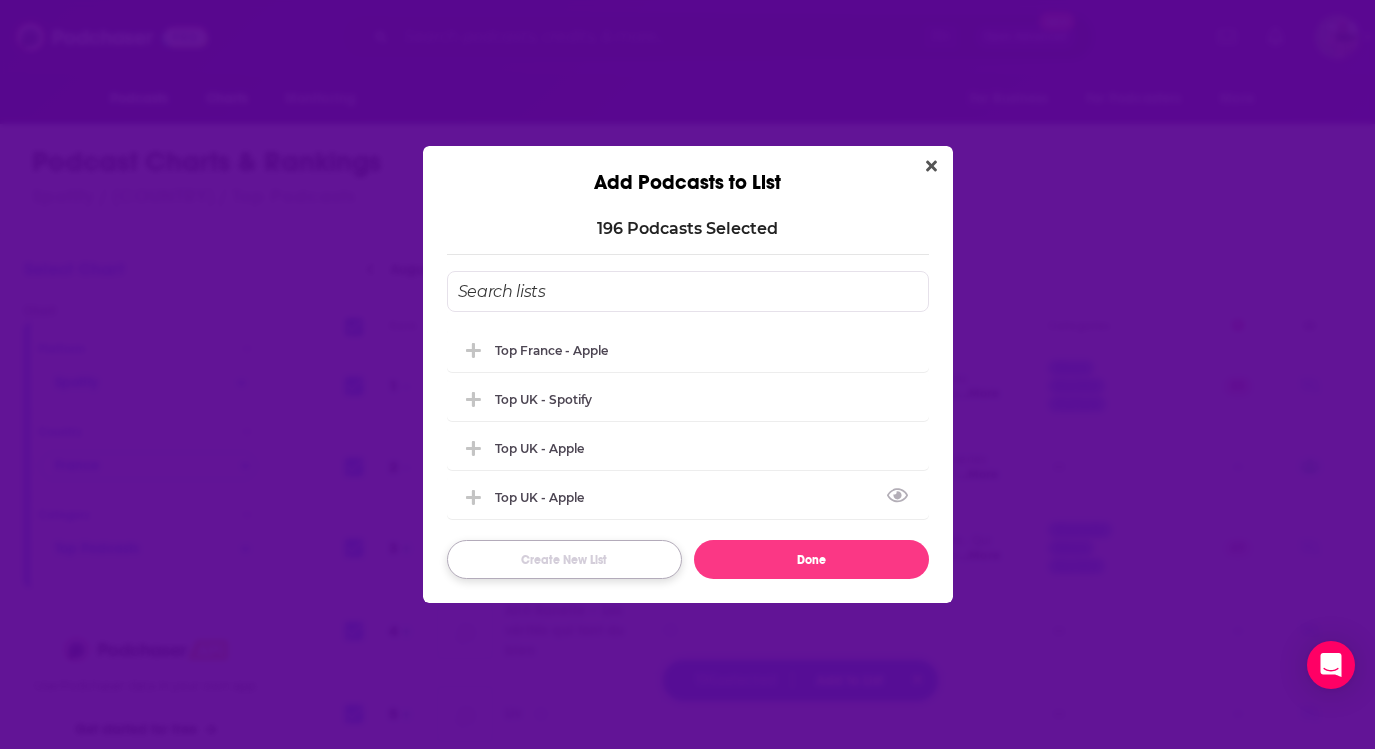 click on "Create New List" at bounding box center (564, 559) 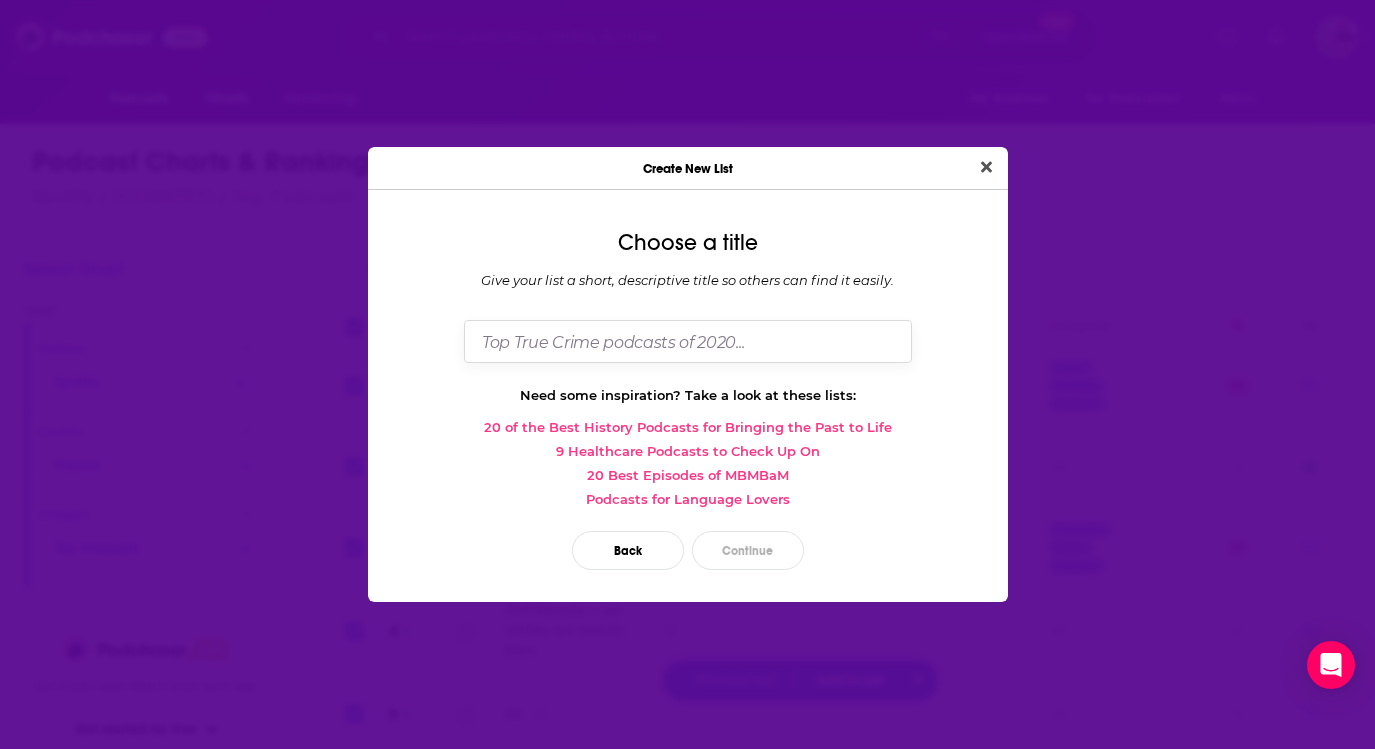 click at bounding box center [688, 341] 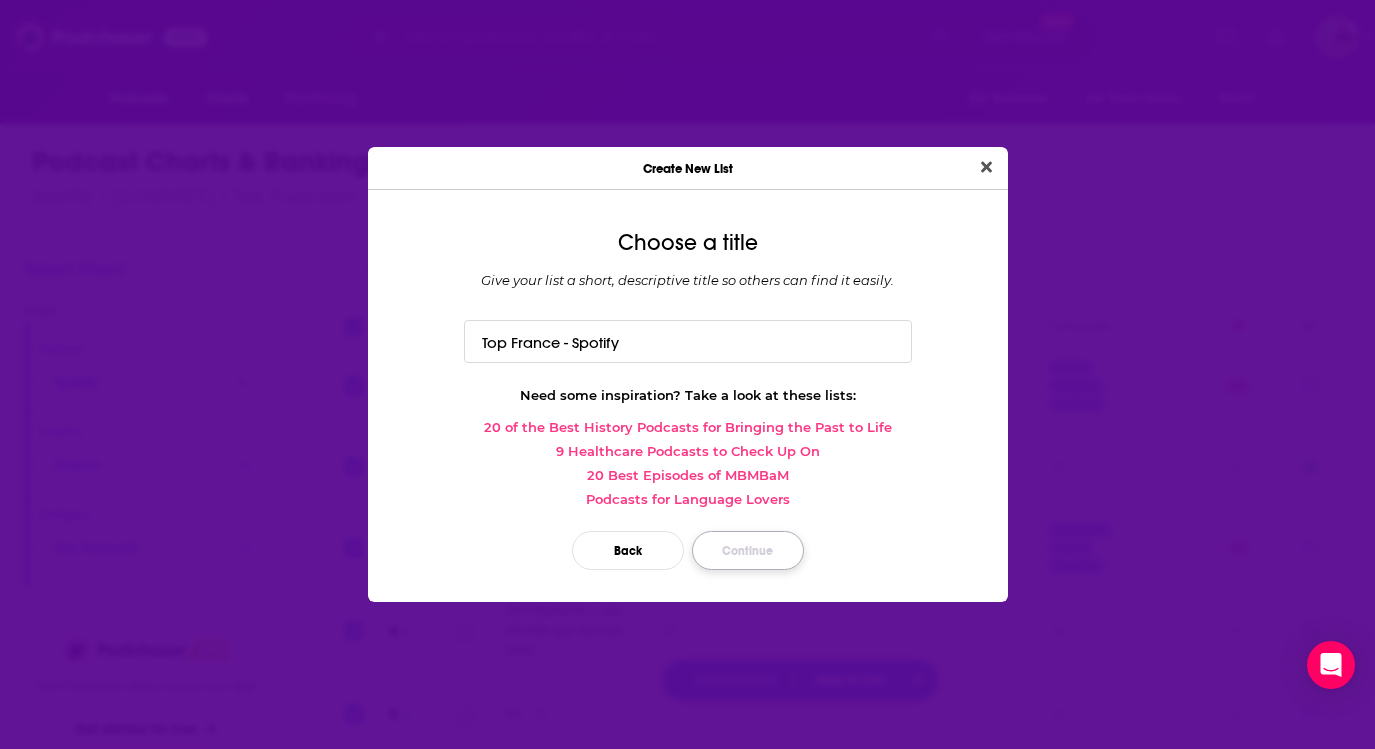 click on "Continue" at bounding box center [748, 550] 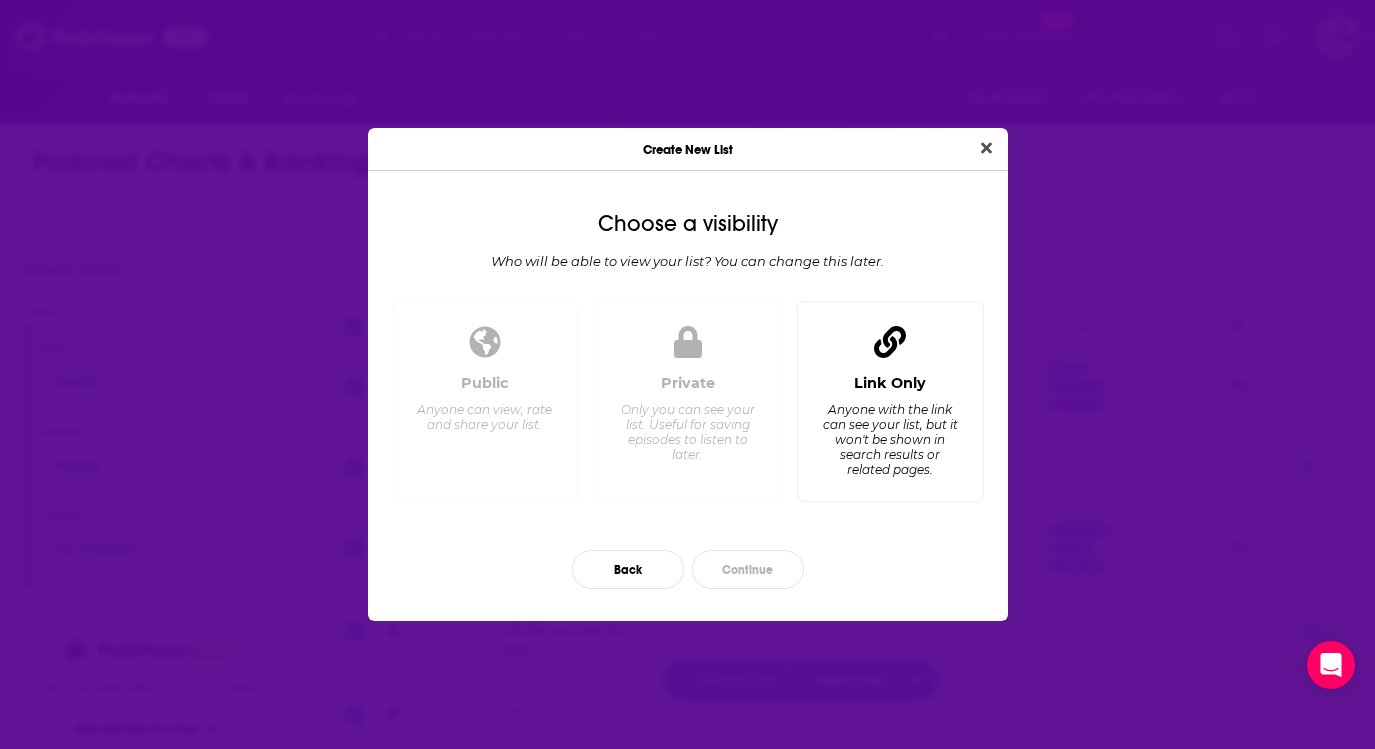click on "Anyone with the link can see your list, but it won't be shown in search results or related pages." at bounding box center [889, 439] 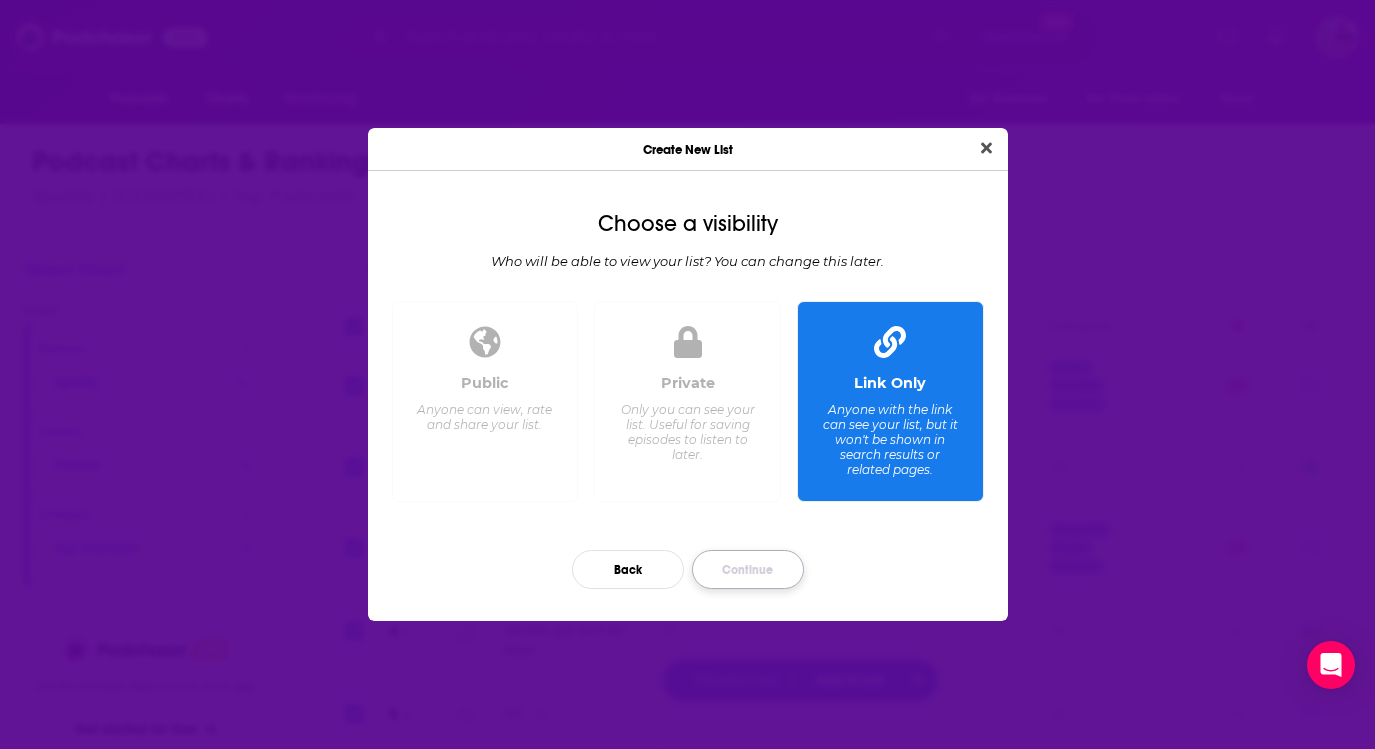 click on "Continue" at bounding box center (748, 569) 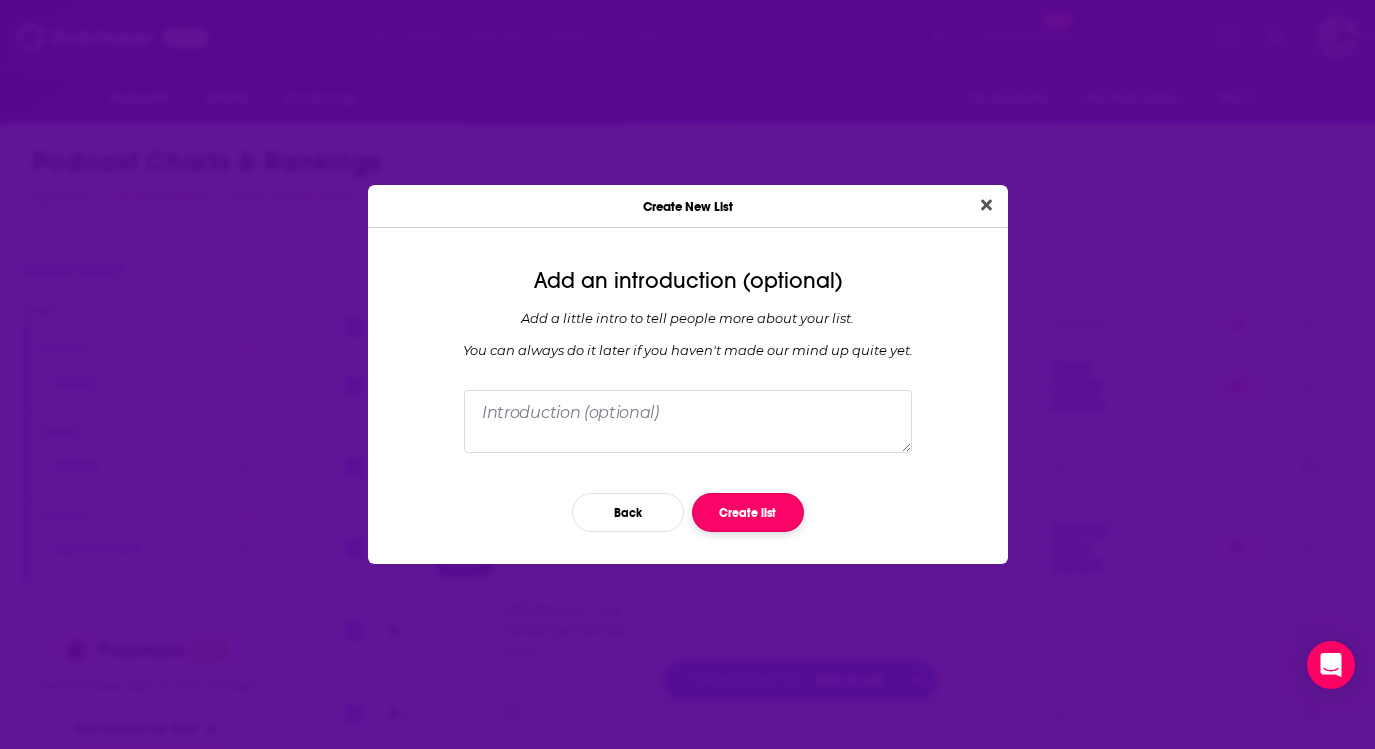 click on "Create list" at bounding box center (748, 512) 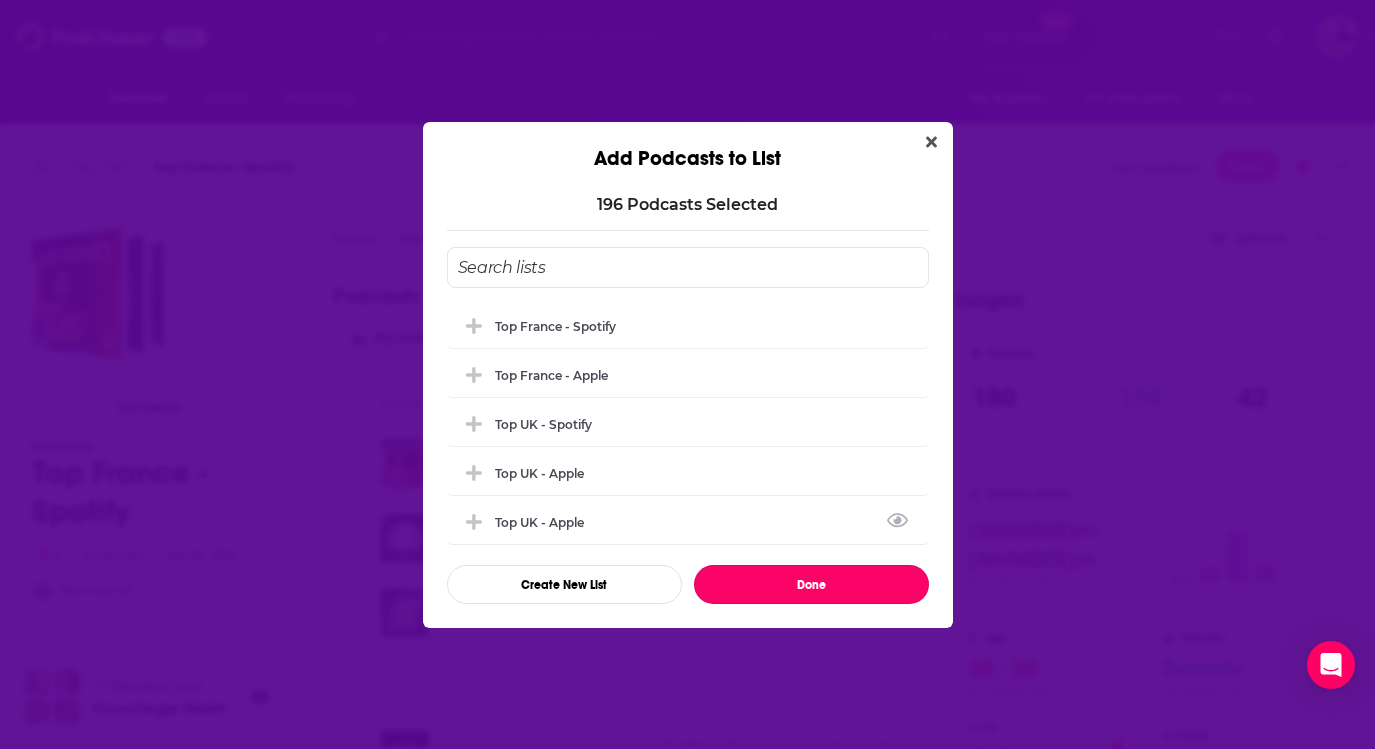 drag, startPoint x: 770, startPoint y: 592, endPoint x: 802, endPoint y: 593, distance: 32.01562 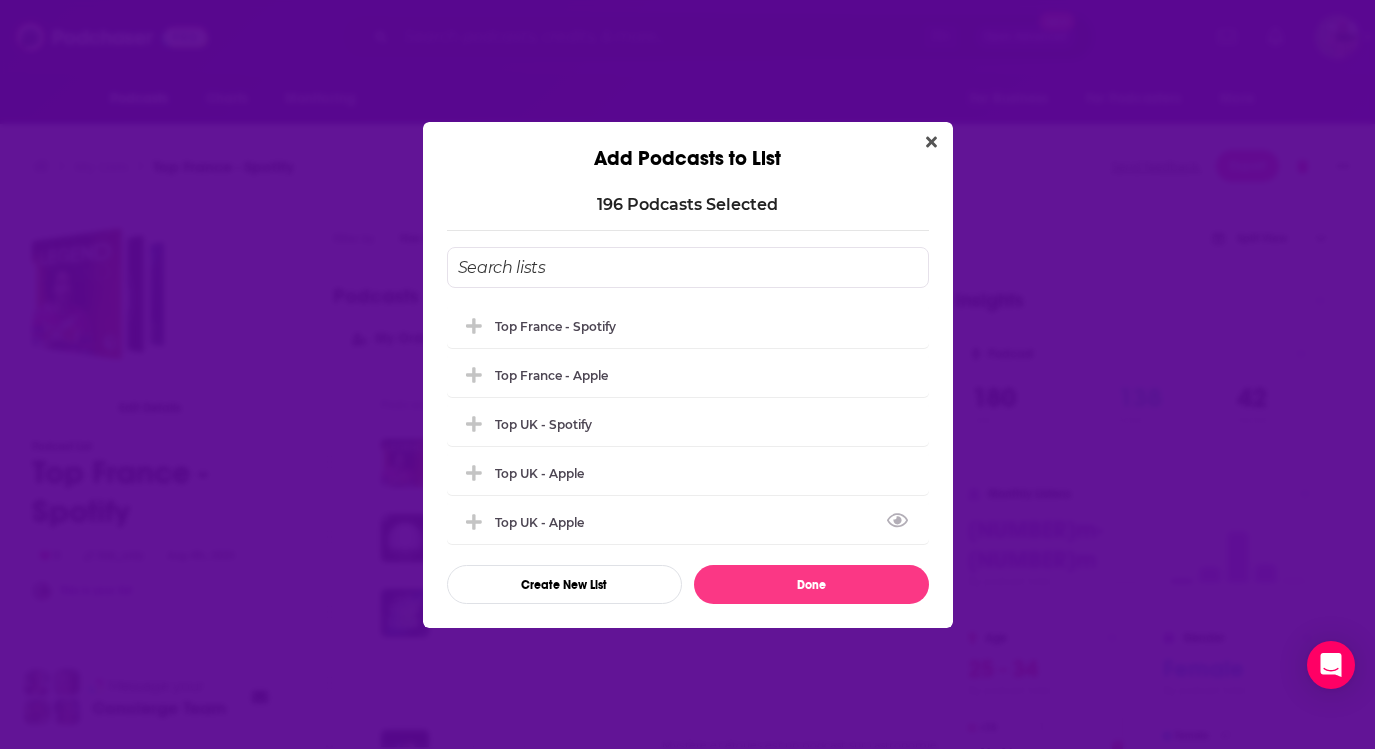click on "On rêve tous. Des rêves étranges, drôles, troublants... Qui en disent long, très long sur nous. "J'ai rêvé trop fo  ...More" at bounding box center (831, 613) 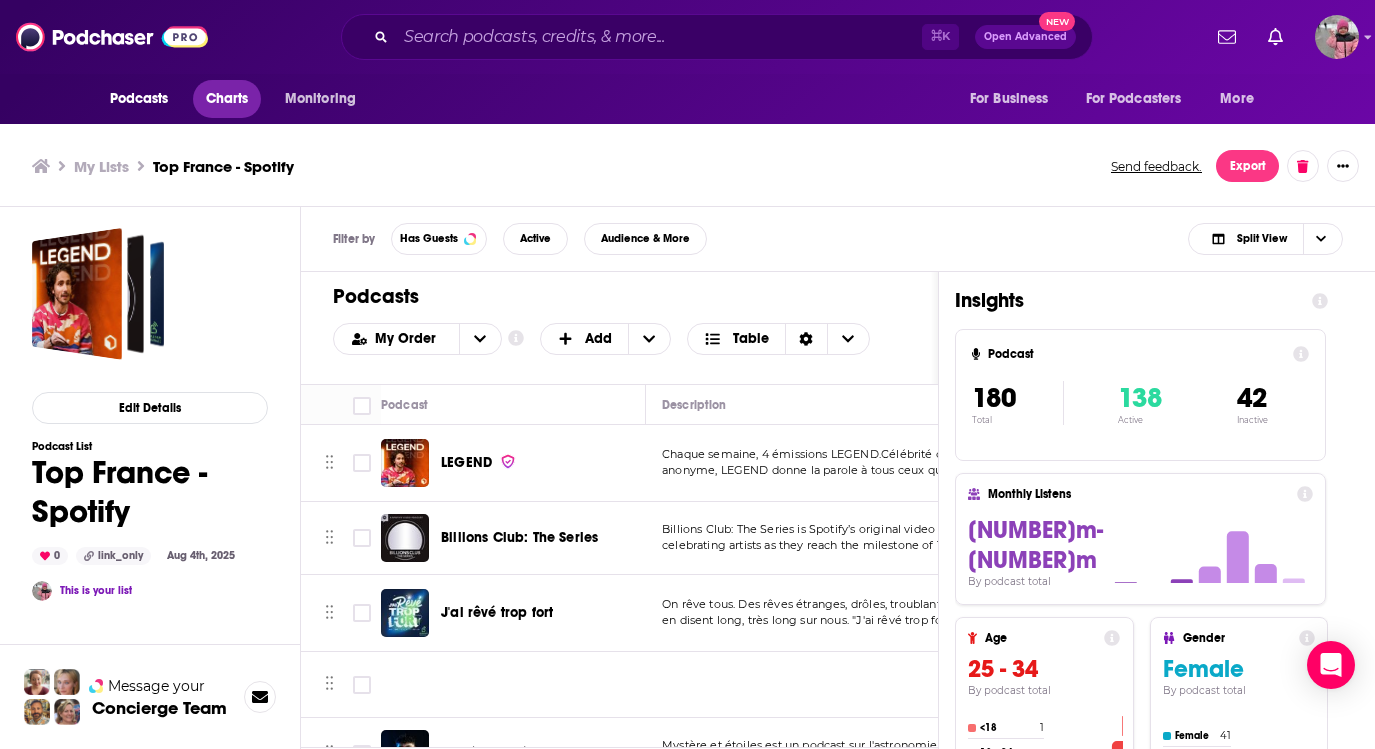 click on "Charts" at bounding box center [227, 99] 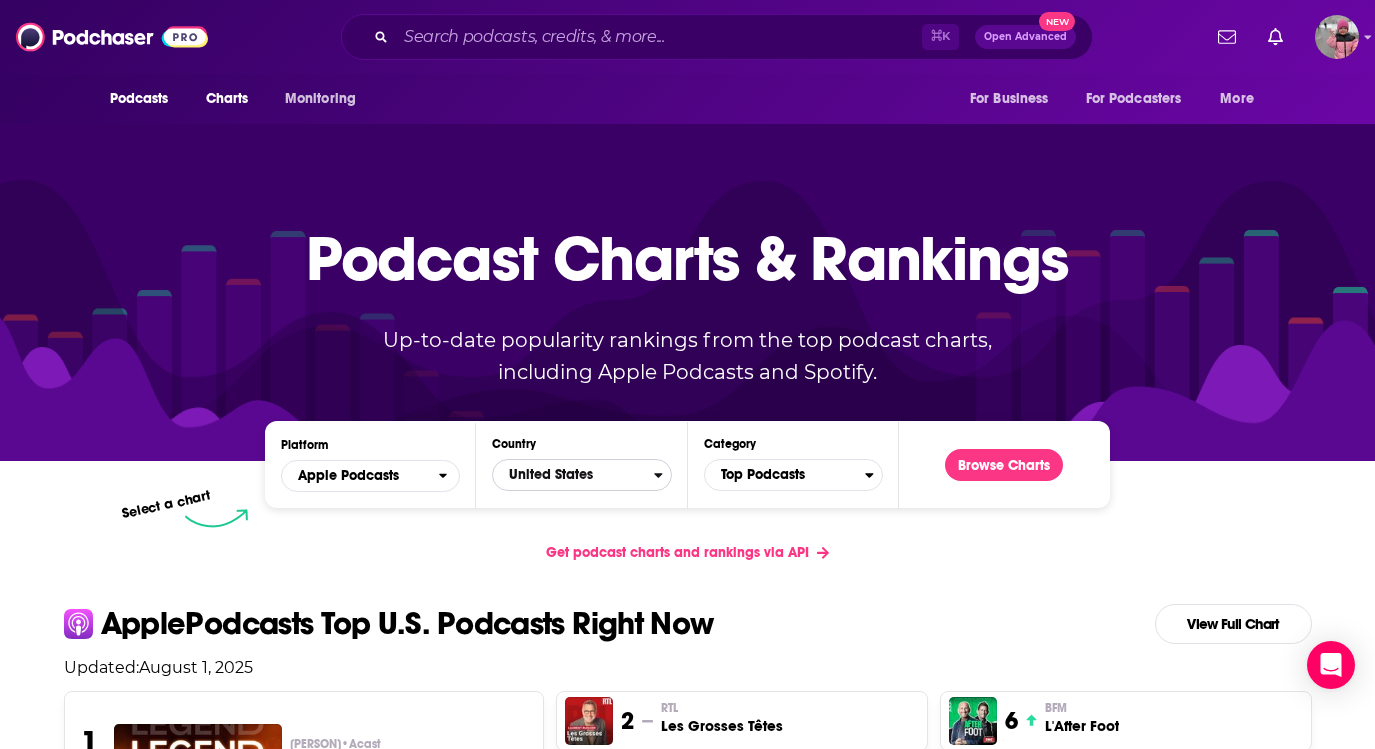 click on "United States" at bounding box center [573, 475] 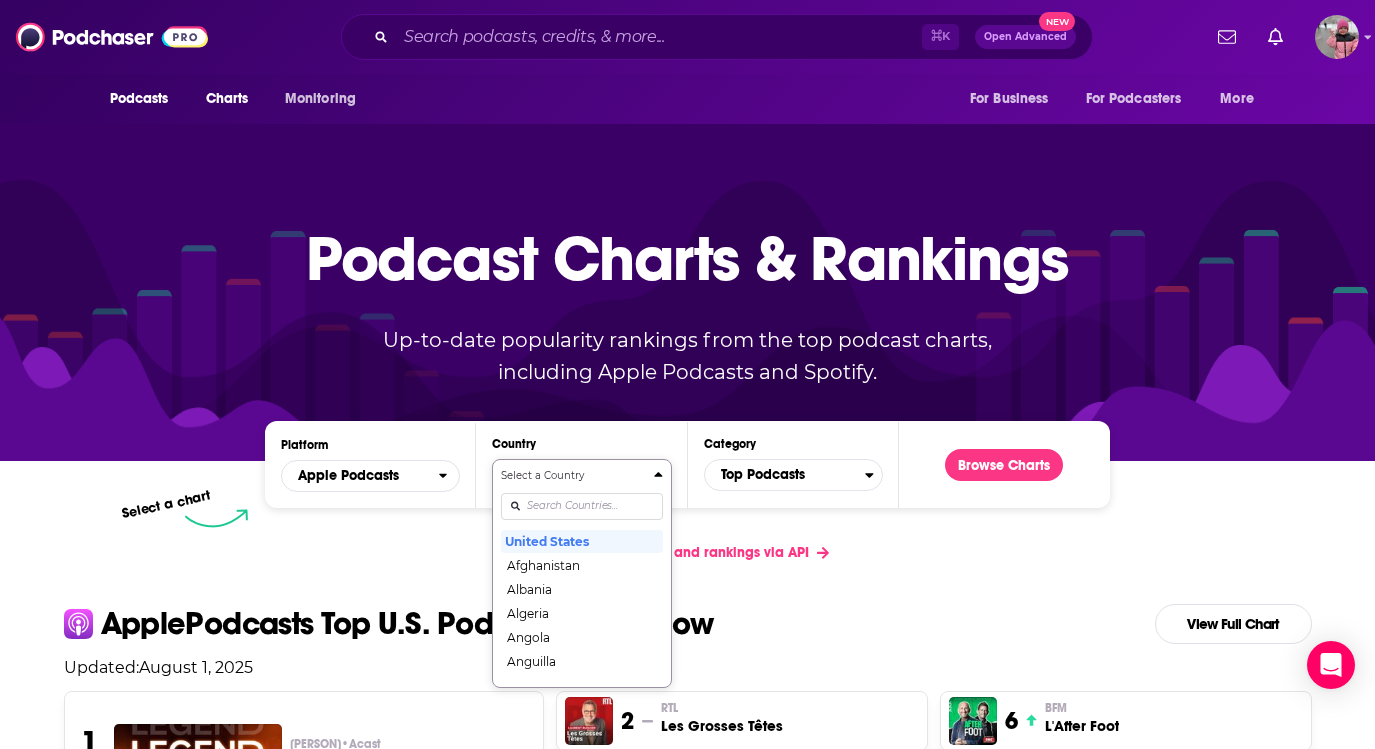 click on "Select a Country United States Afghanistan Albania Algeria Angola Anguilla Antigua and Barbuda Argentina Armenia Australia Austria Azerbaijan Bahamas Bahrain Barbados Belarus Belgium Belize Benin Bermuda Bhutan Bolivia Bosnia and Herzegovina Botswana Brazil British Virgin Islands Brunei Darussalam Bulgaria Burkina Faso Cambodia Cameroon Canada Cape Verde Cayman Islands Chad Chile China Colombia Congo Congo (Brazzaville) Costa Rica Côte dIvoire Croatia Cyprus Czech Republic Denmark Dominica Dominican Republic Ecuador Egypt El Salvador Estonia Fiji Finland France Gabon Gambia Georgia Germany Ghana Greece Grenada Guatemala Guinea-Bissau Guyana Honduras Hong Kong Hungary Iceland India Indonesia Iraq Ireland Israel Italy Jamaica Japan Jordan Kazakhstan Kenya Kosovo Kuwait Kyrgyzstan Lao PDR Latvia Lebanon Liberia Libya Lithuania Luxembourg Macao Macedonia, Republic of Madagascar Malawi Malaysia Maldives Mali Malta Mauritania Mauritius Mexico Micronesia, Federated States of Moldova Mongolia Montenegro Montserrat" at bounding box center (581, 573) 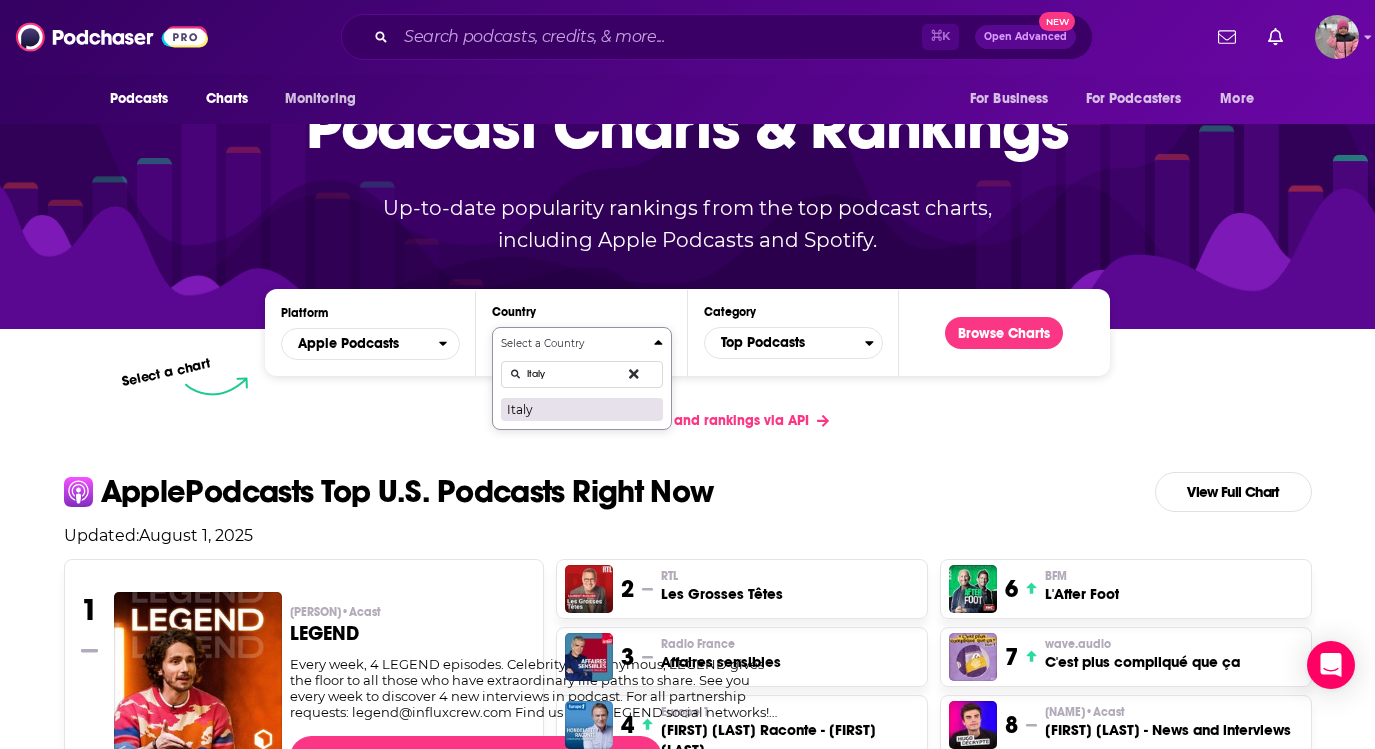 click on "Italy" at bounding box center [581, 409] 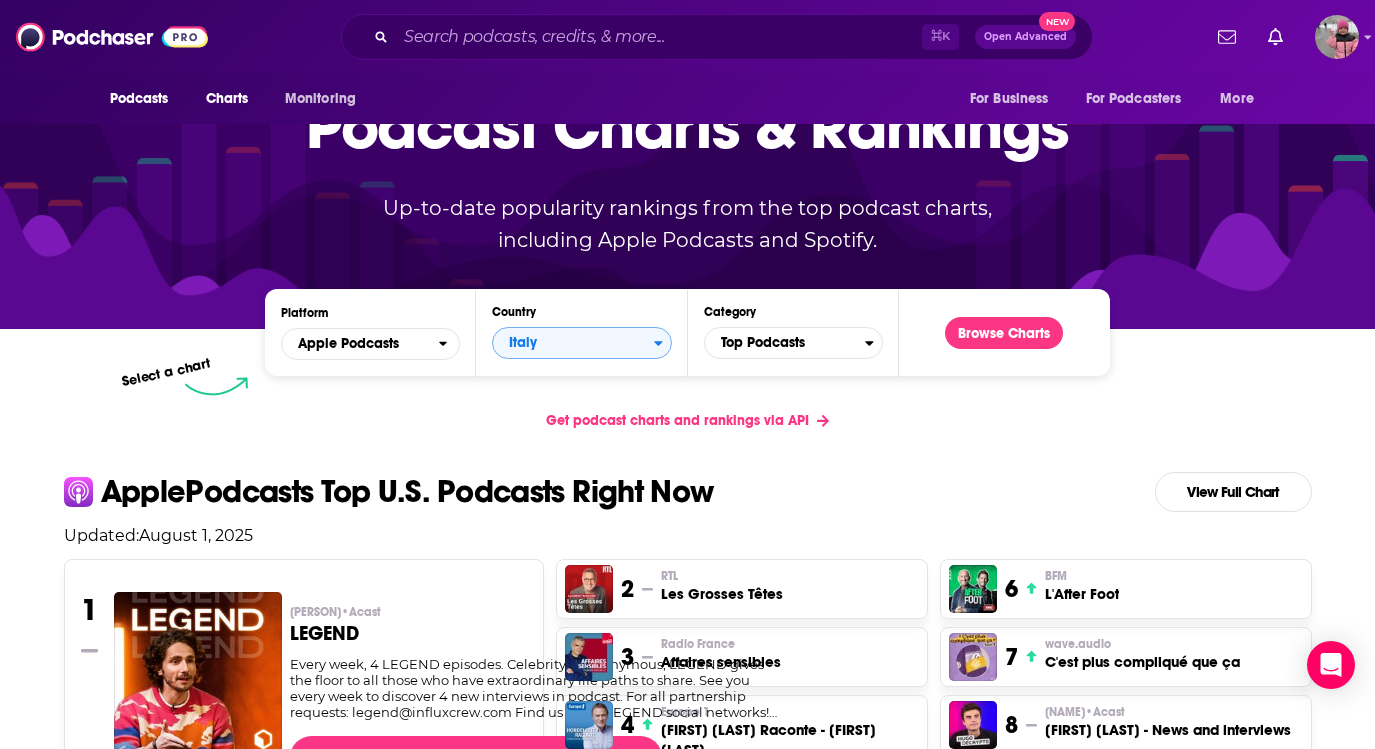 click on "Browse Charts" at bounding box center (1004, 332) 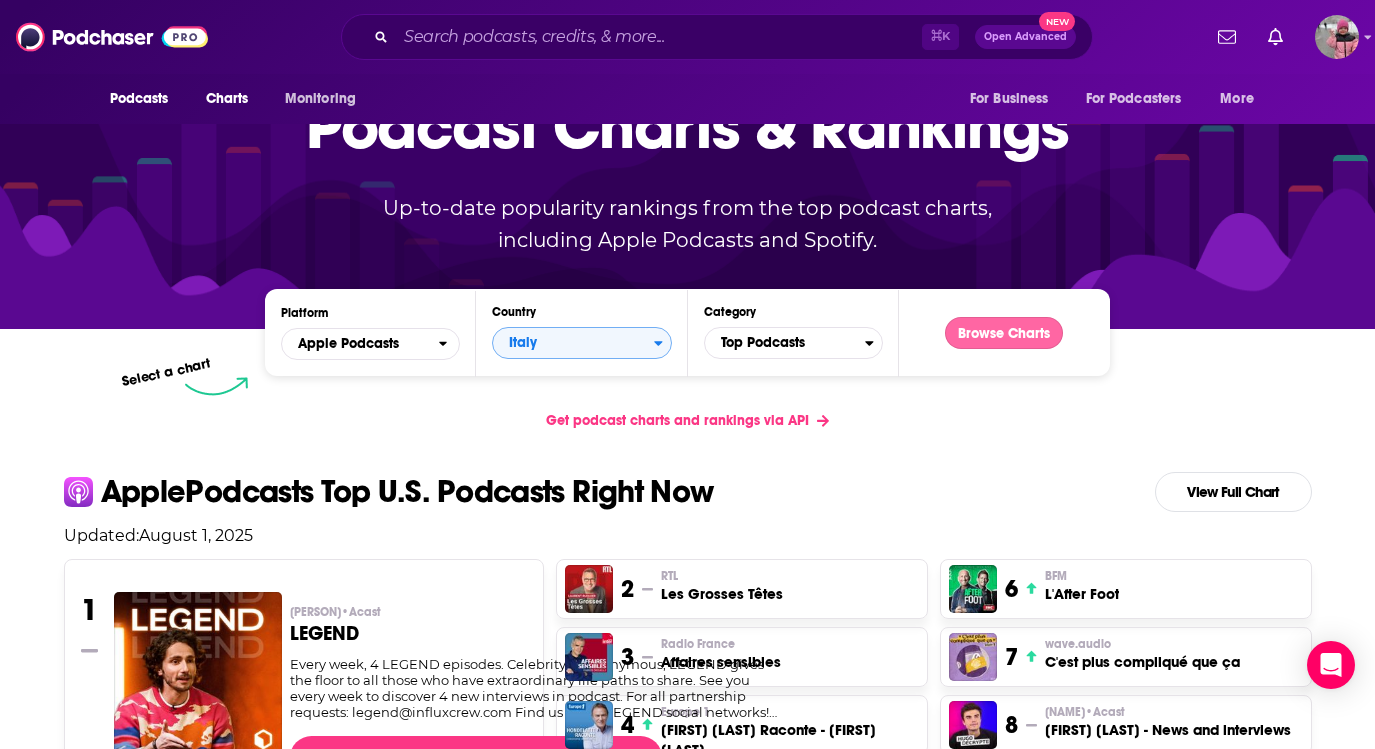 click on "Browse Charts" at bounding box center [1004, 333] 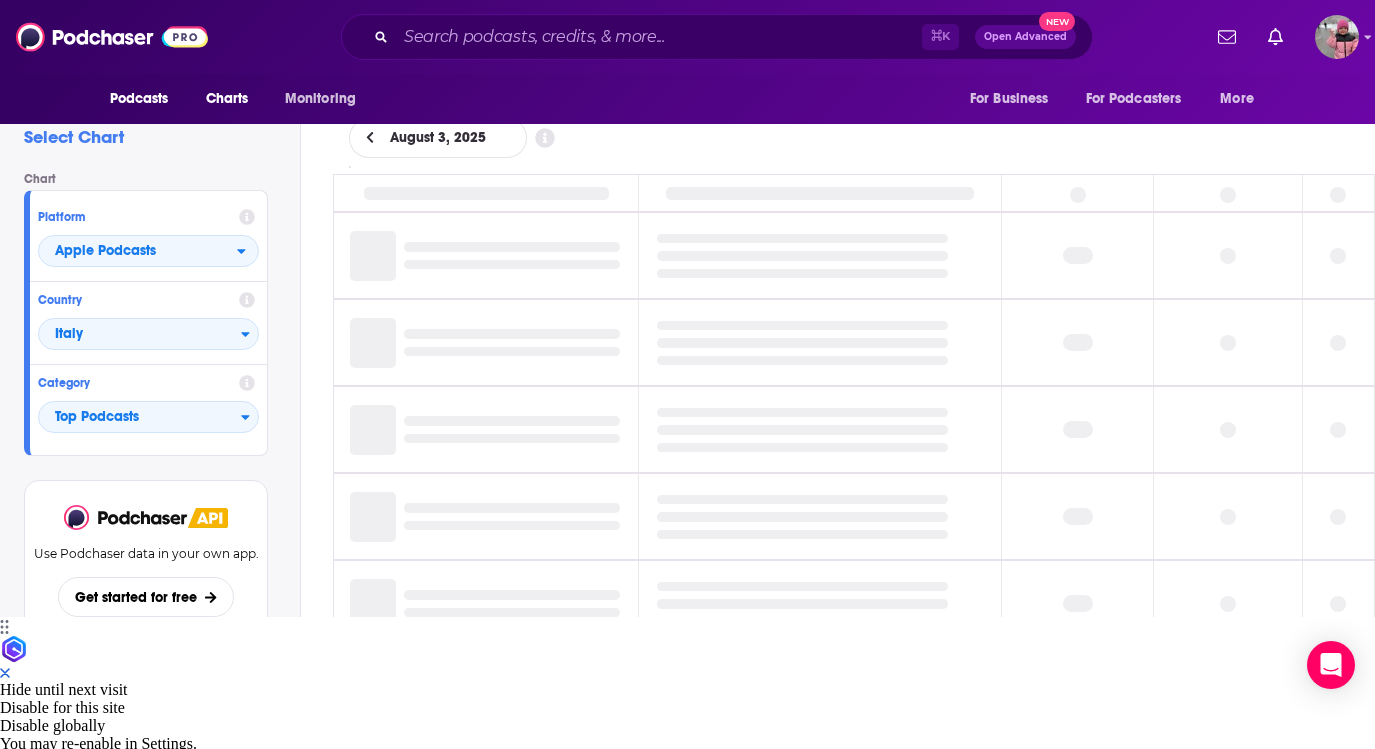 scroll, scrollTop: 0, scrollLeft: 0, axis: both 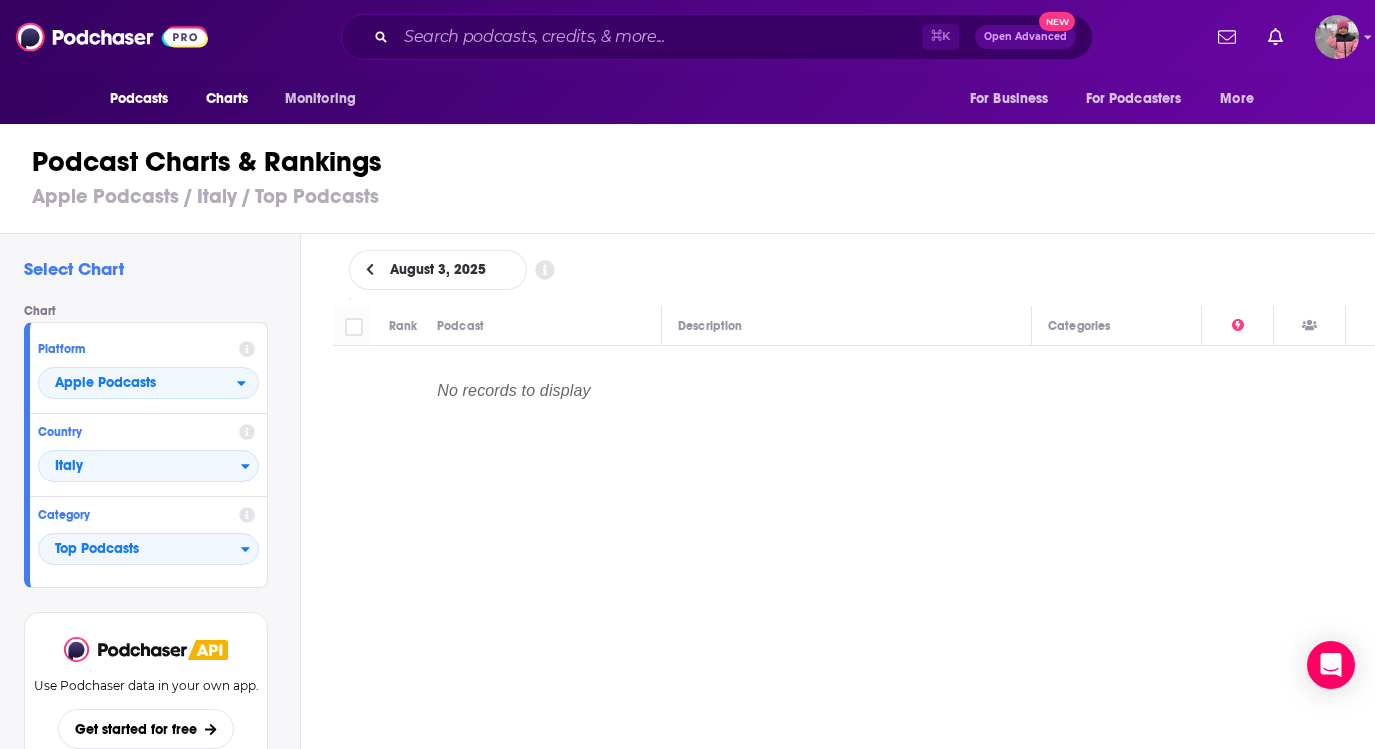 click 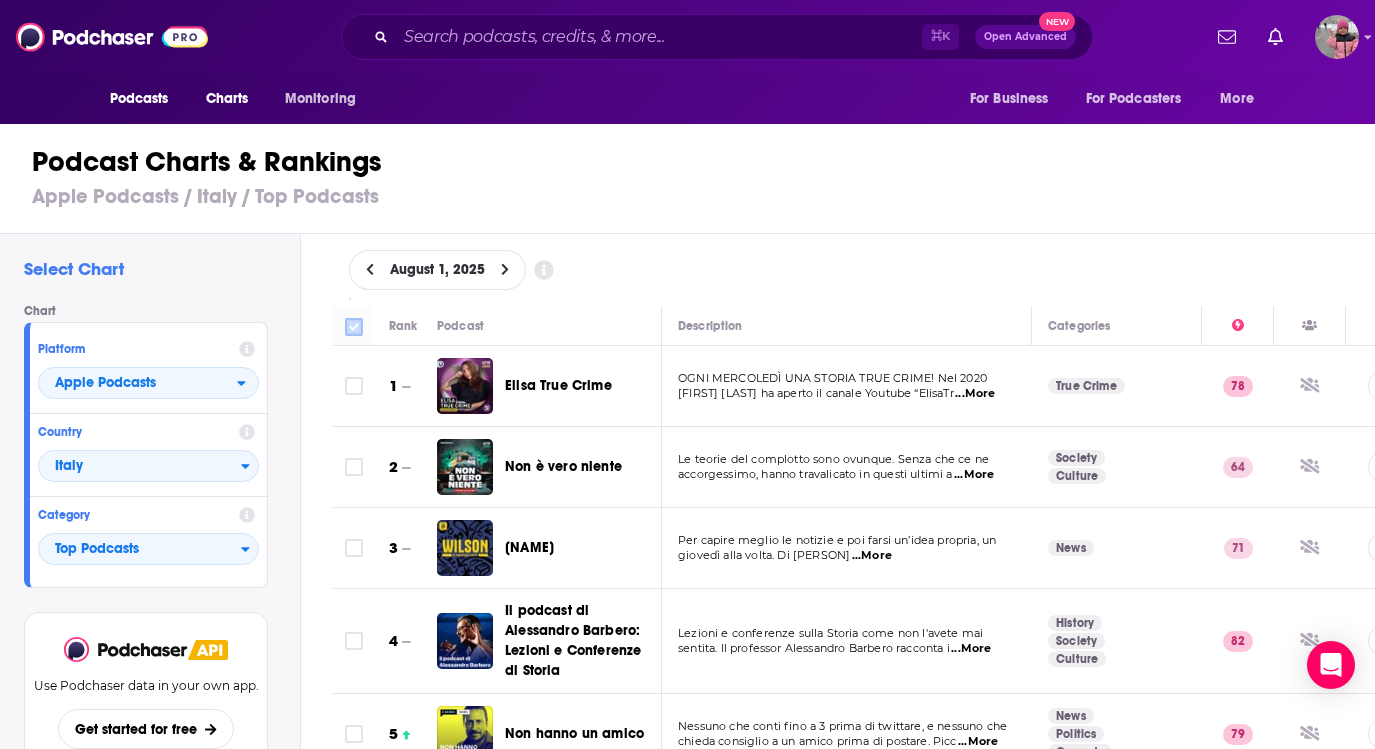 click at bounding box center (354, 327) 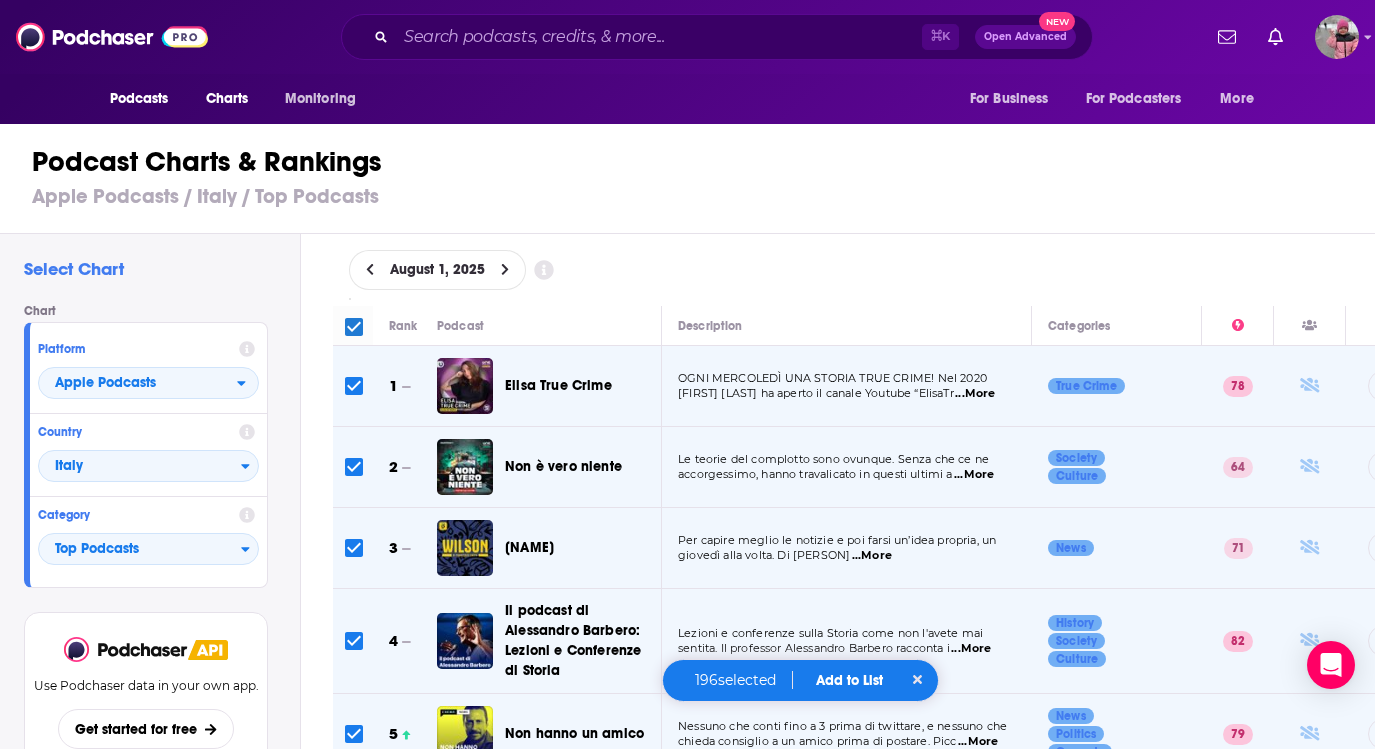 click on "Add to List" at bounding box center [849, 680] 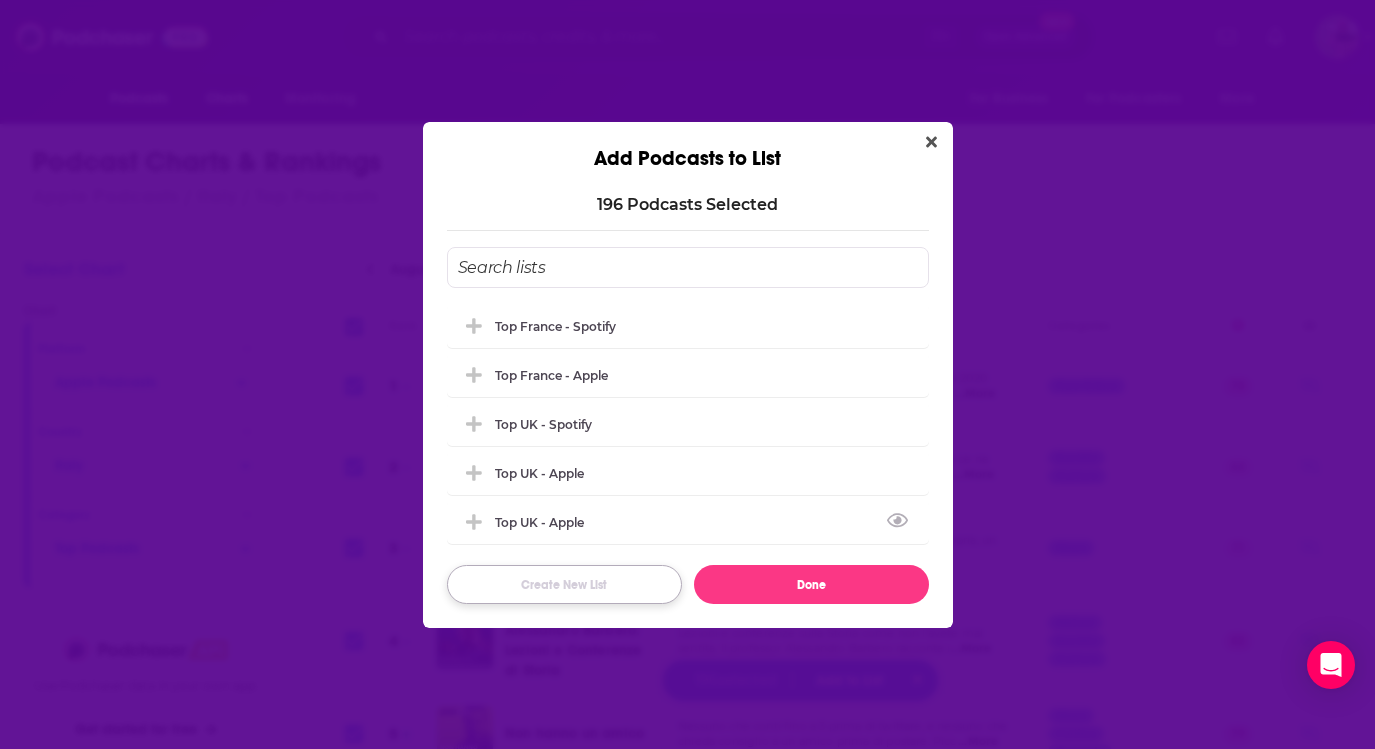 click on "Create New List" at bounding box center (564, 584) 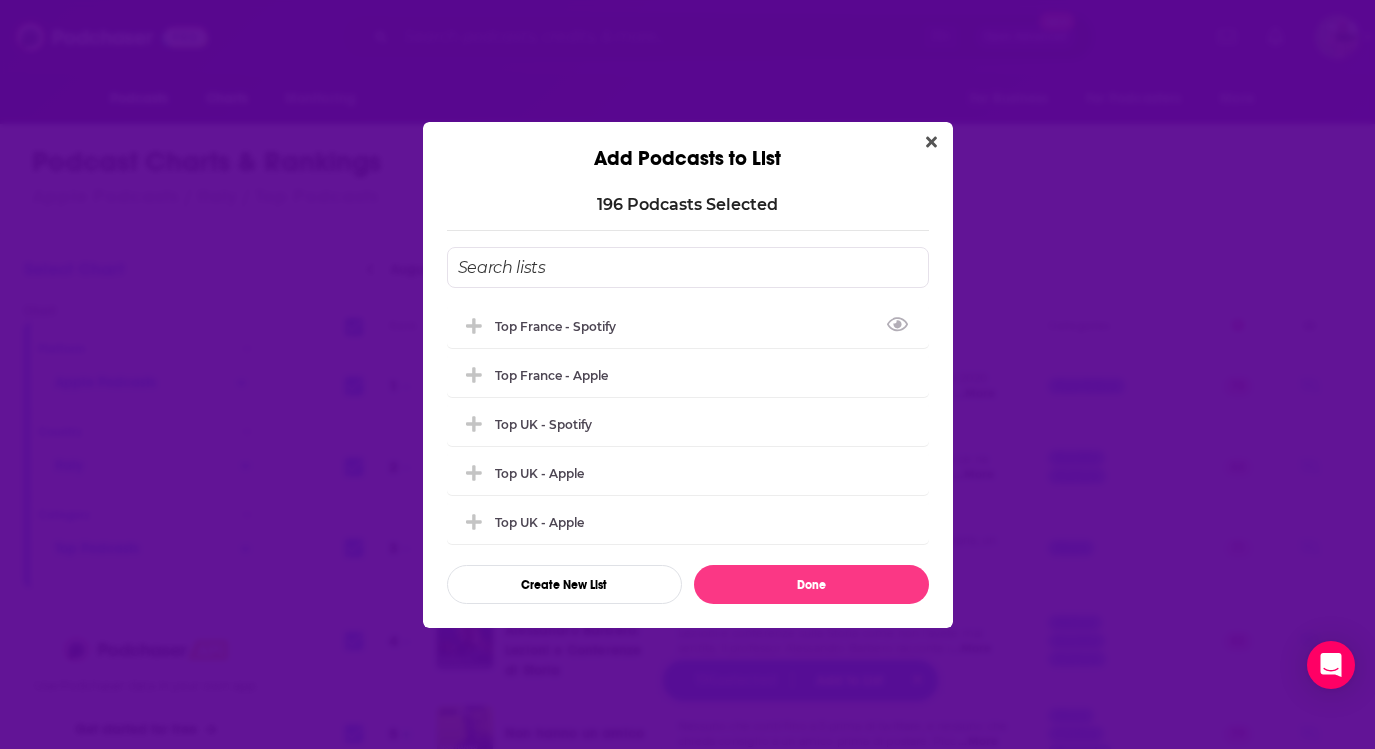 click at bounding box center [688, 267] 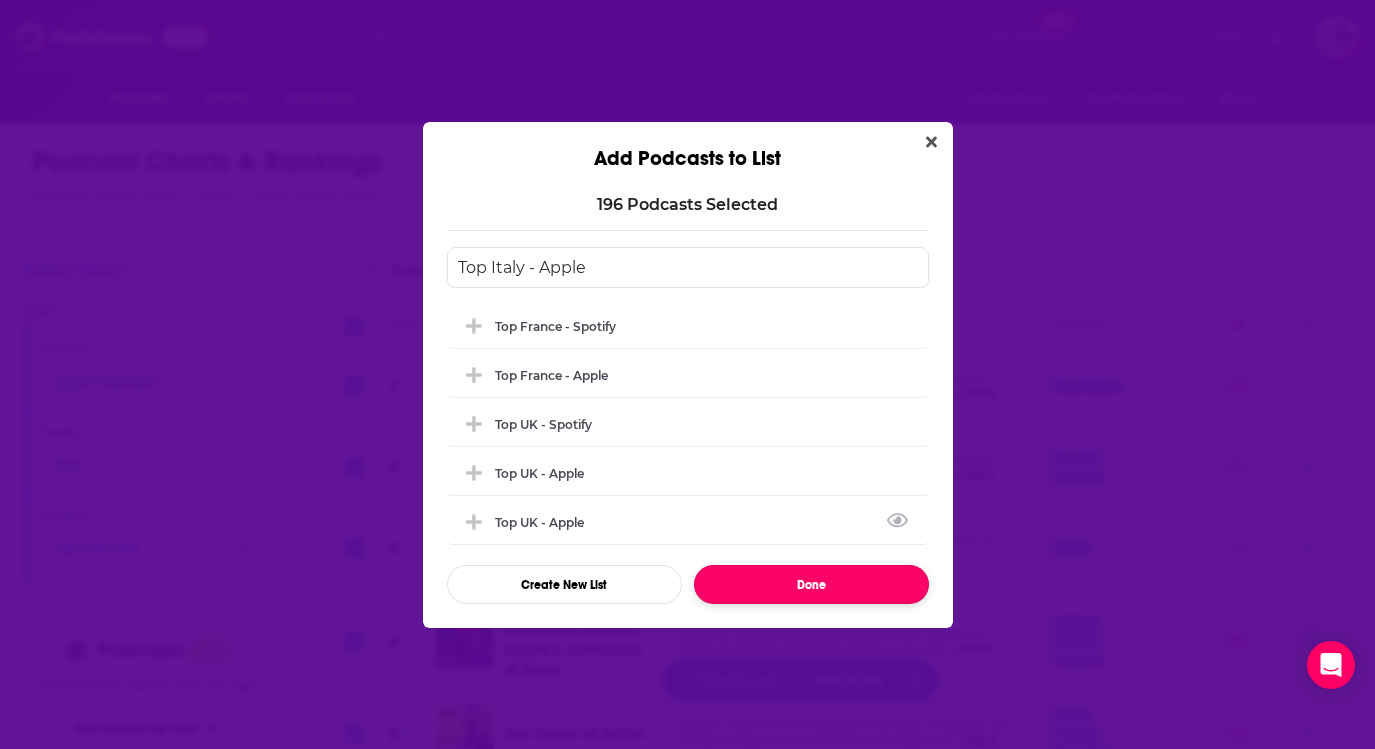 click on "Done" at bounding box center (811, 584) 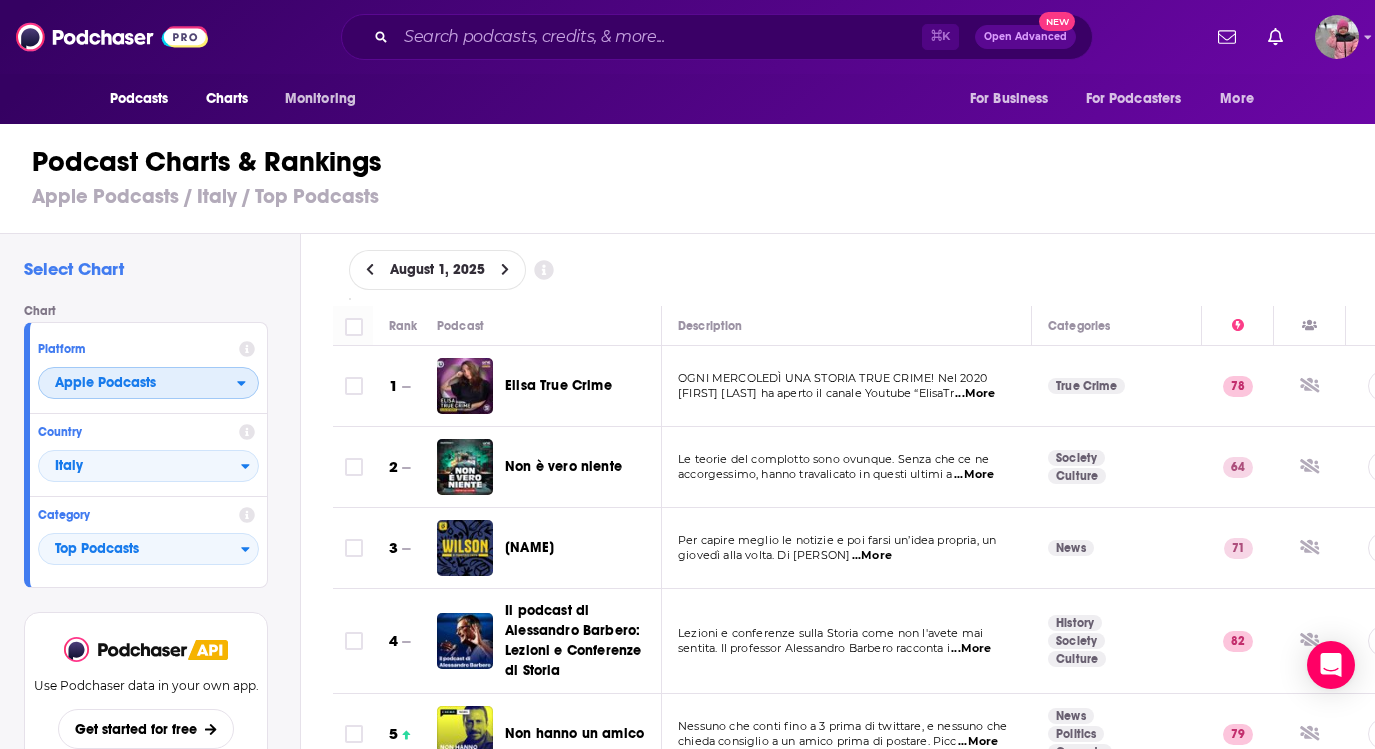 click on "Apple Podcasts" at bounding box center (138, 384) 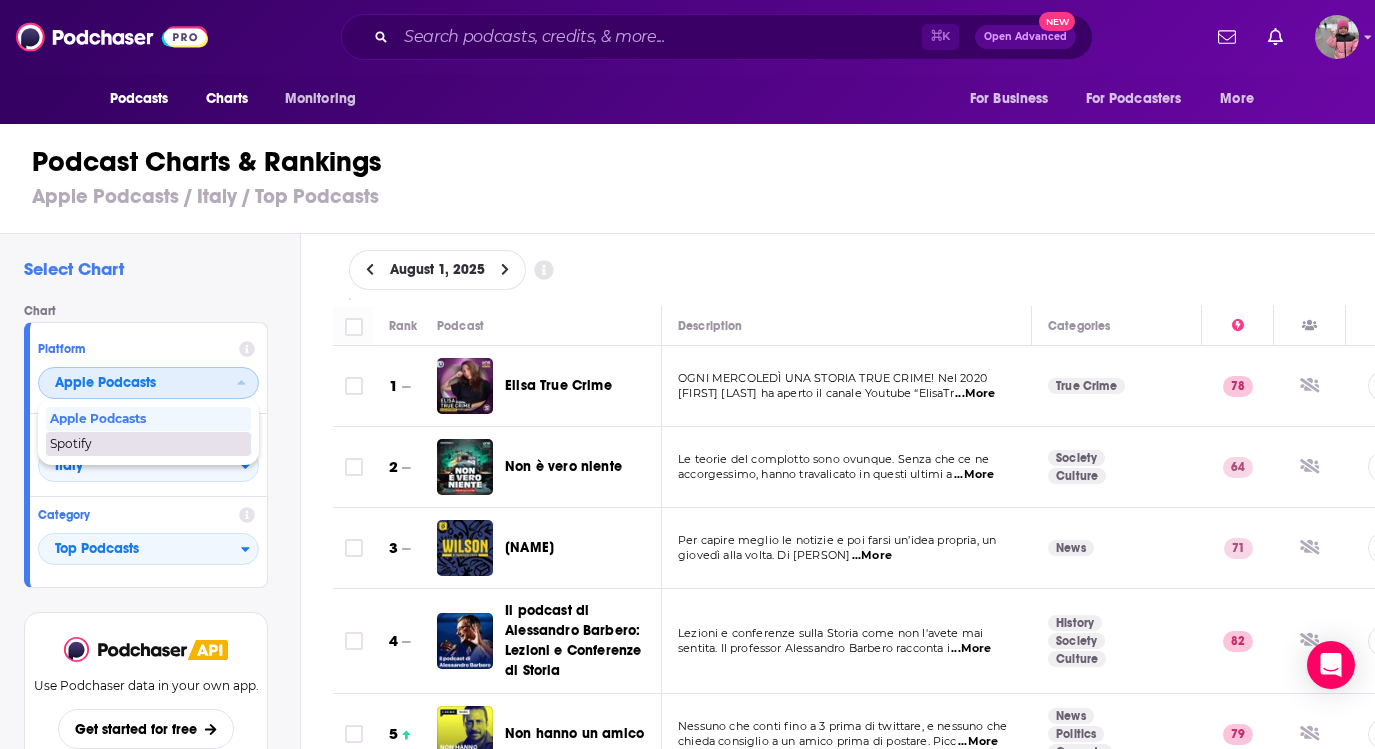 click on "Spotify" at bounding box center [147, 444] 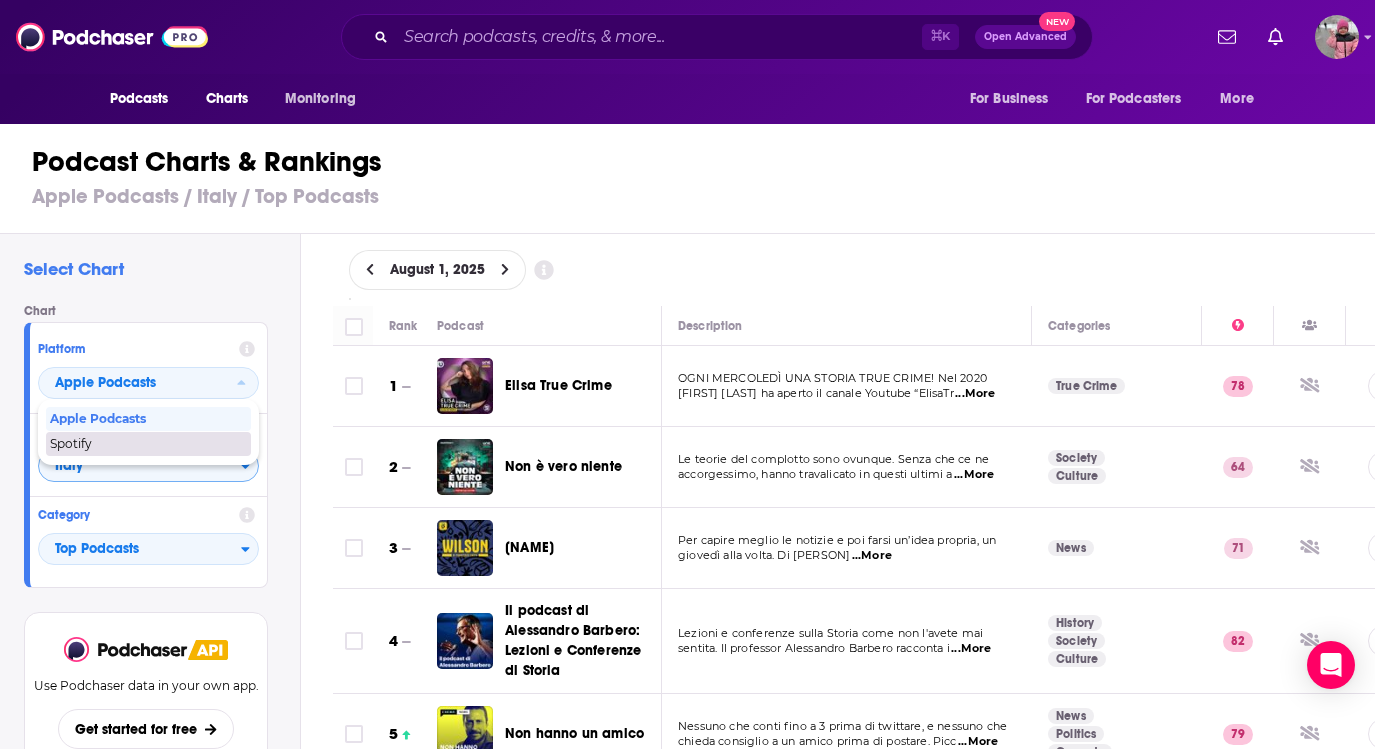click on "Country Italy" at bounding box center (148, 455) 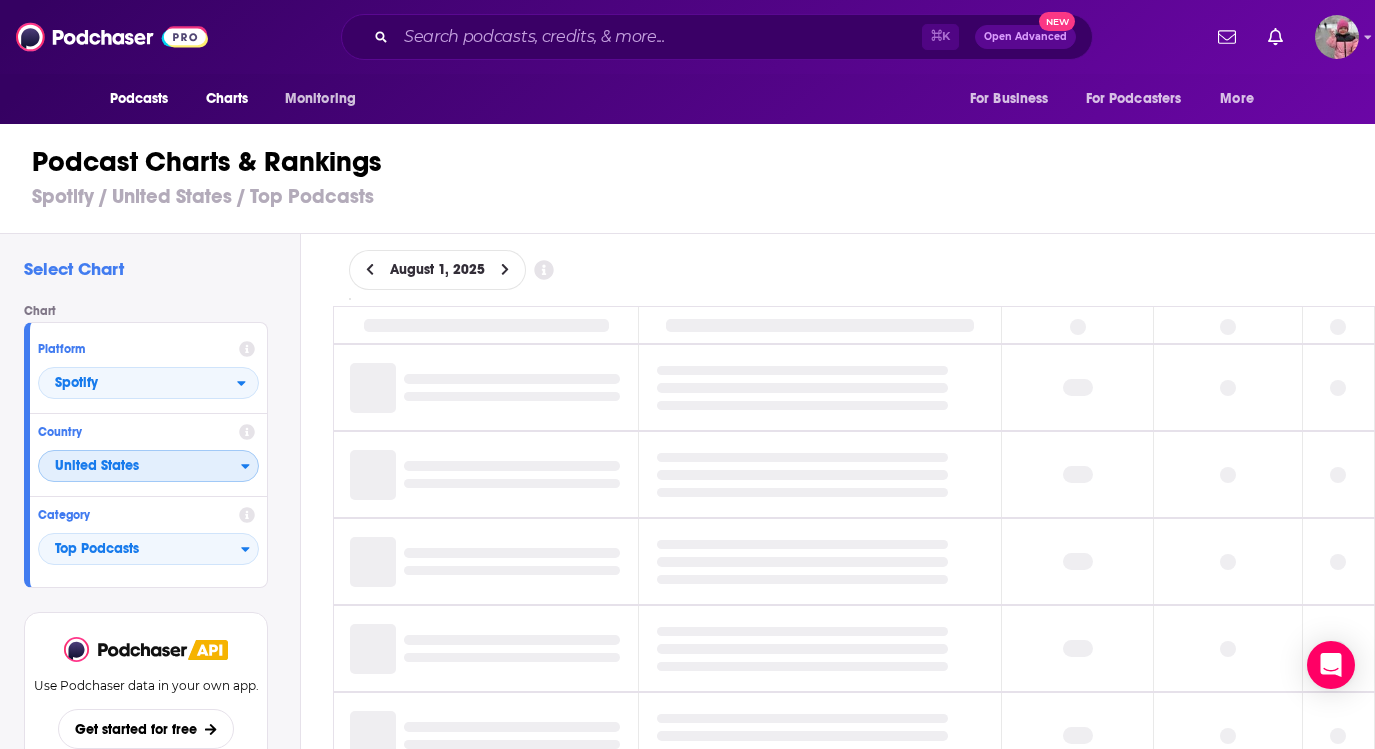 click on "United States" at bounding box center (140, 467) 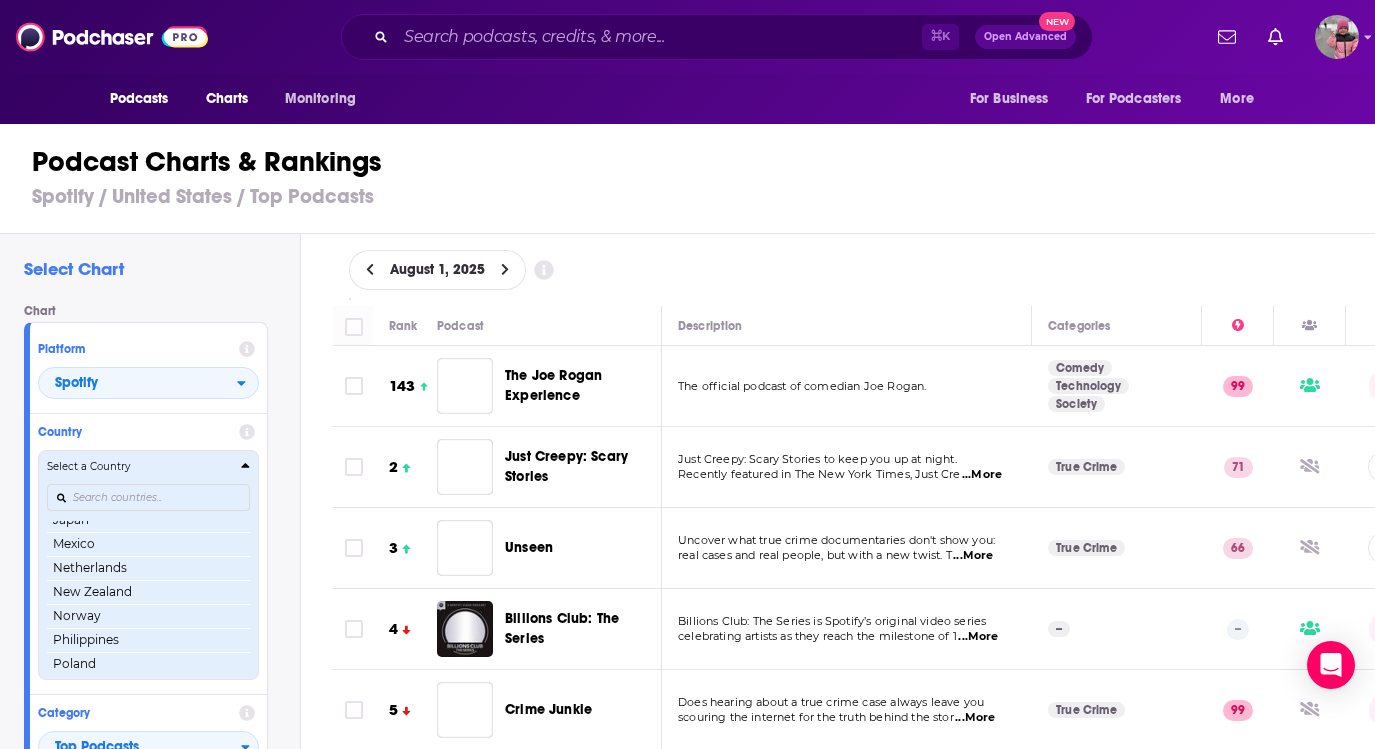 scroll, scrollTop: 474, scrollLeft: 0, axis: vertical 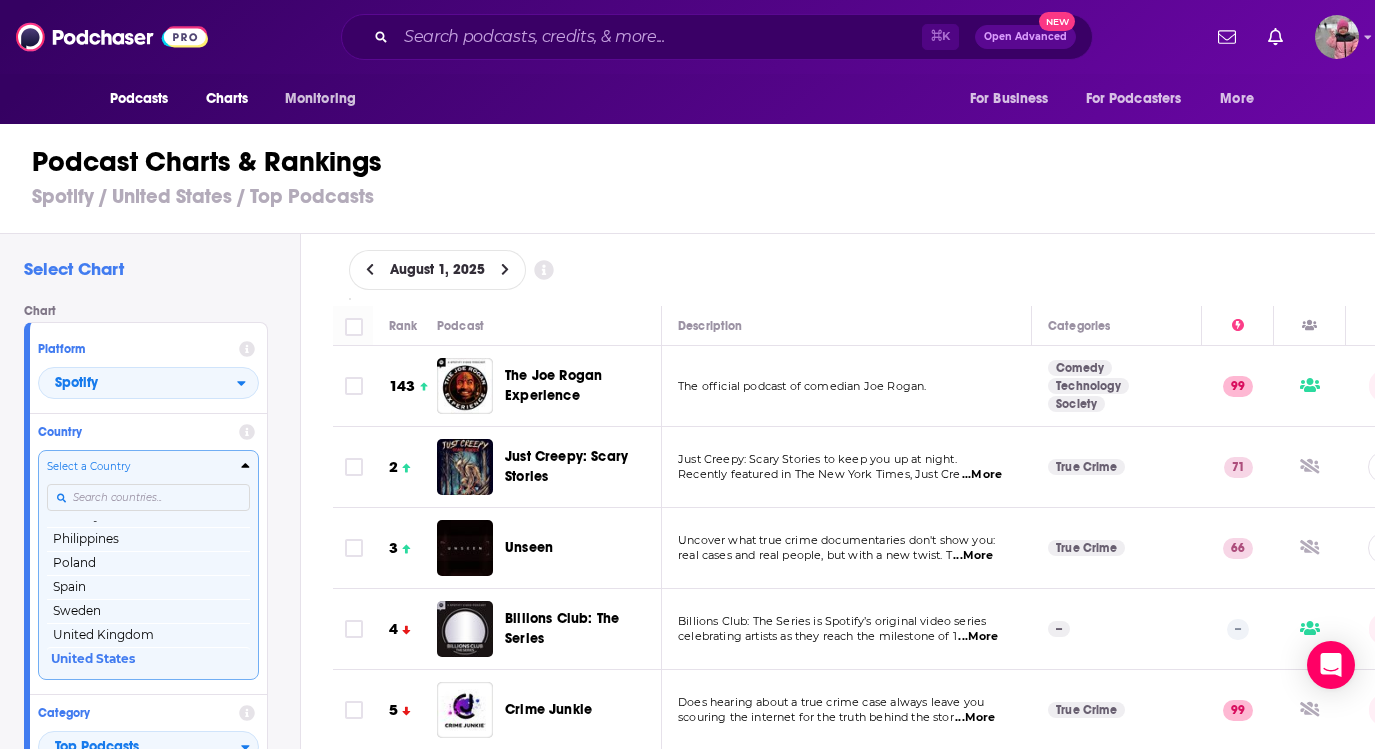 click at bounding box center [148, 497] 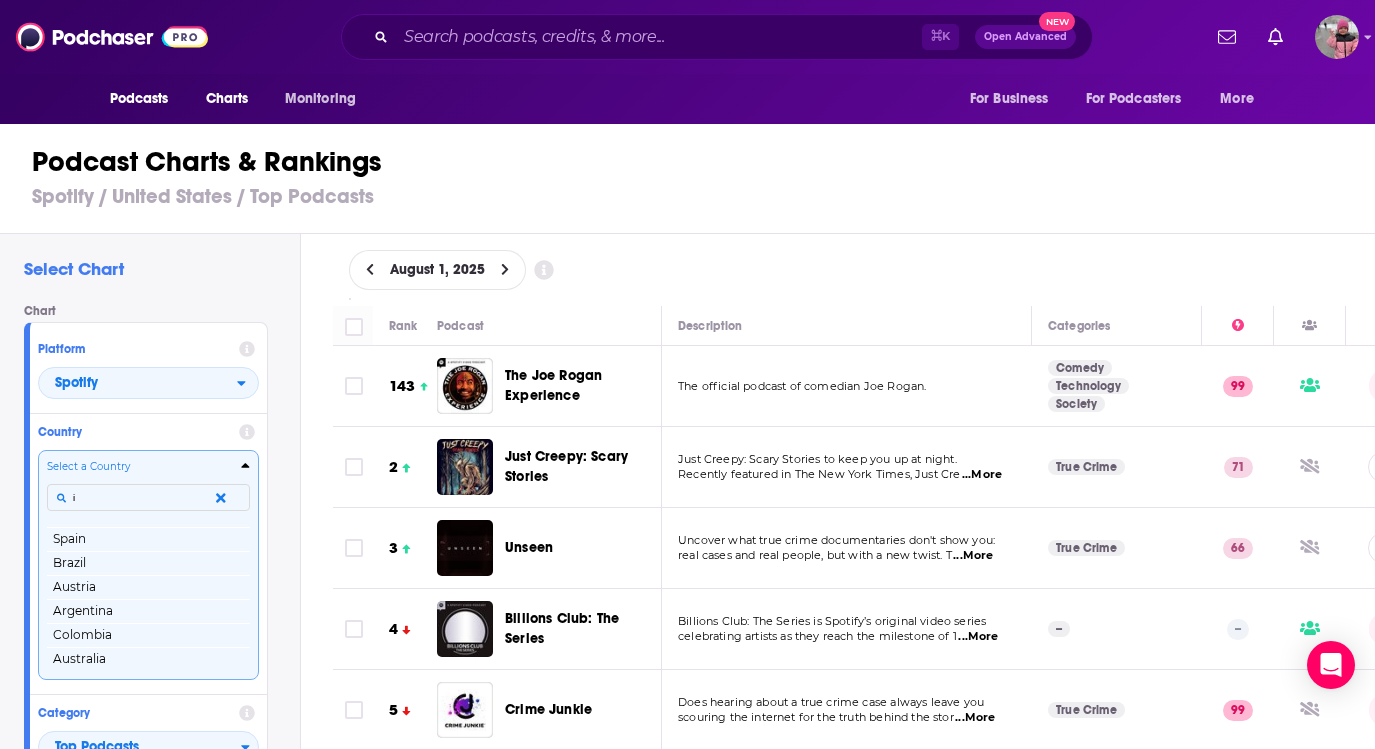 scroll, scrollTop: 0, scrollLeft: 0, axis: both 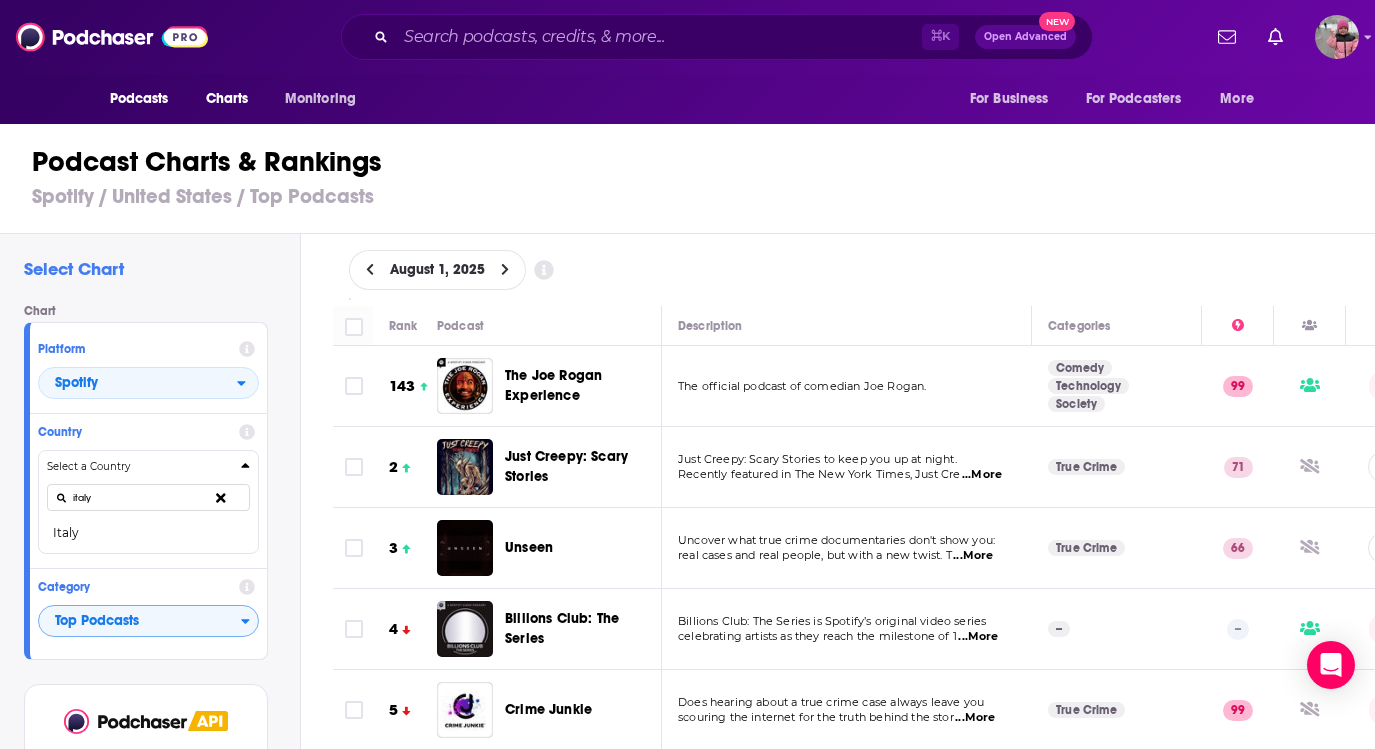 click on "Italy" at bounding box center [148, 533] 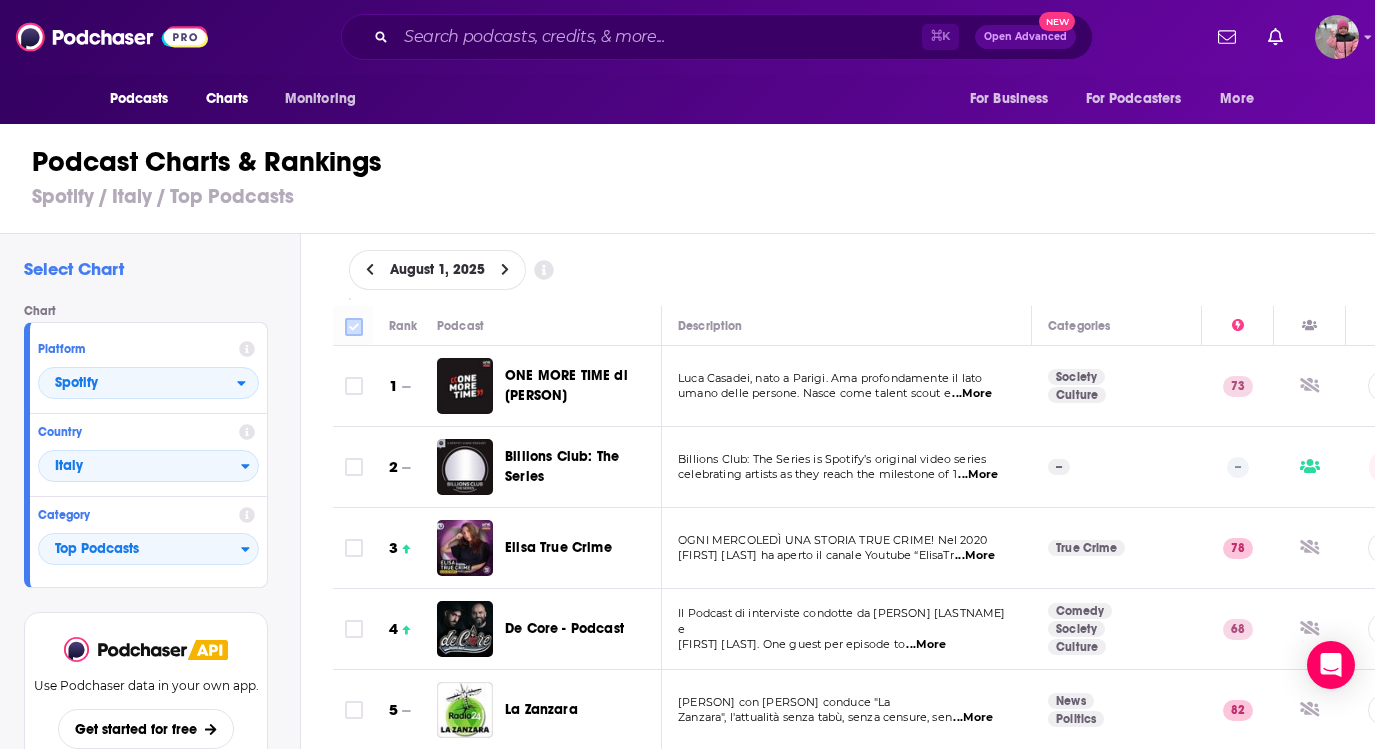 click at bounding box center [354, 327] 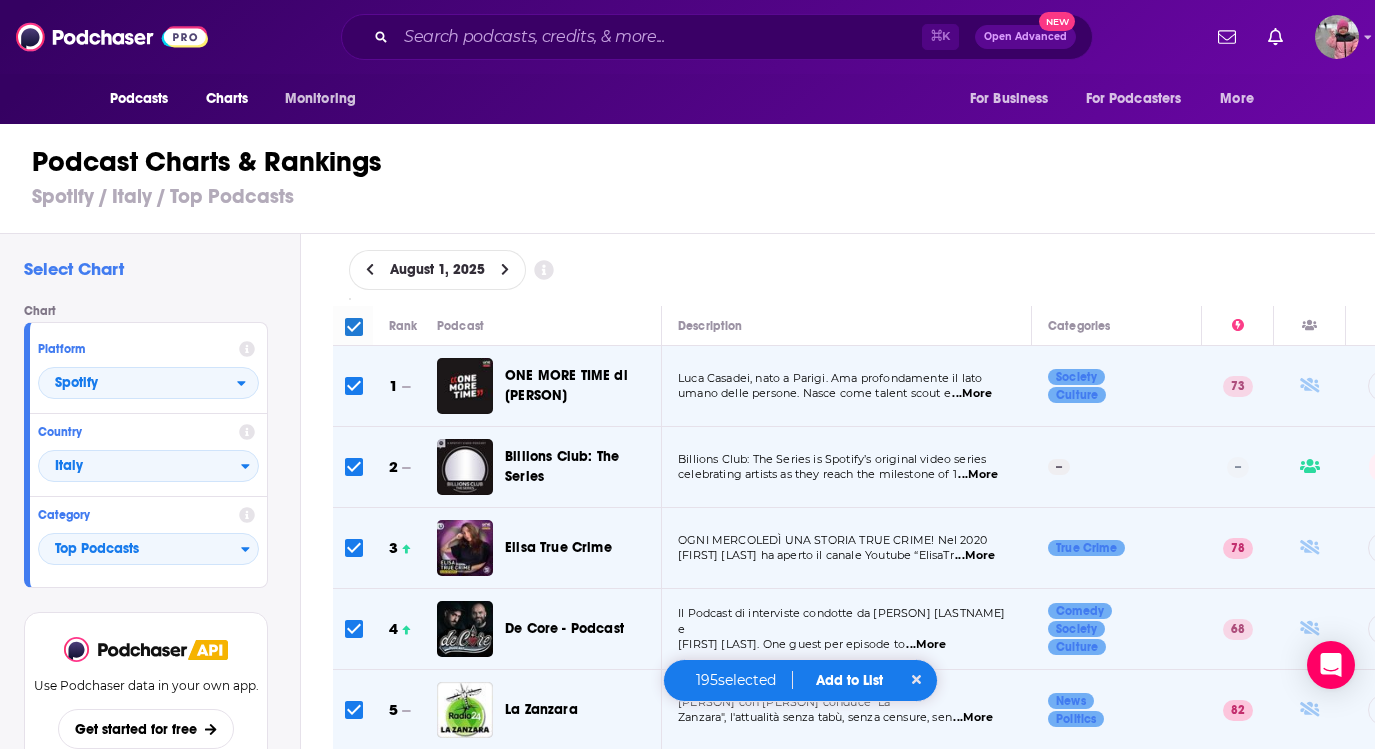 click on "Add to List" at bounding box center [849, 680] 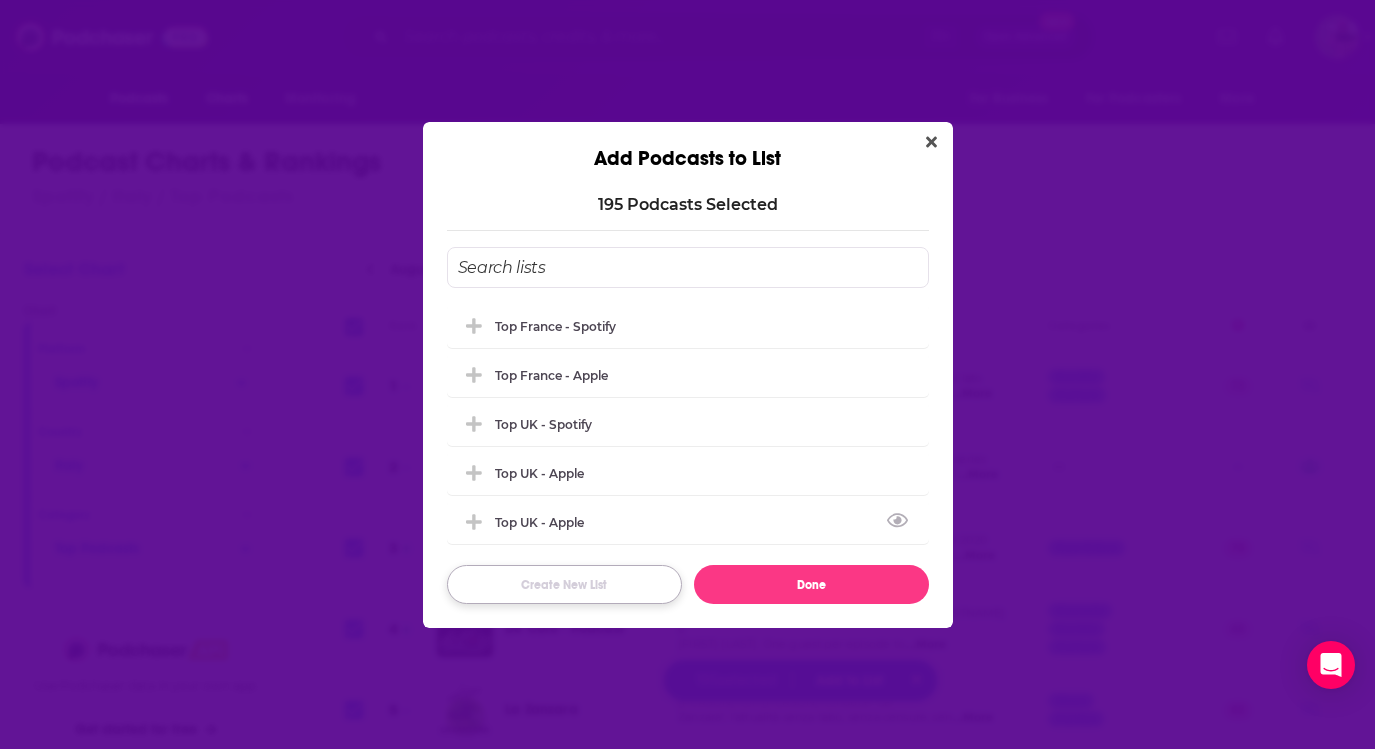 click on "Create New List" at bounding box center (564, 584) 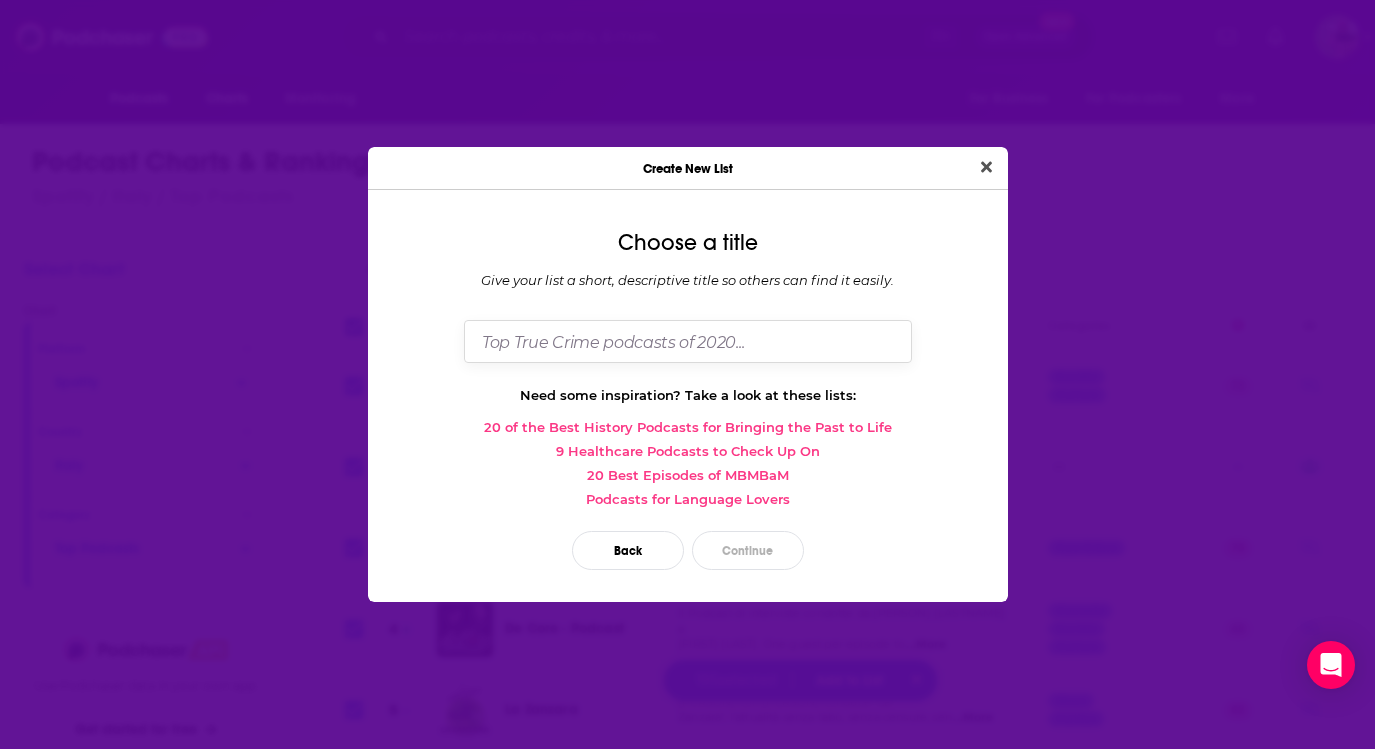 click at bounding box center (688, 341) 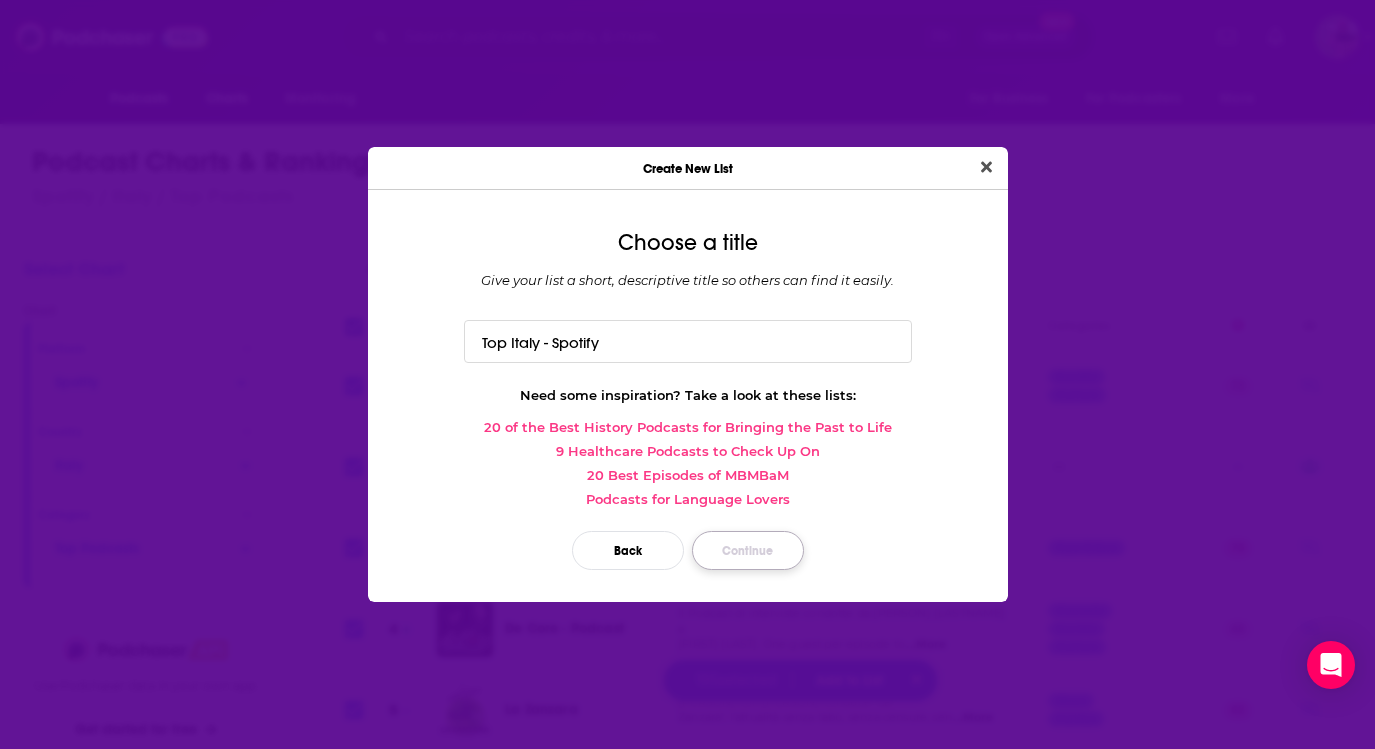 click on "Continue" at bounding box center (748, 550) 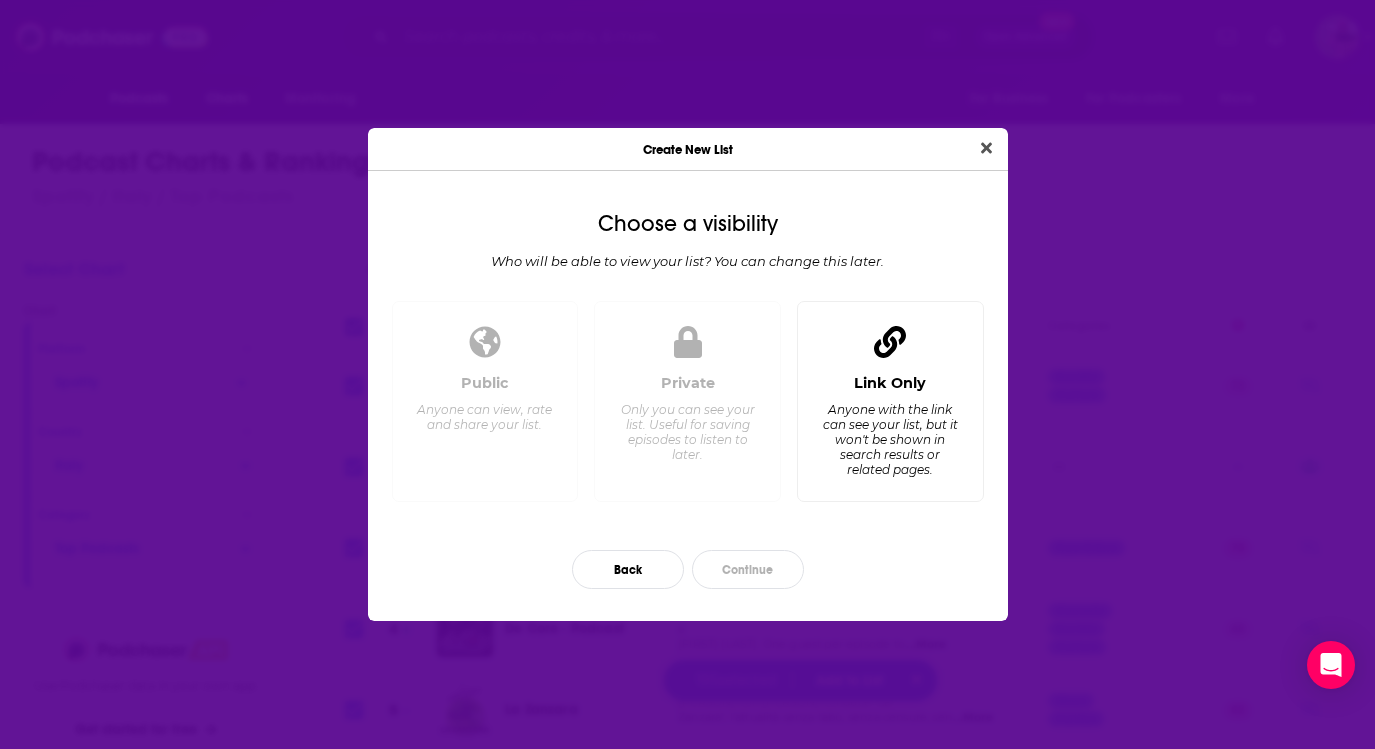 click on "Link Only" at bounding box center [890, 383] 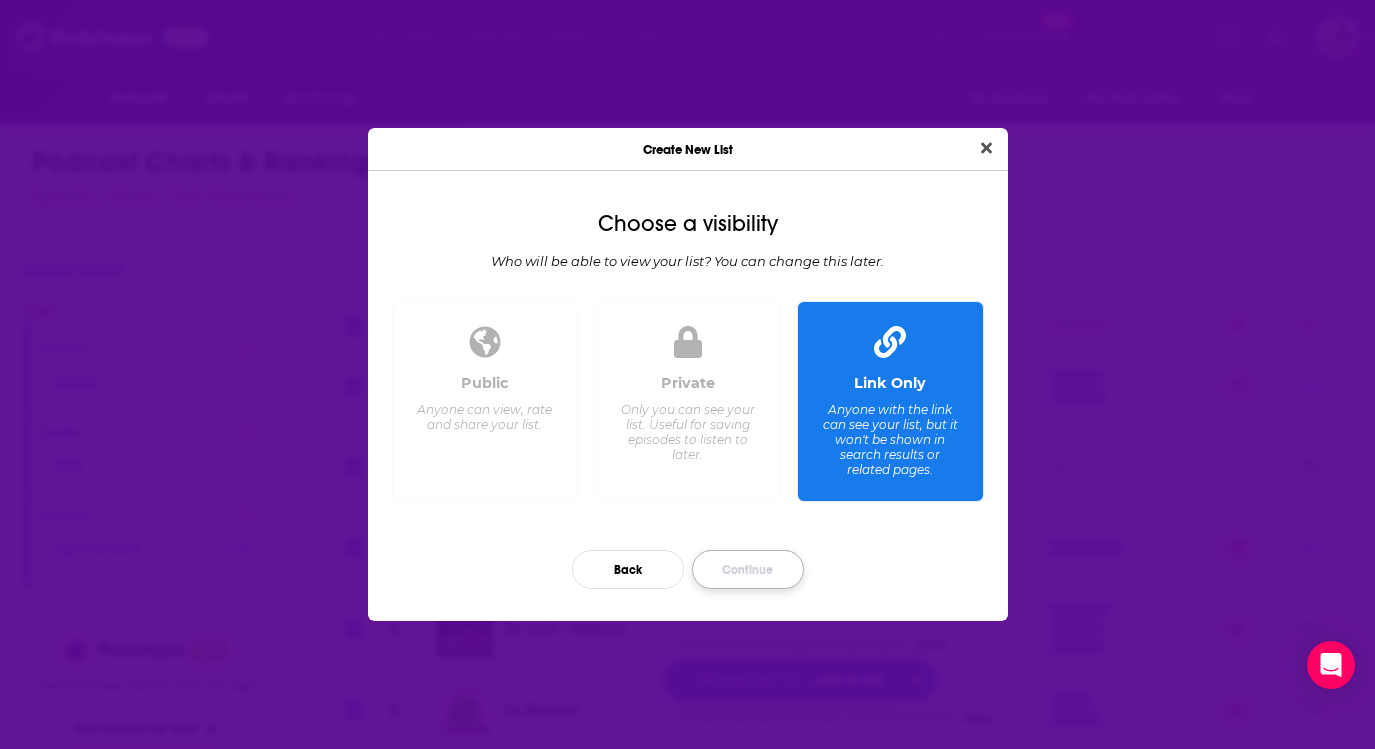 click on "Continue" at bounding box center (748, 569) 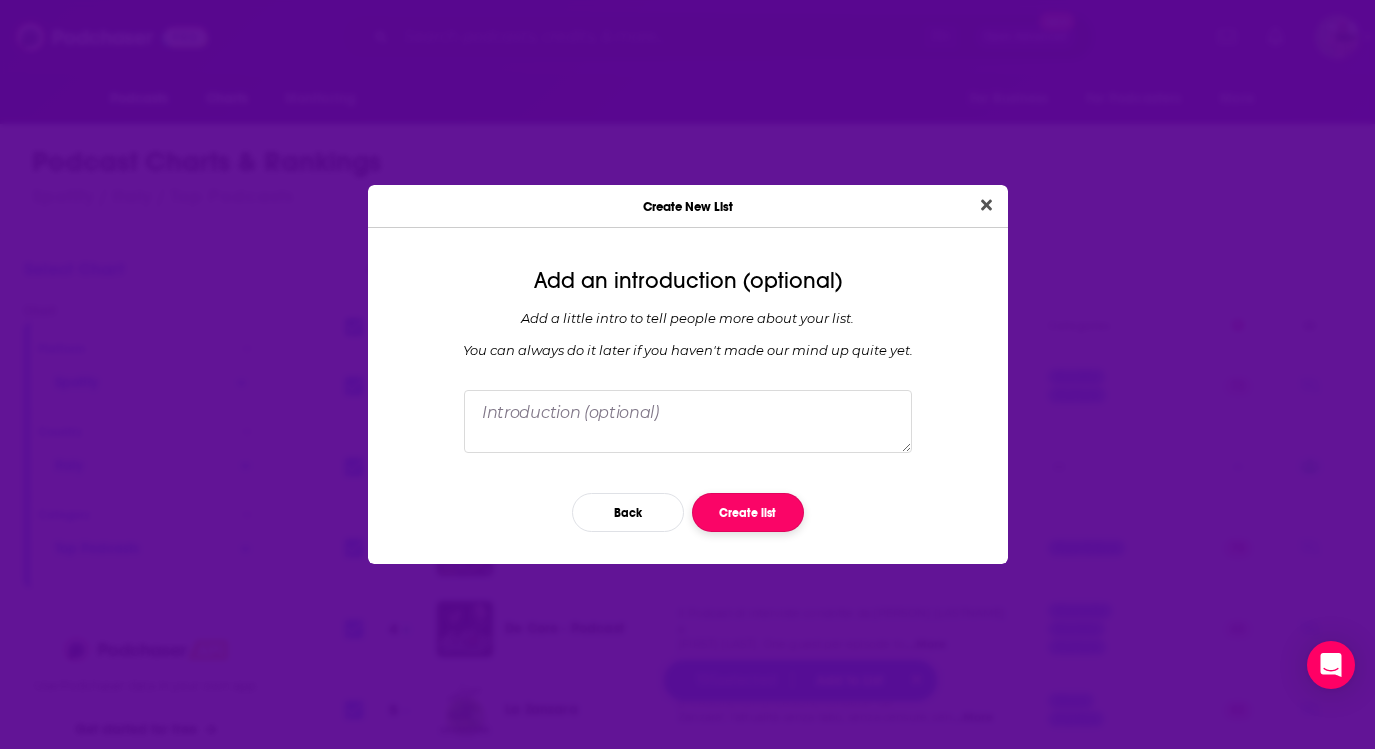 click on "Create list" at bounding box center [748, 512] 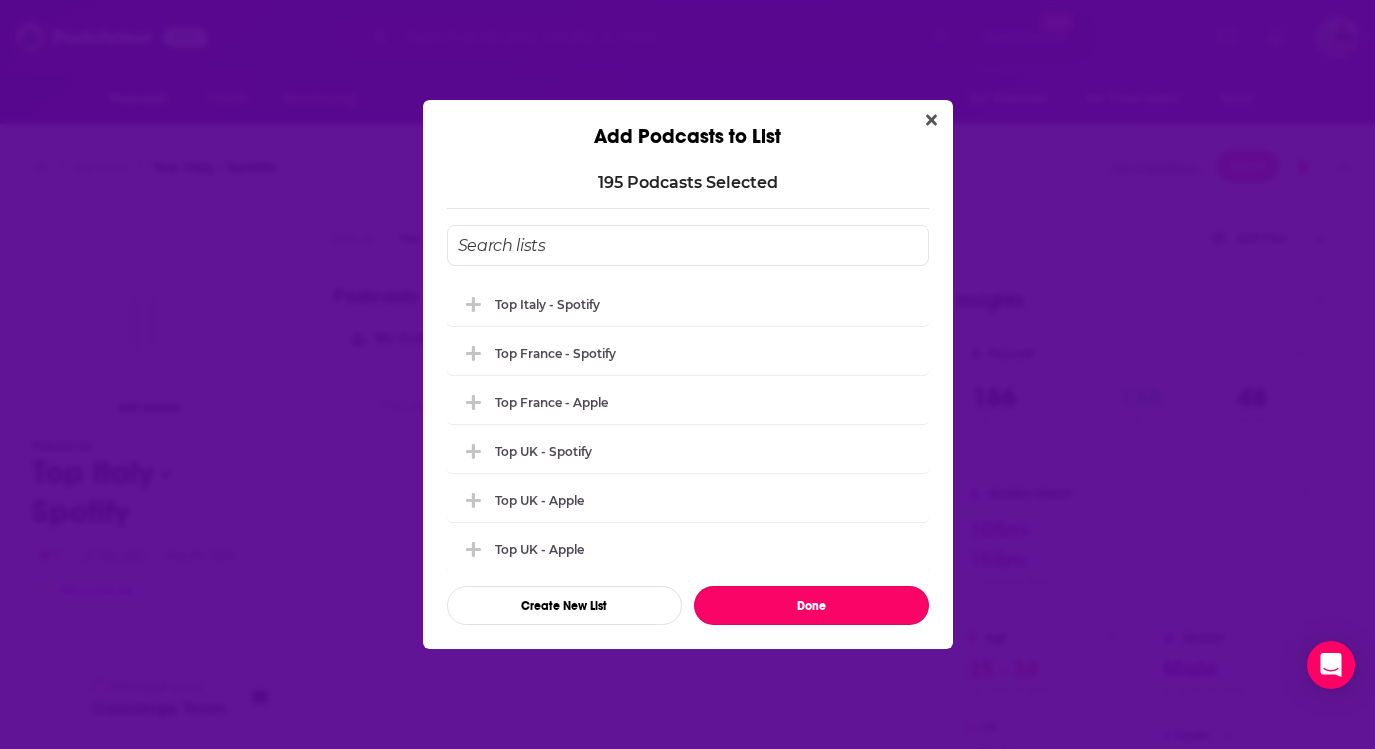 click on "Done" at bounding box center (811, 605) 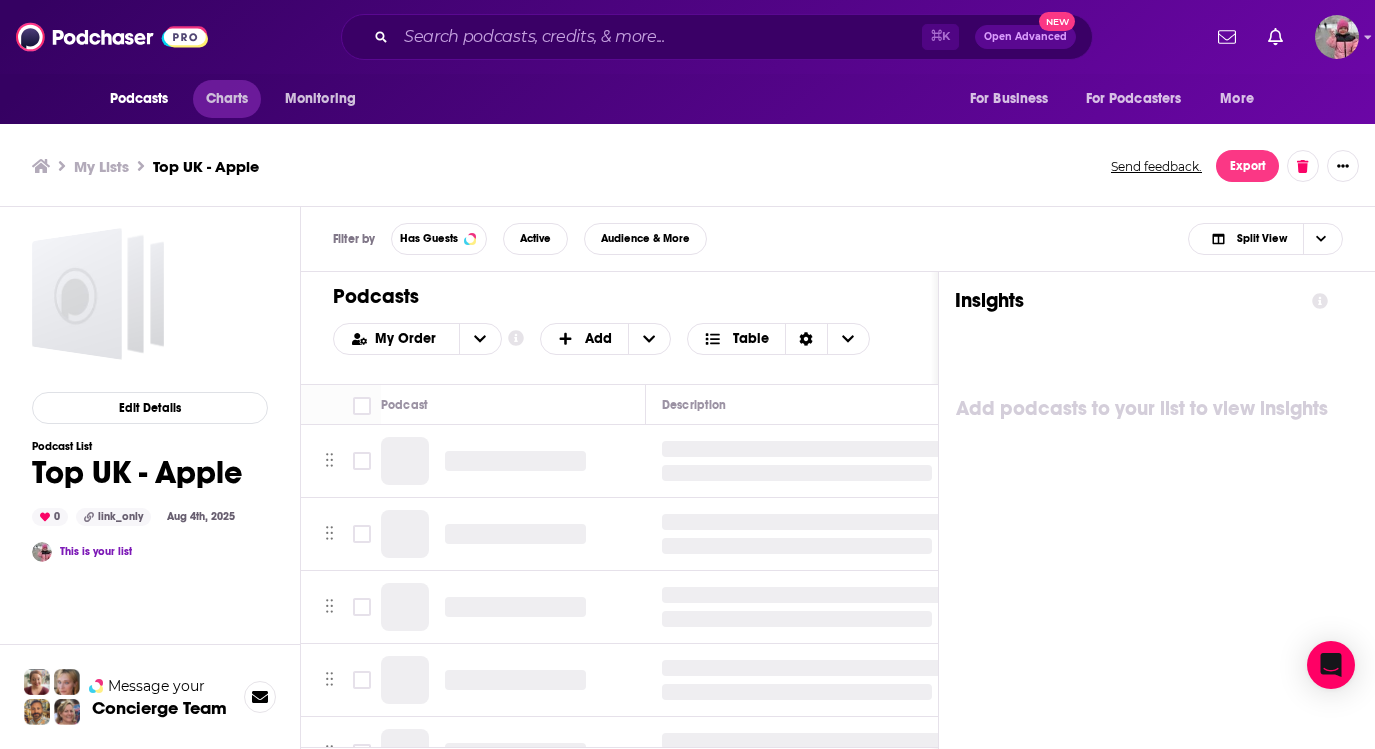 click on "Charts" at bounding box center (227, 99) 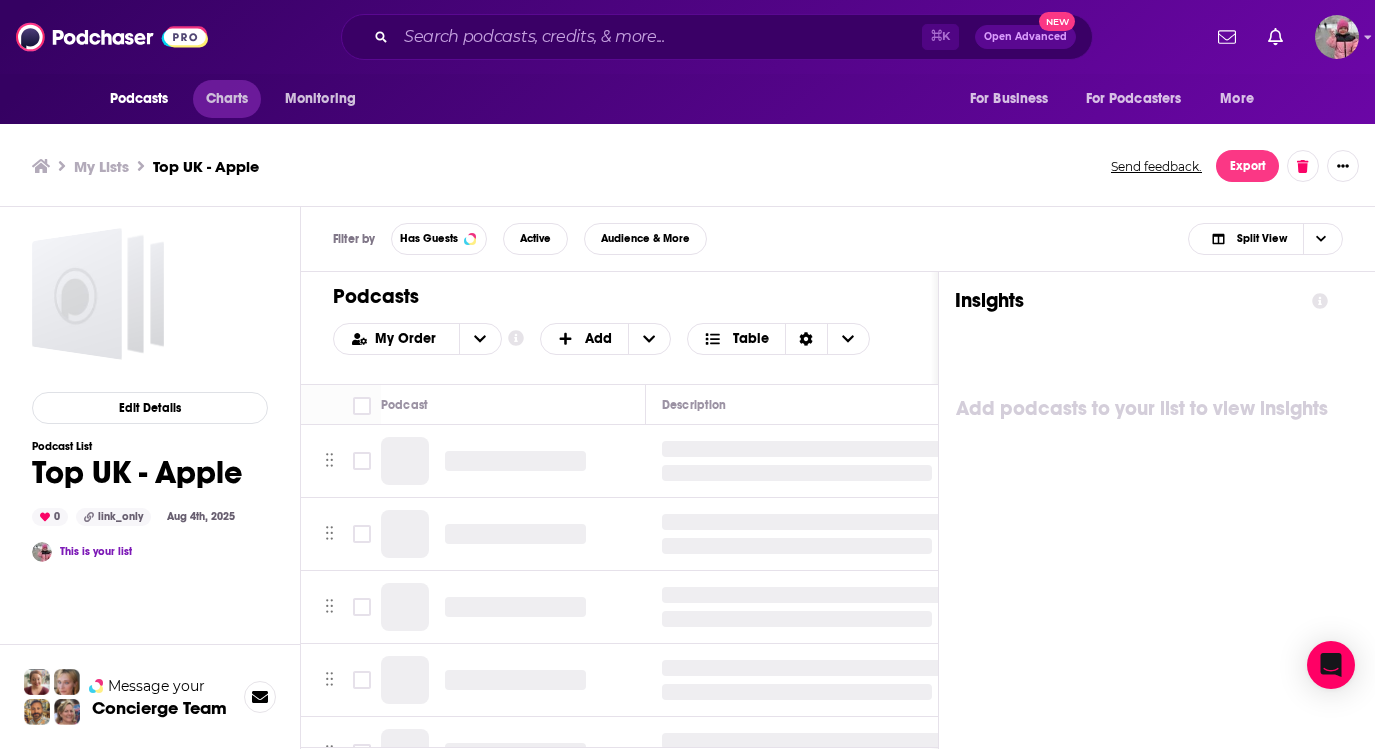 scroll, scrollTop: 0, scrollLeft: 0, axis: both 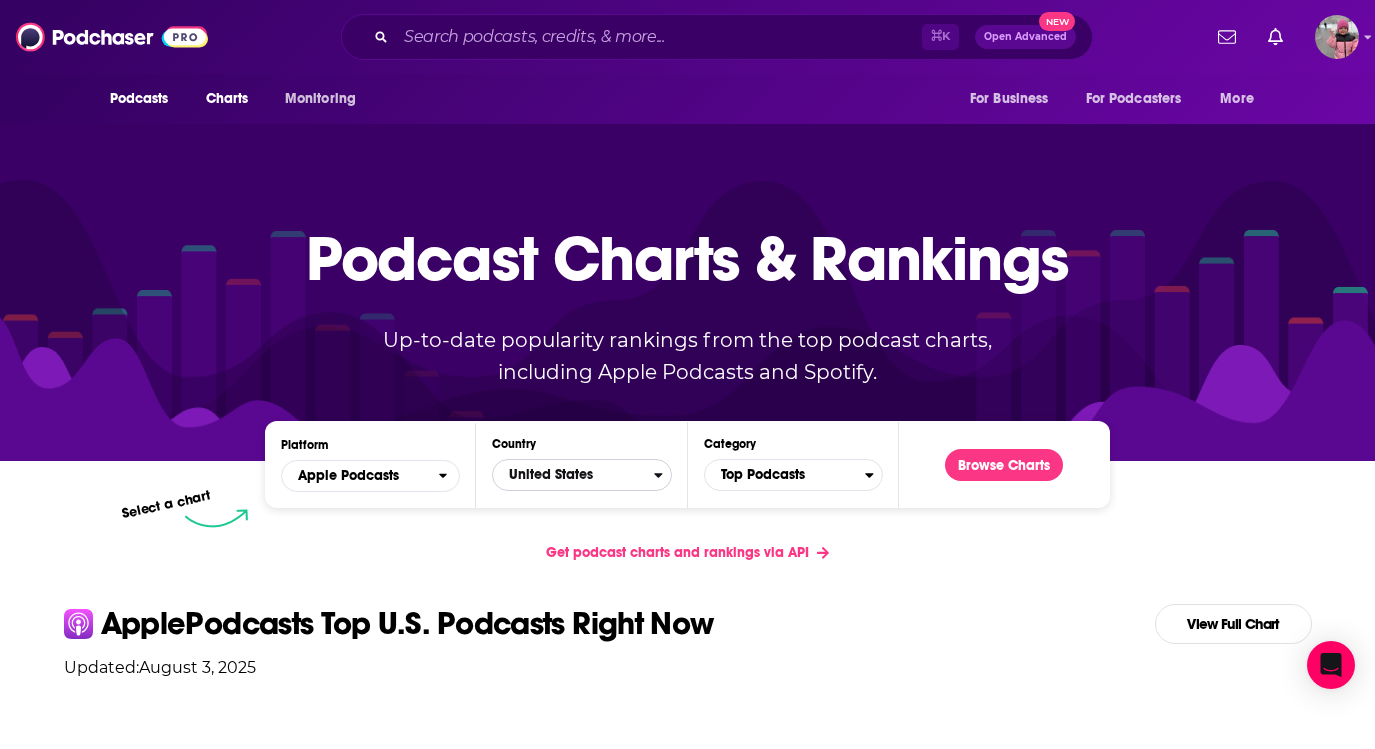 click on "United States" at bounding box center (573, 475) 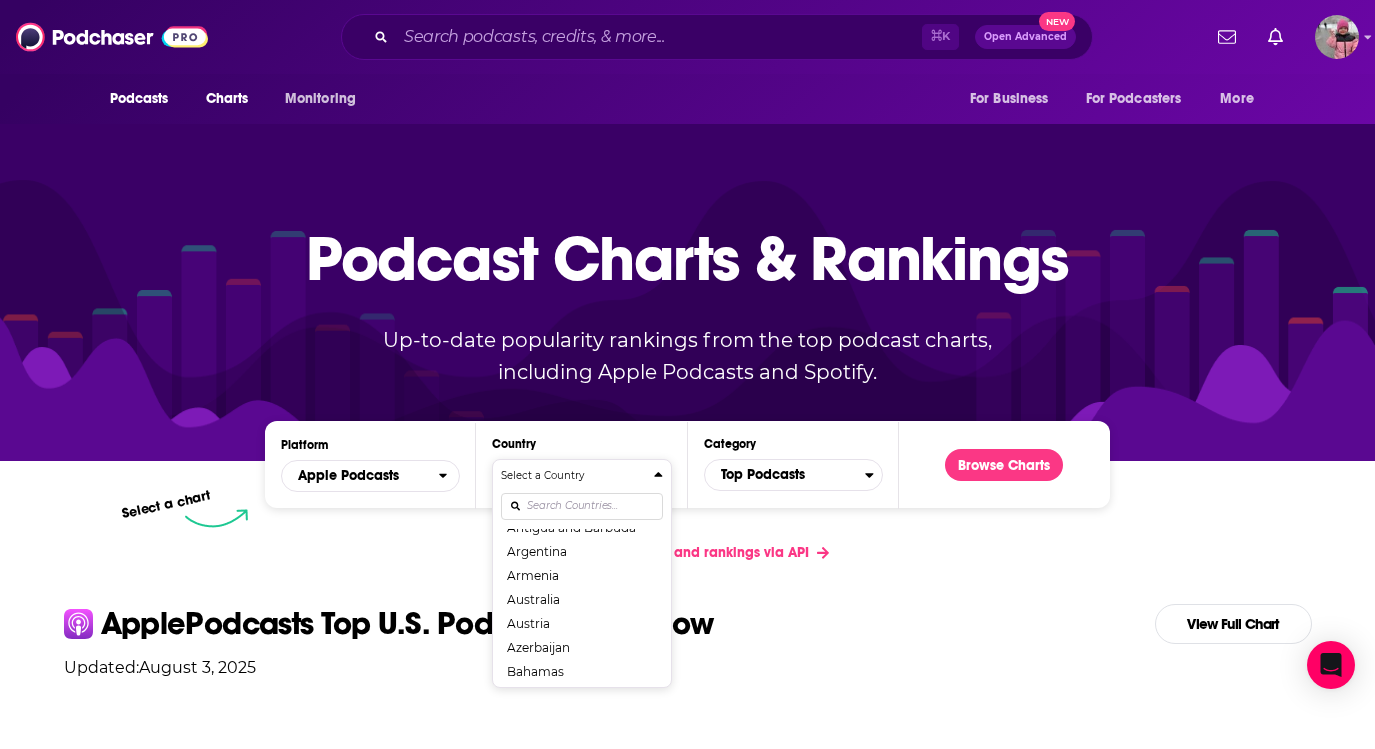 scroll, scrollTop: 187, scrollLeft: 0, axis: vertical 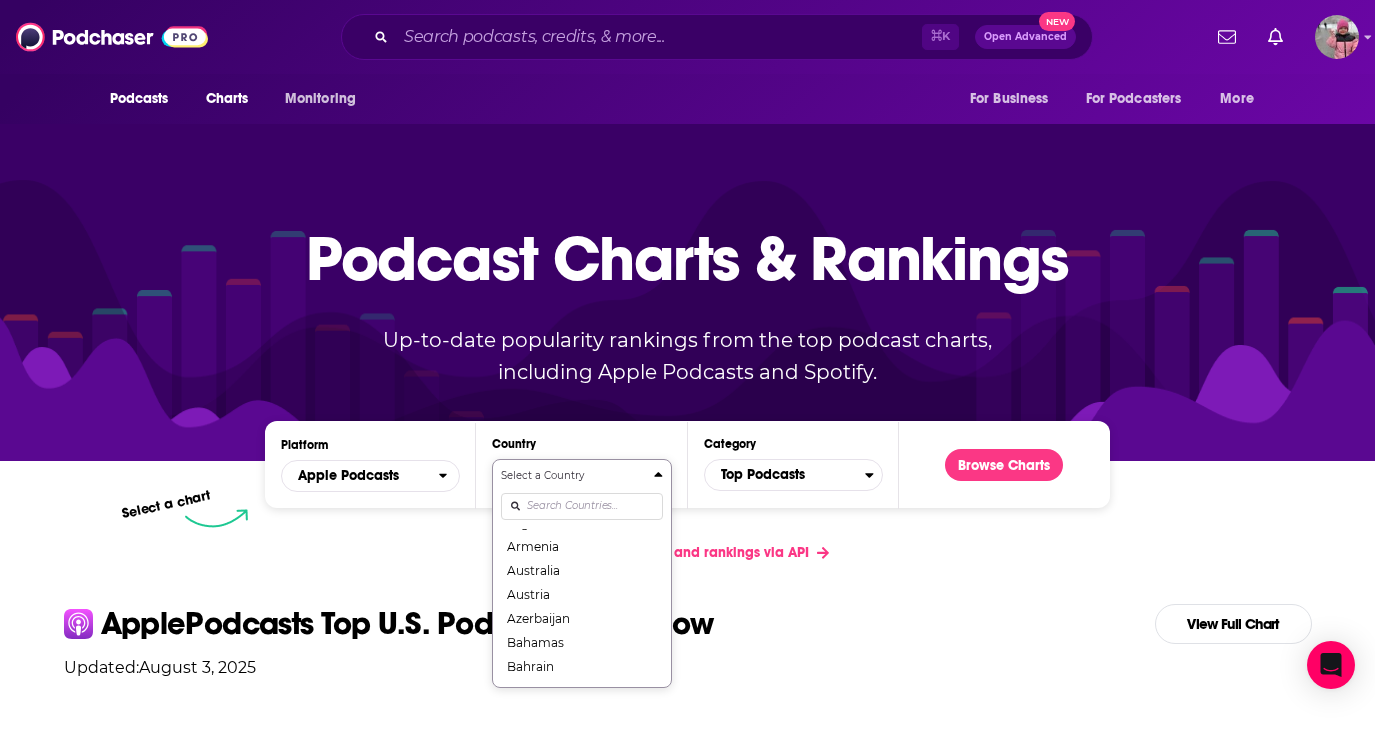 click on "Select a Country United States Afghanistan Albania Algeria Angola Anguilla Antigua and Barbuda Argentina Armenia Australia Austria Azerbaijan Bahamas Bahrain Barbados Belarus Belgium Belize Benin Bermuda Bhutan Bolivia Bosnia and Herzegovina Botswana Brazil British Virgin Islands Brunei Darussalam Bulgaria Burkina Faso Cambodia Cameroon Canada Cape Verde Cayman Islands Chad Chile China Colombia Congo Congo (Brazzaville) Costa Rica Côte dIvoire Croatia Cyprus Czech Republic Denmark Dominica Dominican Republic Ecuador Egypt El Salvador Estonia Fiji Finland France Gabon Gambia Georgia Germany Ghana Greece Grenada Guatemala Guinea-Bissau Guyana Honduras Hong Kong Hungary Iceland India Indonesia Iraq Ireland Israel Italy Jamaica Japan Jordan Kazakhstan Kenya Kosovo Kuwait Kyrgyzstan Lao PDR Latvia Lebanon Liberia Libya Lithuania Luxembourg Macao Macedonia, Republic of Madagascar Malawi Malaysia Maldives Mali Malta Mauritania Mauritius Mexico Micronesia, Federated States of Moldova Mongolia Montenegro Montserrat" at bounding box center [581, 573] 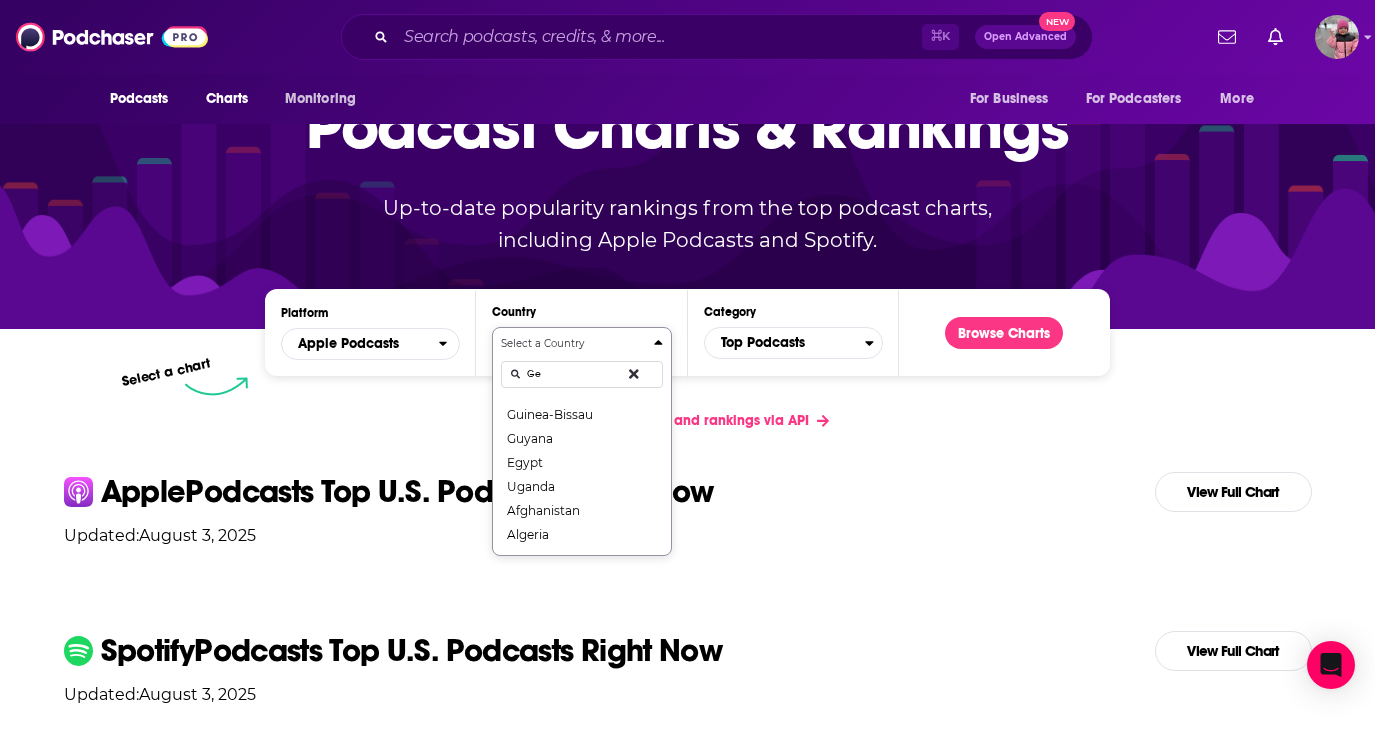 scroll, scrollTop: 0, scrollLeft: 0, axis: both 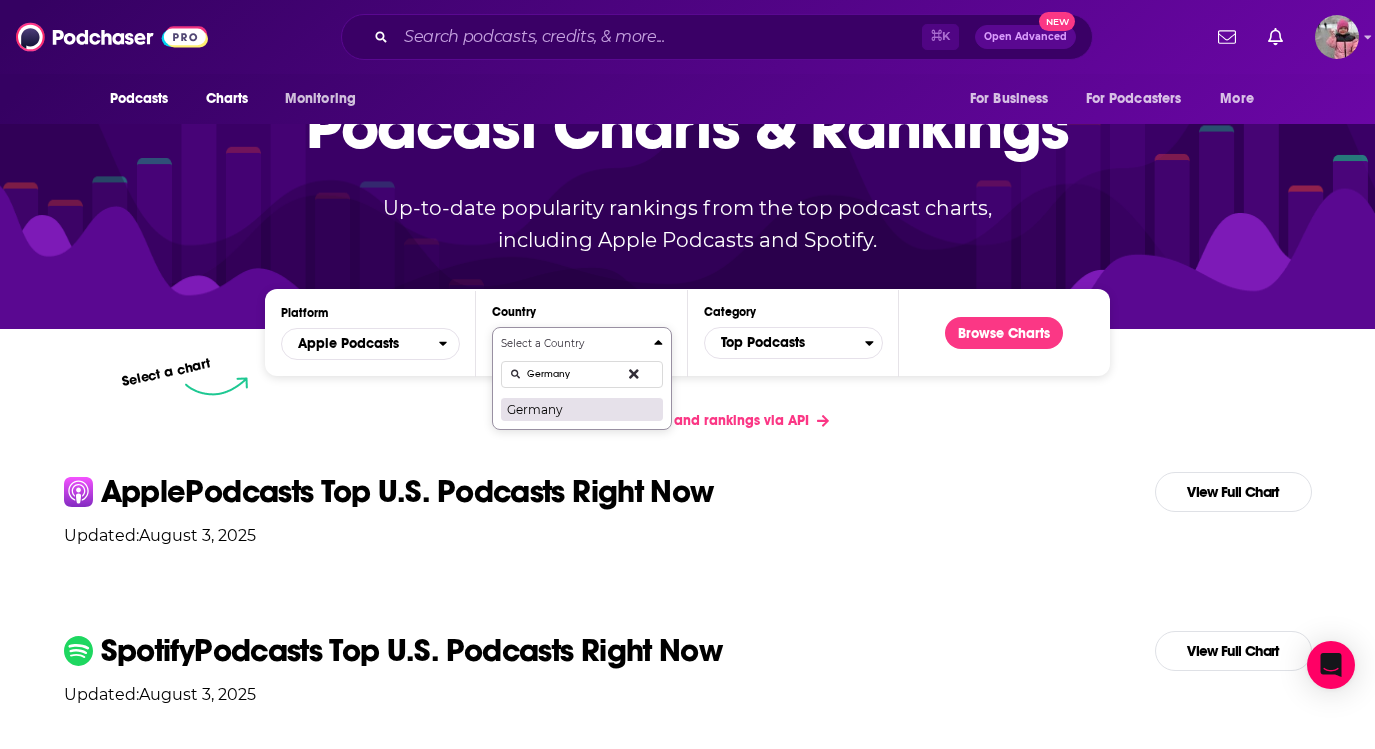 type on "Germany" 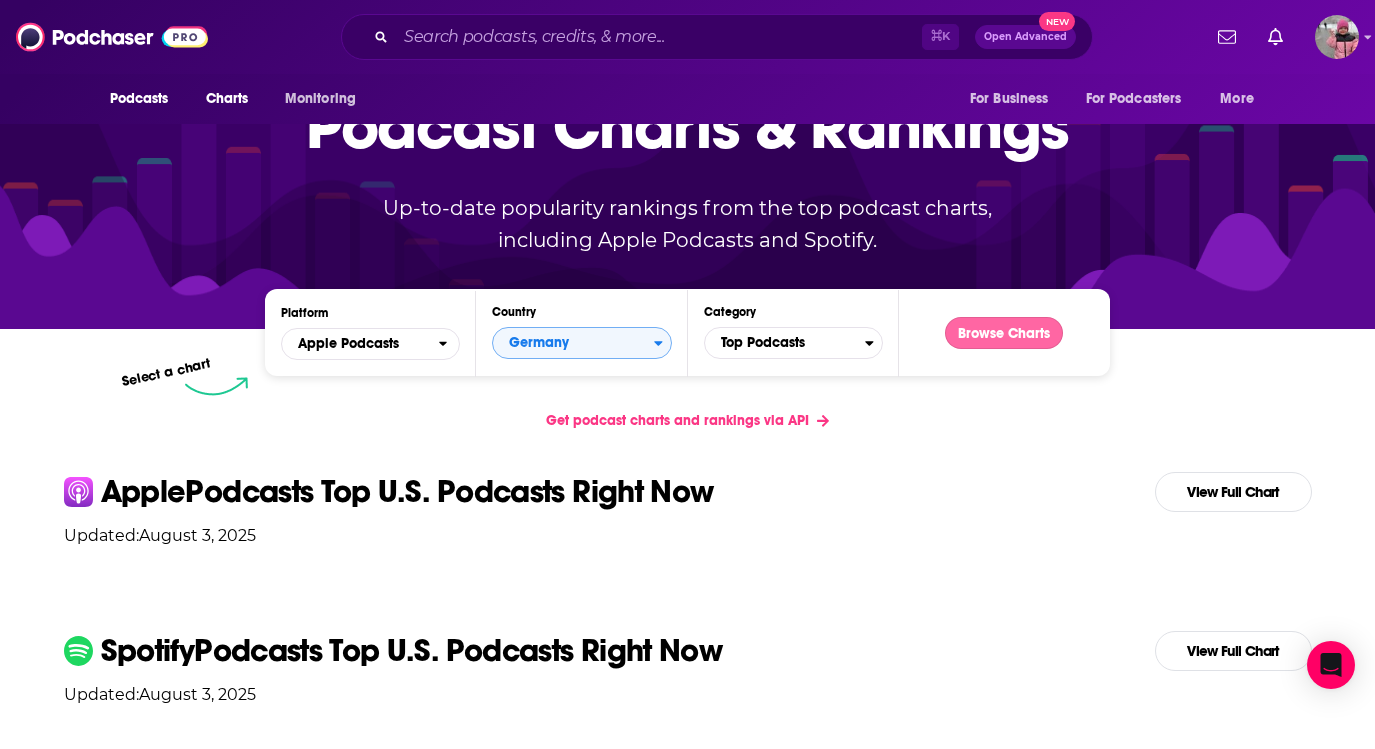 click on "Browse Charts" at bounding box center [1004, 333] 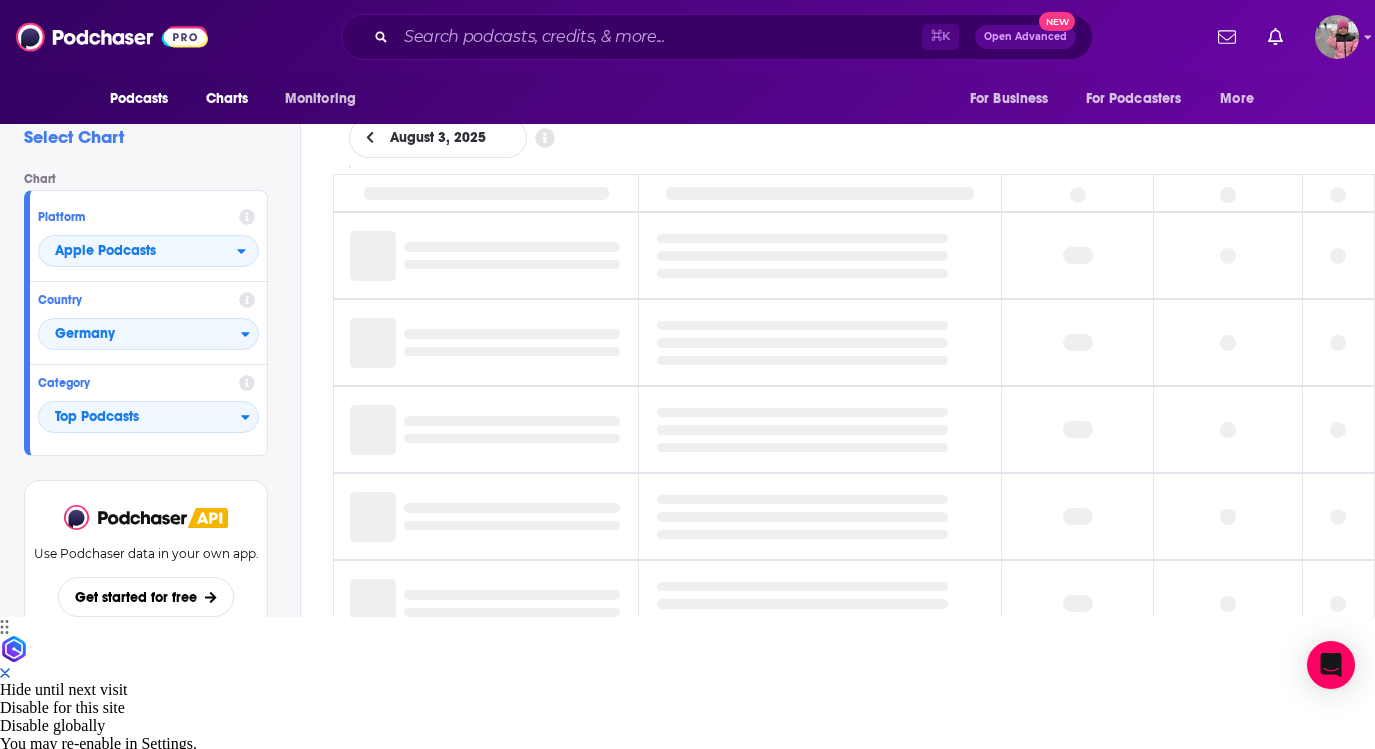 scroll, scrollTop: 0, scrollLeft: 0, axis: both 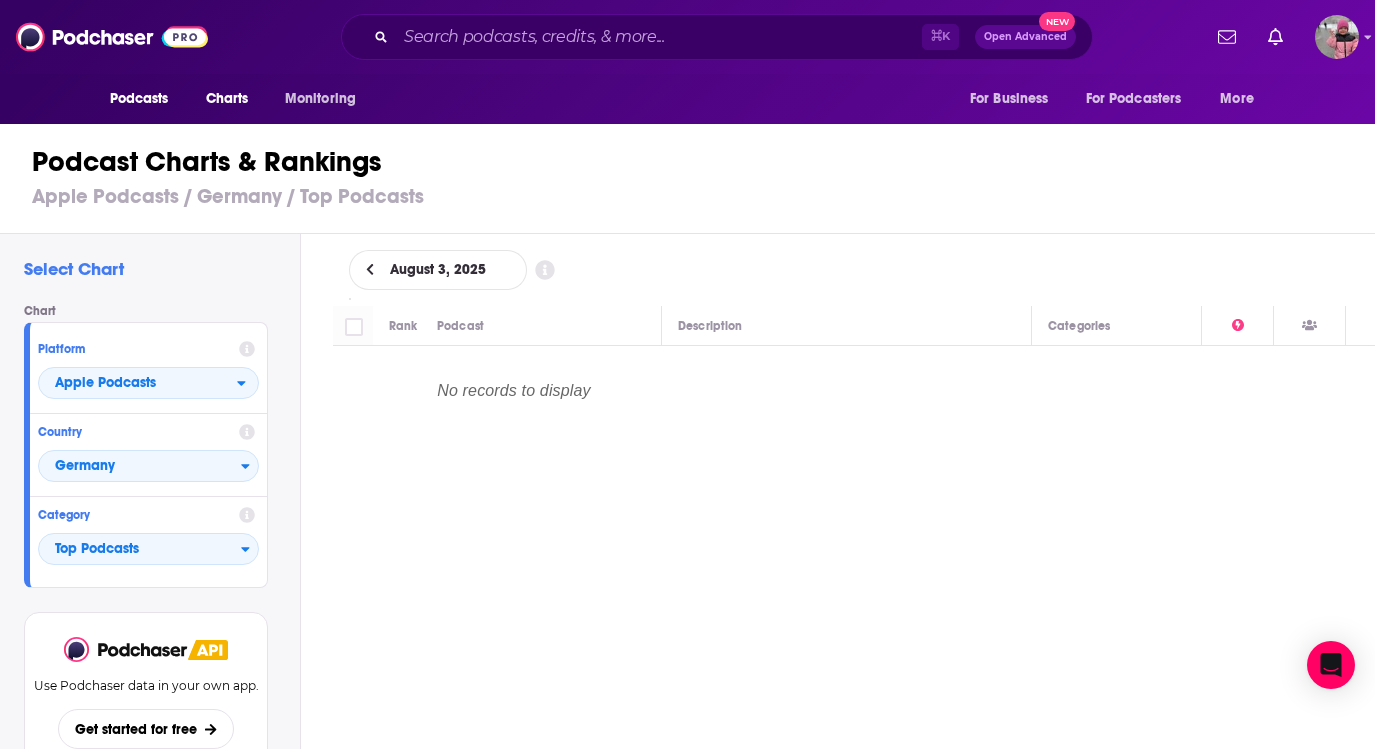 click 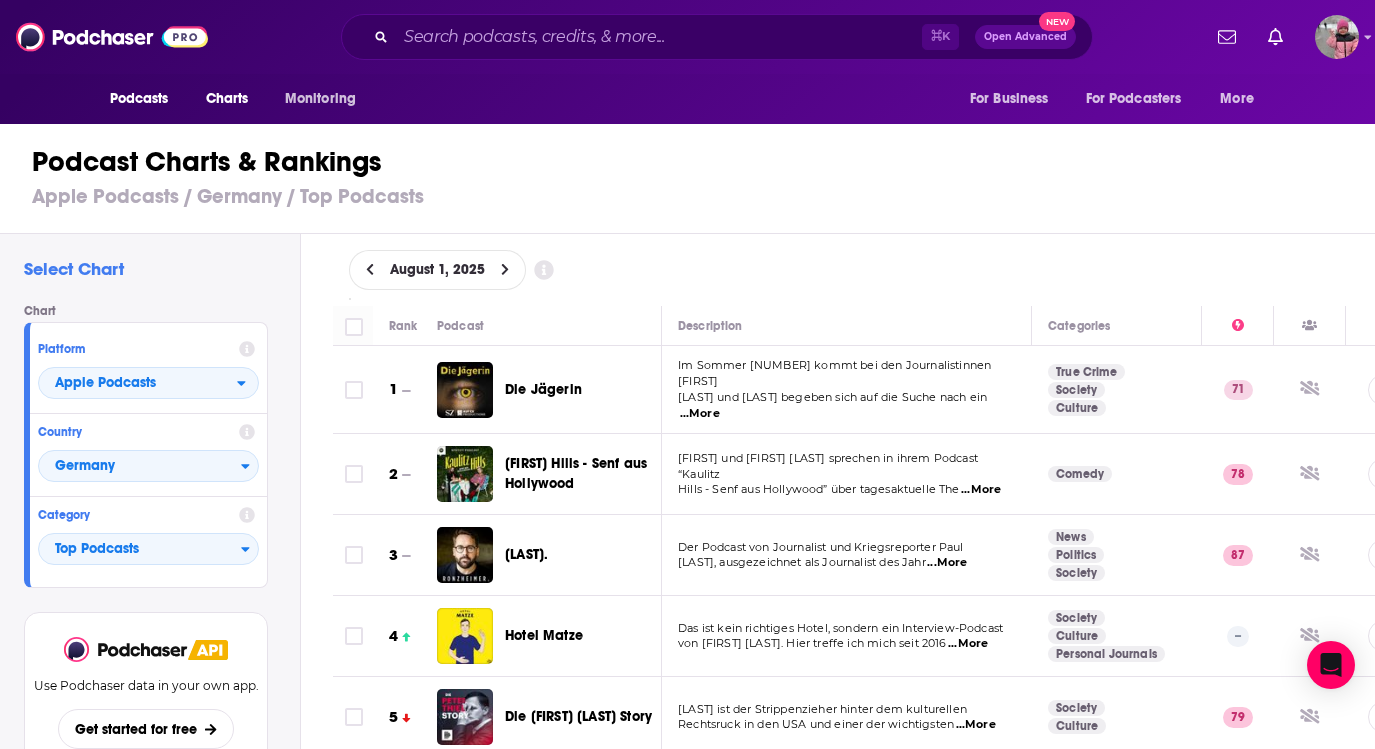 click at bounding box center [354, 327] 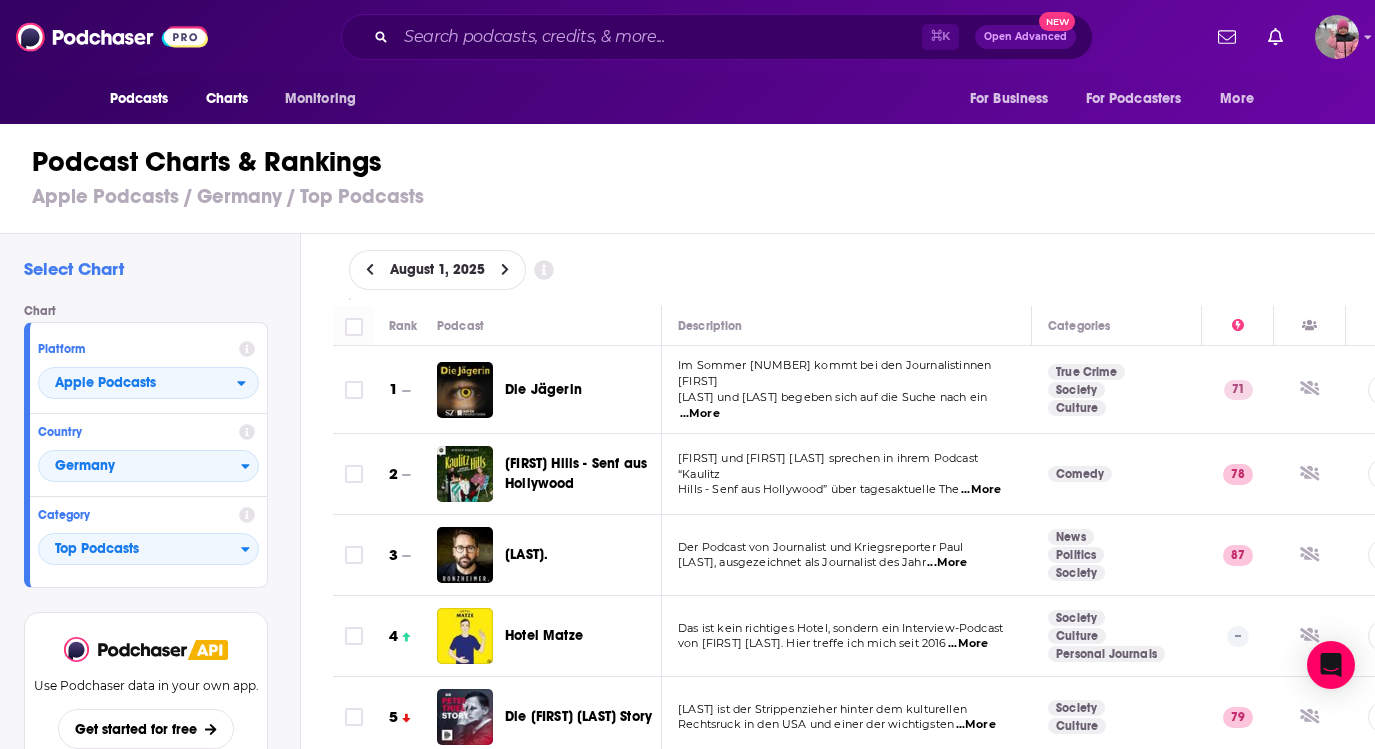 checkbox on "true" 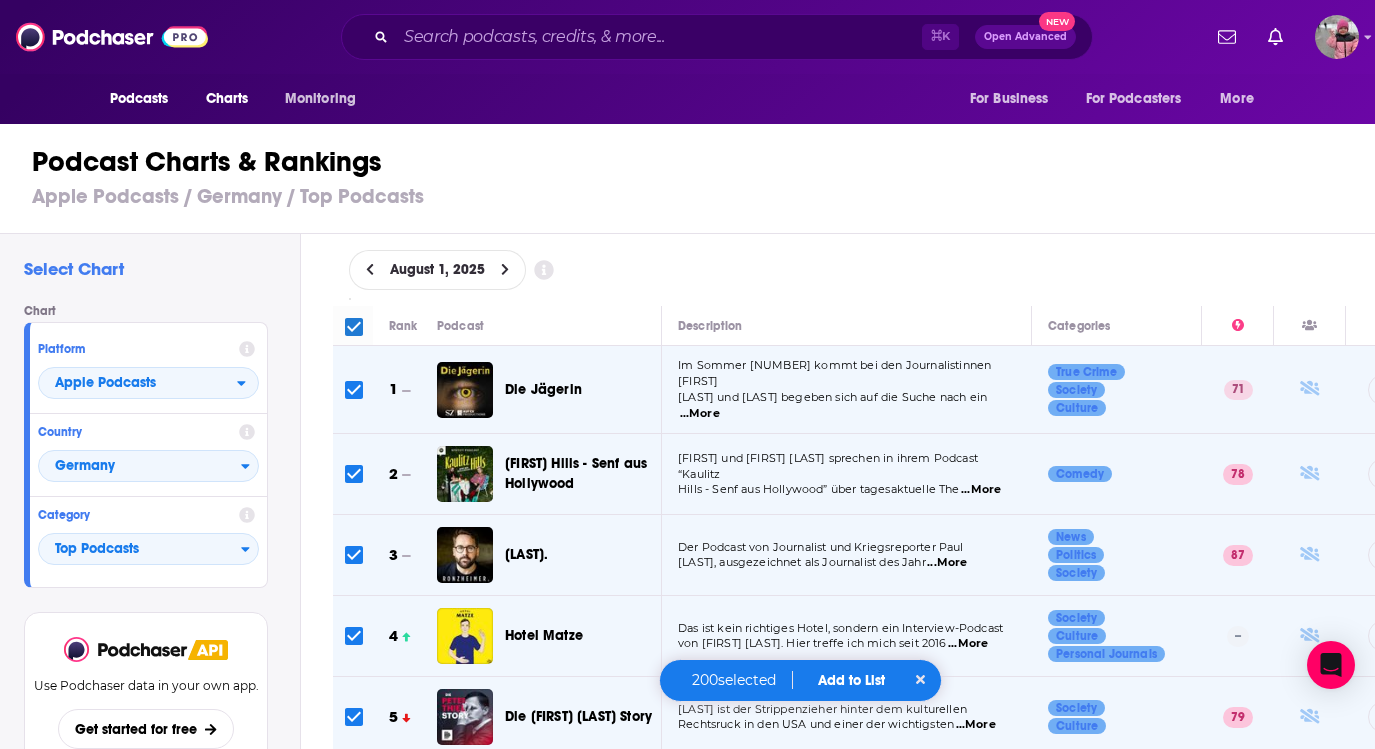 click on "Add to List" at bounding box center [851, 680] 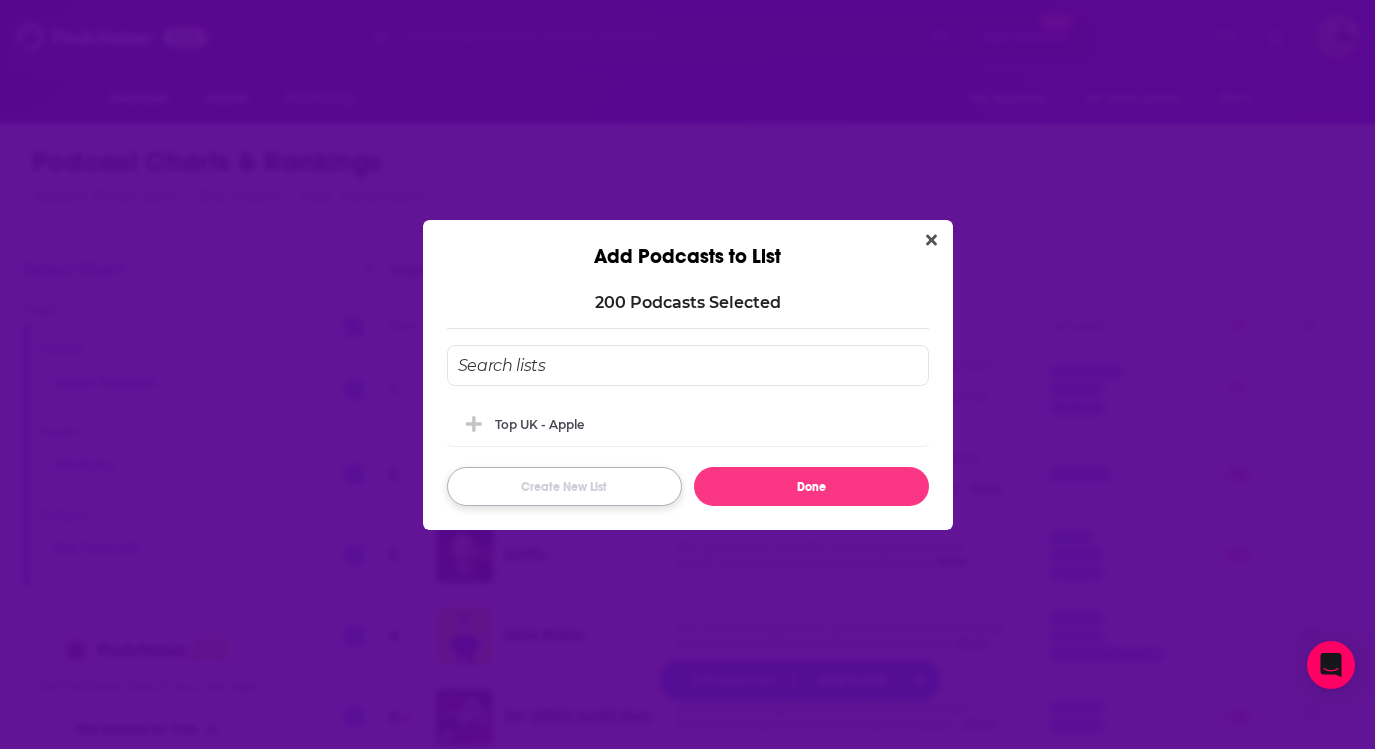 click on "Create New List" at bounding box center (564, 486) 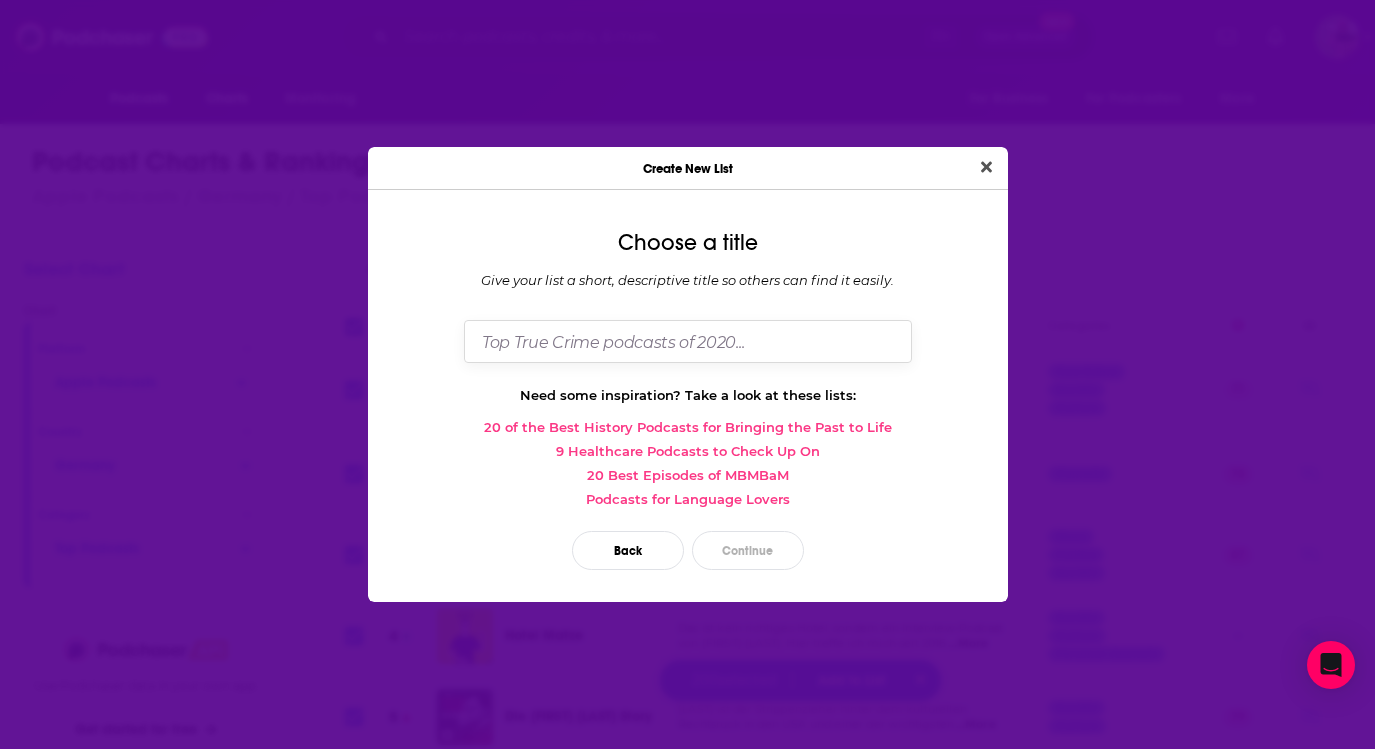 click at bounding box center (688, 341) 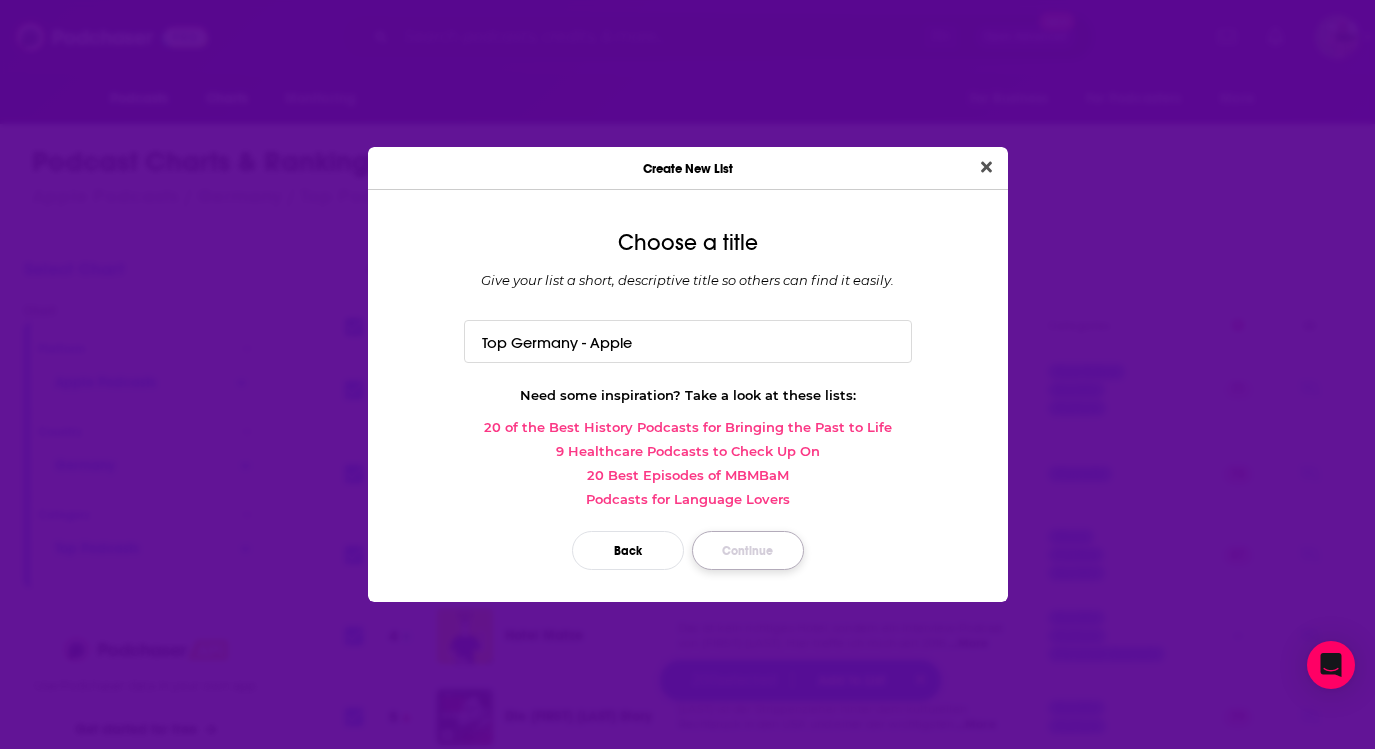 click on "Continue" at bounding box center [748, 550] 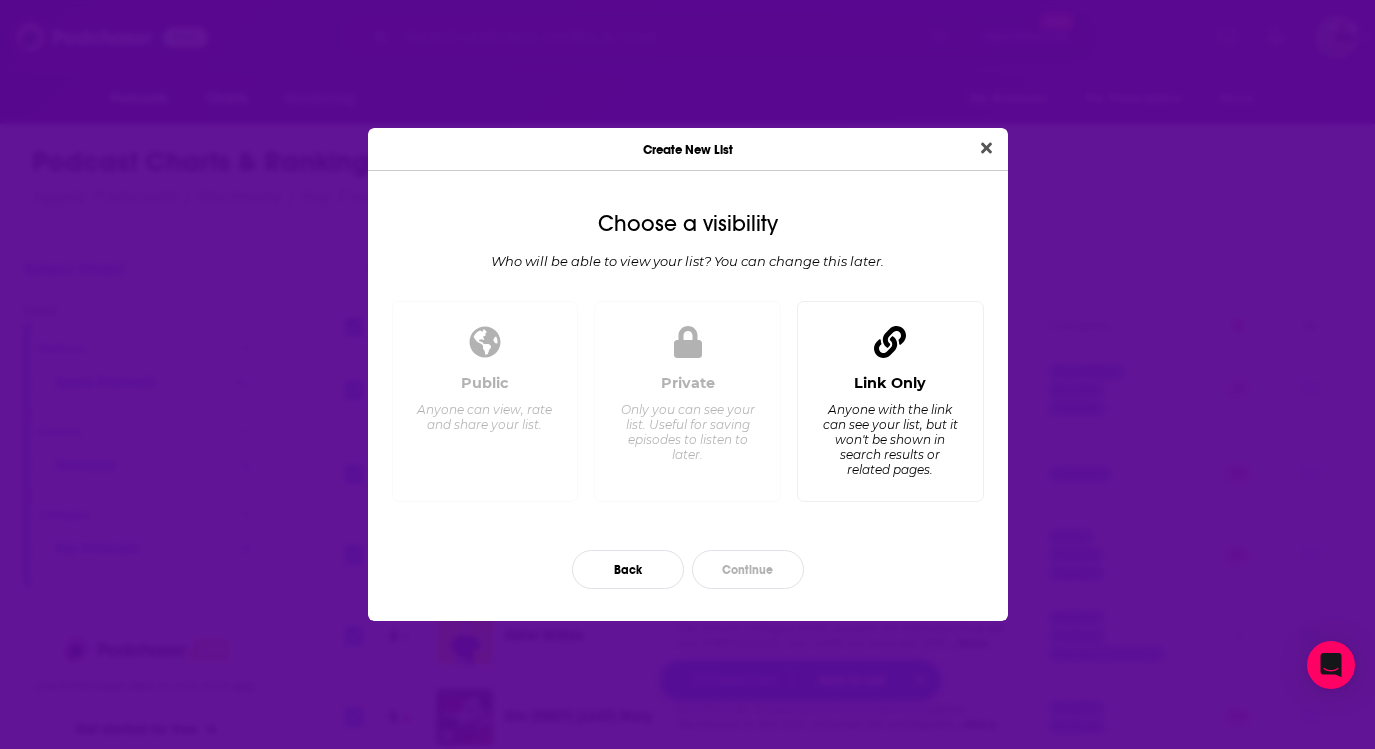 click on "Anyone with the link can see your list, but it won't be shown in search results or related pages." at bounding box center [889, 439] 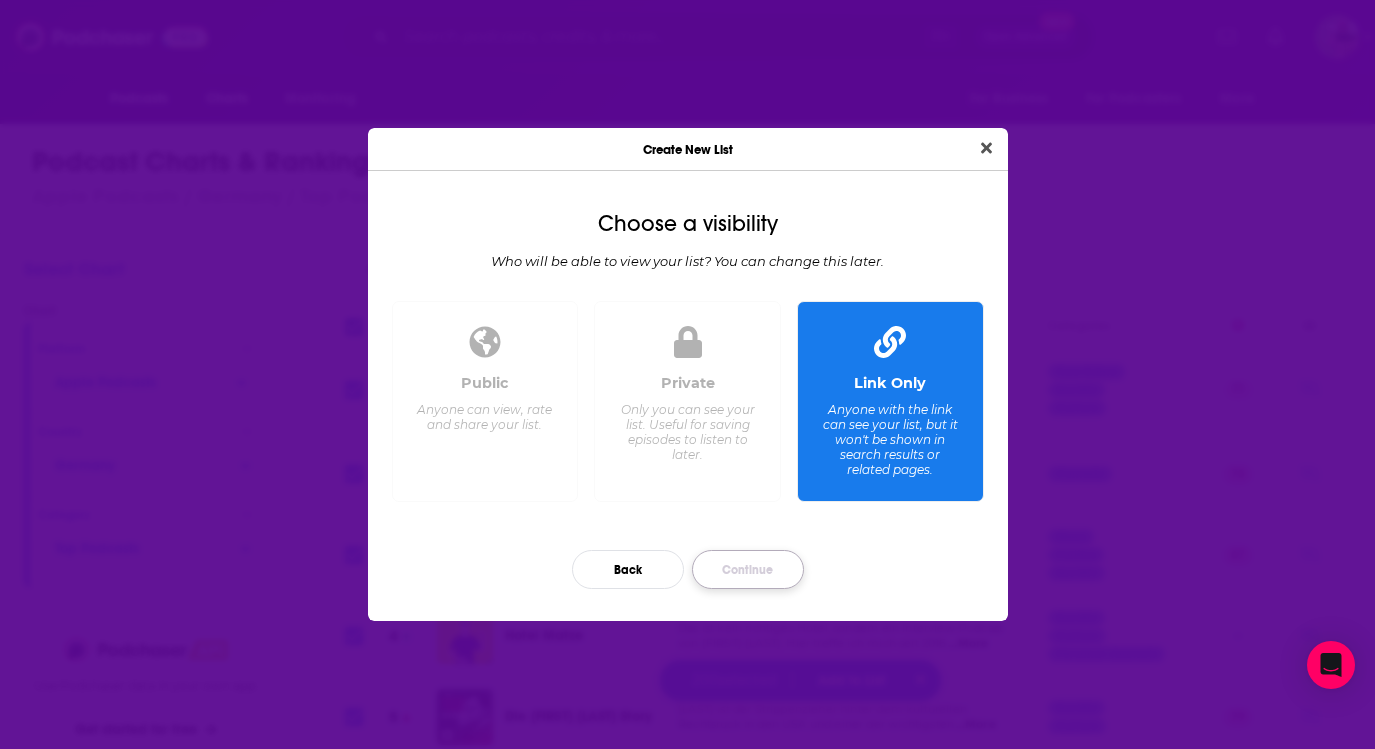 click on "Continue" at bounding box center [748, 569] 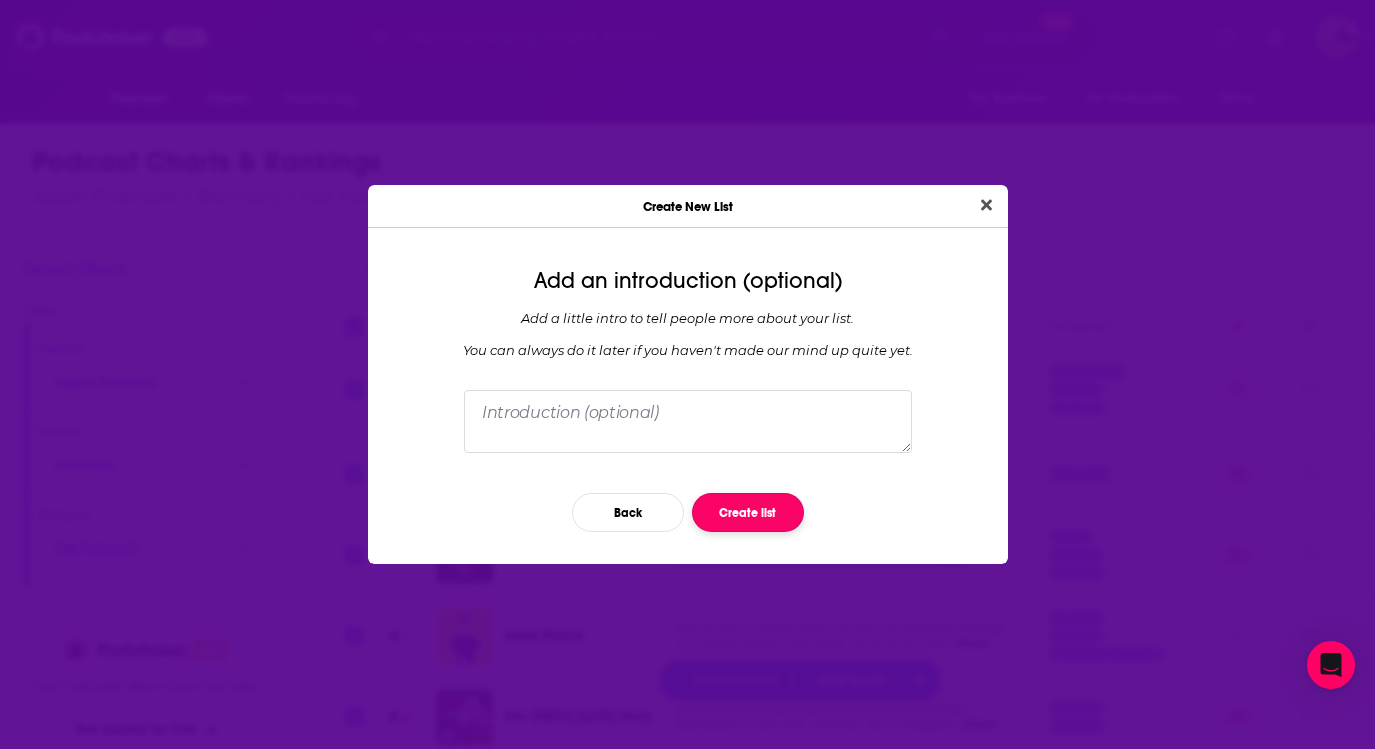 click on "Create list" at bounding box center (748, 512) 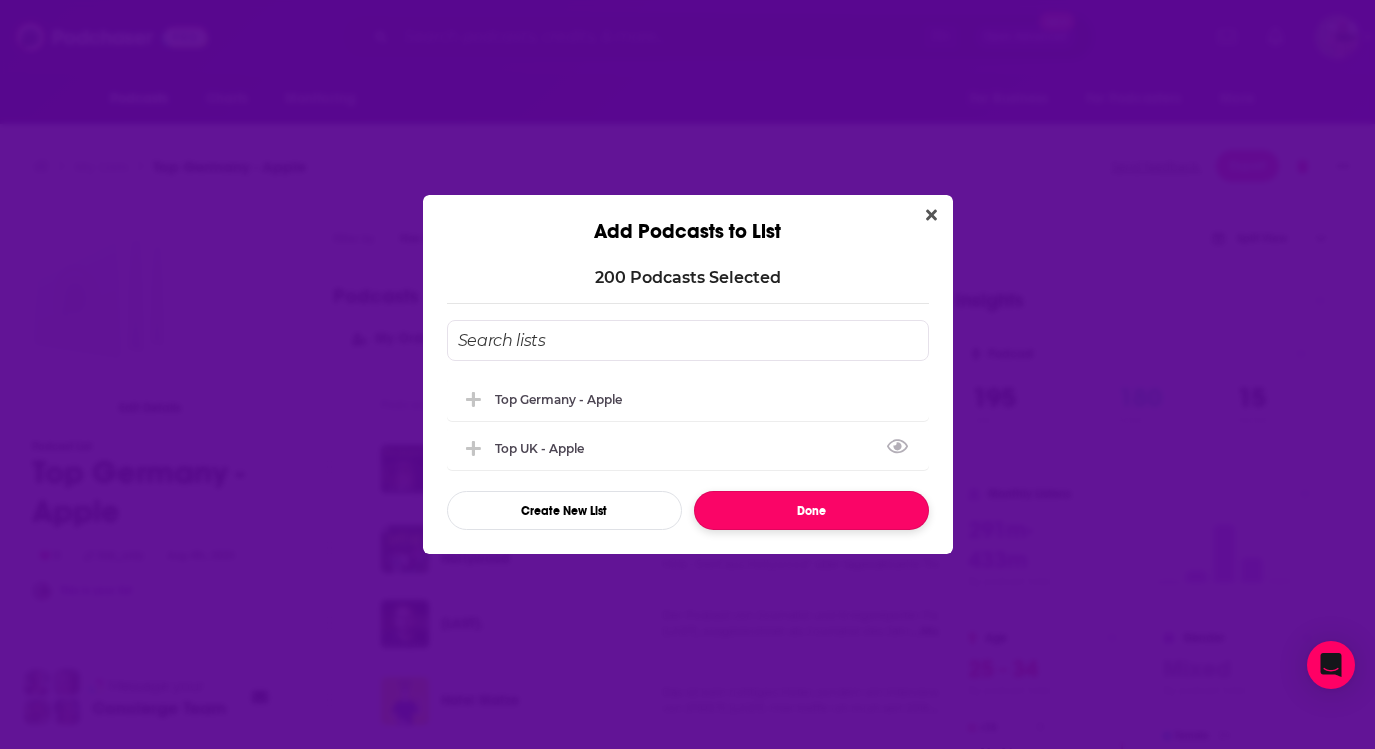 click on "Done" at bounding box center [811, 510] 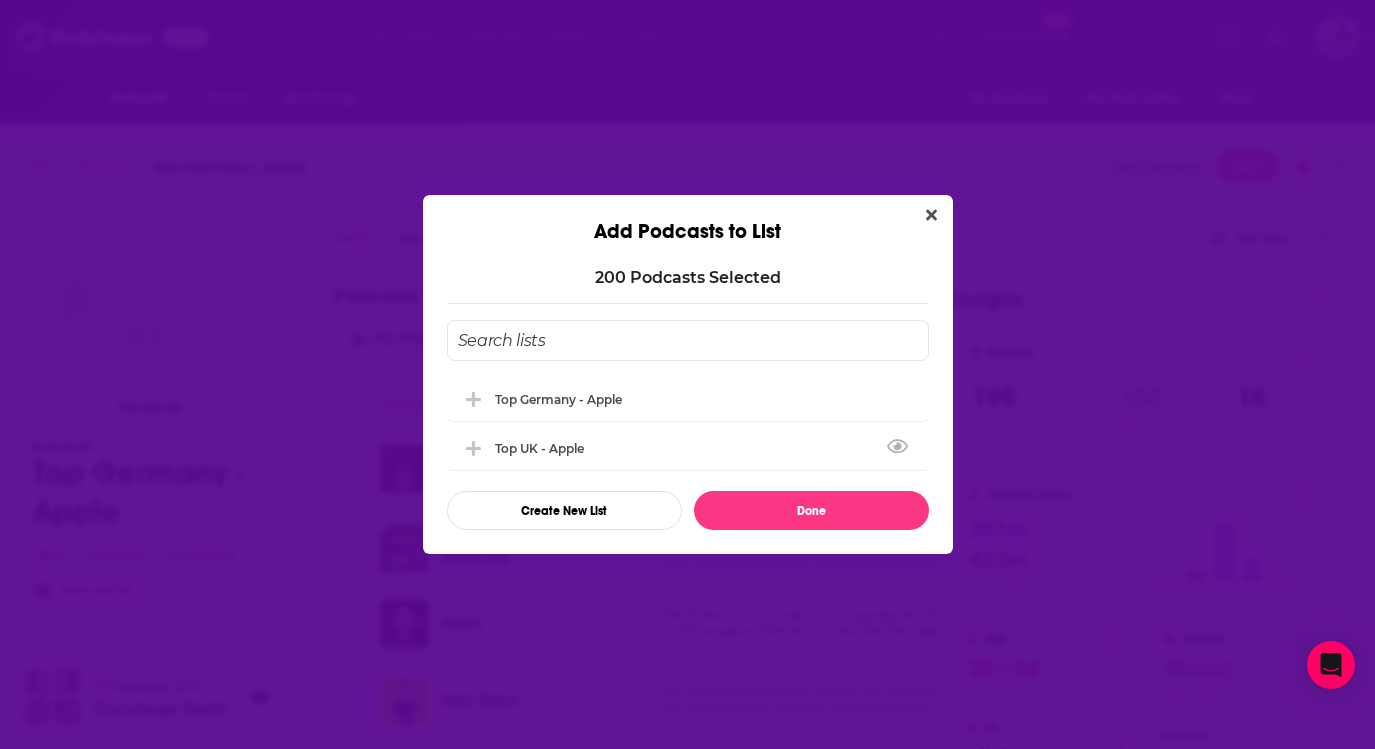 click on "Bill und Tom Kaulitz sprechen in ihrem Podcast “Kaulitz Hills - Senf aus Hollywood” über tagesaktuelle The  ...More" at bounding box center [831, 549] 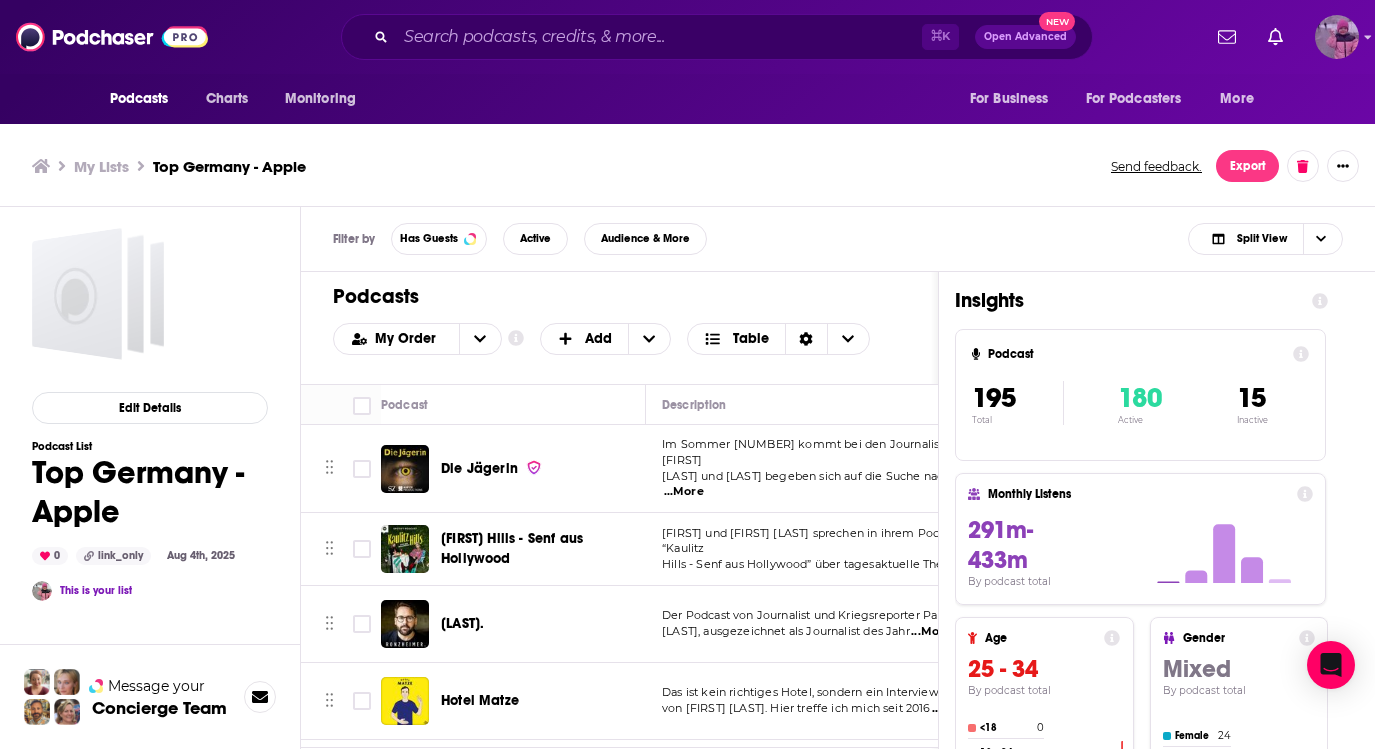 click at bounding box center [1337, 37] 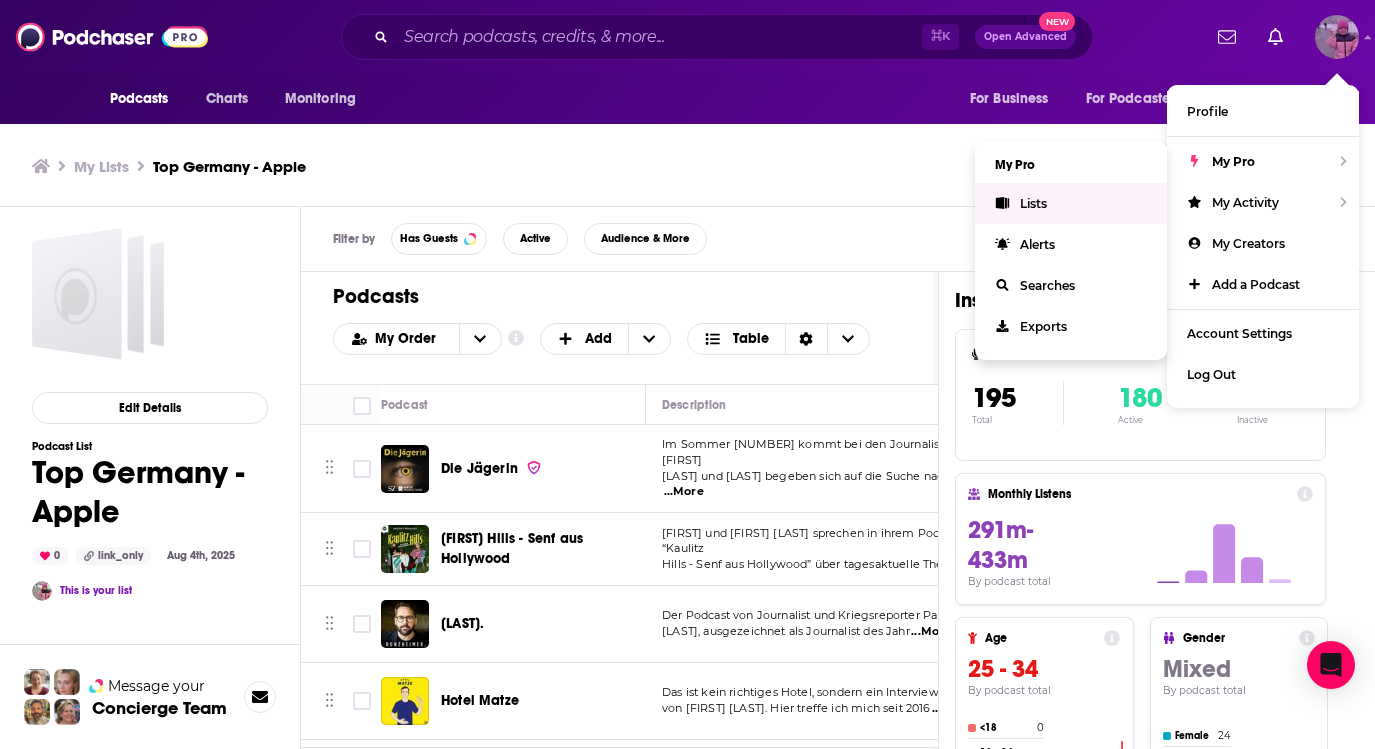 click on "Lists" at bounding box center (1071, 203) 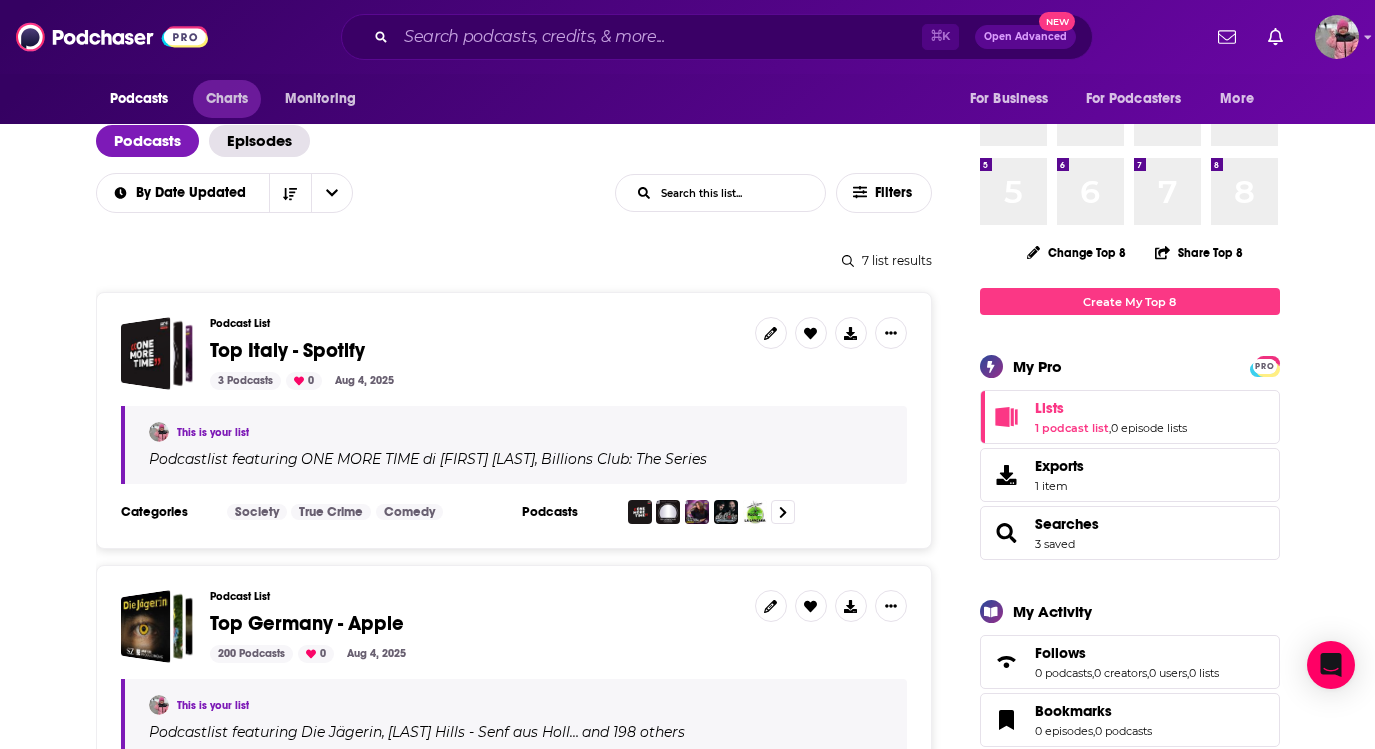 scroll, scrollTop: 0, scrollLeft: 0, axis: both 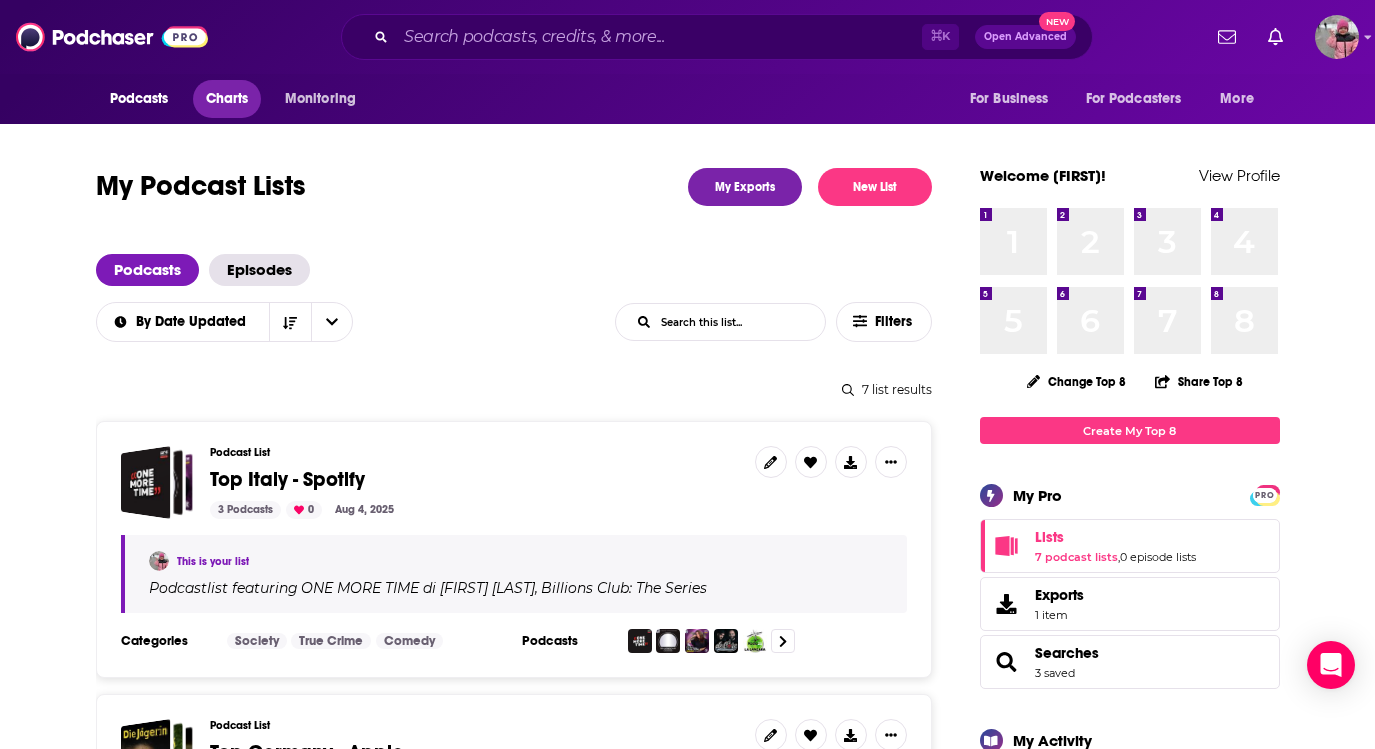 click on "Charts" at bounding box center (227, 99) 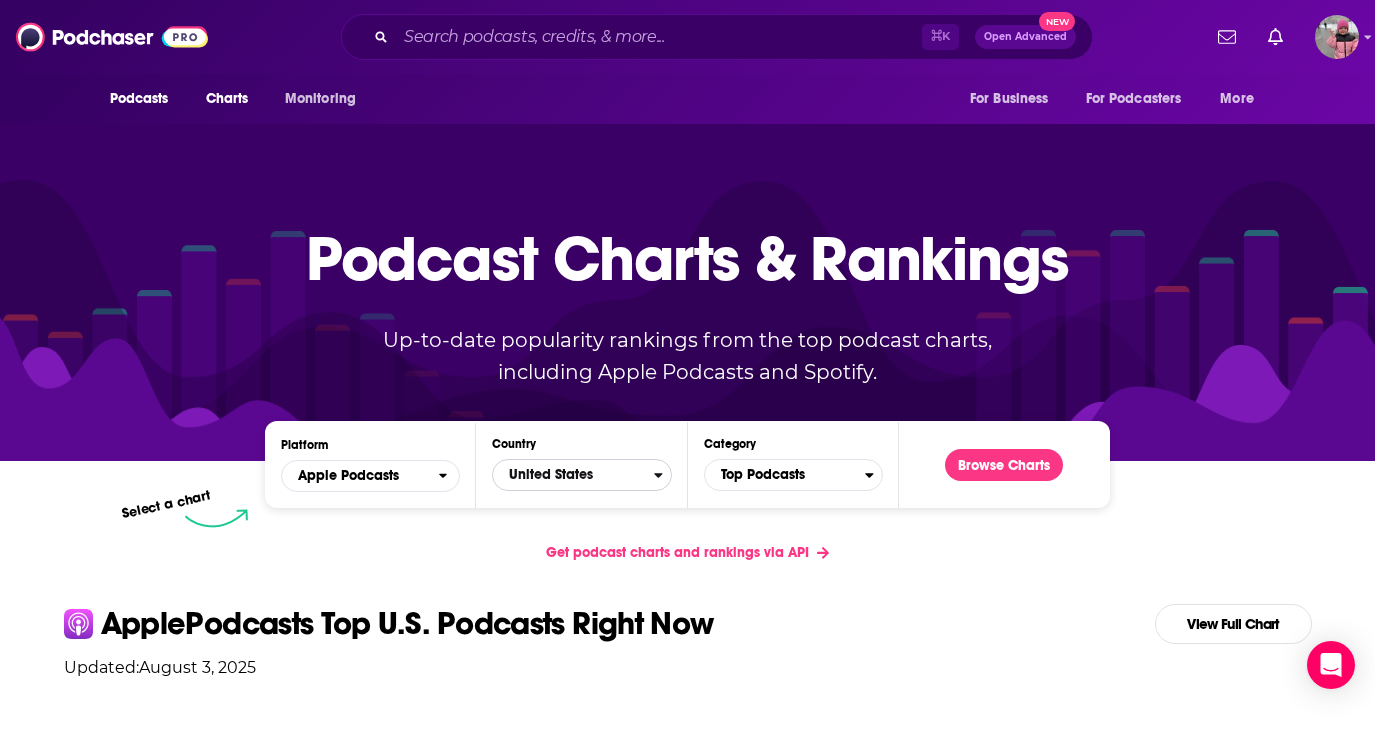 click on "United States" at bounding box center (573, 475) 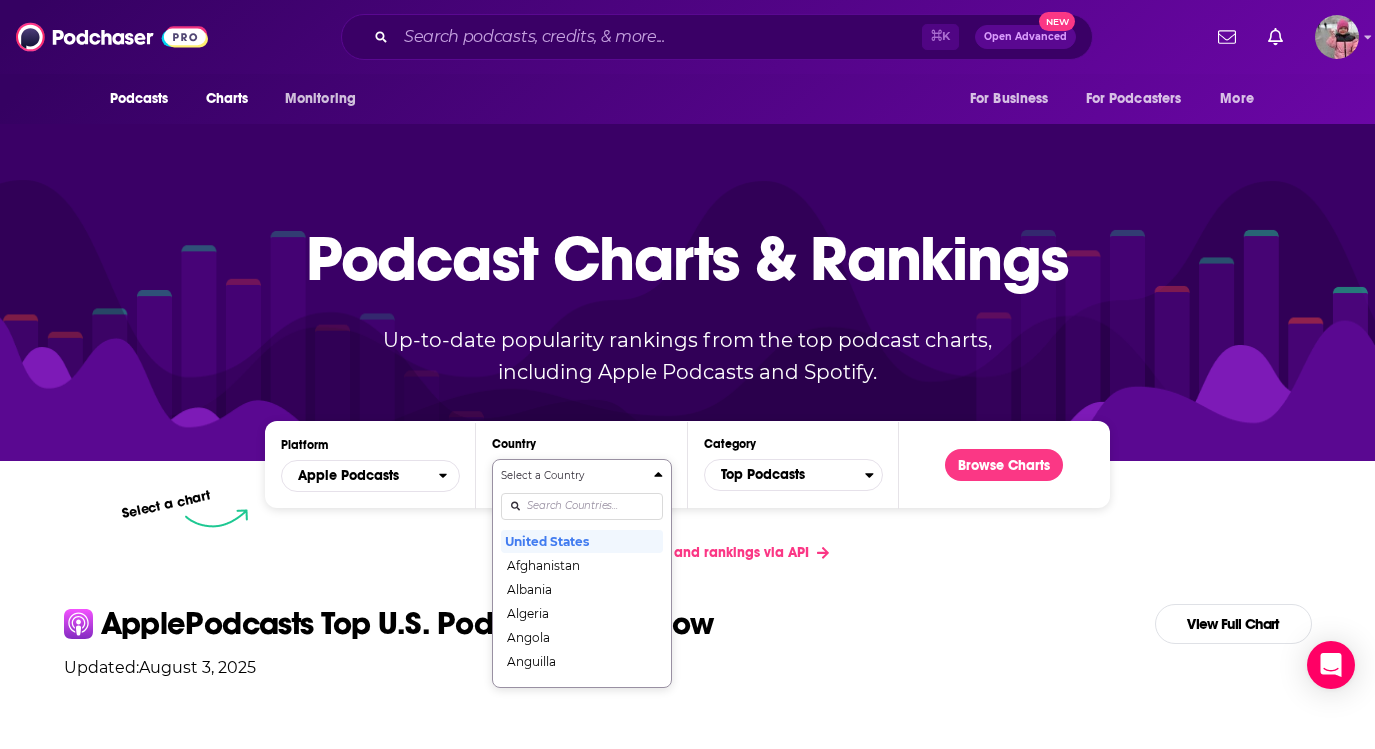 scroll, scrollTop: 132, scrollLeft: 0, axis: vertical 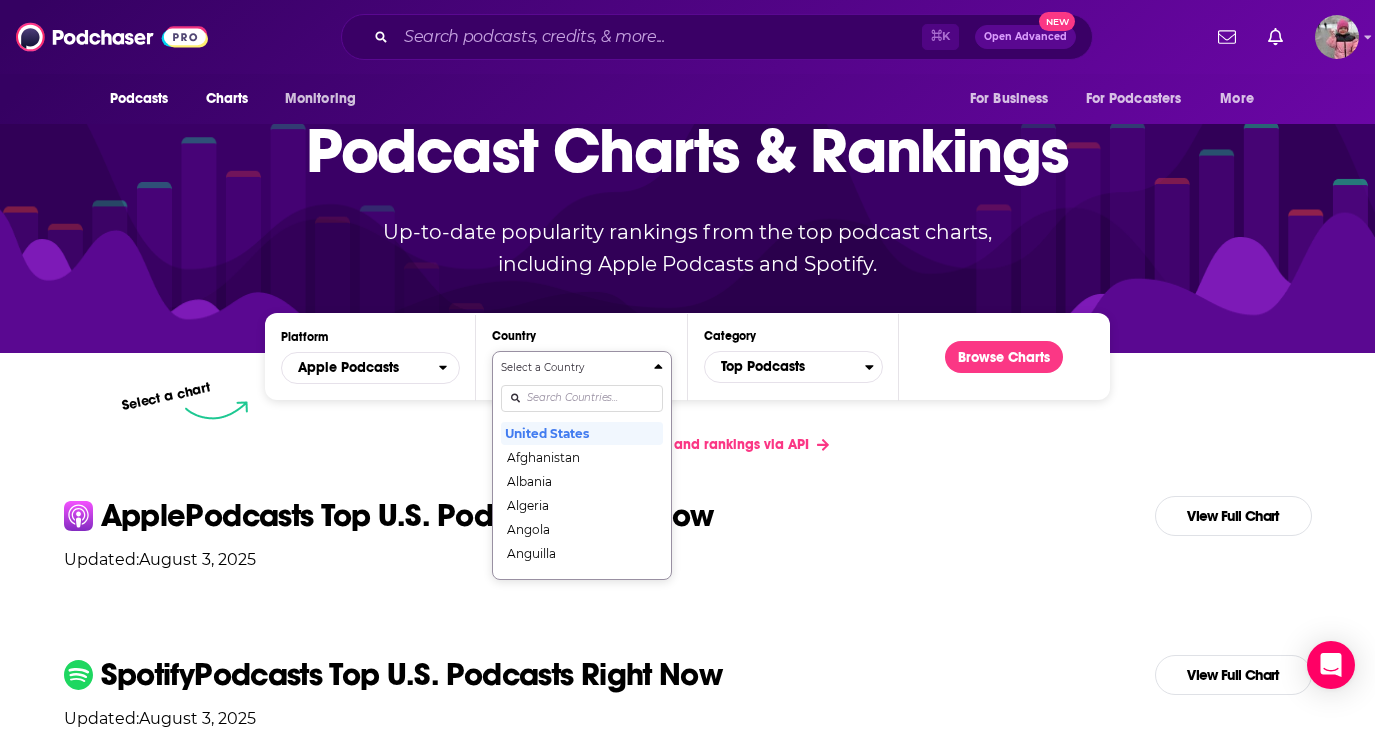 click on "Select a Country United States Afghanistan Albania Algeria Angola Anguilla Antigua and Barbuda Argentina Armenia Australia Austria Azerbaijan Bahamas Bahrain Barbados Belarus Belgium Belize Benin Bermuda Bhutan Bolivia Bosnia and Herzegovina Botswana Brazil British Virgin Islands Brunei Darussalam Bulgaria Burkina Faso Cambodia Cameroon Canada Cape Verde Cayman Islands Chad Chile China Colombia Congo Congo (Brazzaville) Costa Rica Côte dIvoire Croatia Cyprus Czech Republic Denmark Dominica Dominican Republic Ecuador Egypt El Salvador Estonia Fiji Finland France Gabon Gambia Georgia Germany Ghana Greece Grenada Guatemala Guinea-Bissau Guyana Honduras Hong Kong Hungary Iceland India Indonesia Iraq Ireland Israel Italy Jamaica Japan Jordan Kazakhstan Kenya Kosovo Kuwait Kyrgyzstan Lao PDR Latvia Lebanon Liberia Libya Lithuania Luxembourg Macao Macedonia, Republic of Madagascar Malawi Malaysia Maldives Mali Malta Mauritania Mauritius Mexico Micronesia, Federated States of Moldova Mongolia Montenegro Montserrat" at bounding box center [581, 465] 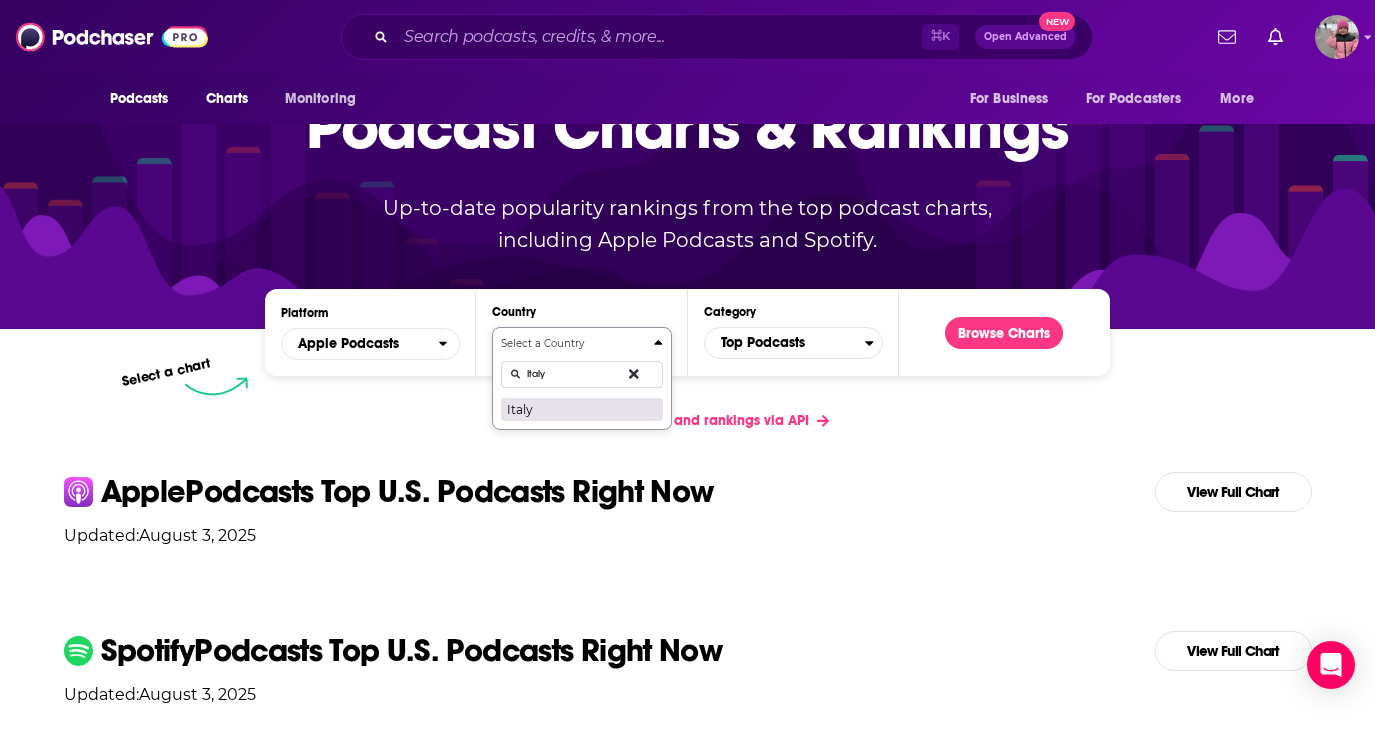 type on "Italy" 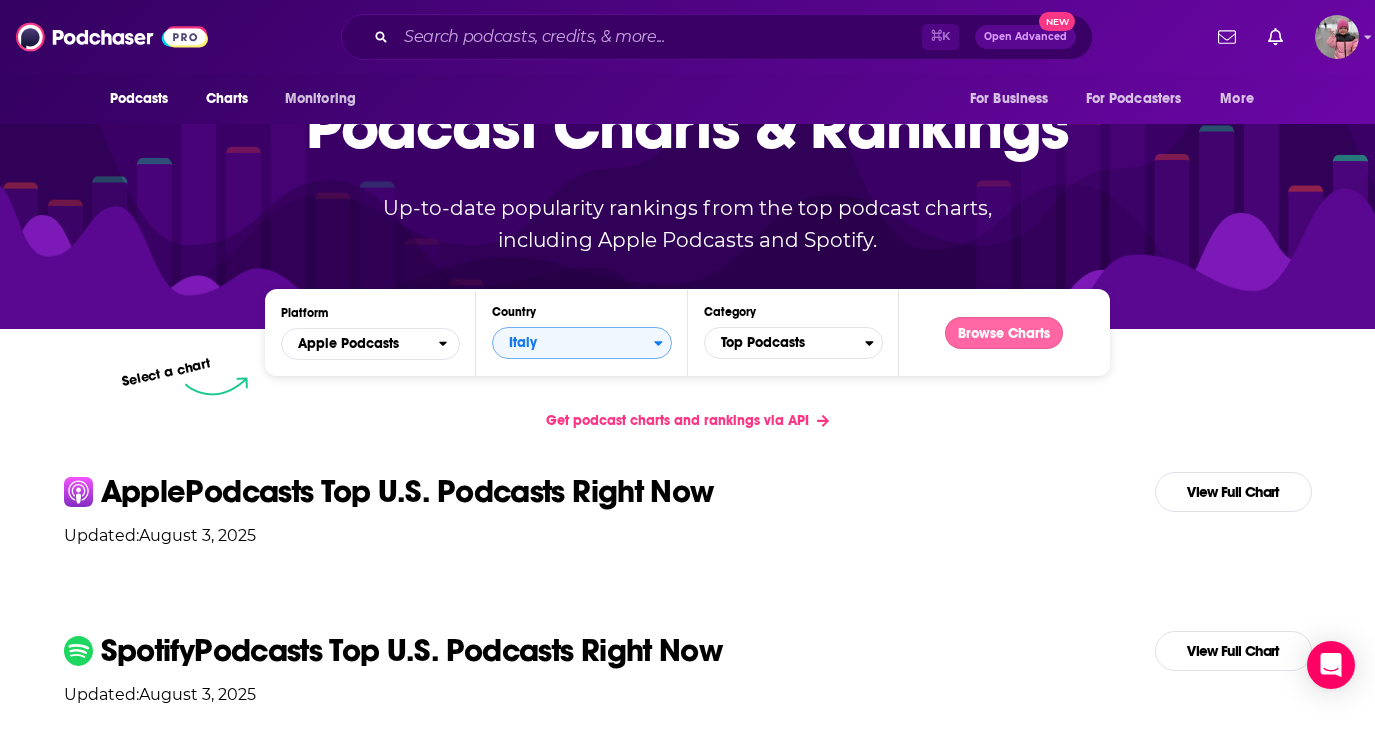 click on "Browse Charts" at bounding box center [1004, 333] 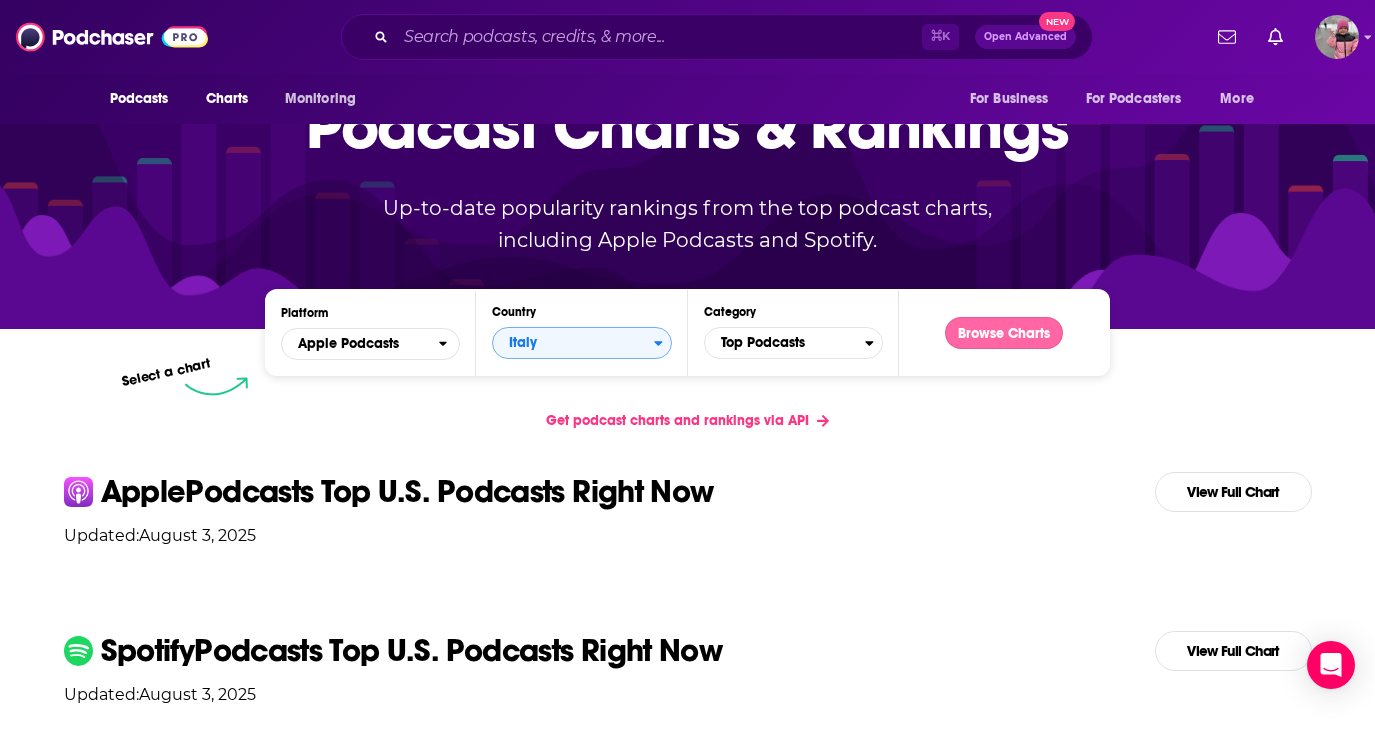 scroll, scrollTop: 0, scrollLeft: 0, axis: both 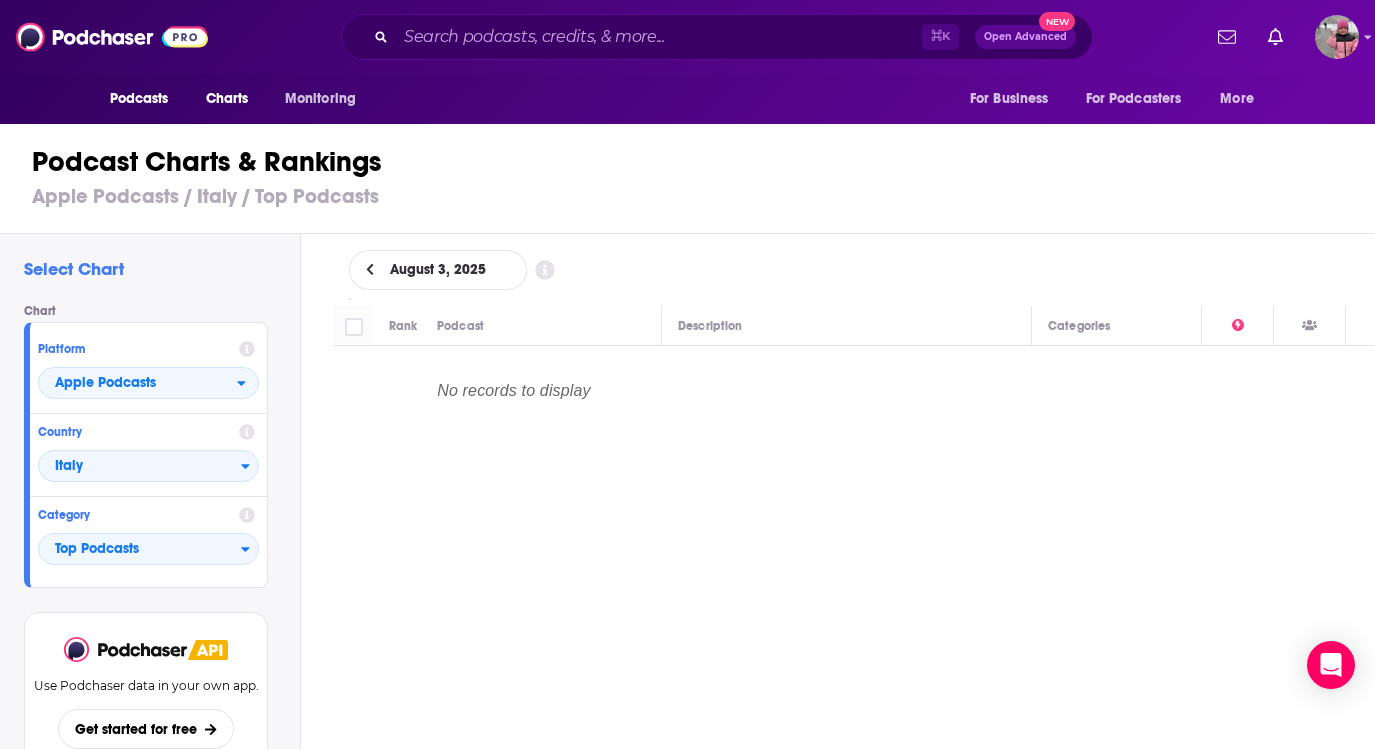 click 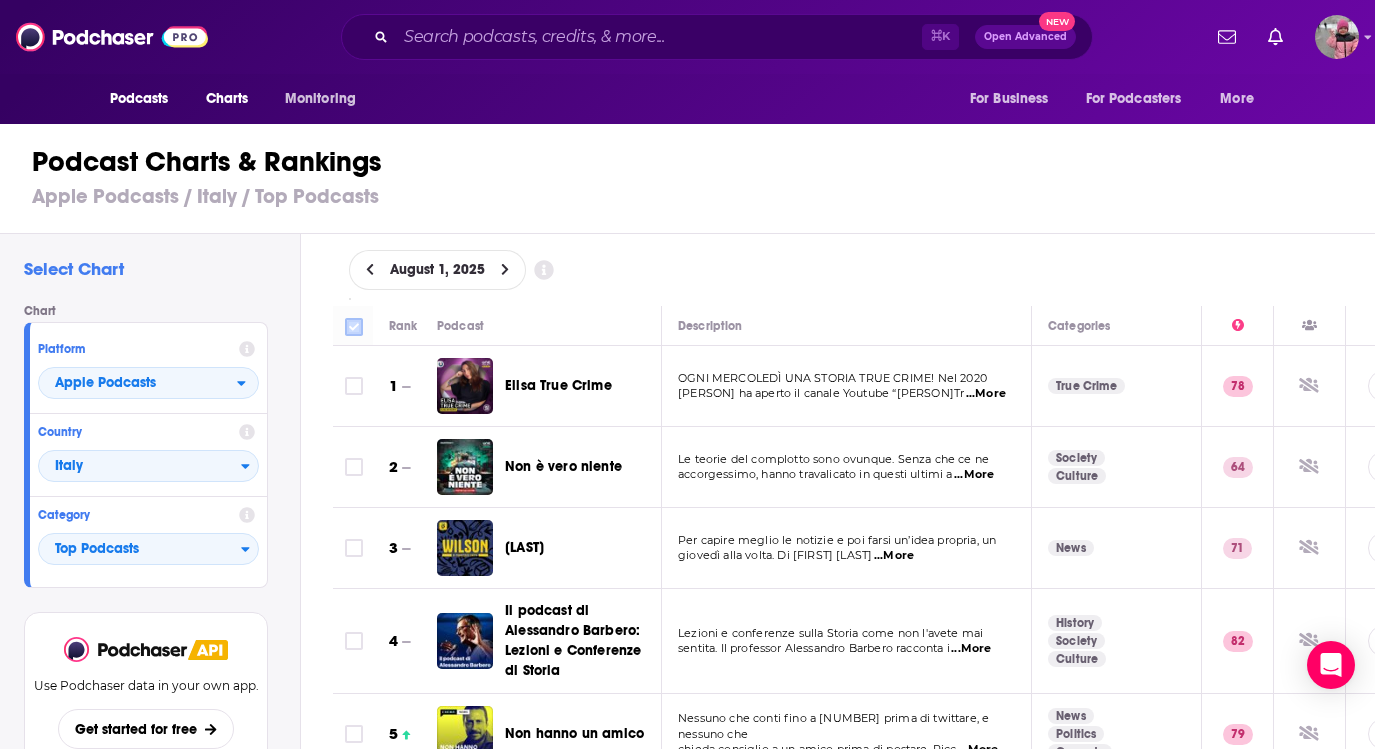click at bounding box center (354, 327) 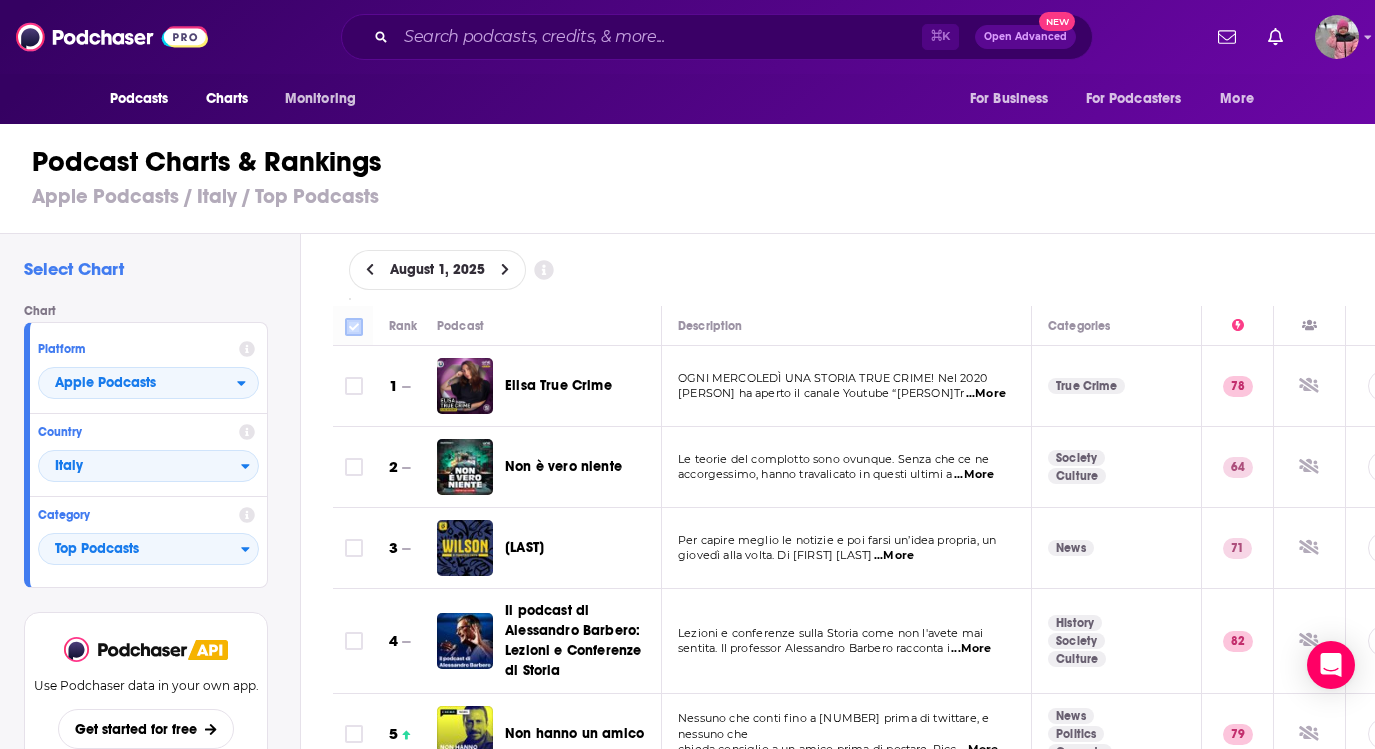 checkbox on "true" 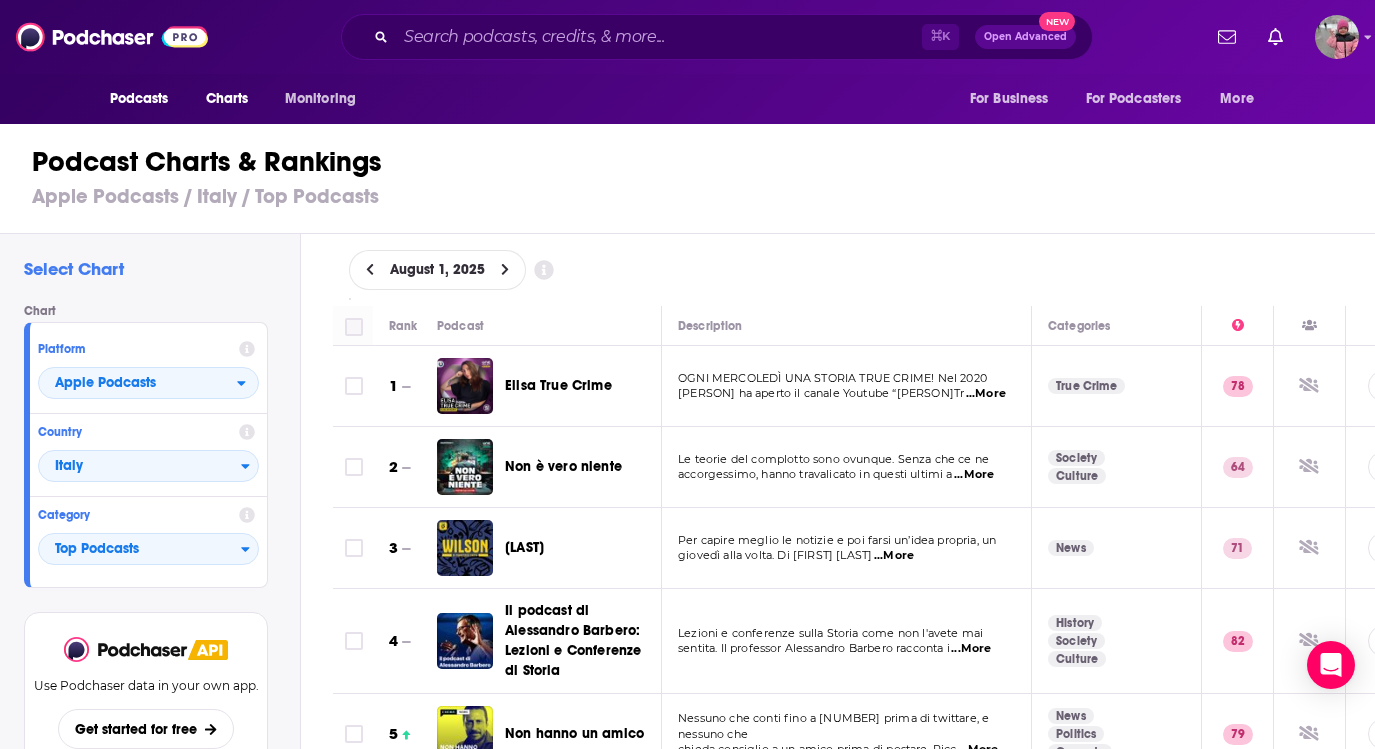 checkbox on "true" 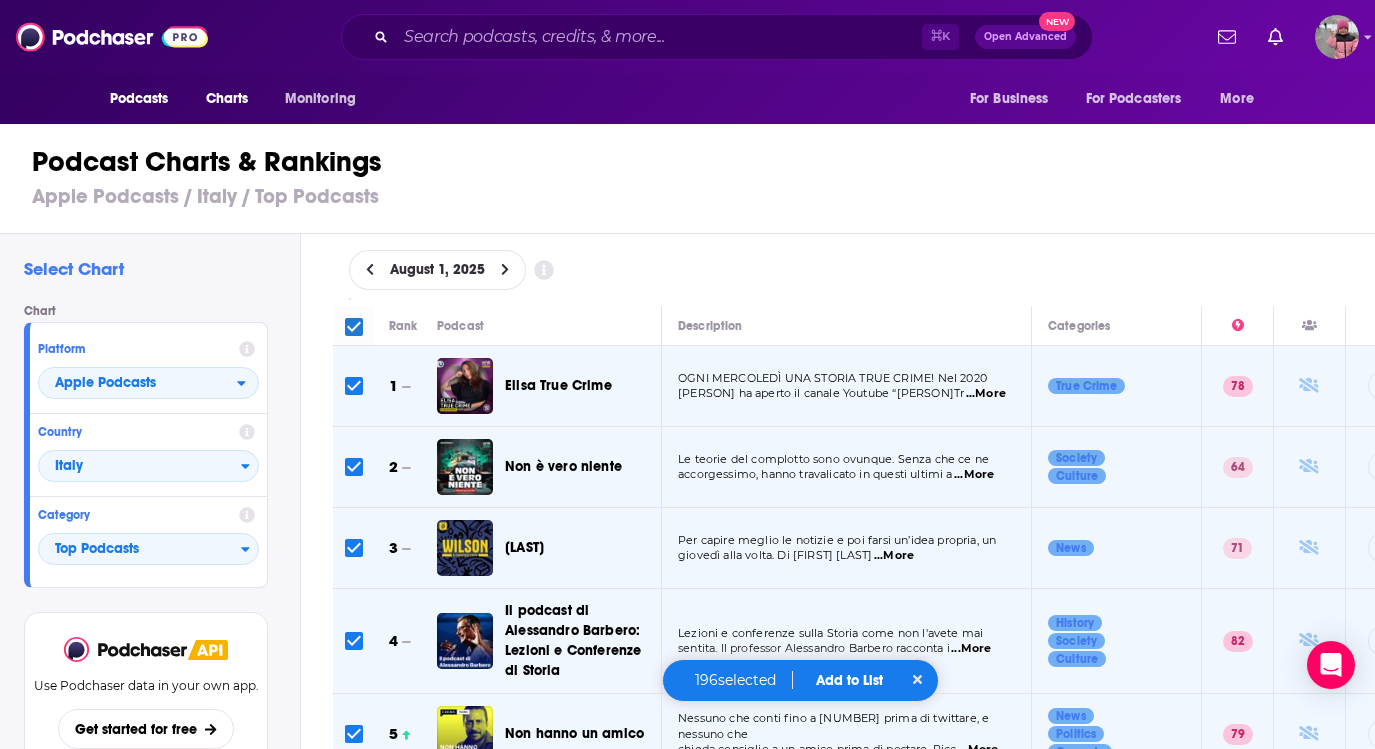 click on "August 1, 2025" at bounding box center [854, 270] 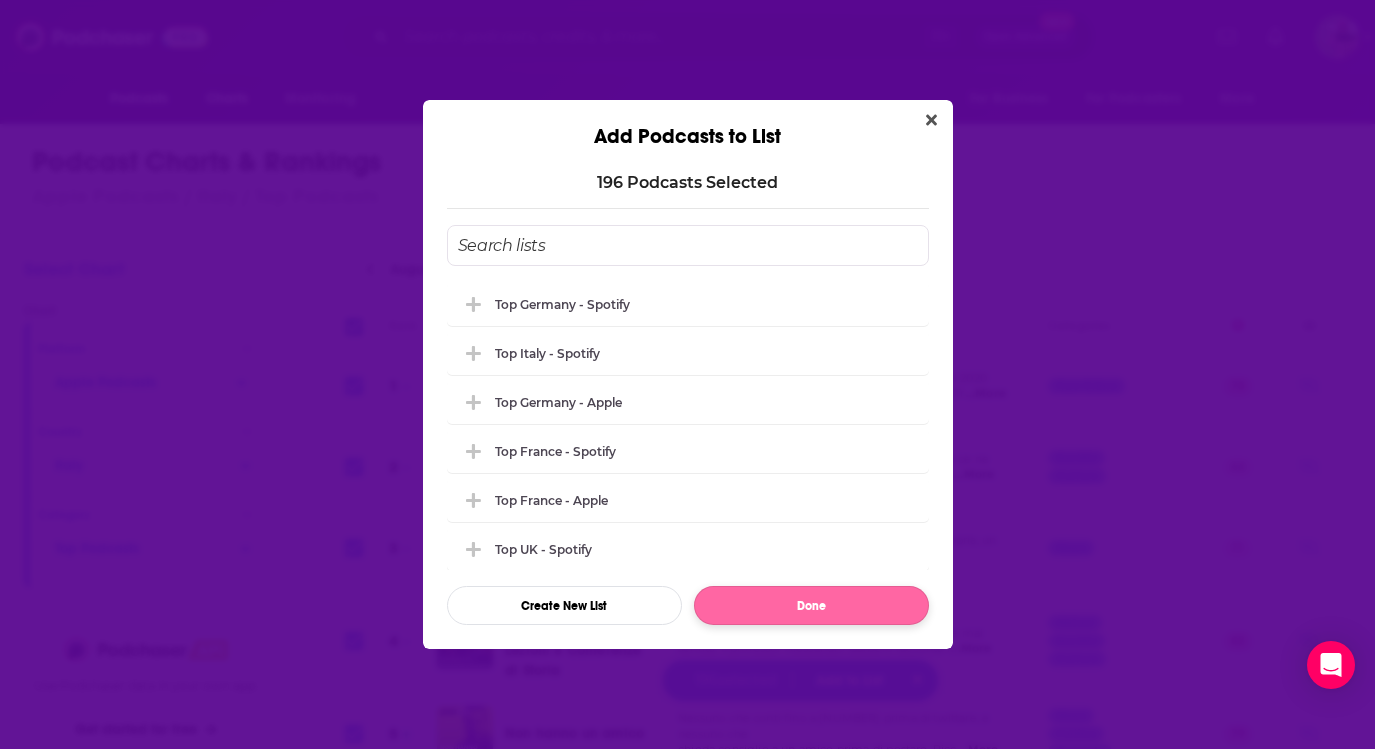 click on "Top France - Apple" at bounding box center [688, 500] 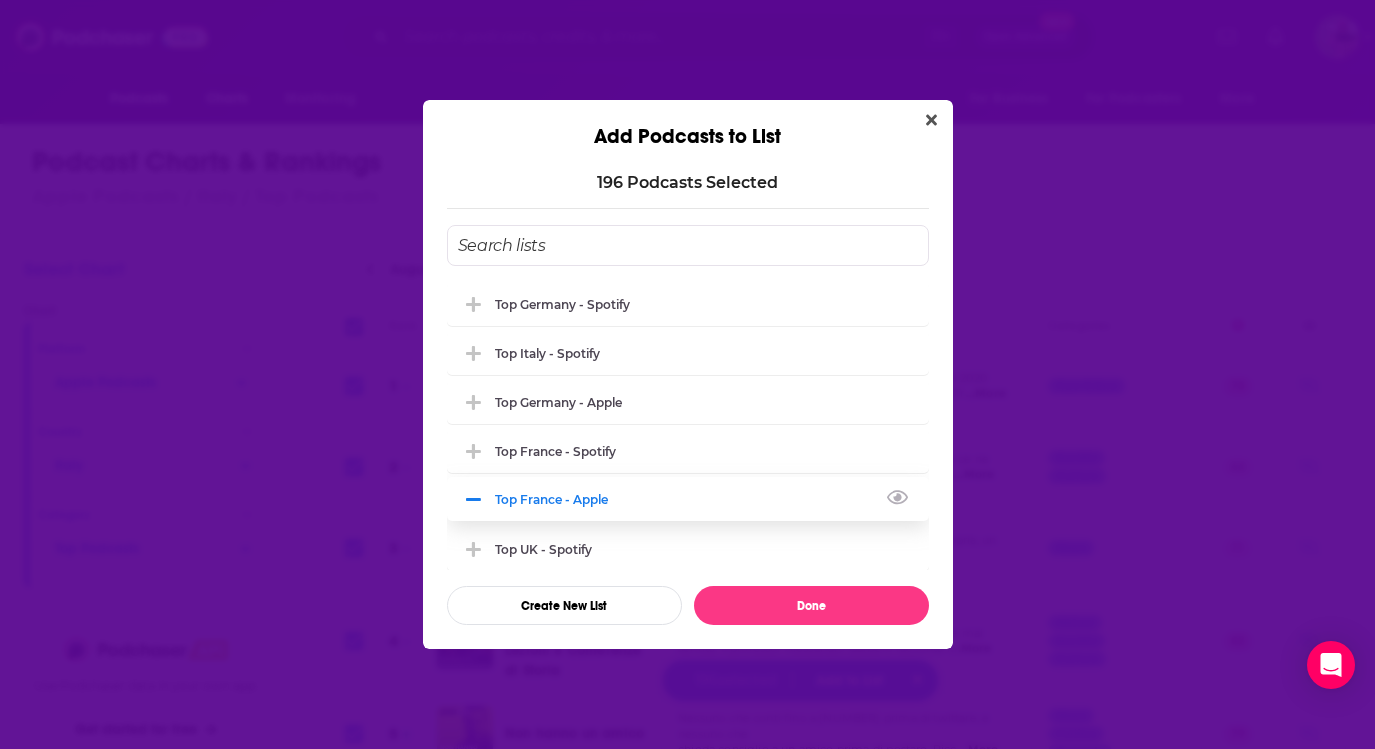 click 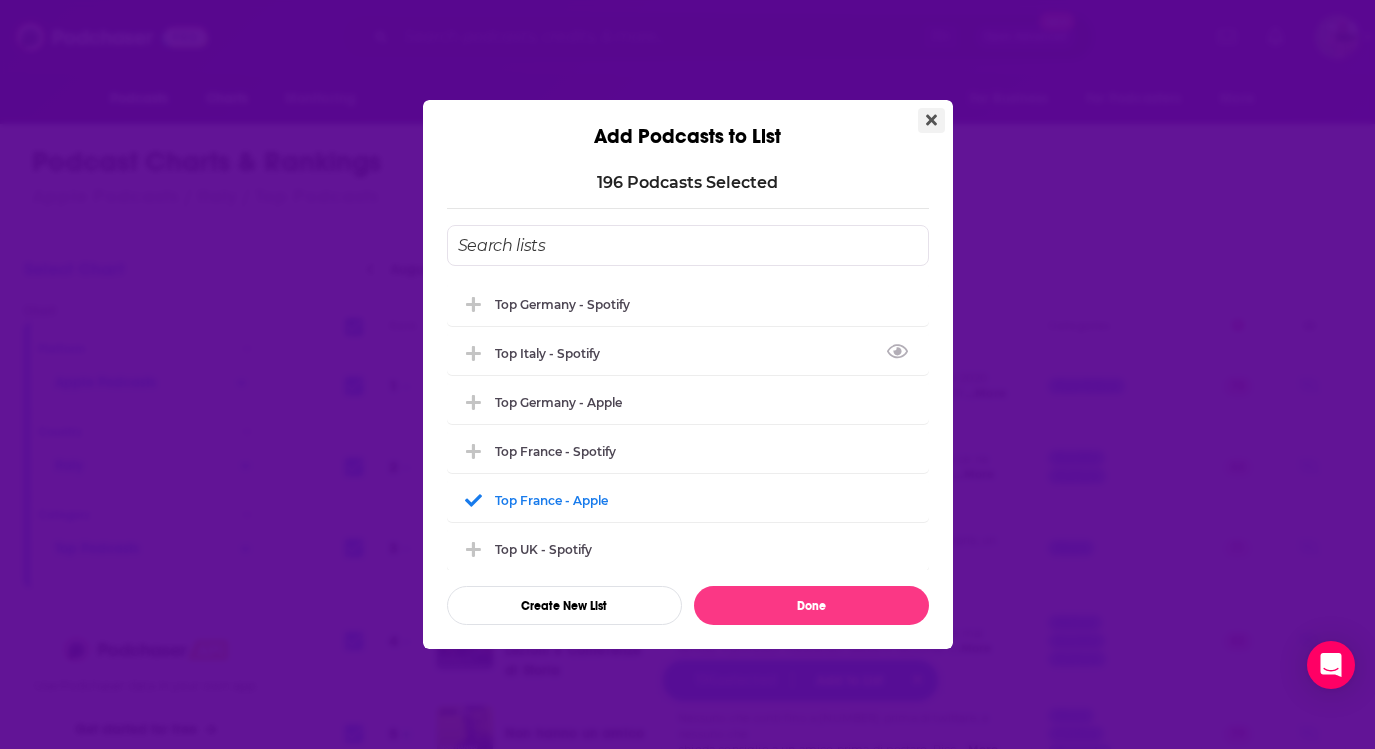 click 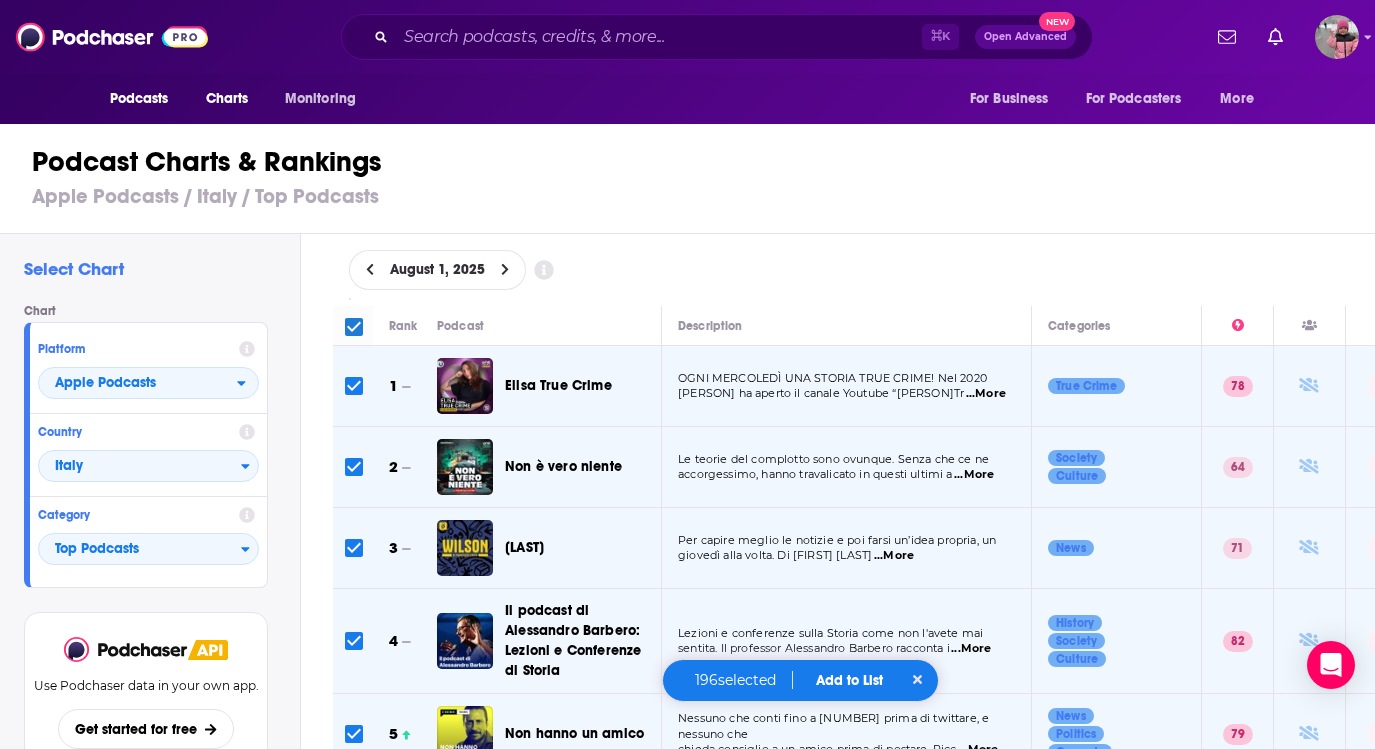 click on "196  selected Add to List" at bounding box center [801, 680] 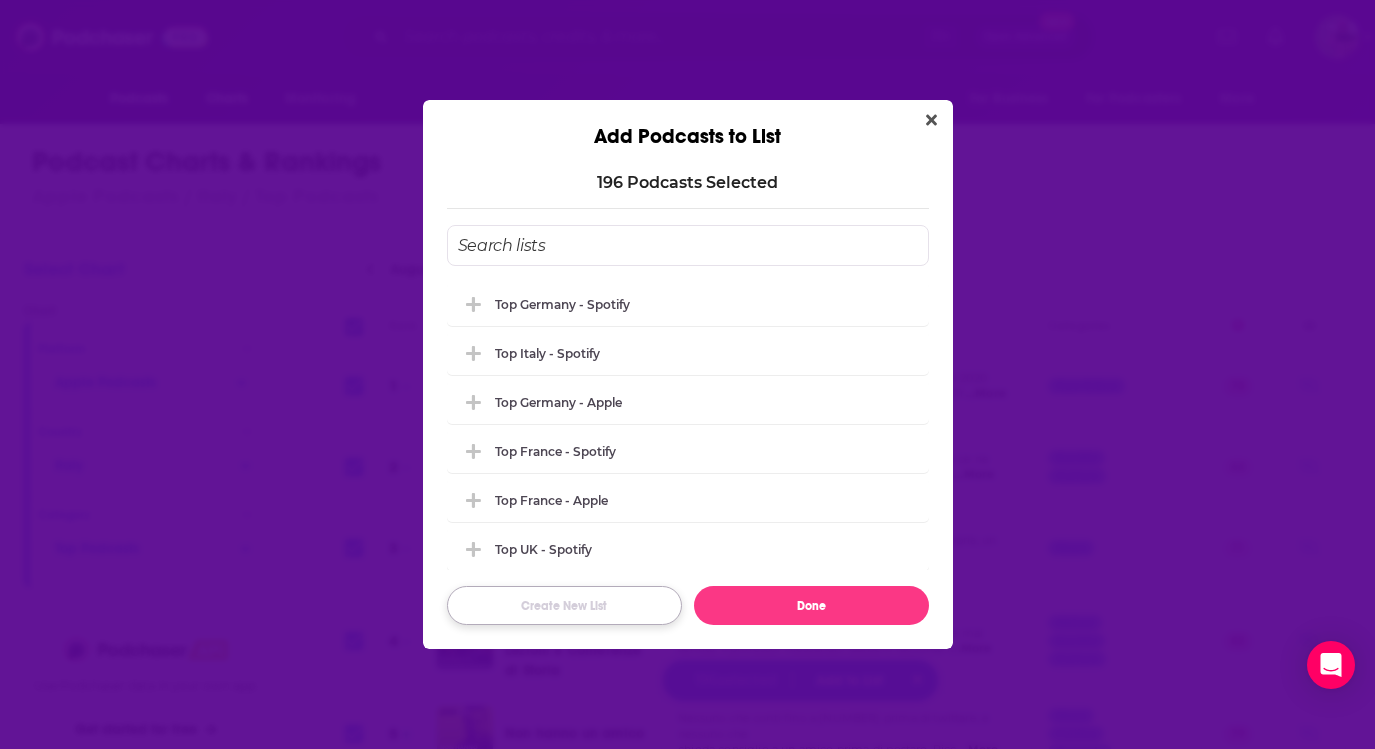 click on "Create New List" at bounding box center [564, 605] 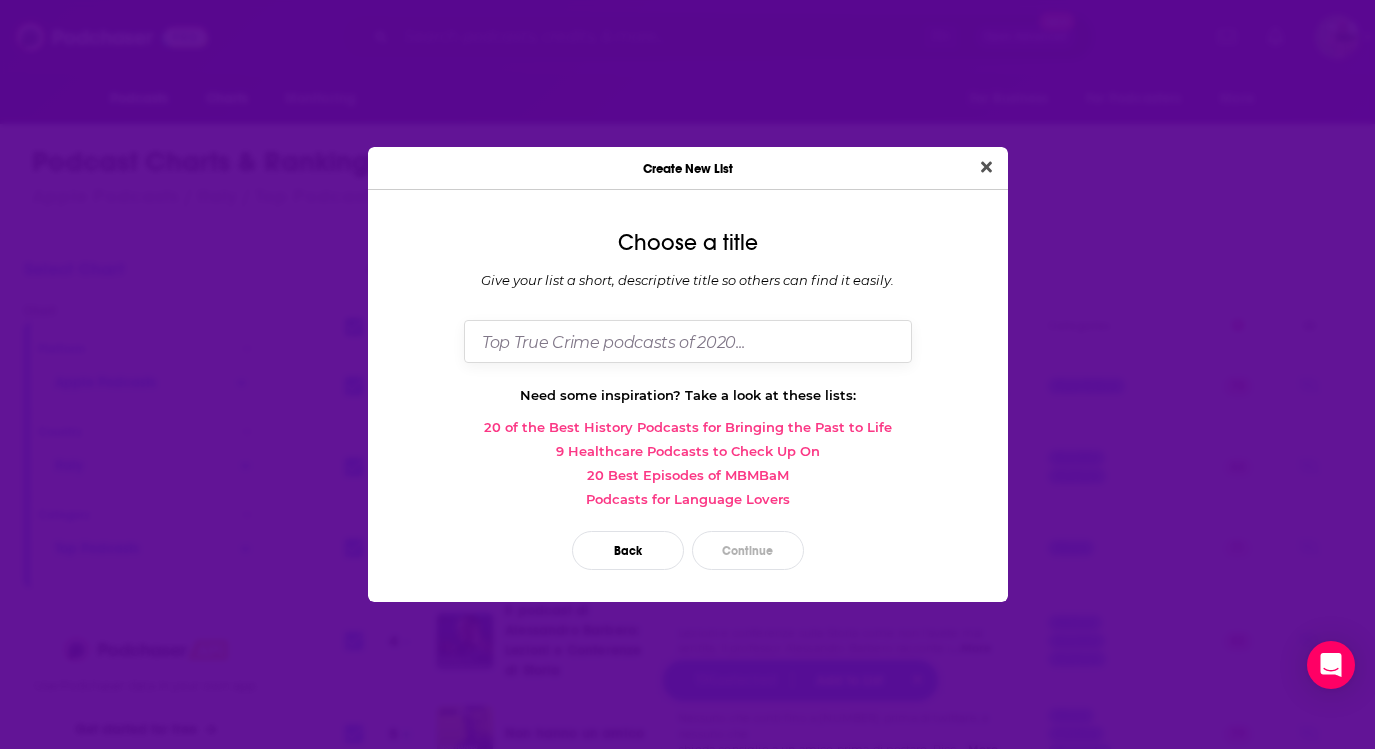 click at bounding box center [688, 341] 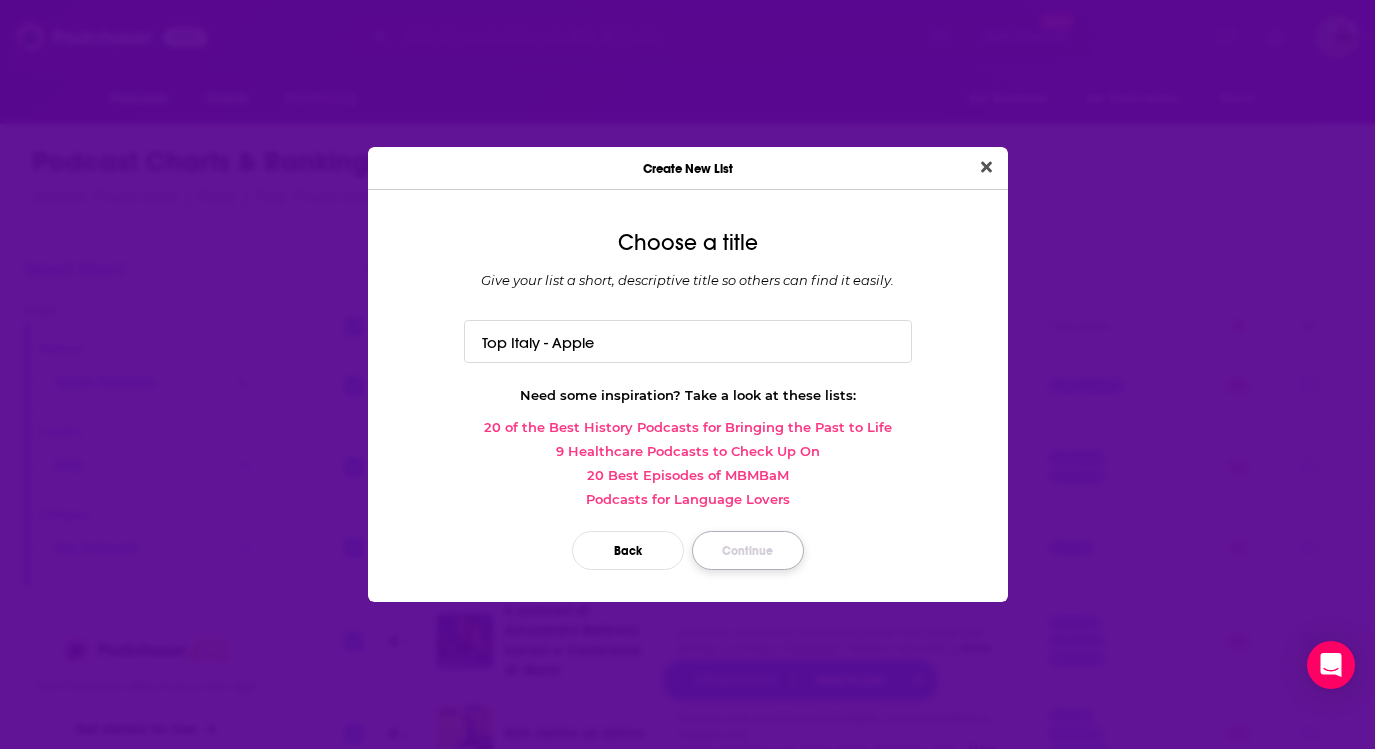 click on "Continue" at bounding box center [748, 550] 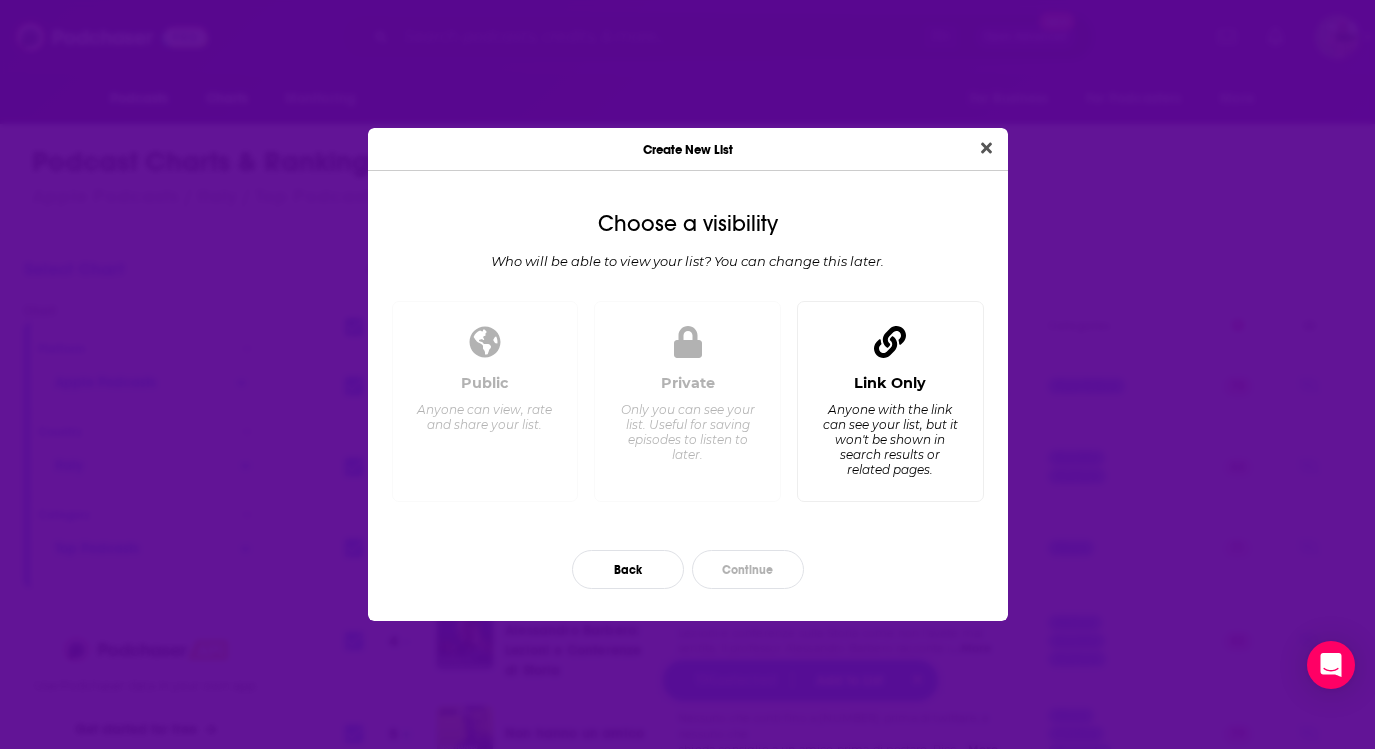 click 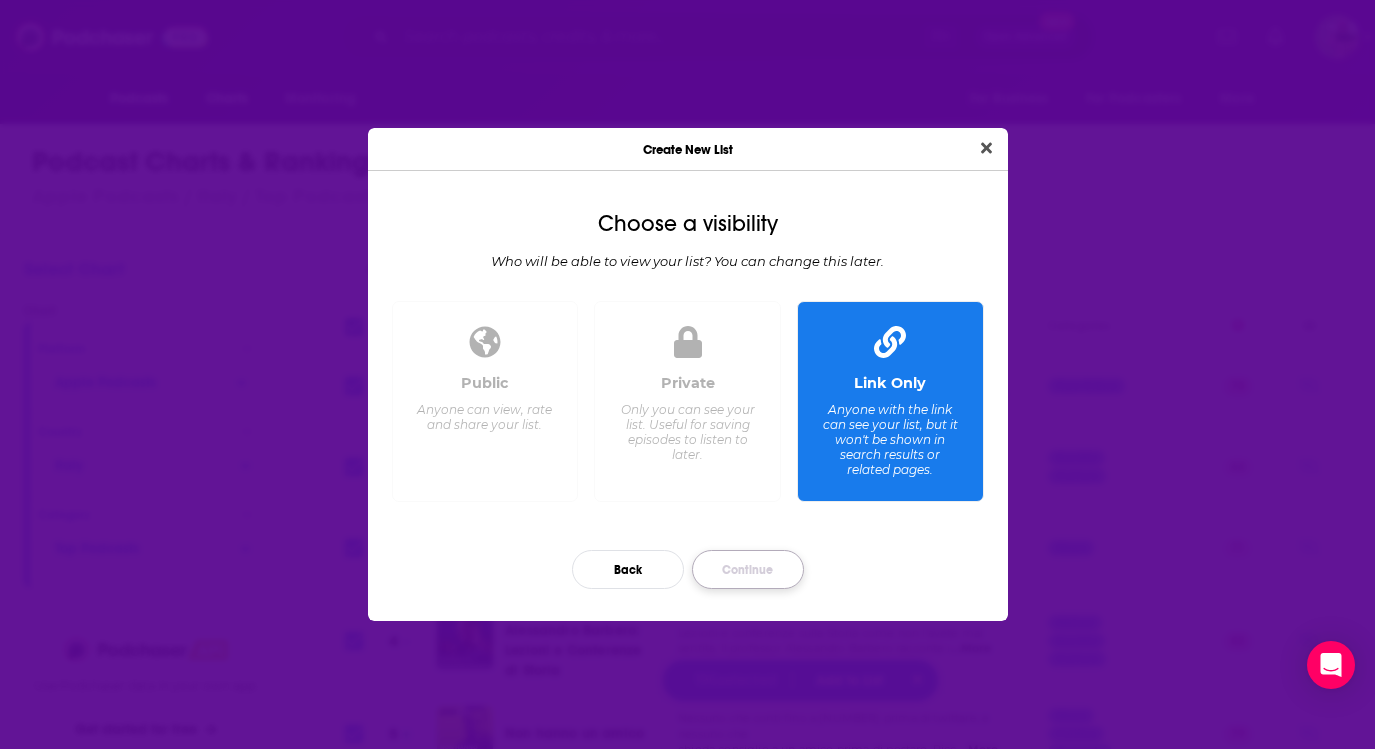 click on "Continue" at bounding box center (748, 569) 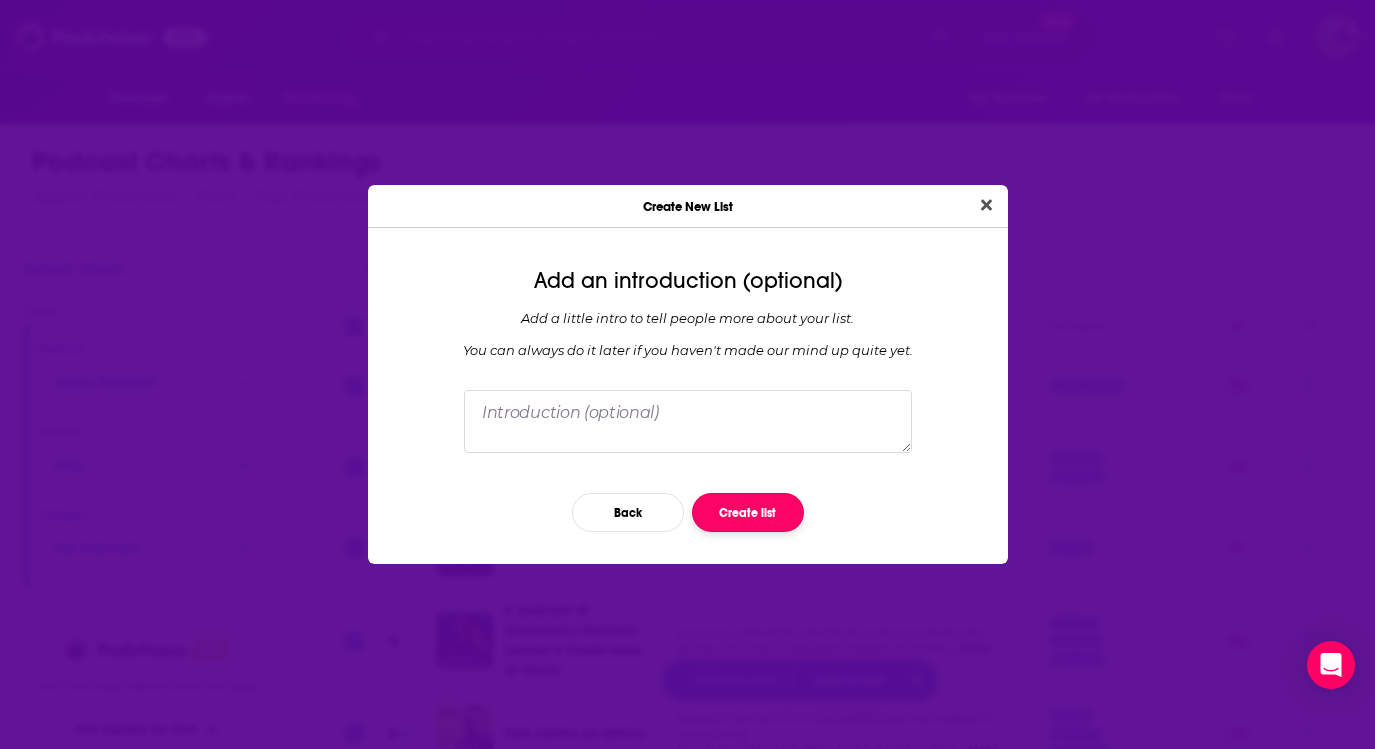 click on "Create list" at bounding box center (748, 512) 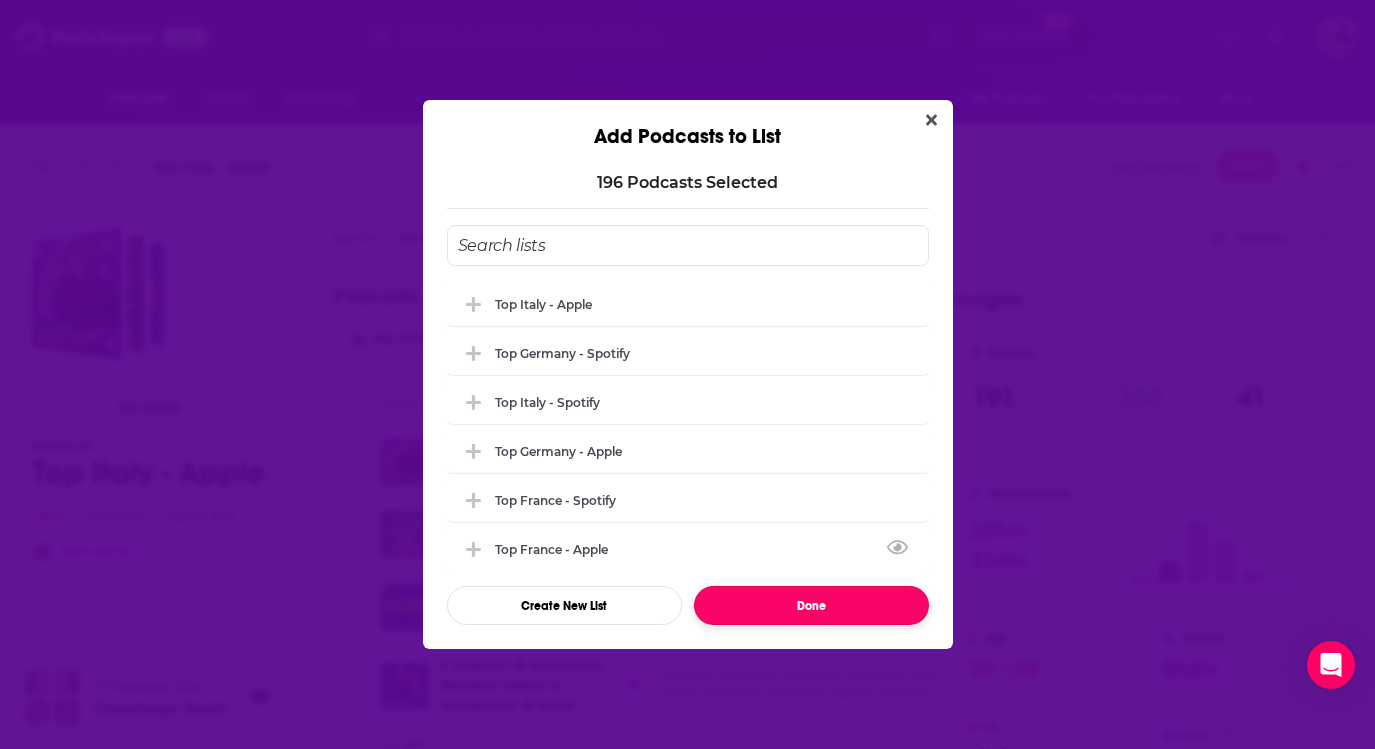 click on "Done" at bounding box center (811, 605) 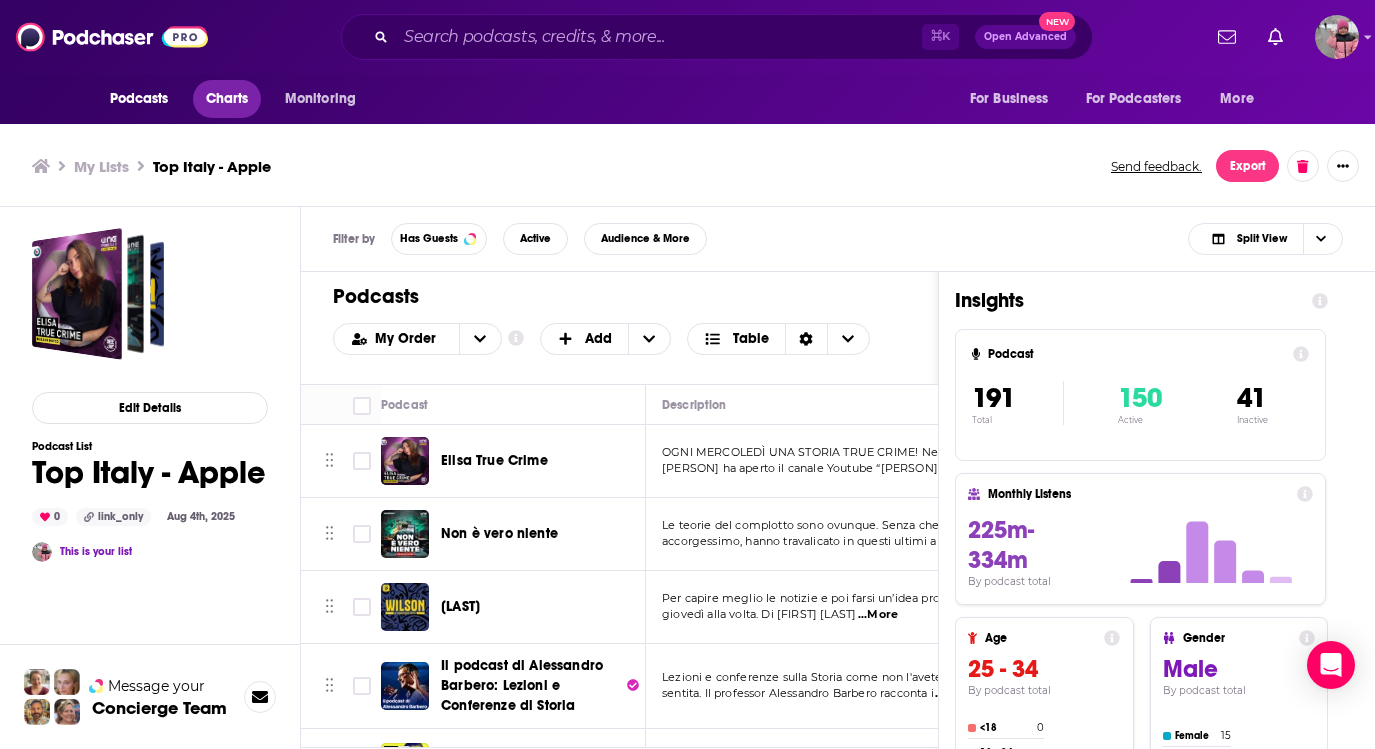 click on "Charts" at bounding box center [227, 99] 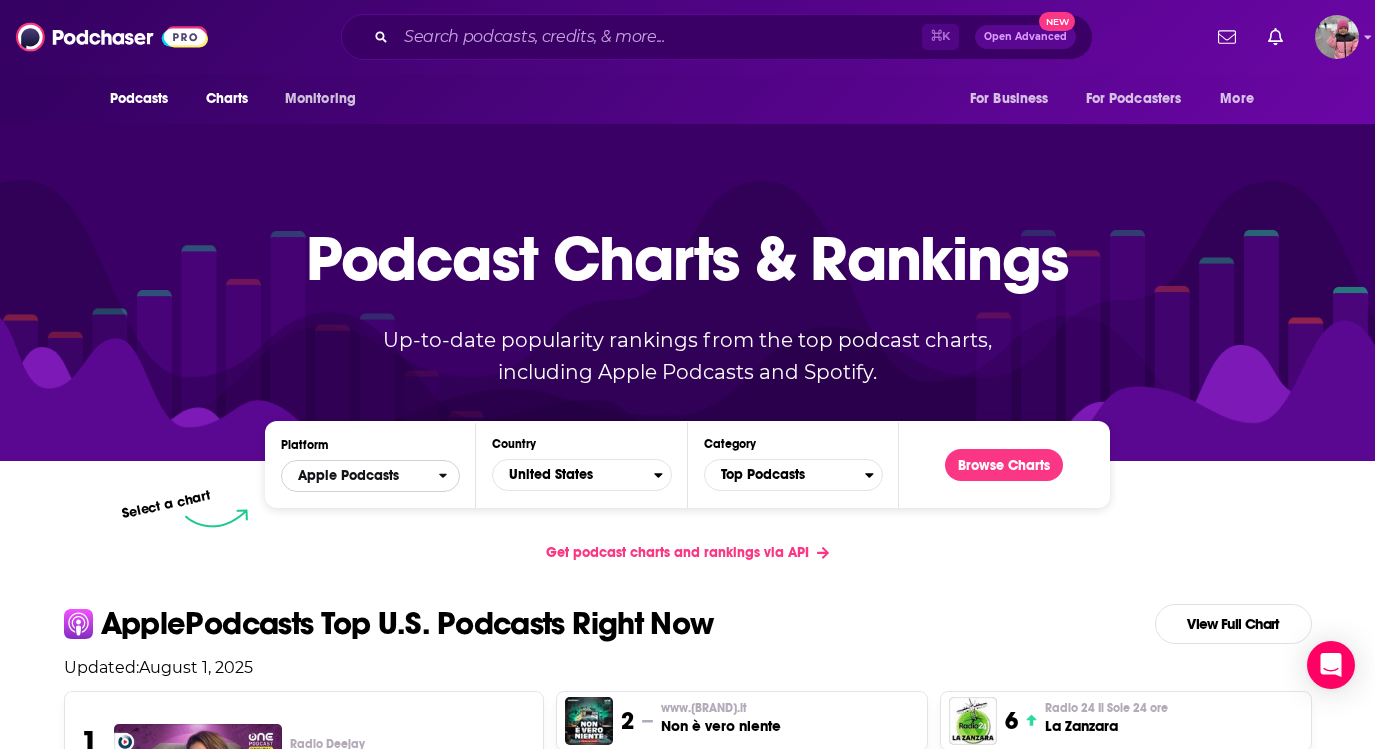click on "Apple Podcasts" at bounding box center [348, 476] 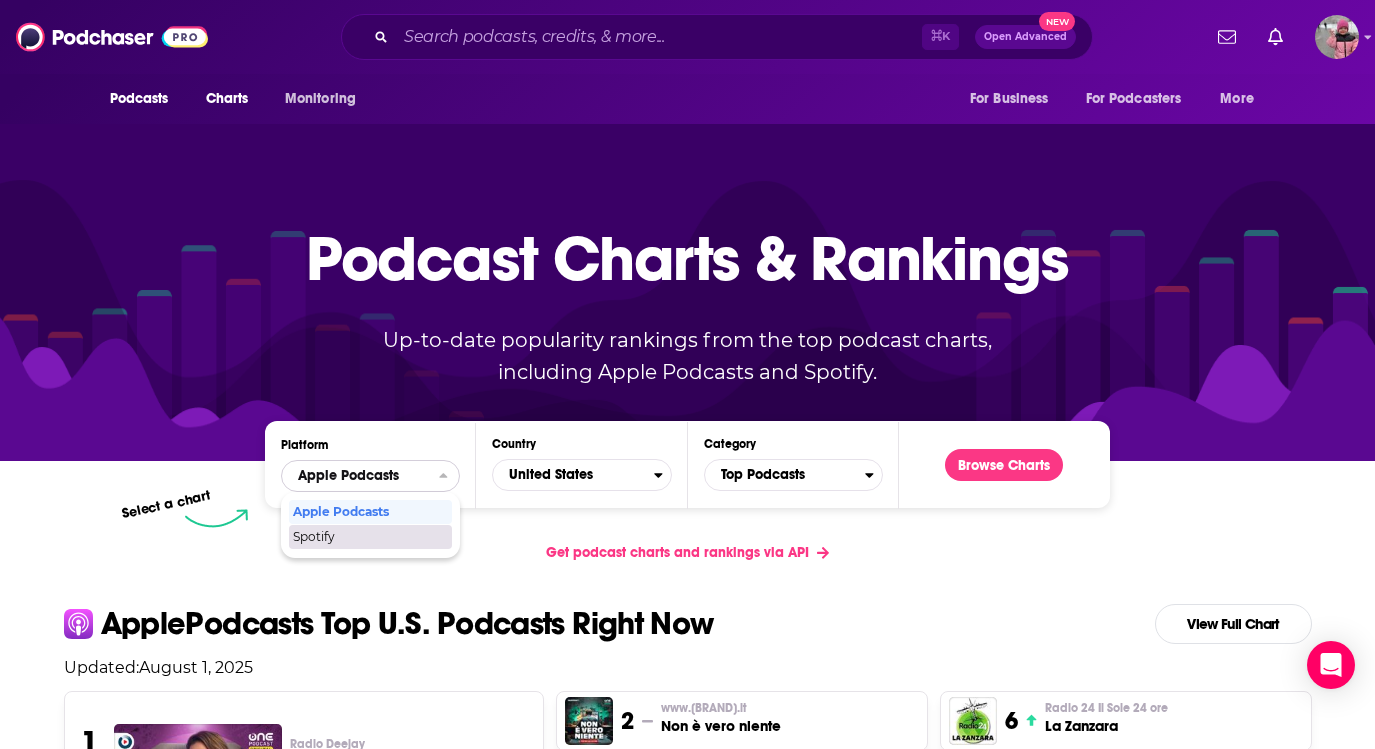 click on "Spotify" at bounding box center [369, 537] 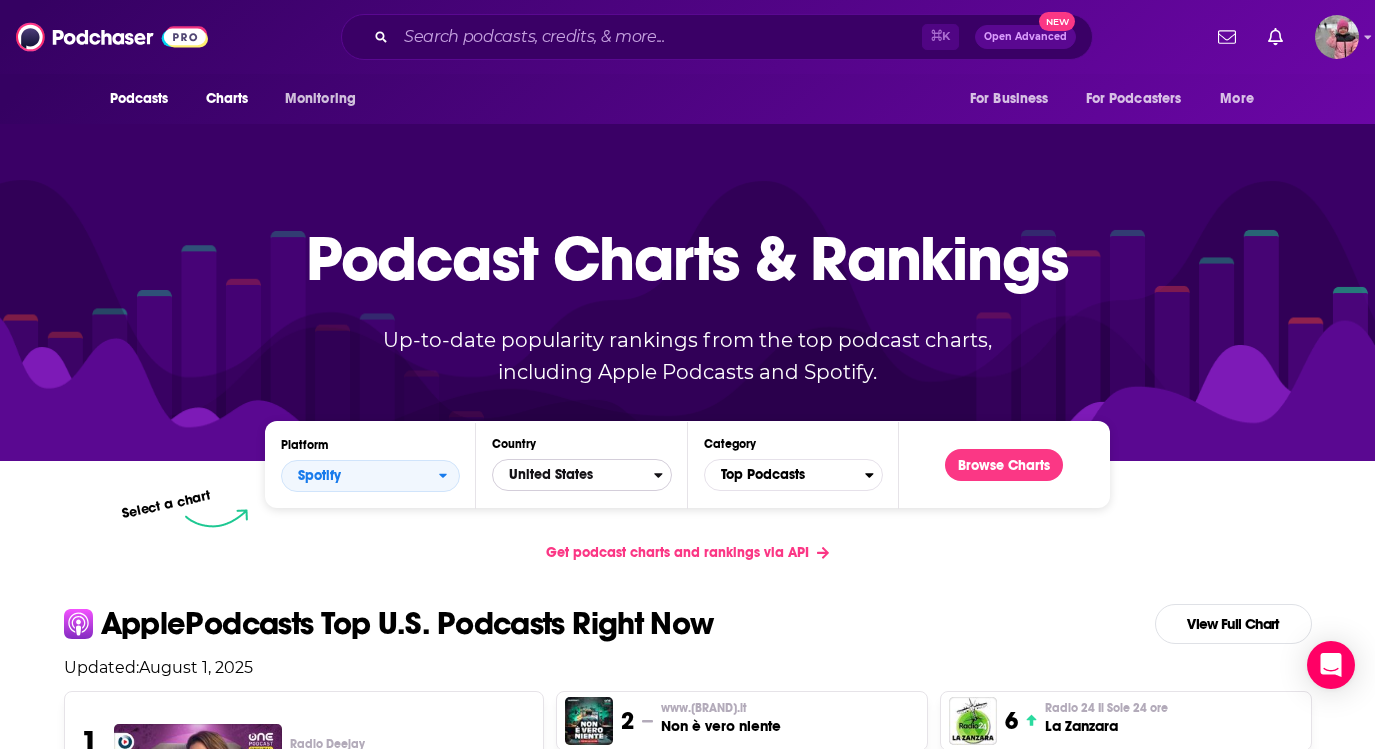 click on "United States" at bounding box center [573, 475] 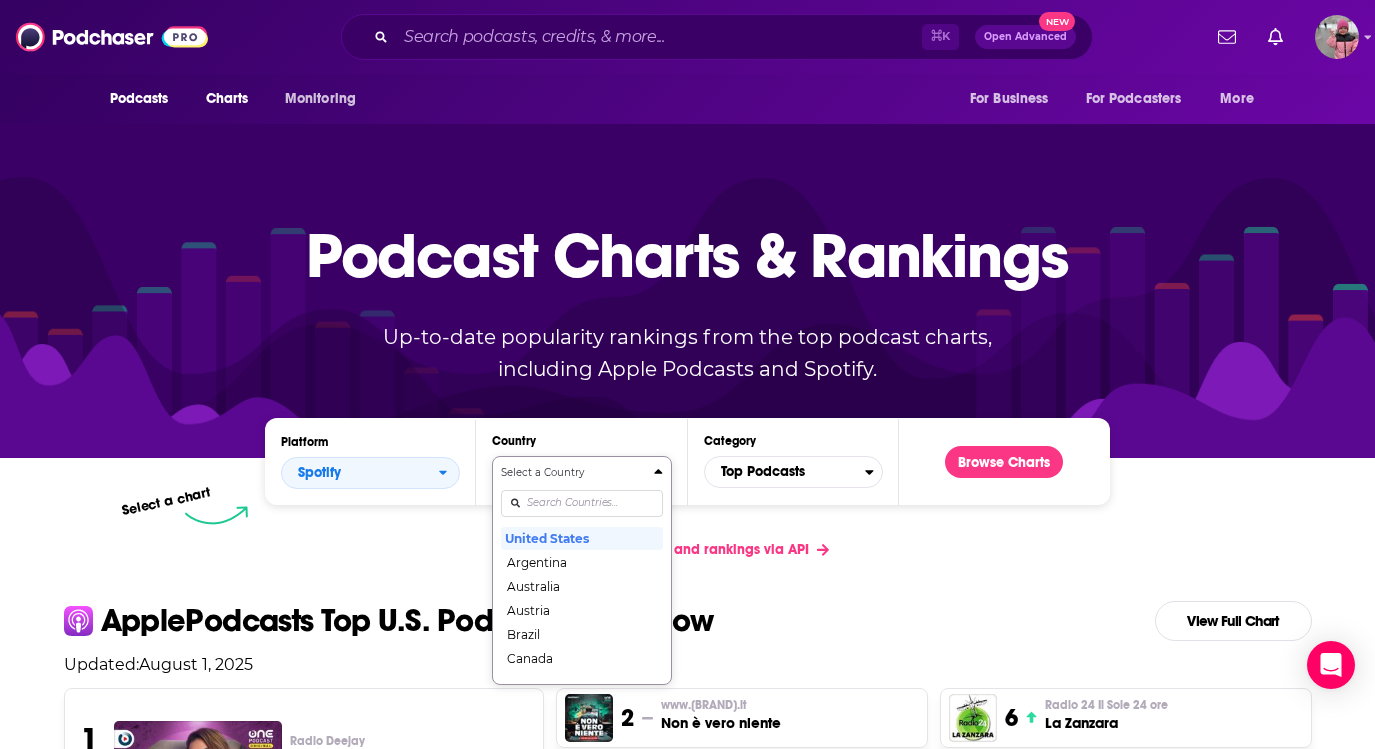 click on "Select a Country United States Argentina Australia Austria Brazil Canada Chile Colombia Denmark Finland France Germany India Indonesia Ireland Italy Japan Mexico Netherlands New Zealand Norway Philippines Poland Spain Sweden United Kingdom" at bounding box center (581, 570) 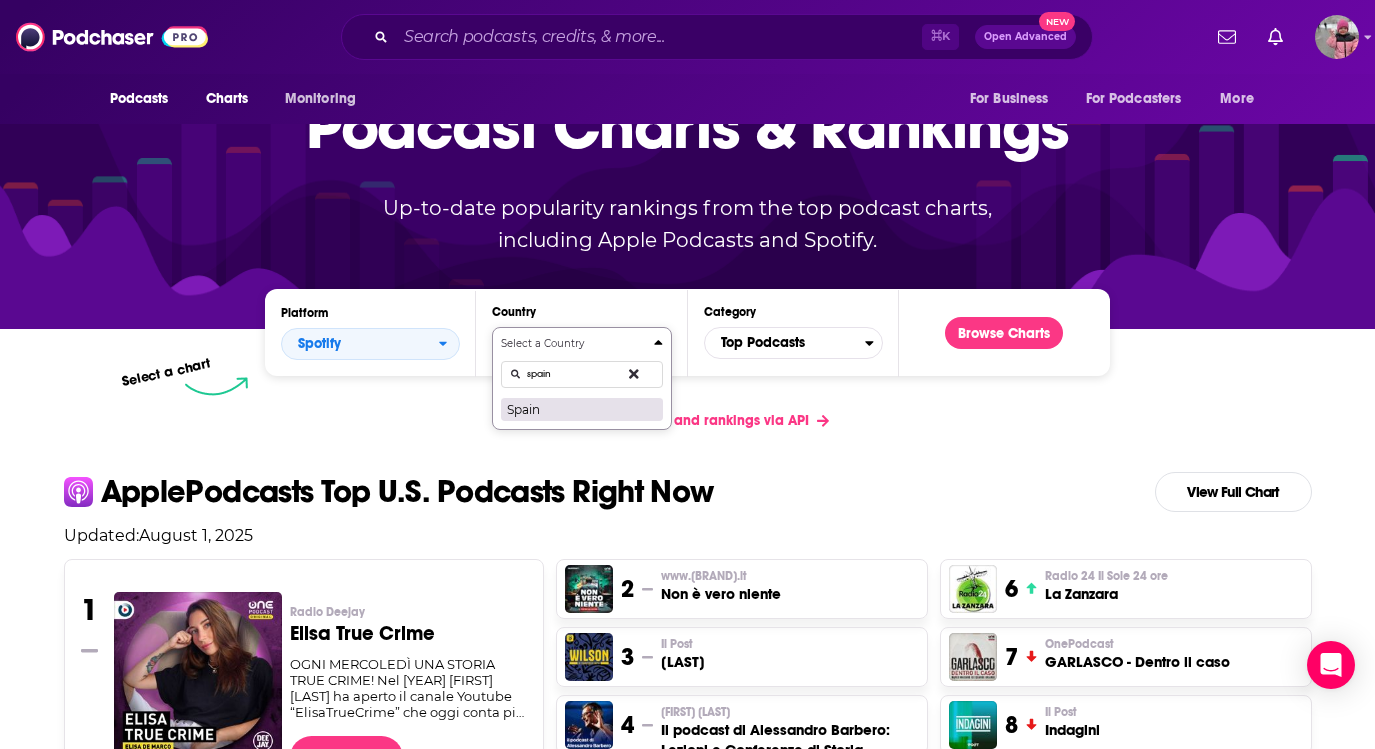 click on "Spain" at bounding box center (581, 409) 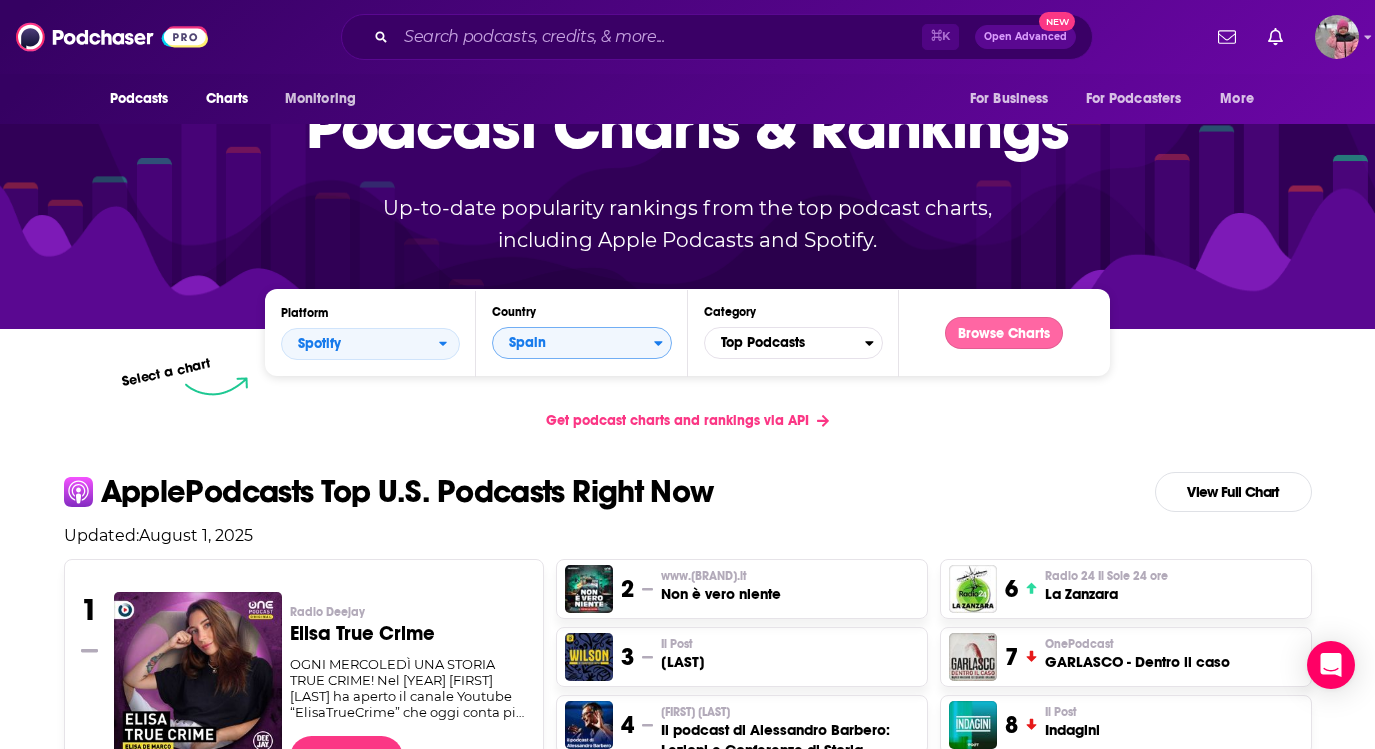 click on "Browse Charts" at bounding box center [1004, 333] 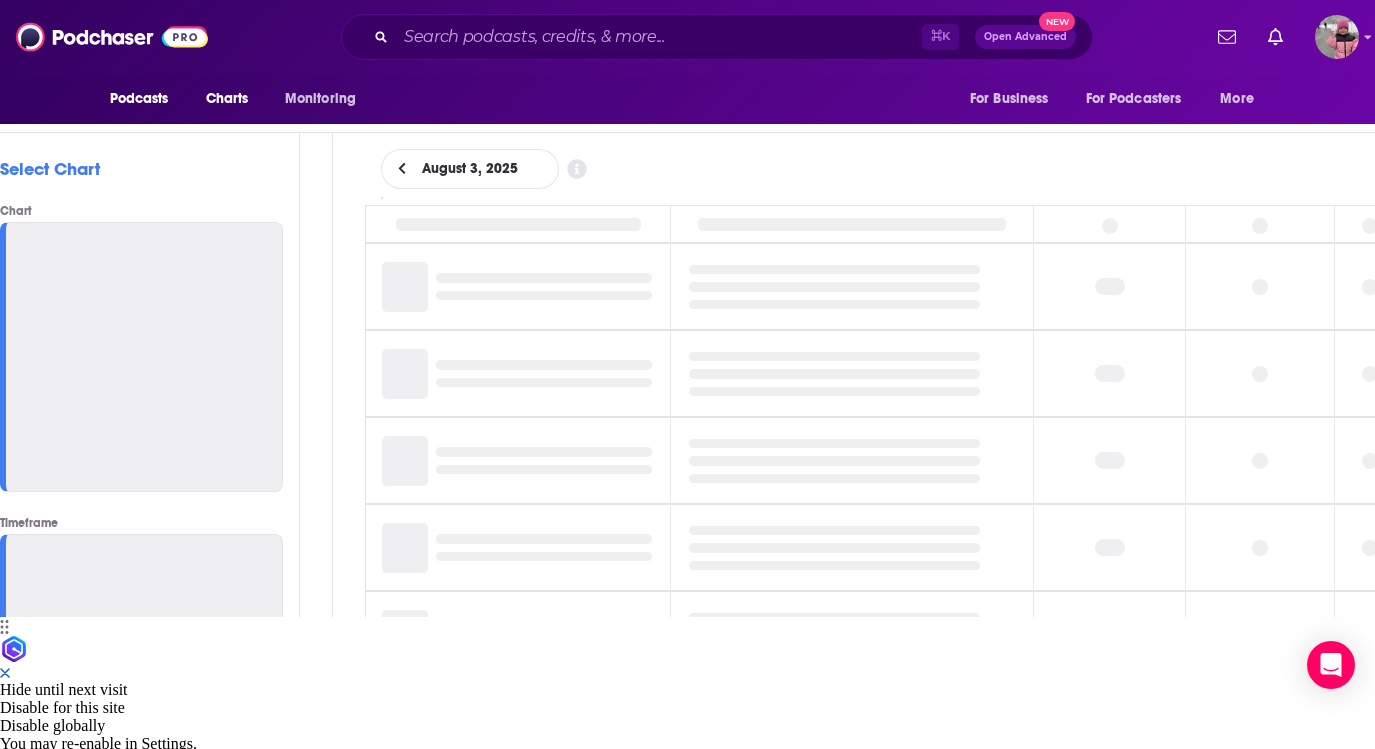 scroll, scrollTop: 0, scrollLeft: 0, axis: both 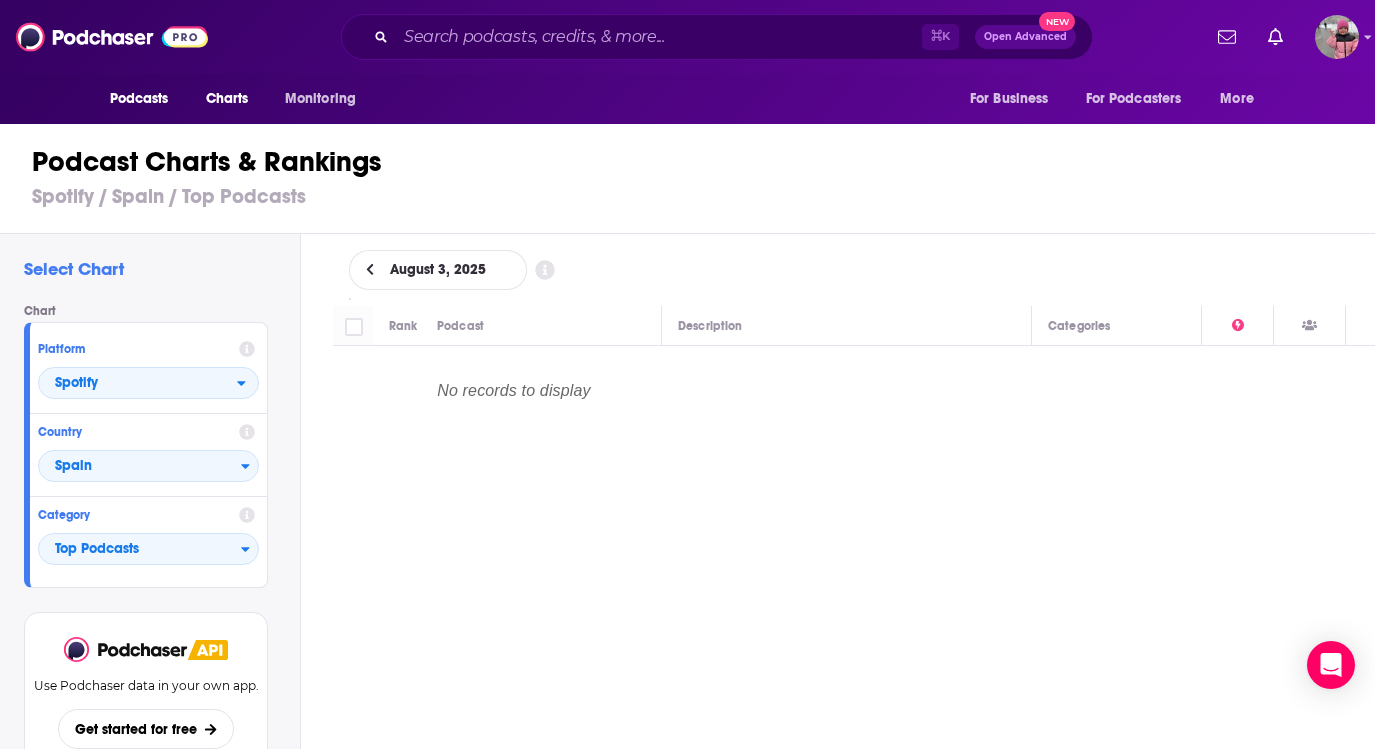 click 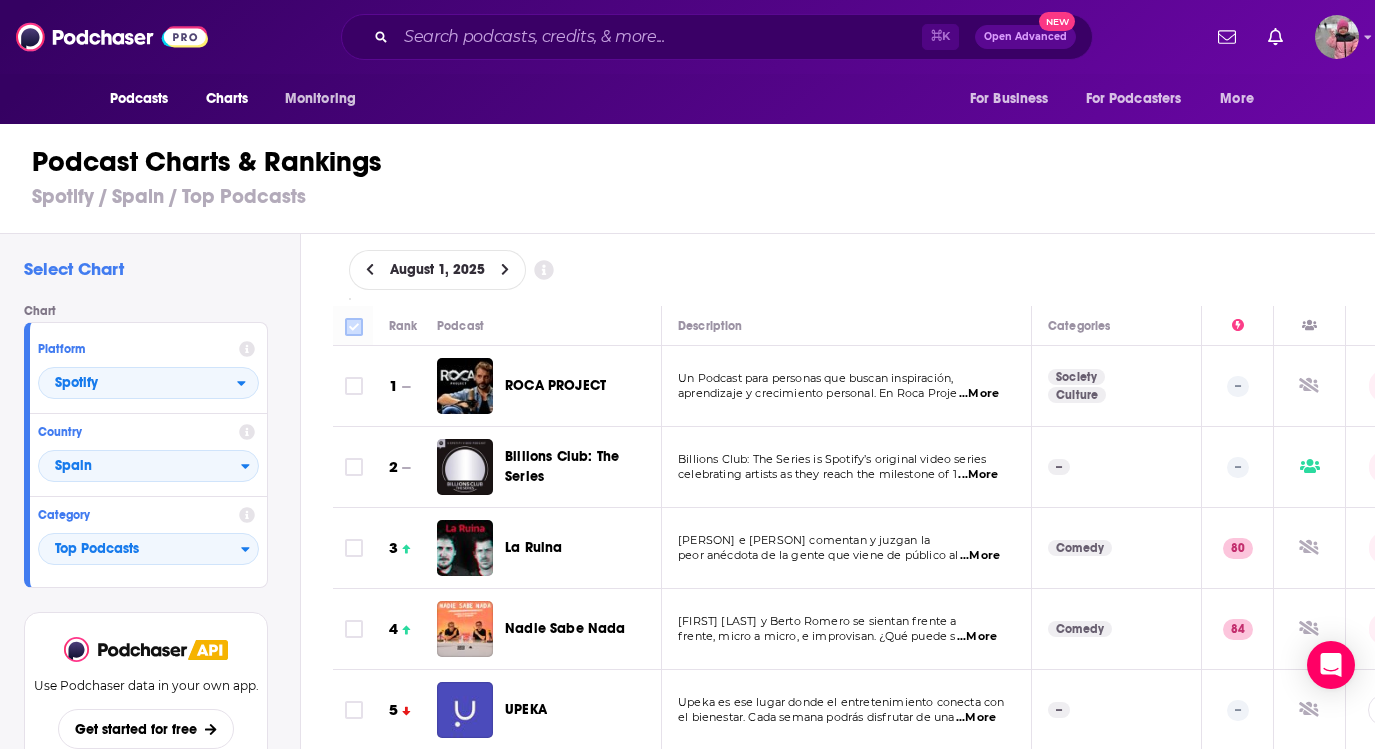 click at bounding box center [354, 327] 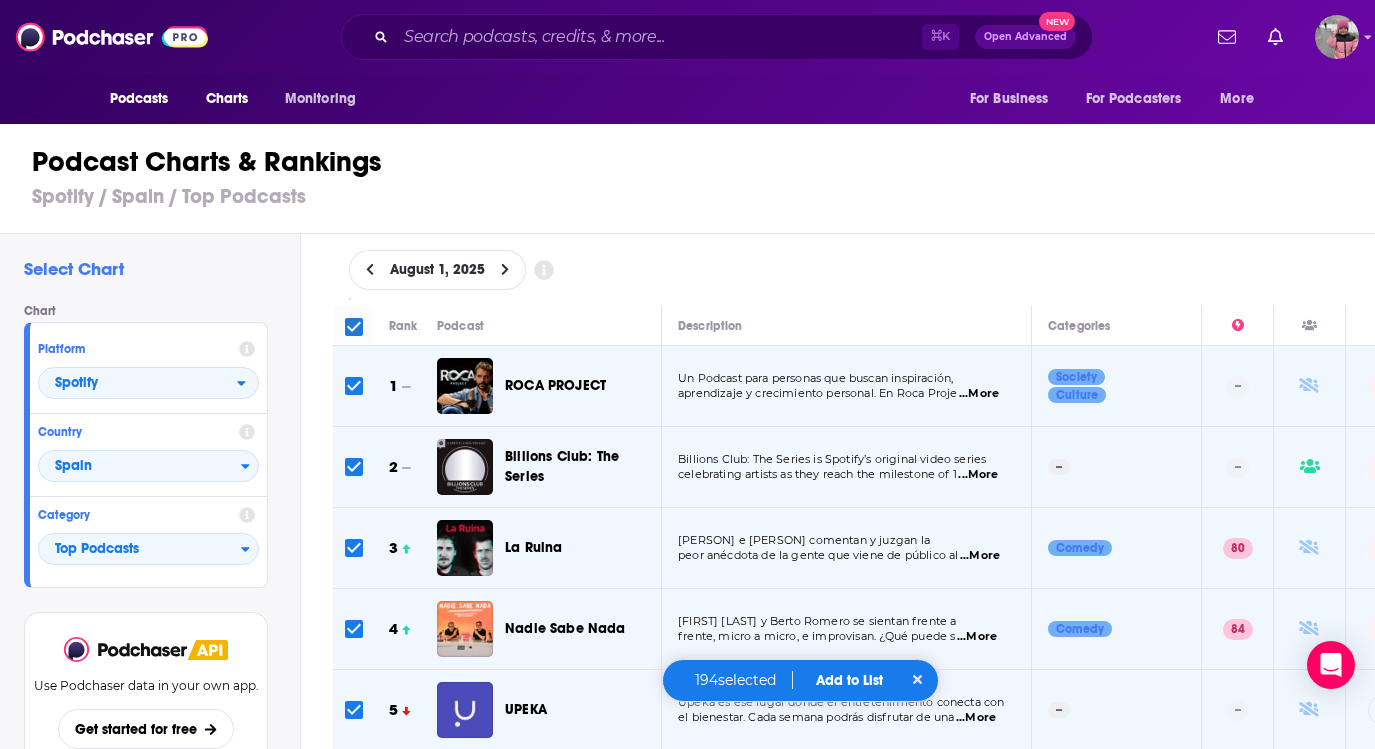 click on "194  selected Add to List" at bounding box center (801, 680) 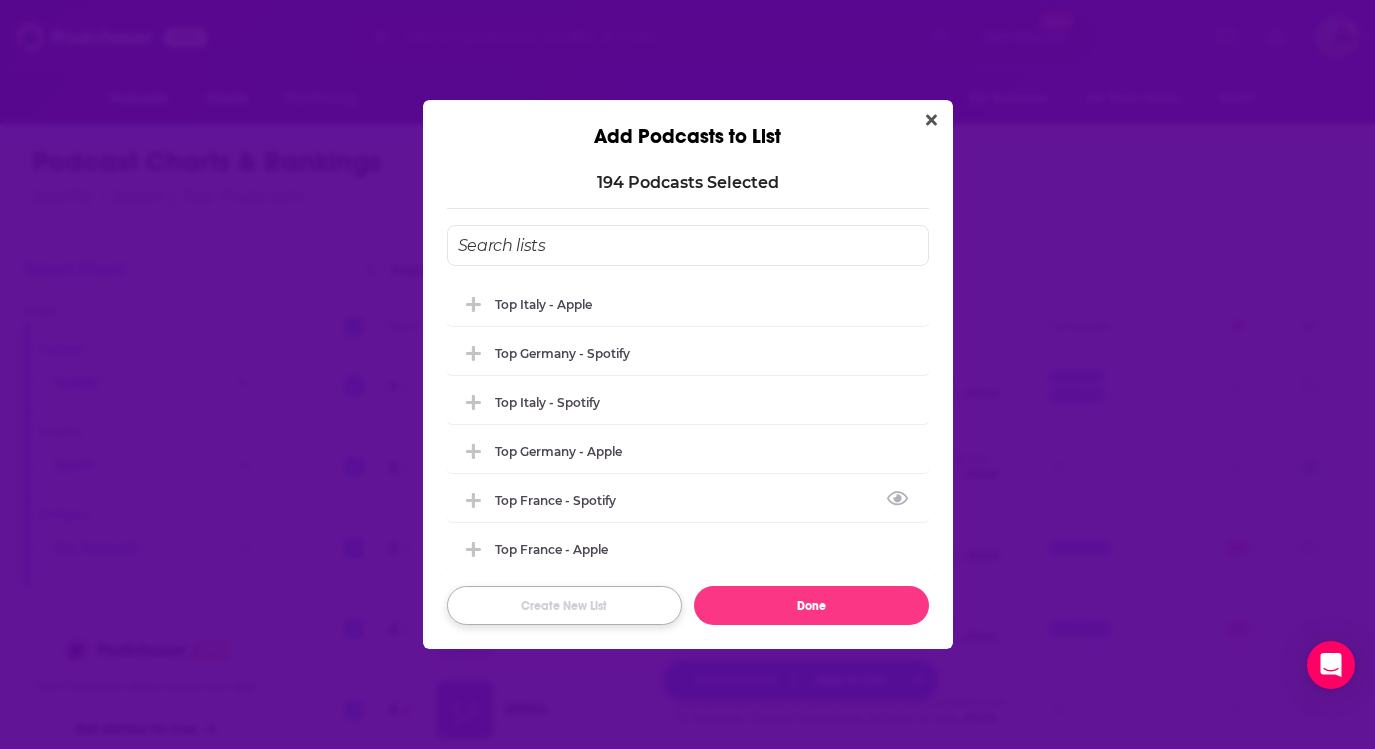 click on "Create New List" at bounding box center [564, 605] 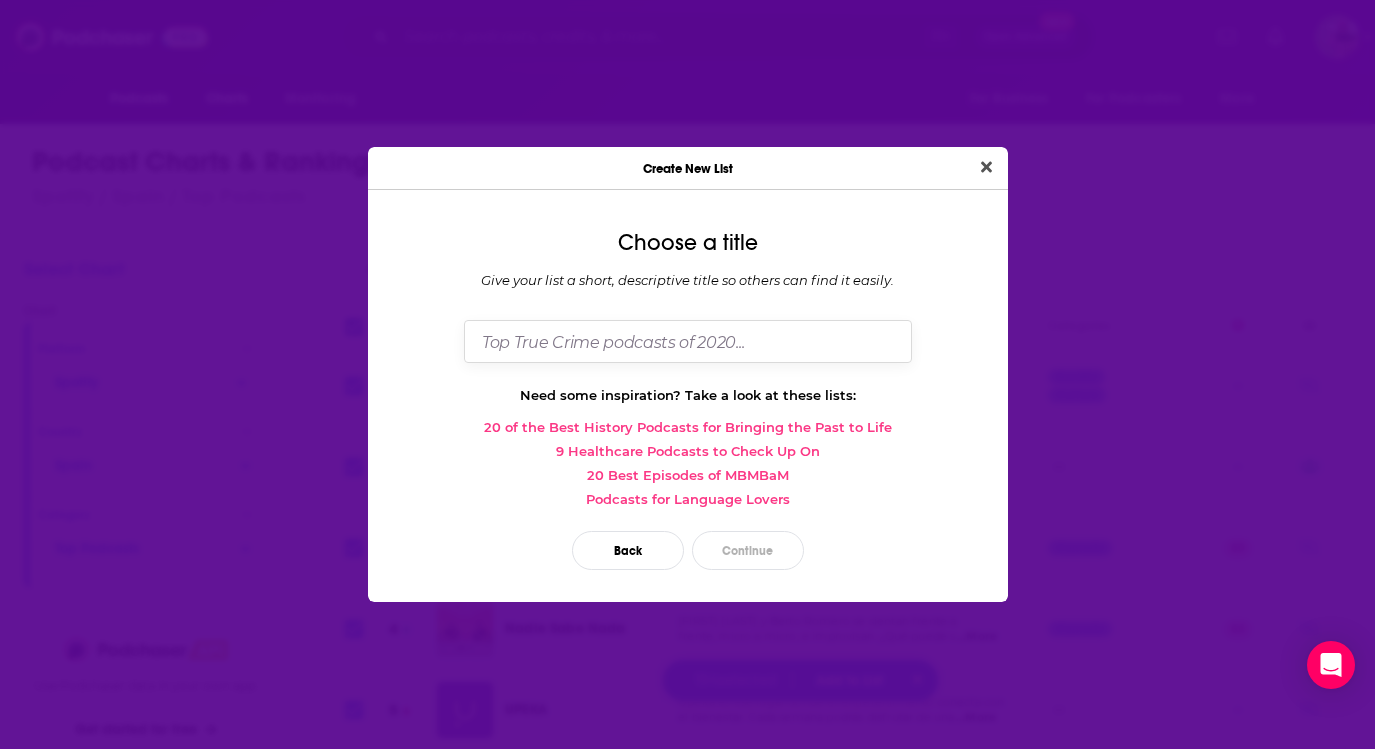 click at bounding box center (688, 341) 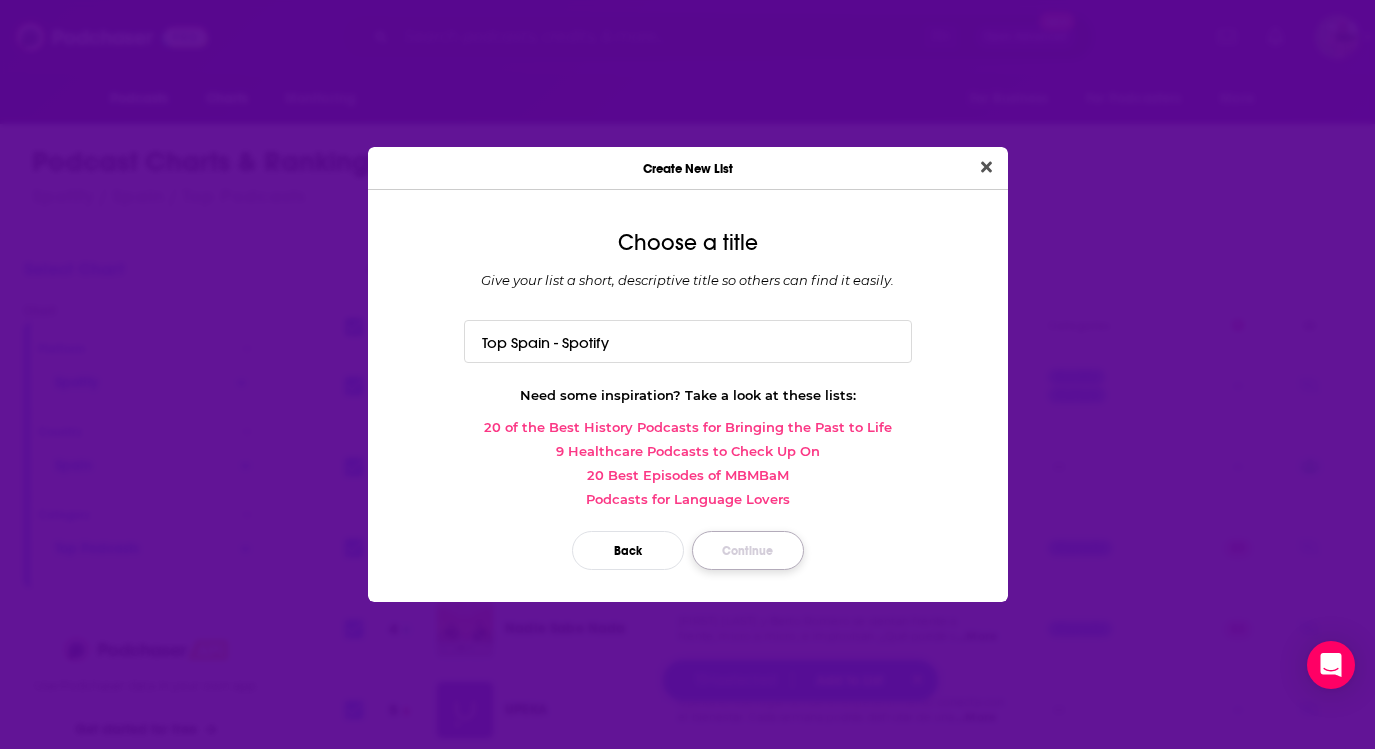 click on "Continue" at bounding box center (748, 550) 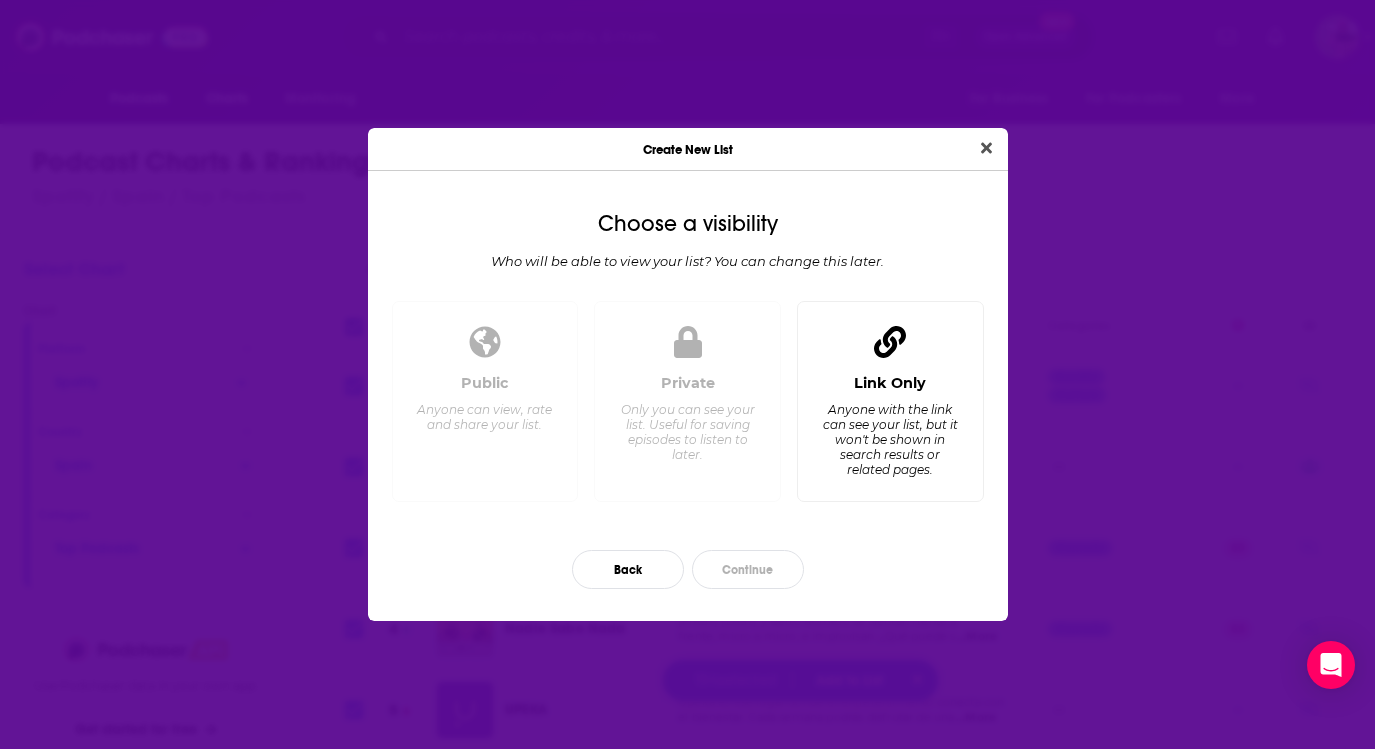 click on "Anyone with the link can see your list, but it won't be shown in search results or related pages." at bounding box center [889, 439] 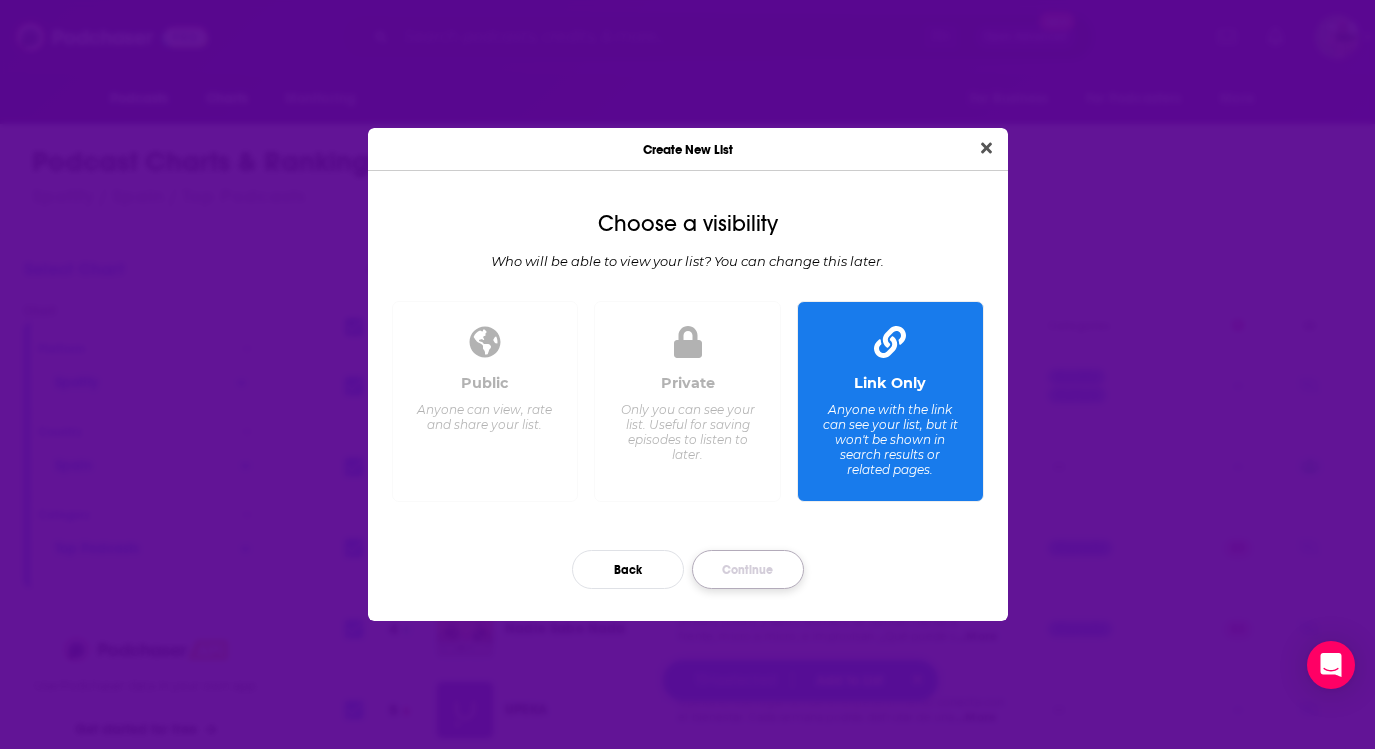 click on "Continue" at bounding box center [748, 569] 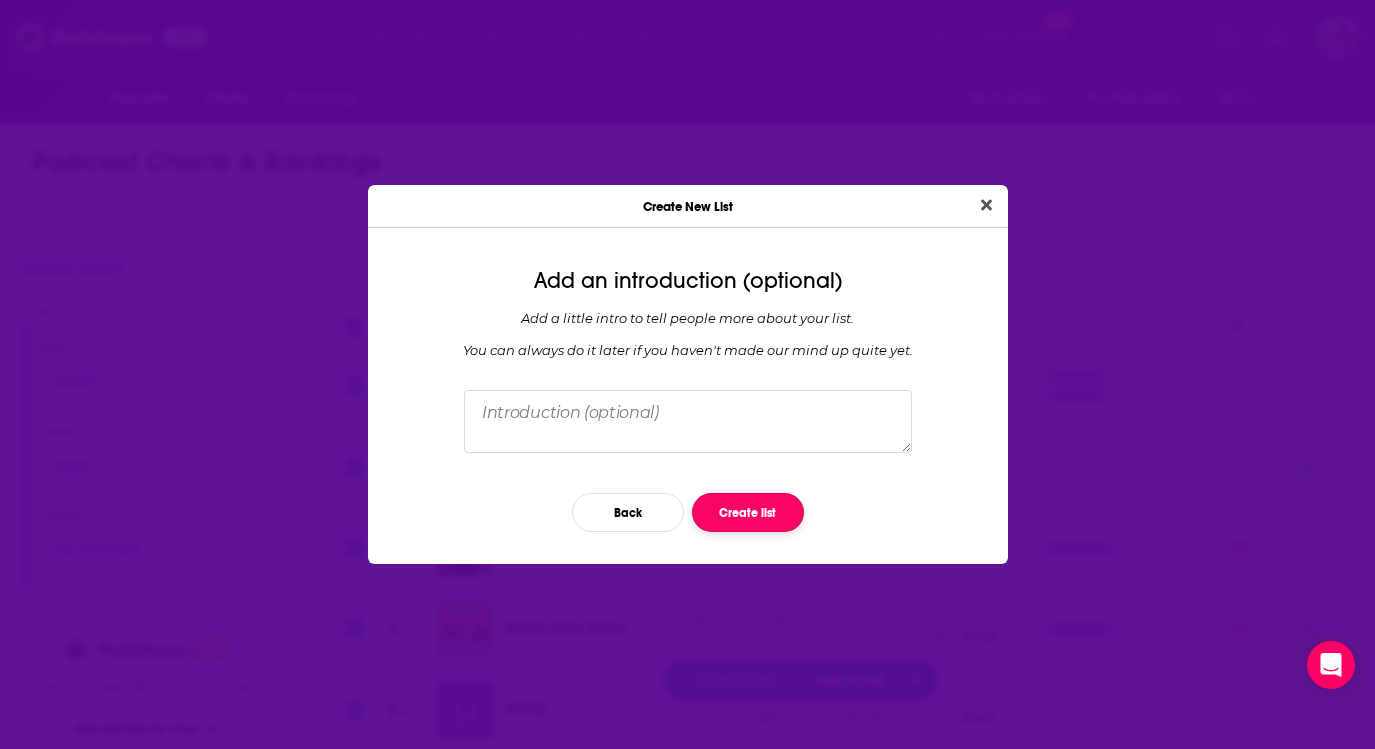 click on "Create list" at bounding box center [748, 512] 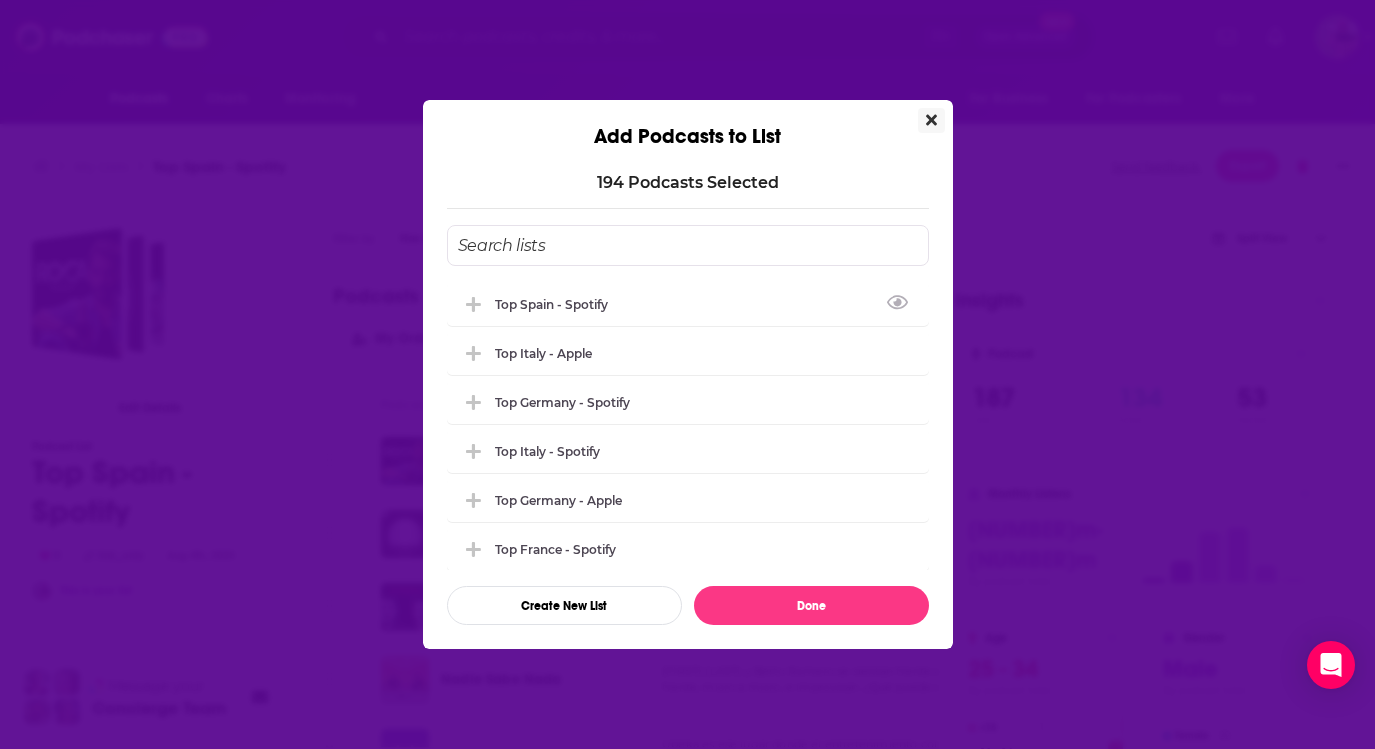 click at bounding box center [931, 120] 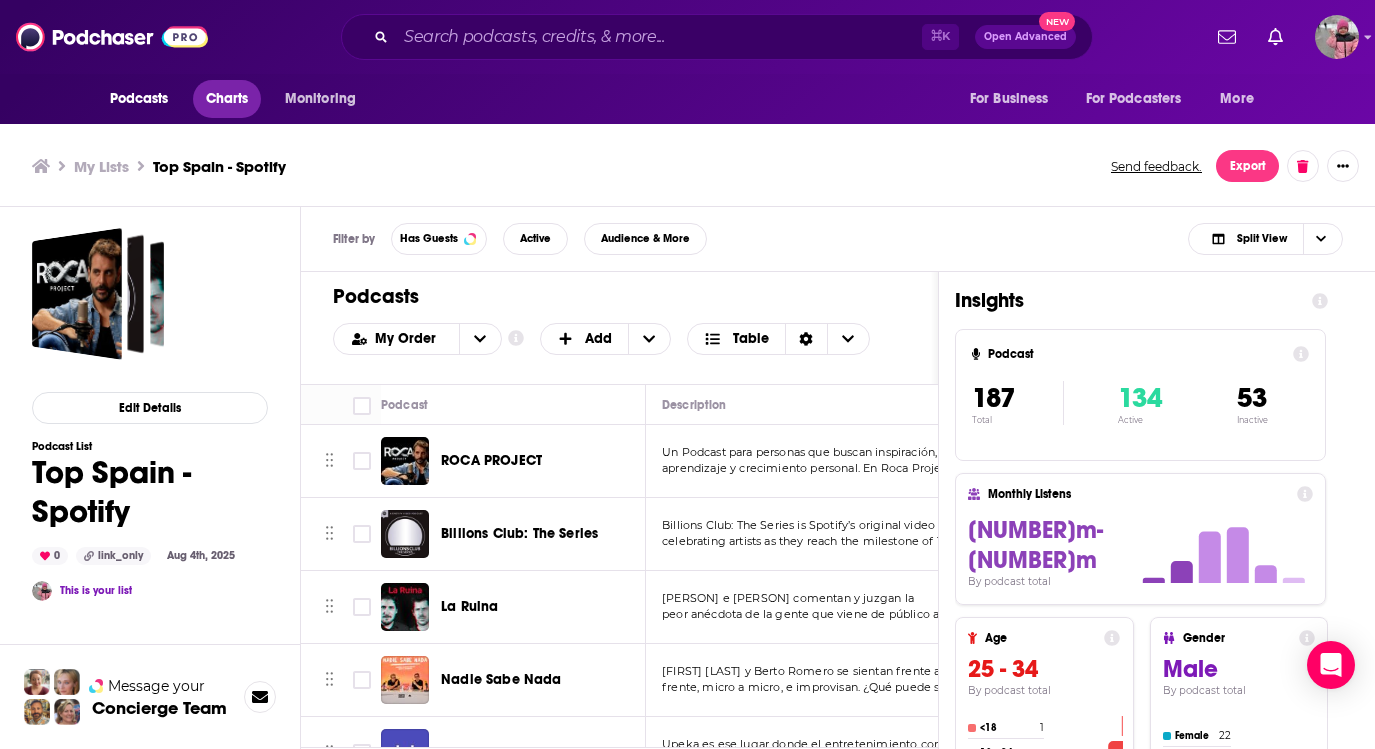 click on "Charts" at bounding box center [227, 99] 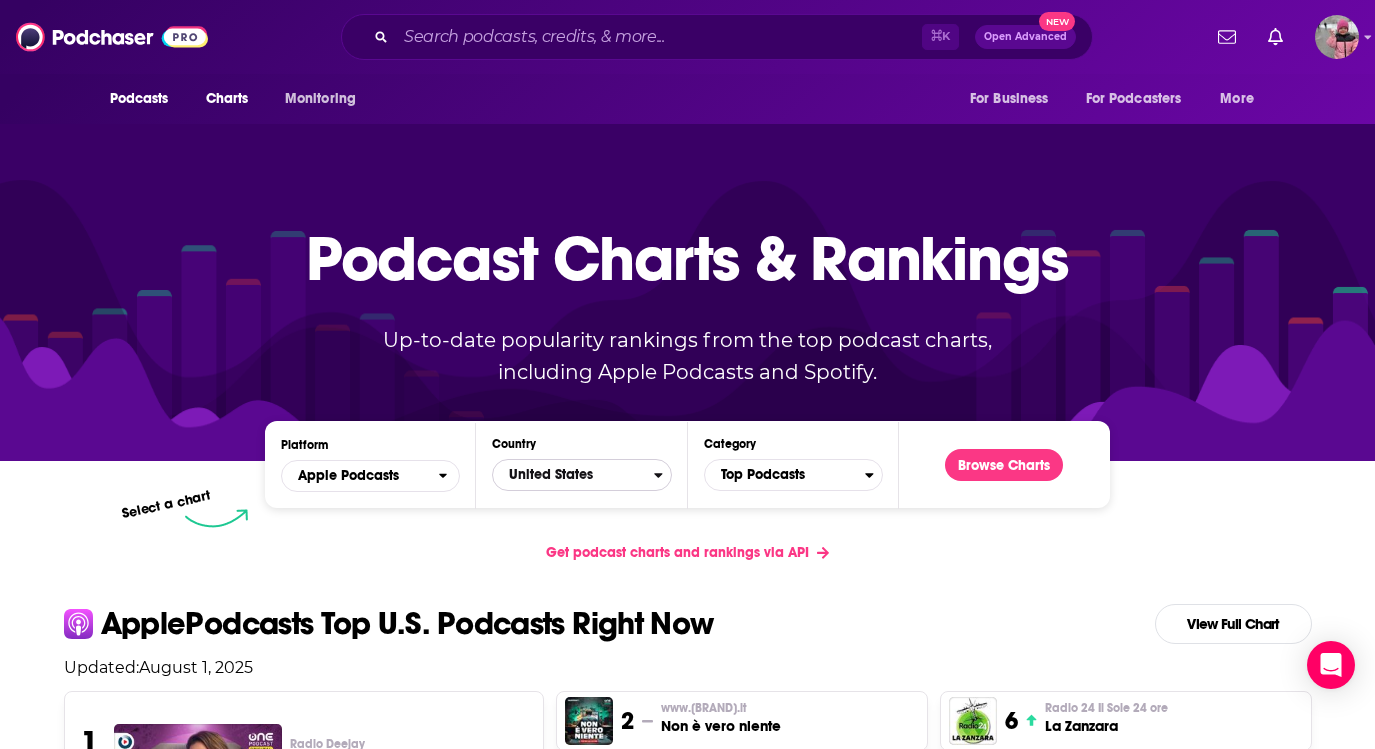 click on "United States" at bounding box center (573, 475) 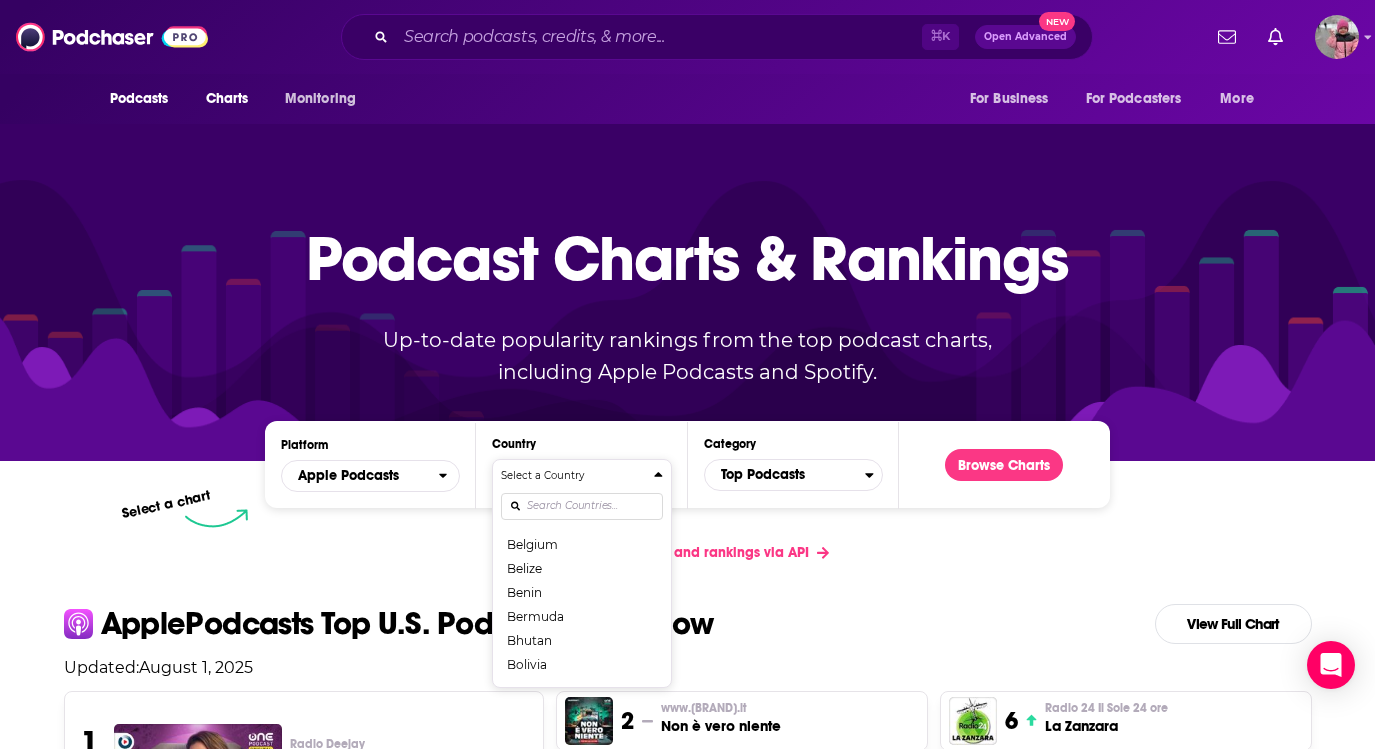 scroll, scrollTop: 400, scrollLeft: 0, axis: vertical 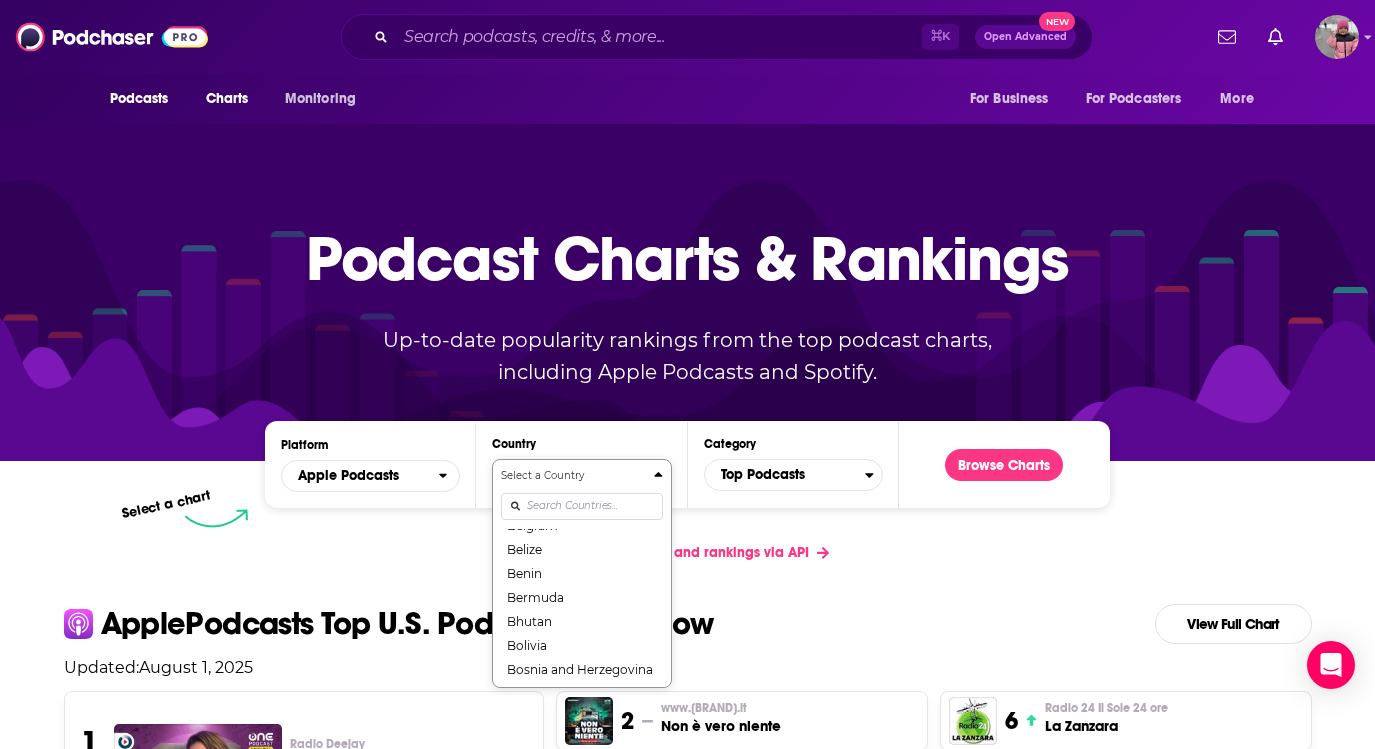 click on "Select a Country United States Afghanistan Albania Algeria Angola Anguilla Antigua and Barbuda Argentina Armenia Australia Austria Azerbaijan Bahamas Bahrain Barbados Belarus Belgium Belize Benin Bermuda Bhutan Bolivia Bosnia and Herzegovina Botswana Brazil British Virgin Islands Brunei Darussalam Bulgaria Burkina Faso Cambodia Cameroon Canada Cape Verde Cayman Islands Chad Chile China Colombia Congo Congo (Brazzaville) Costa Rica Côte dIvoire Croatia Cyprus Czech Republic Denmark Dominica Dominican Republic Ecuador Egypt El Salvador Estonia Fiji Finland France Gabon Gambia Georgia Germany Ghana Greece Grenada Guatemala Guinea-Bissau Guyana Honduras Hong Kong Hungary Iceland India Indonesia Iraq Ireland Israel Italy Jamaica Japan Jordan Kazakhstan Kenya Kosovo Kuwait Kyrgyzstan Lao PDR Latvia Lebanon Liberia Libya Lithuania Luxembourg Macao Macedonia, Republic of Madagascar Malawi Malaysia Maldives Mali Malta Mauritania Mauritius Mexico Micronesia, Federated States of Moldova Mongolia Montenegro Montserrat" at bounding box center (581, 573) 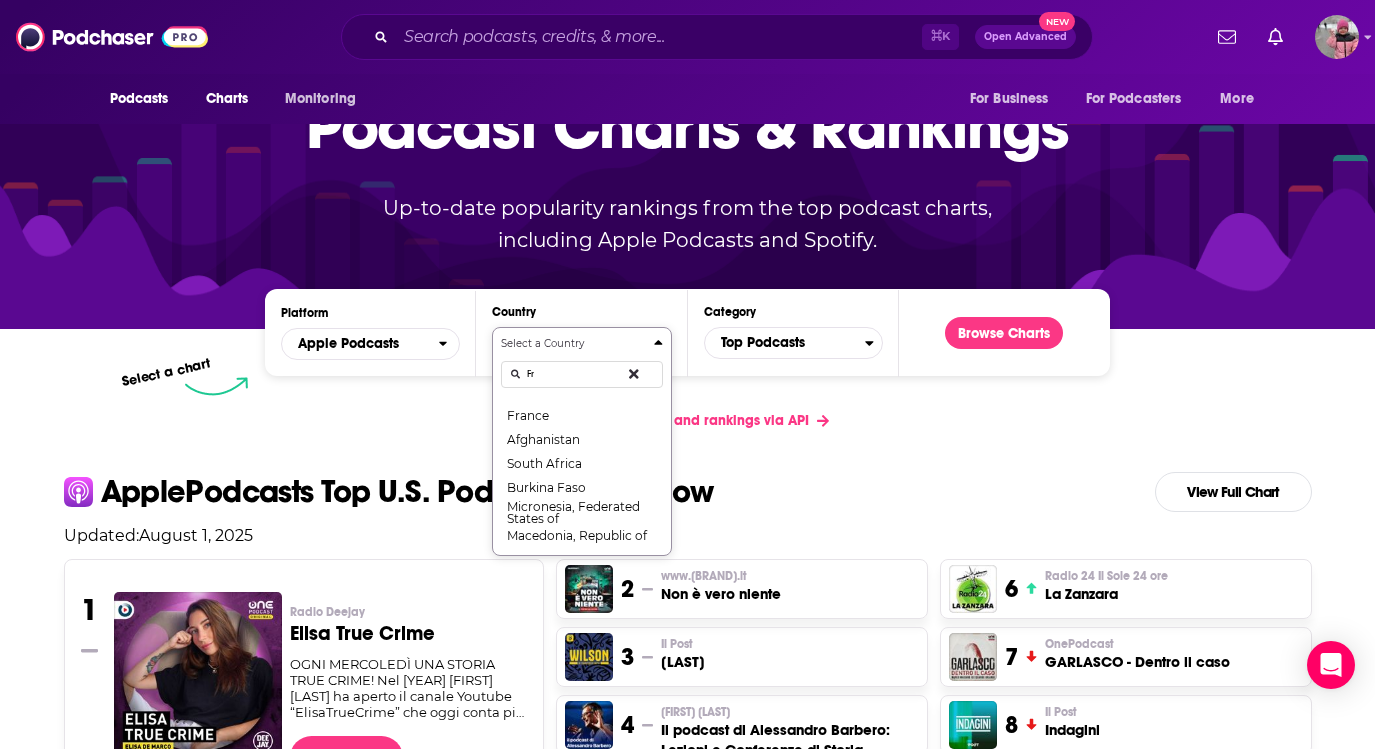 scroll, scrollTop: 0, scrollLeft: 0, axis: both 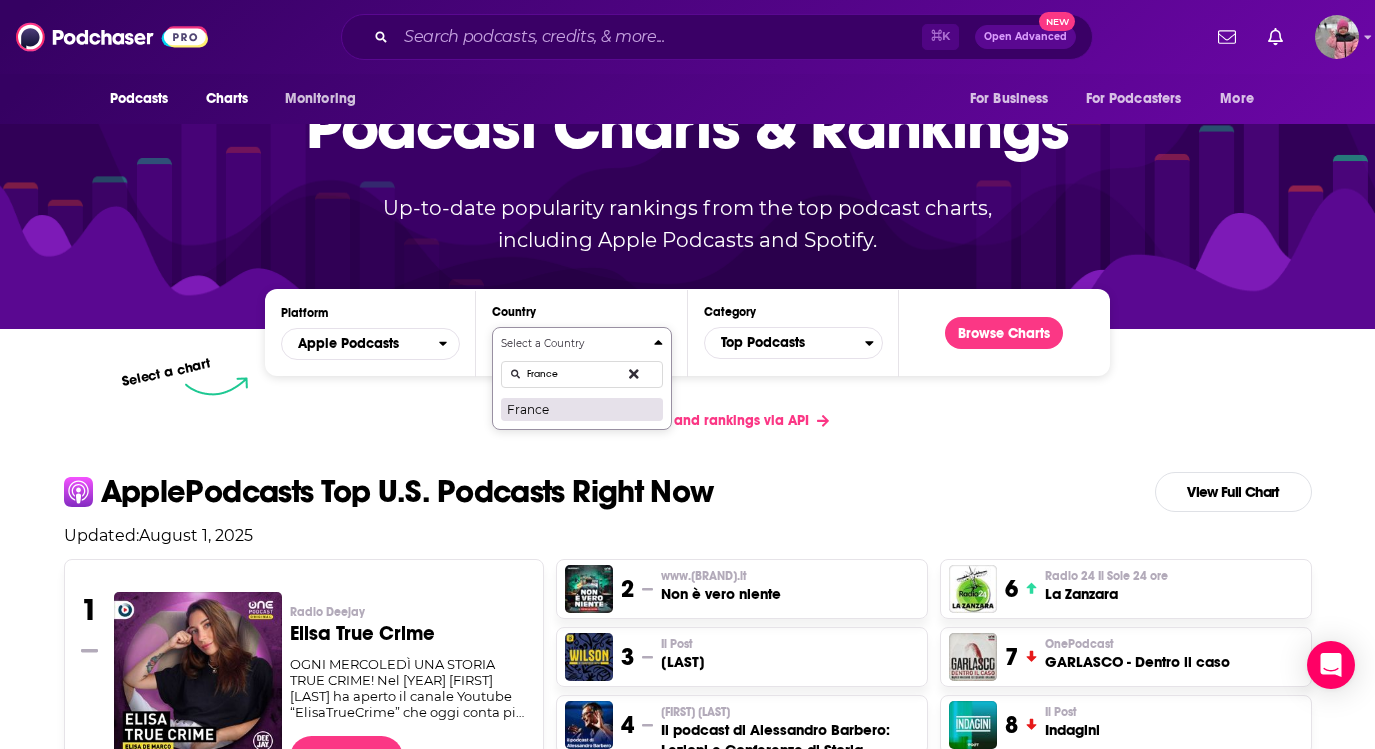 click on "France" at bounding box center [581, 409] 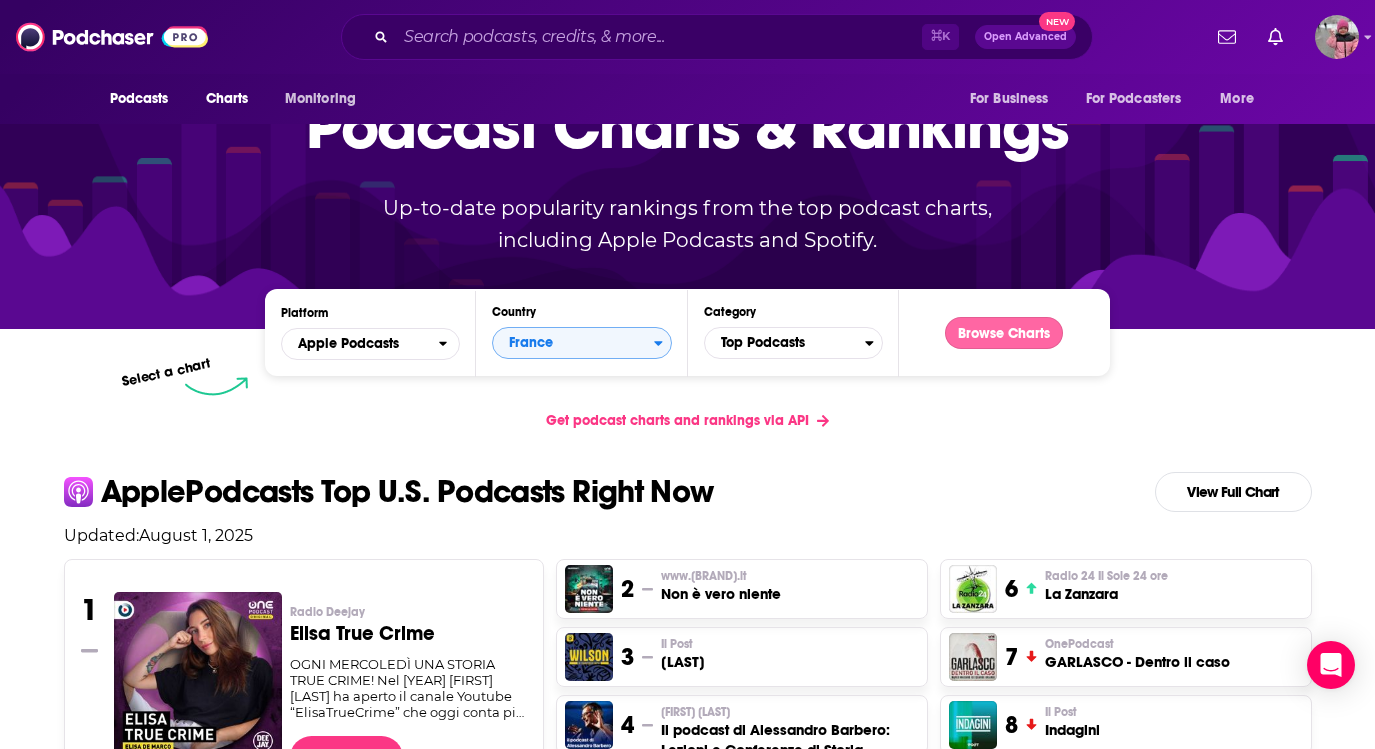 click on "Browse Charts" at bounding box center [1004, 333] 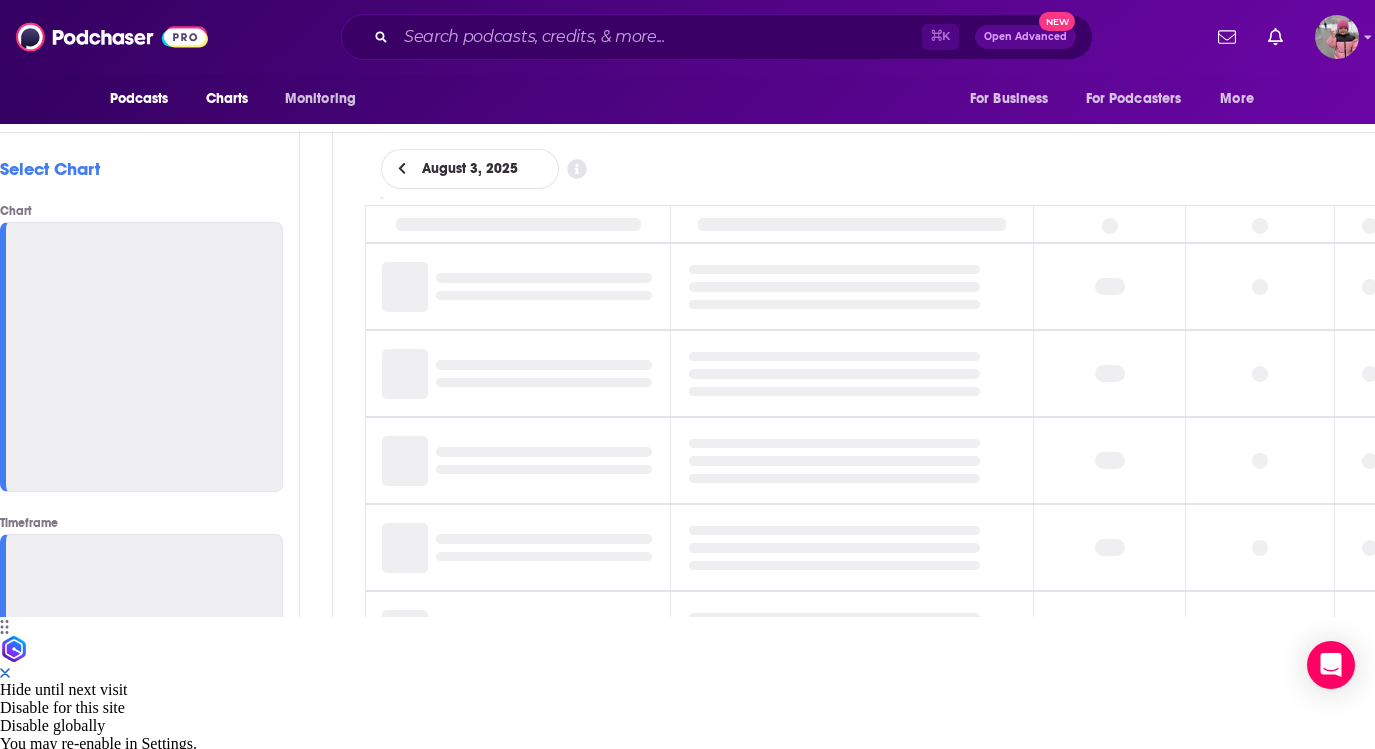 scroll, scrollTop: 0, scrollLeft: 0, axis: both 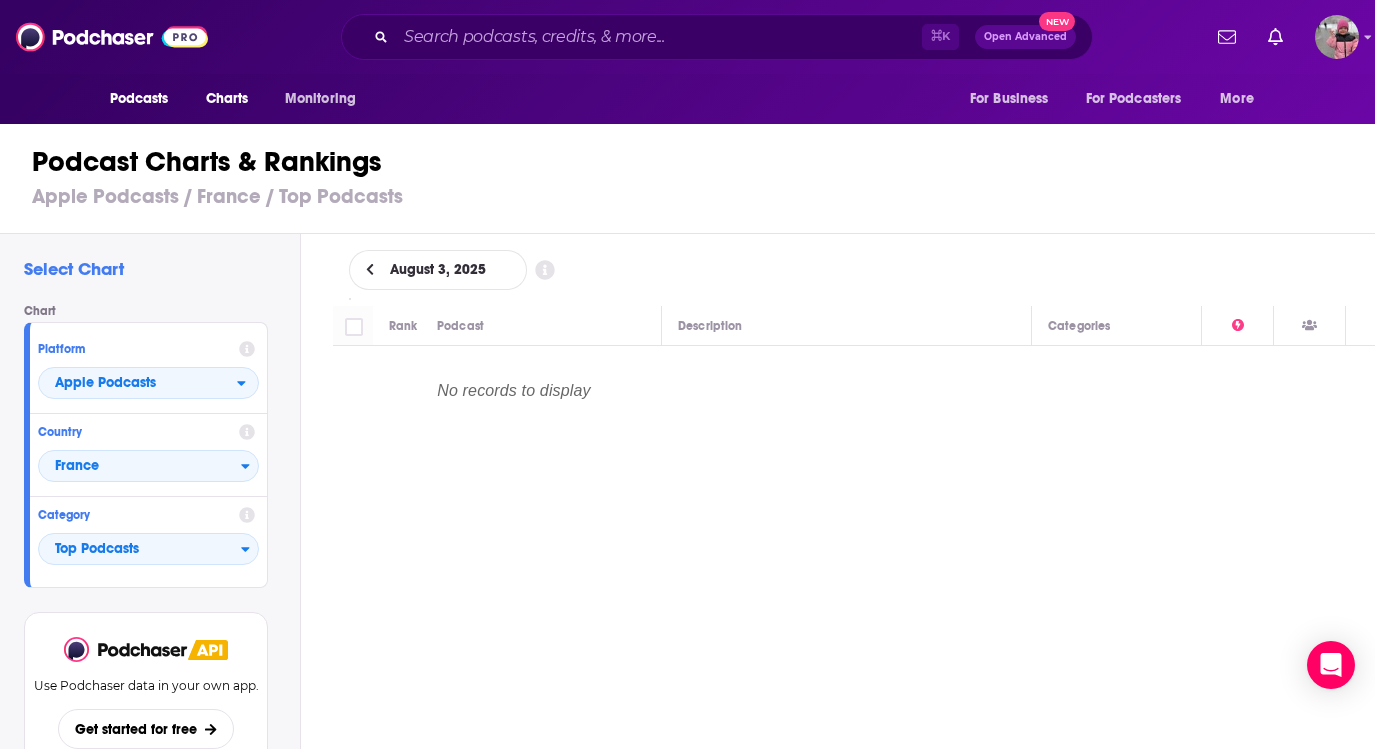 click 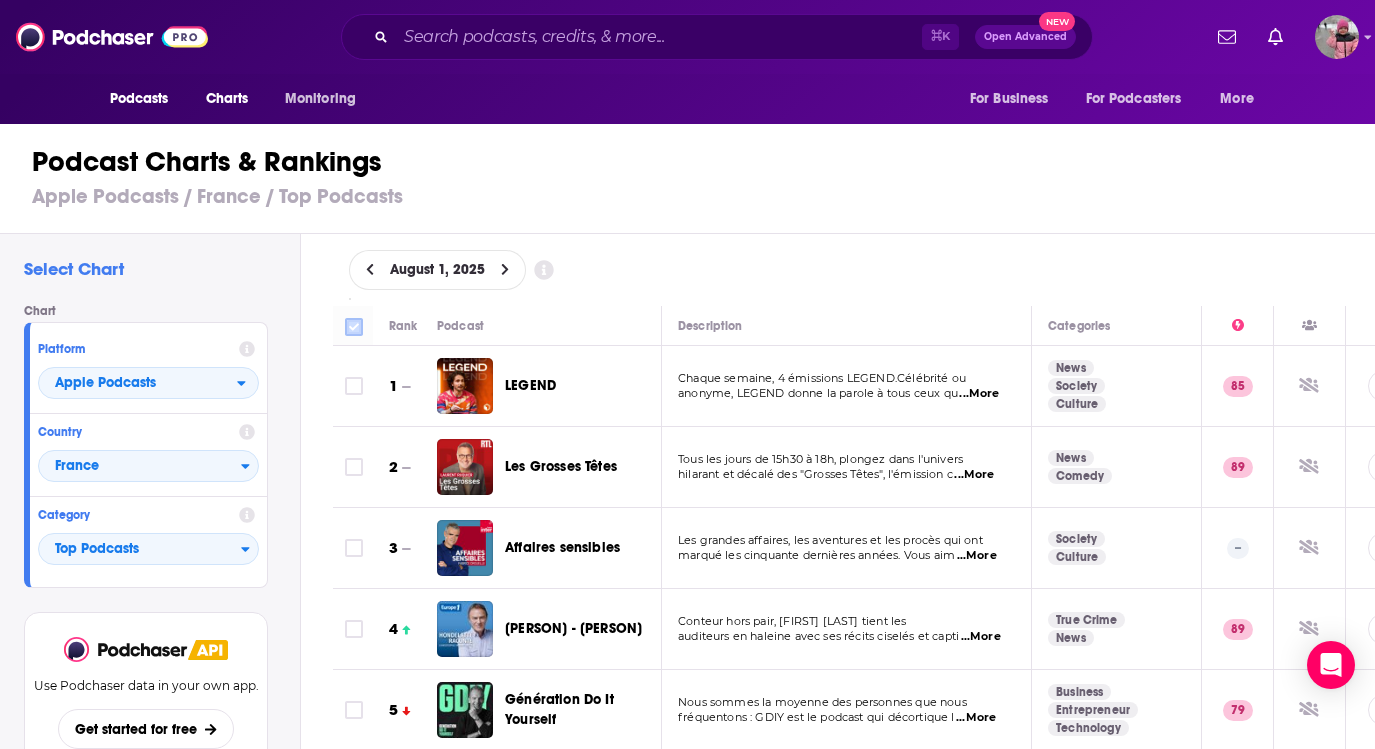 click at bounding box center (354, 327) 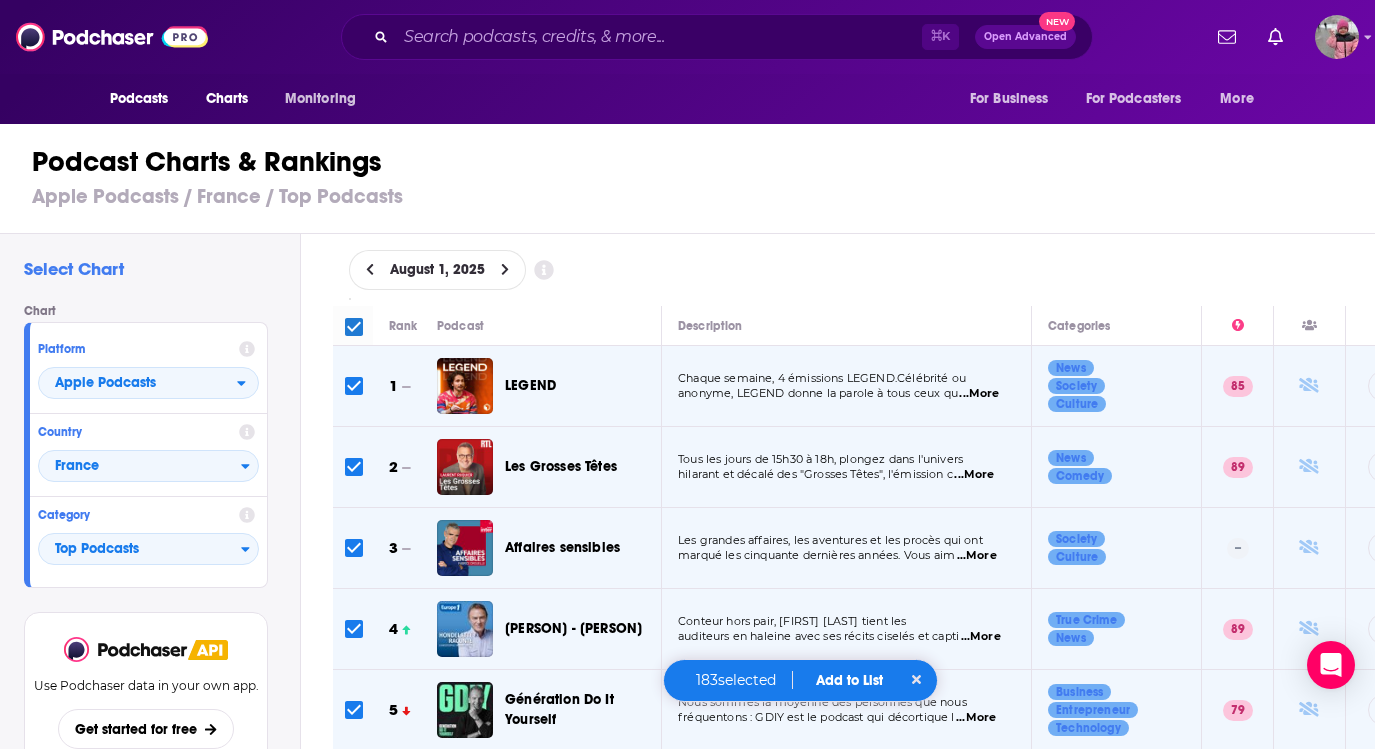 click on "Add to List" at bounding box center (849, 680) 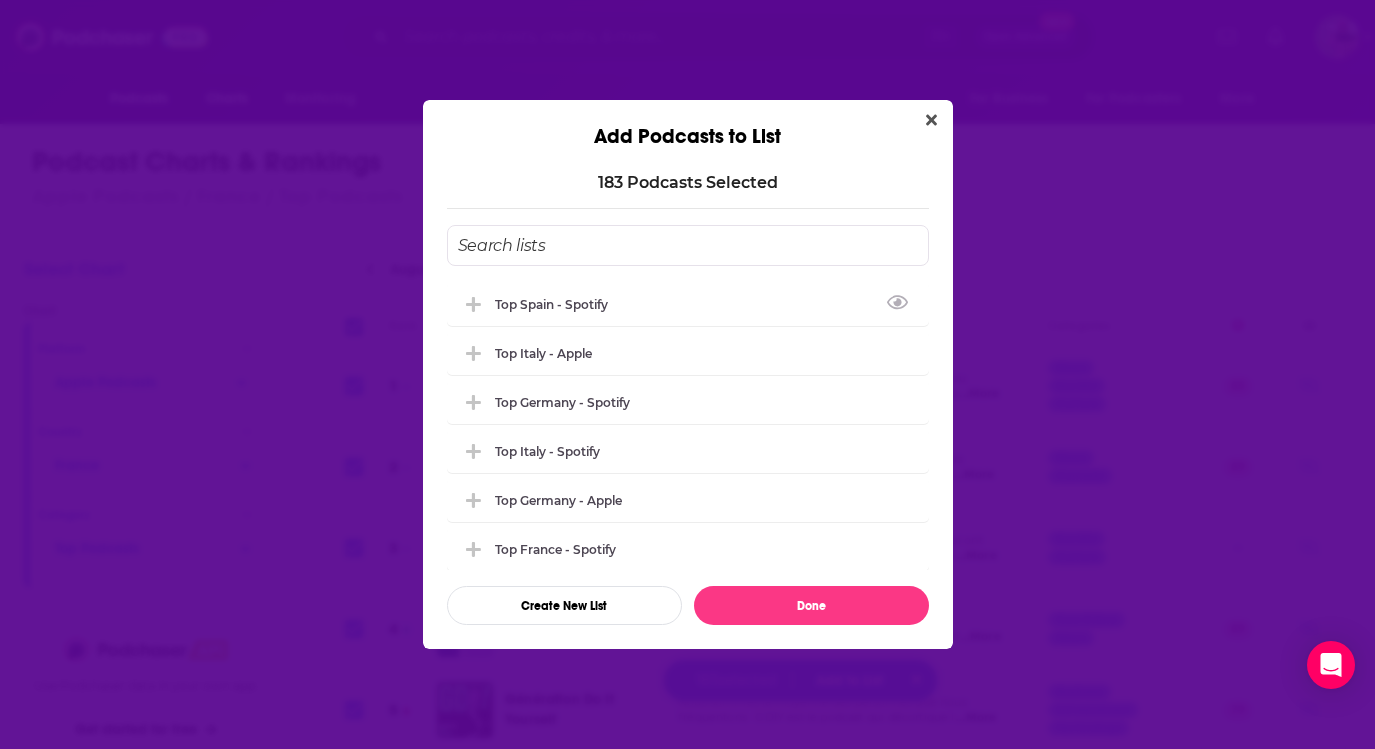 click at bounding box center (688, 245) 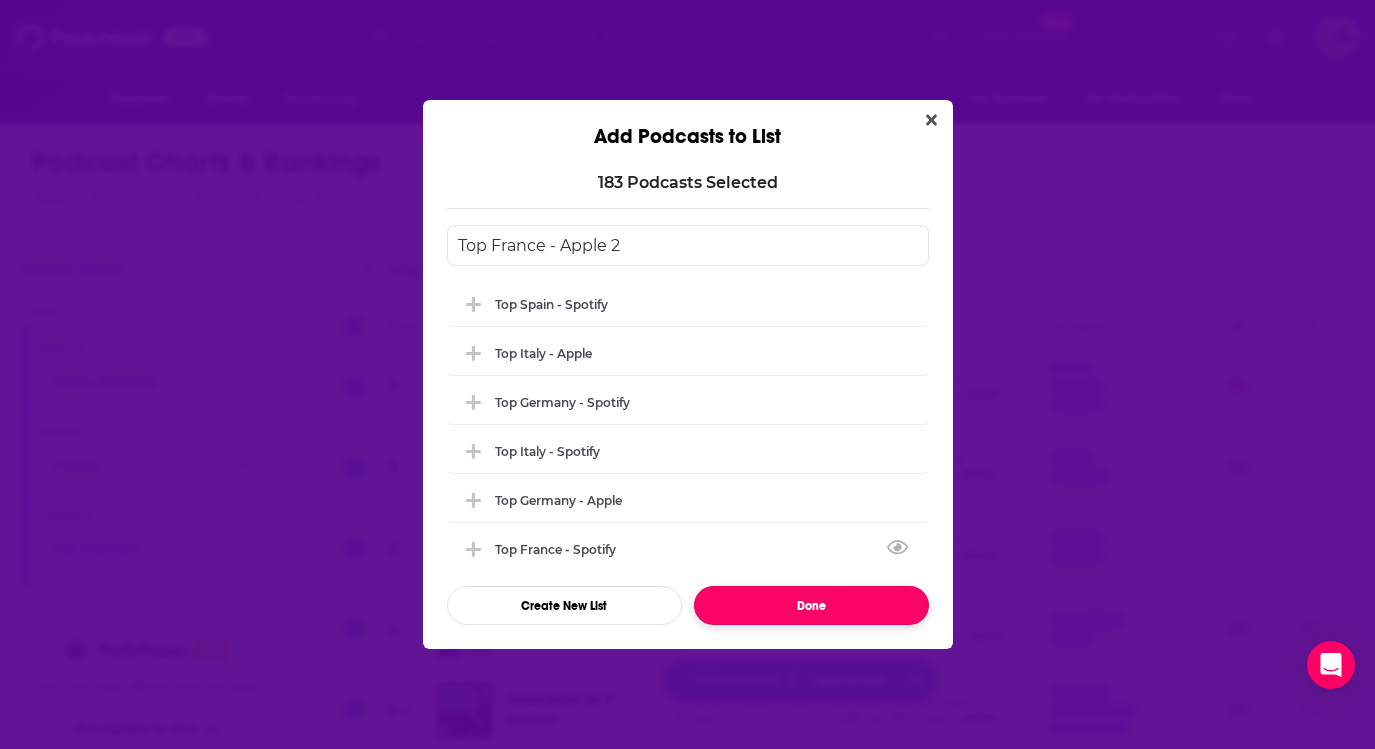 click on "Done" at bounding box center (811, 605) 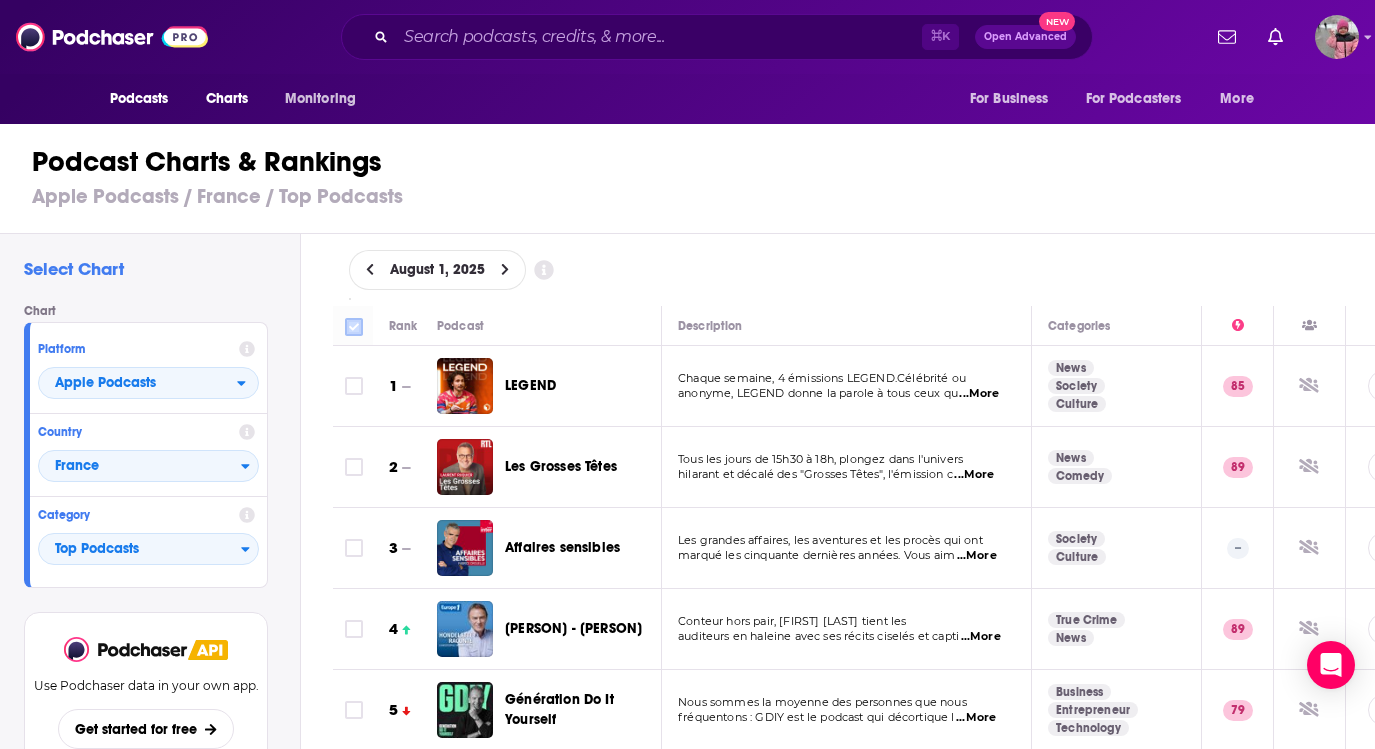 click at bounding box center [354, 327] 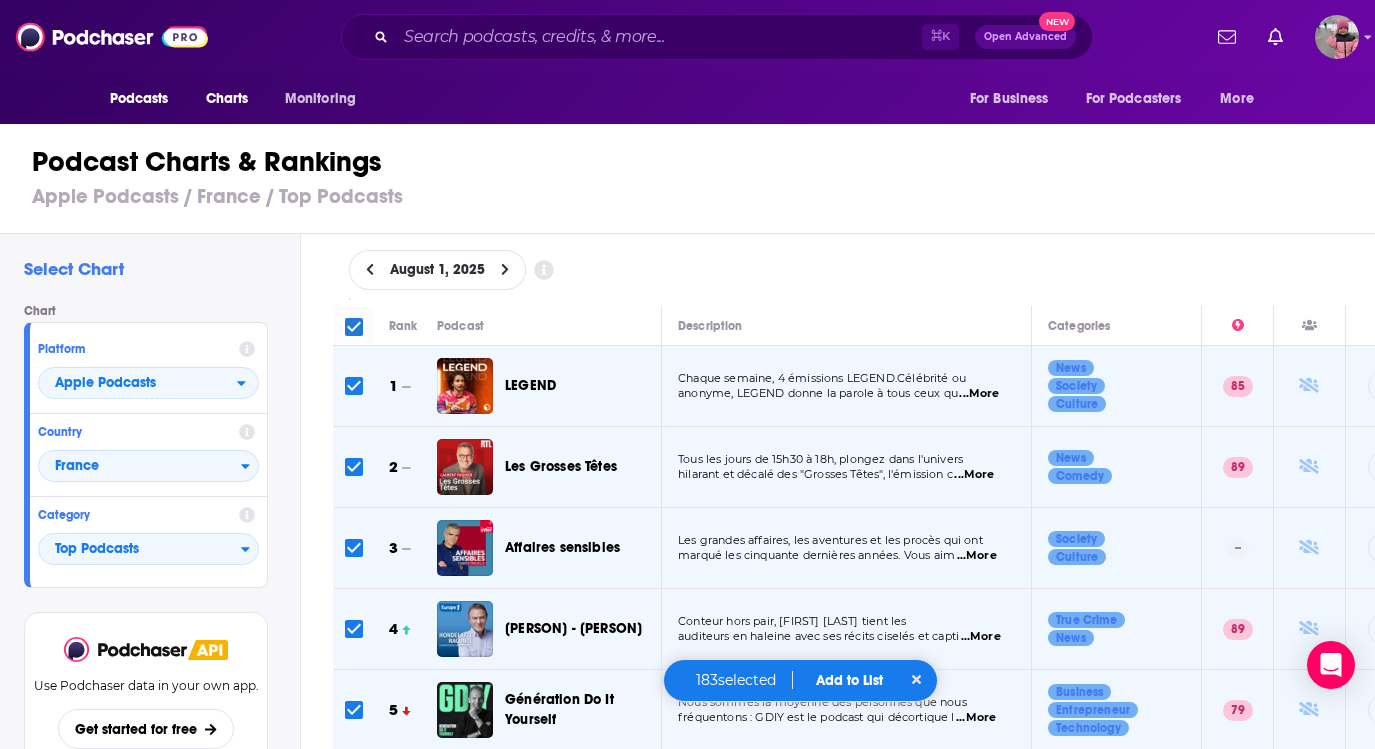 click on "Add to List" at bounding box center [849, 680] 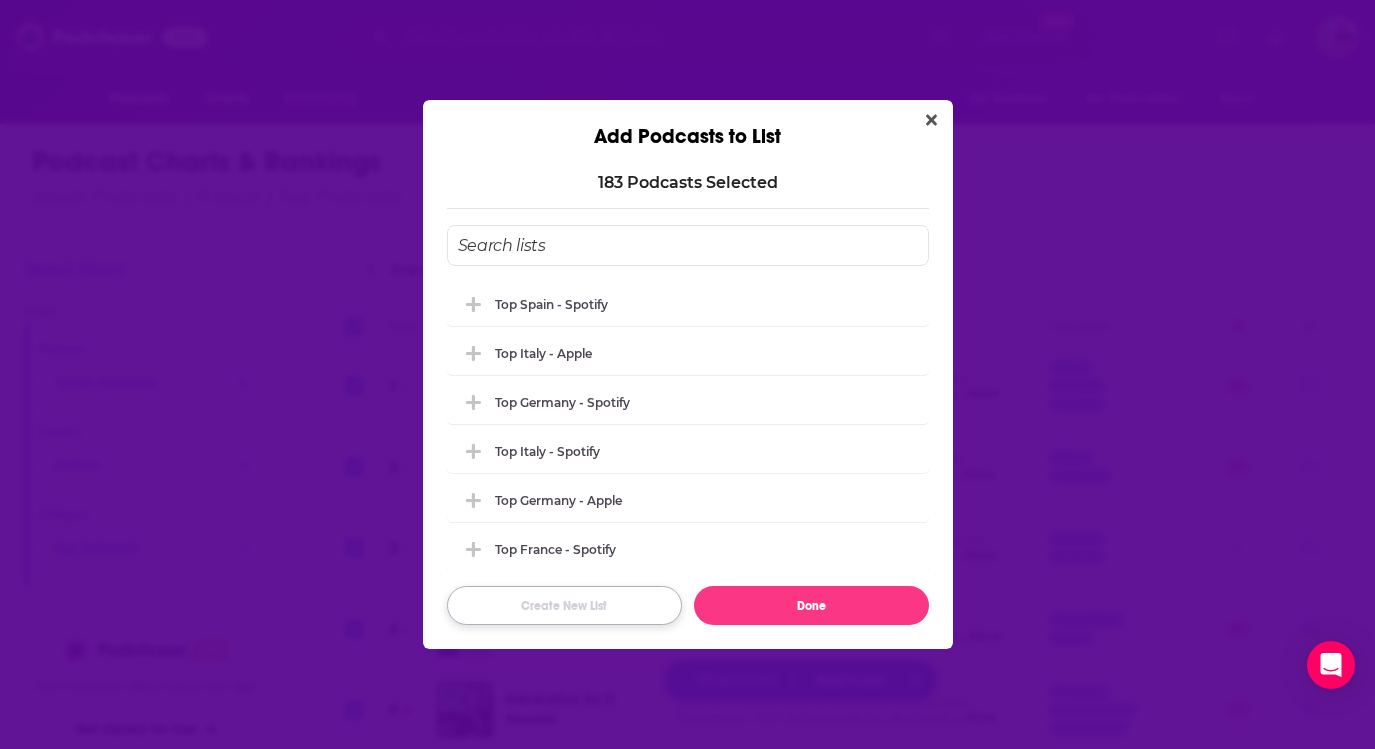 click on "Create New List" at bounding box center [564, 605] 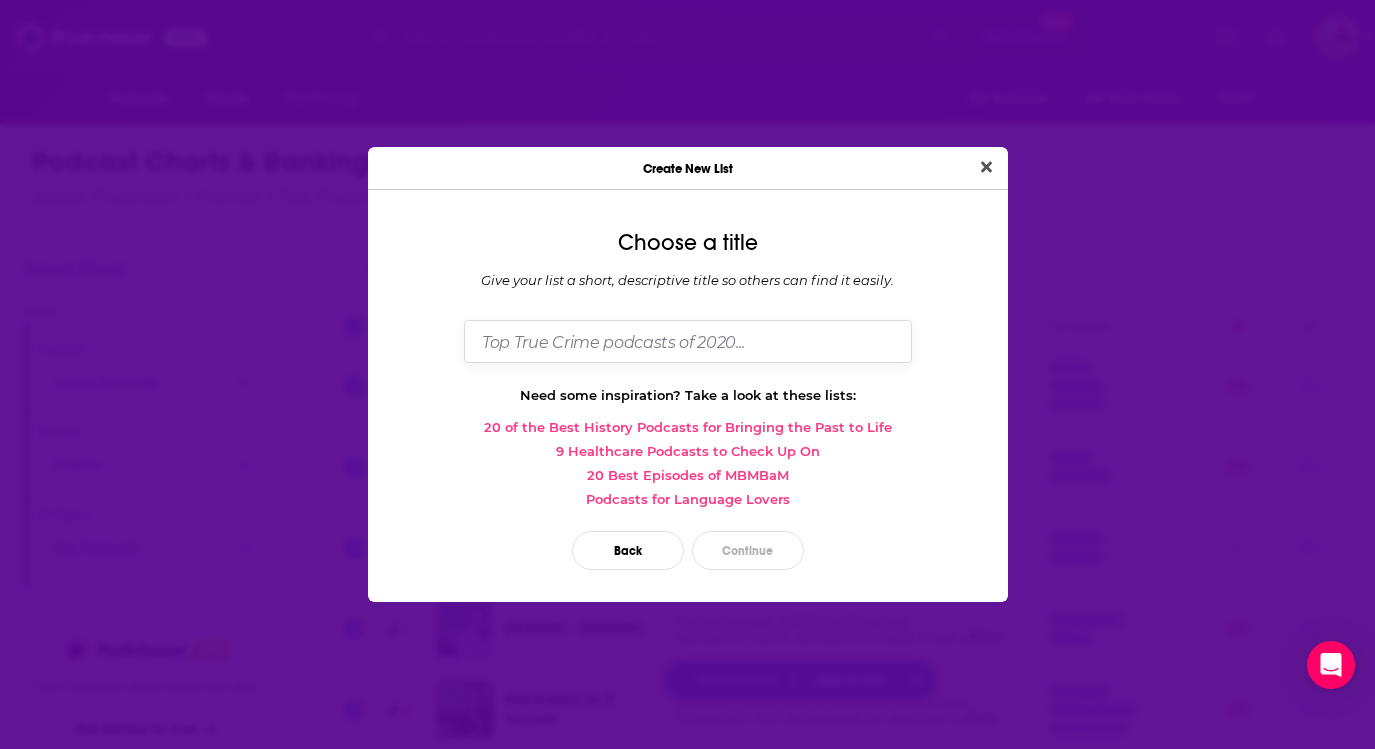 click at bounding box center [688, 341] 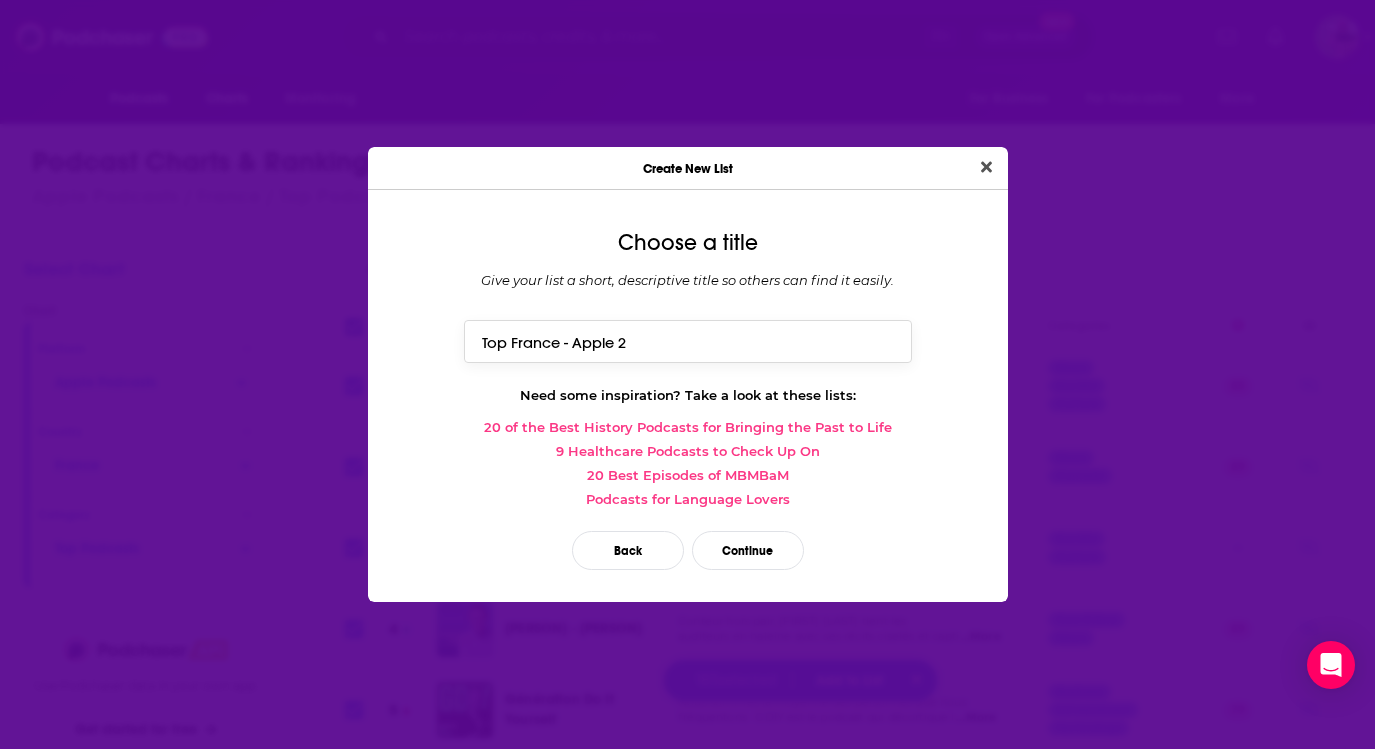 click at bounding box center [986, 167] 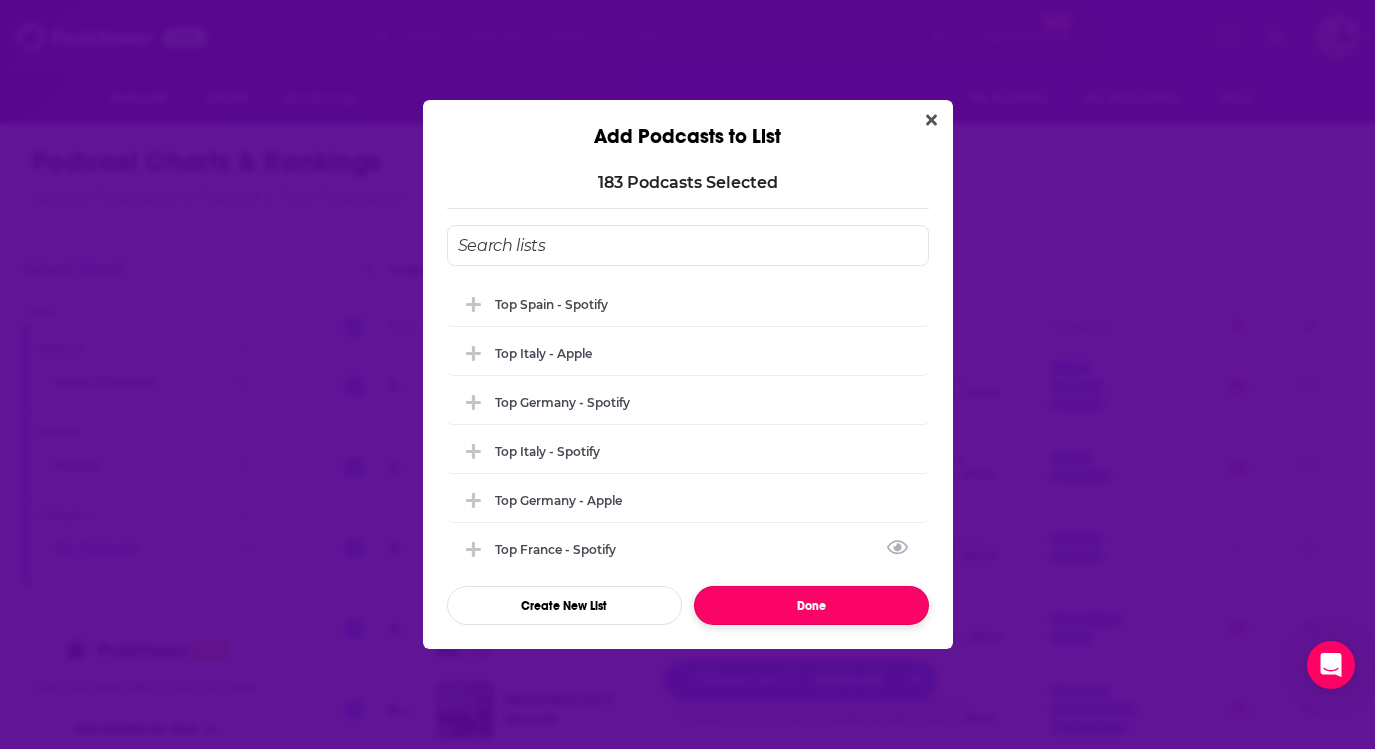 click on "Done" at bounding box center (811, 605) 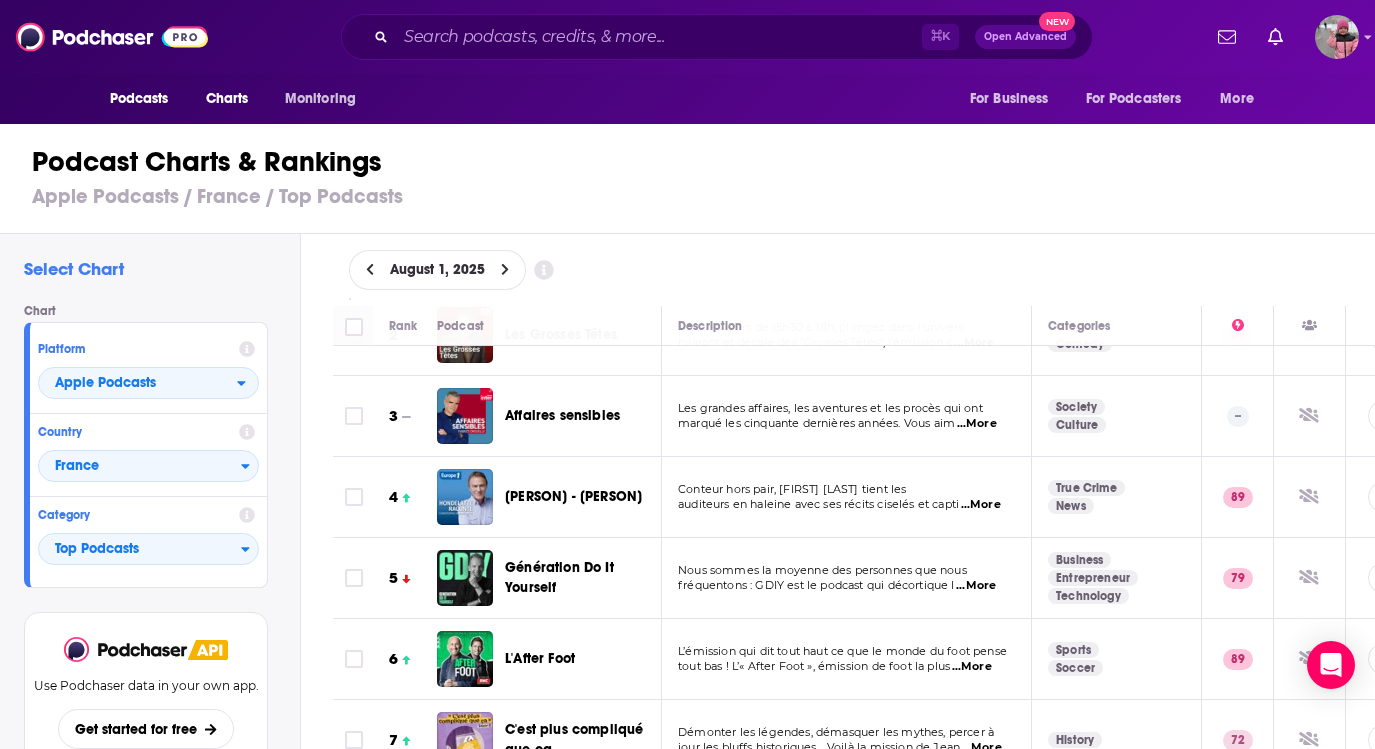 scroll, scrollTop: 0, scrollLeft: 0, axis: both 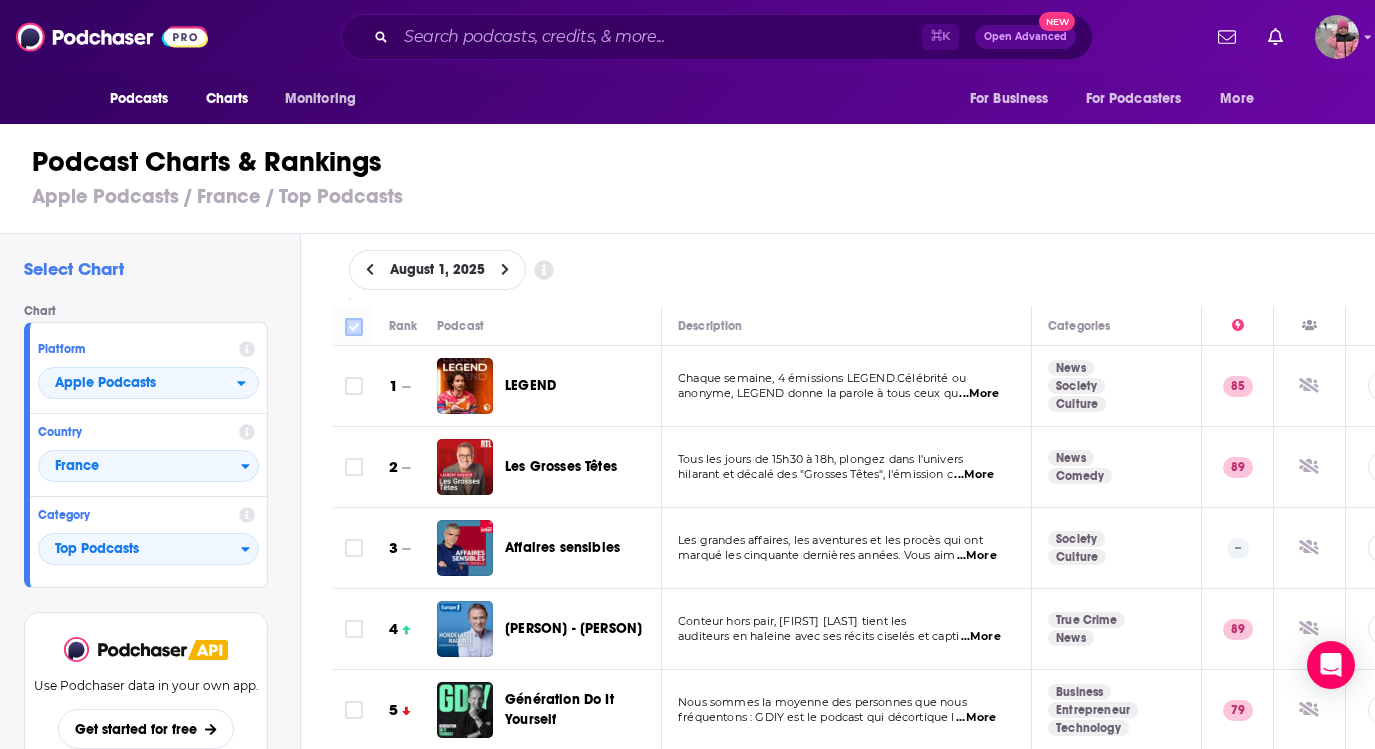 click at bounding box center (354, 327) 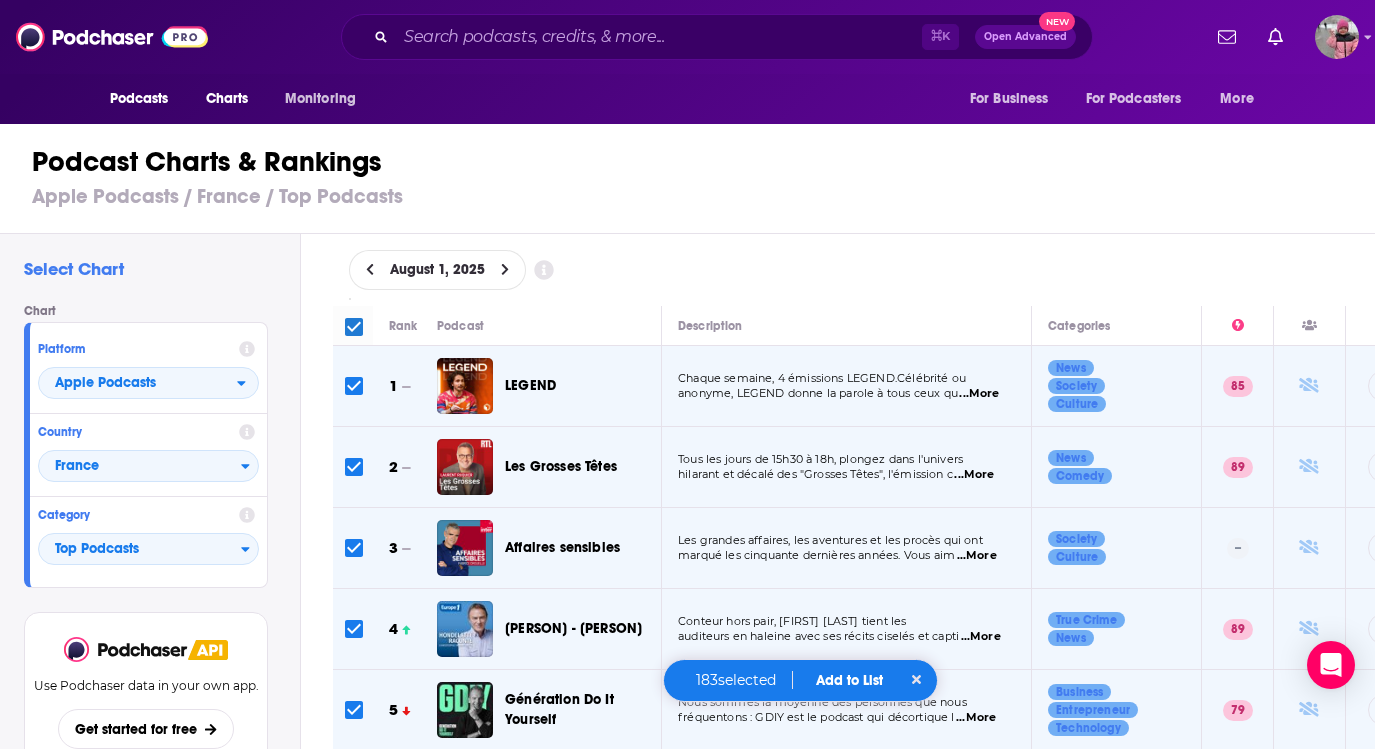 click on "Add to List" at bounding box center (849, 680) 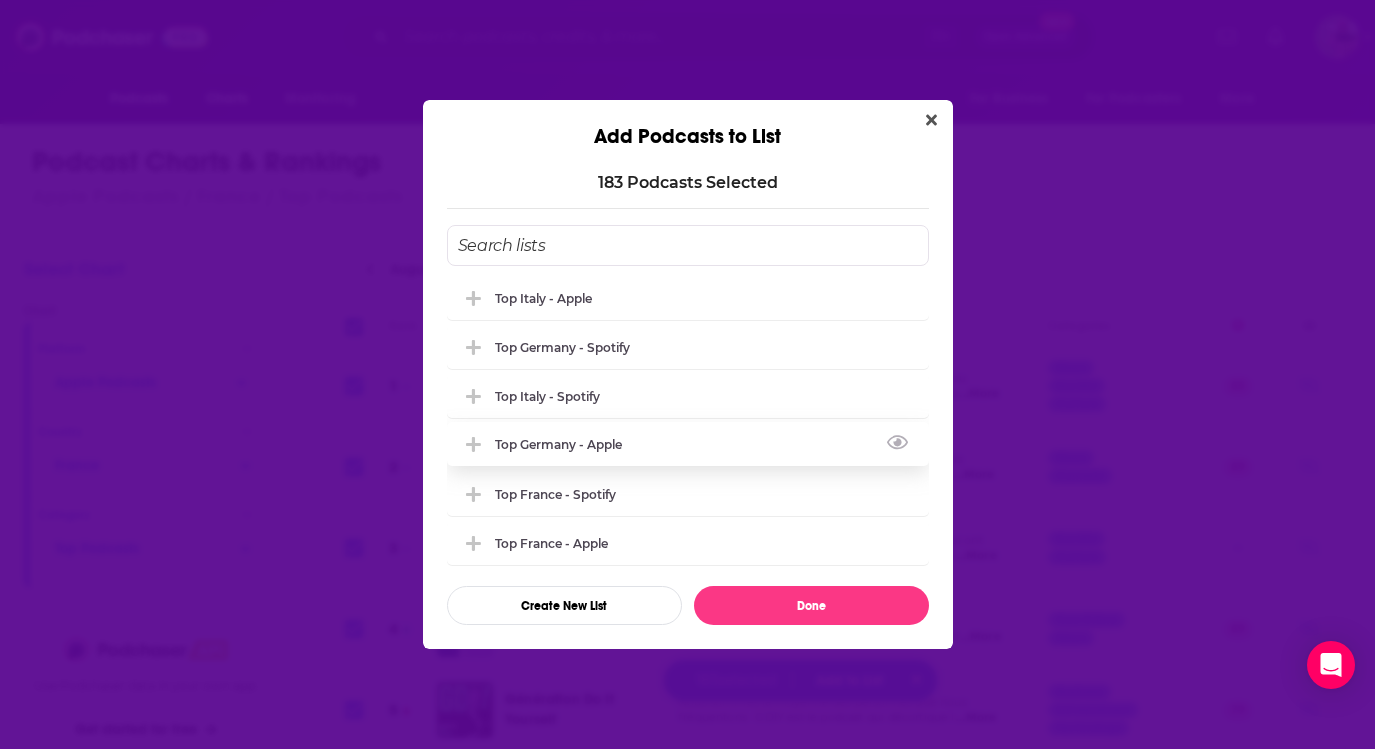 scroll, scrollTop: 0, scrollLeft: 0, axis: both 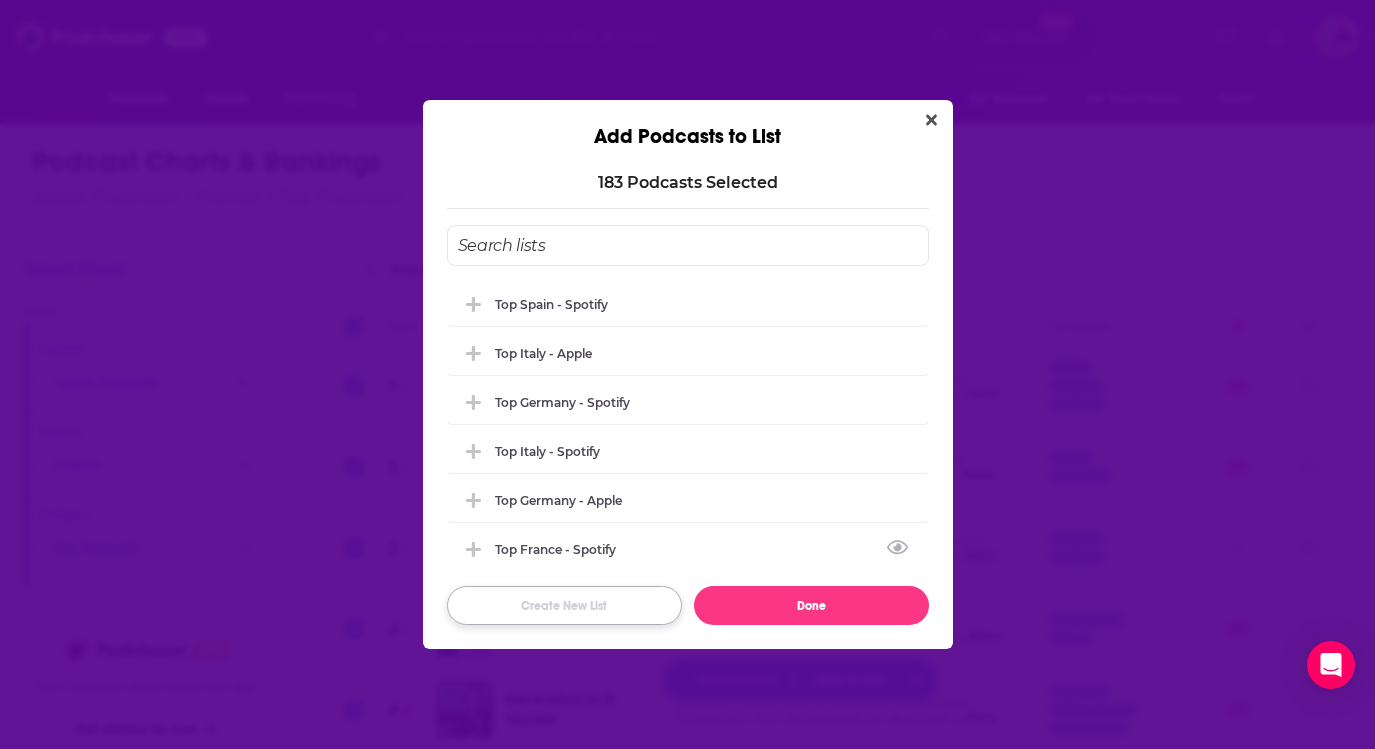 click on "Create New List" at bounding box center (564, 605) 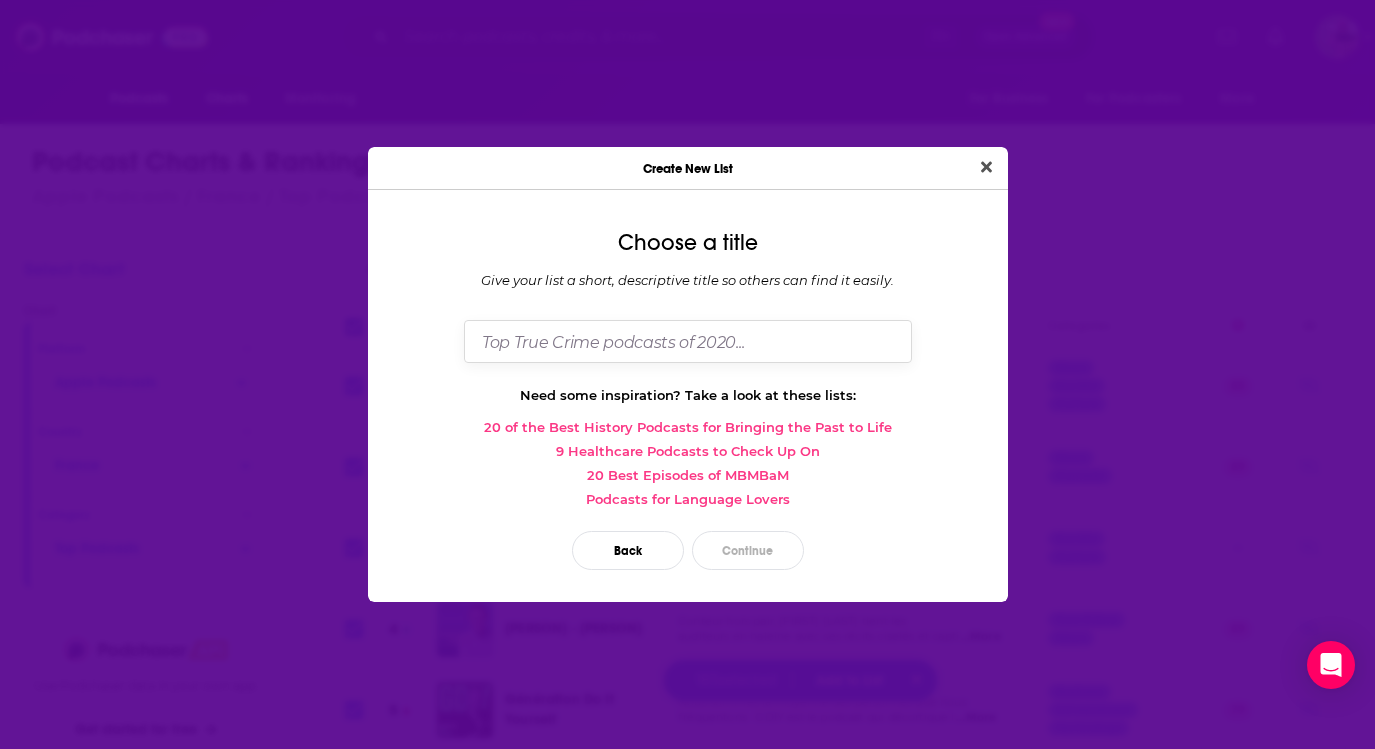 click at bounding box center [688, 341] 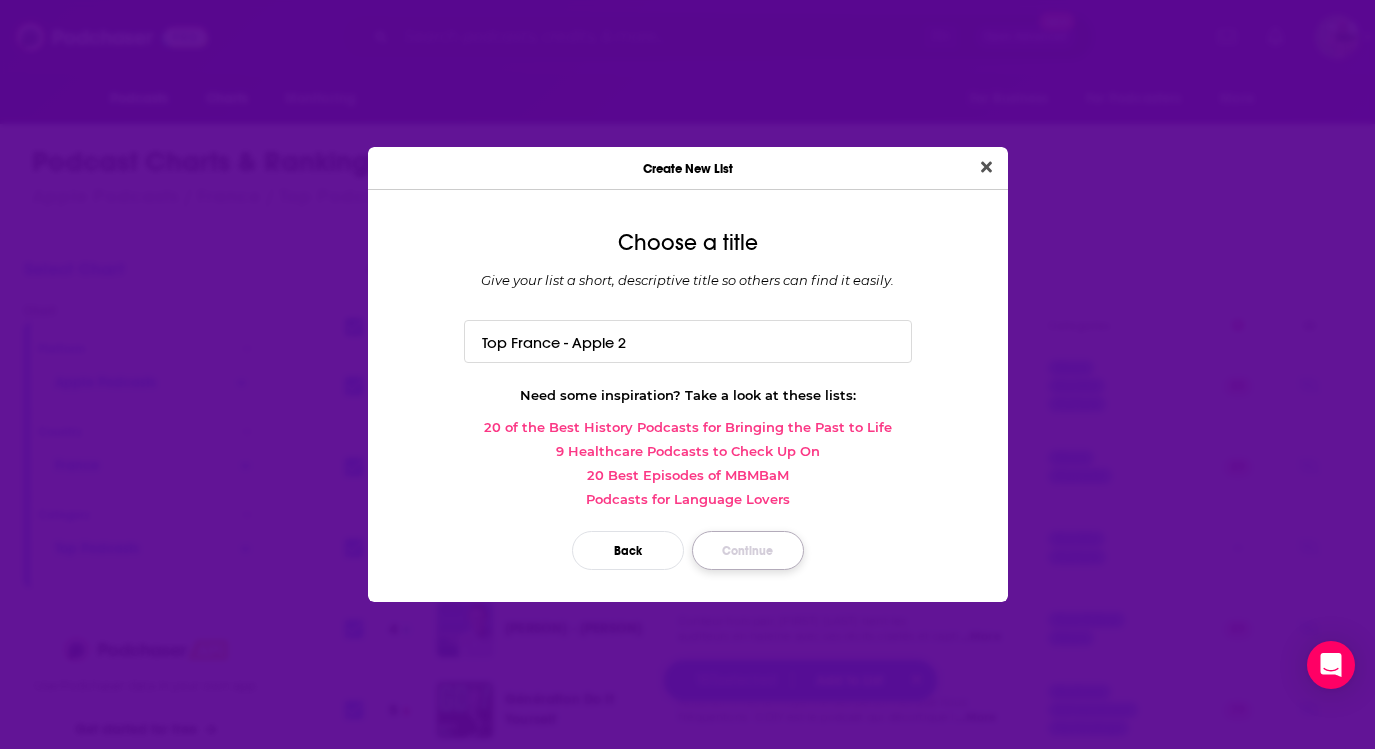 click on "Continue" at bounding box center (748, 550) 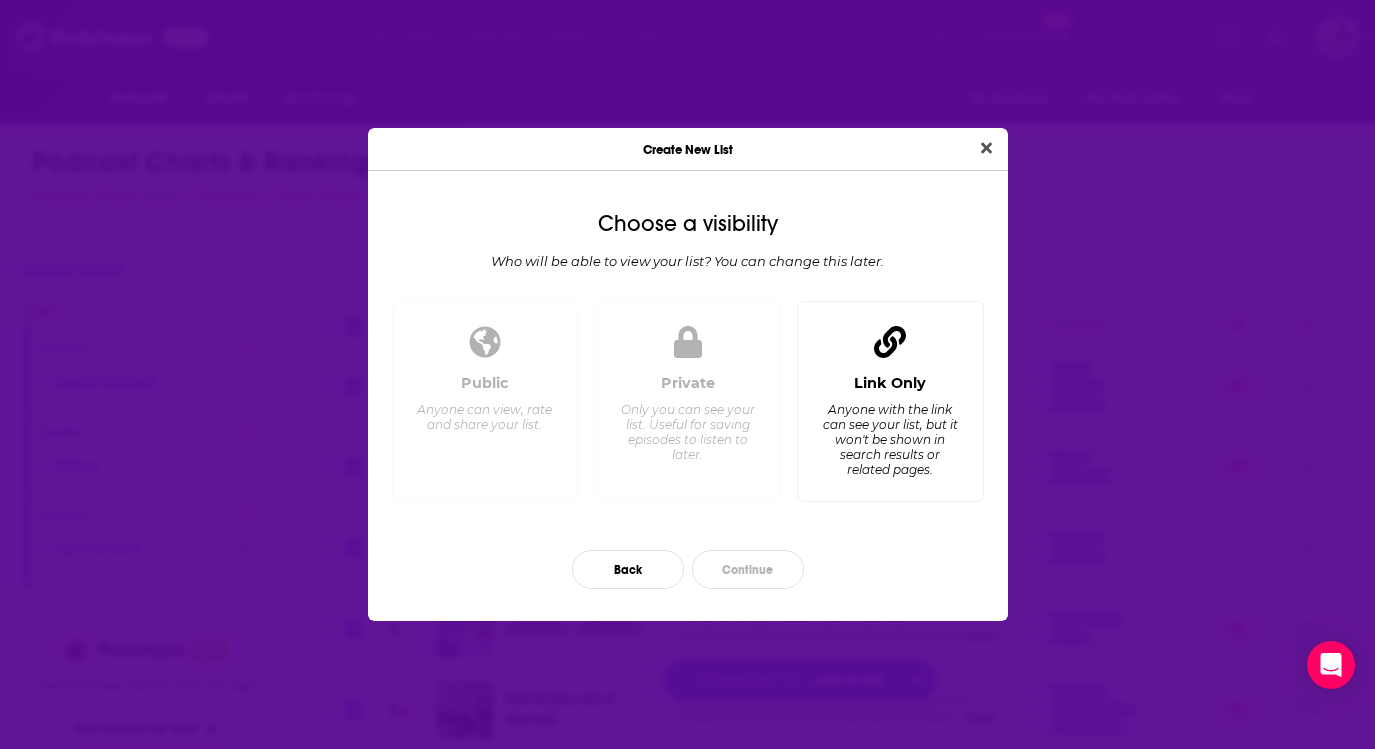click 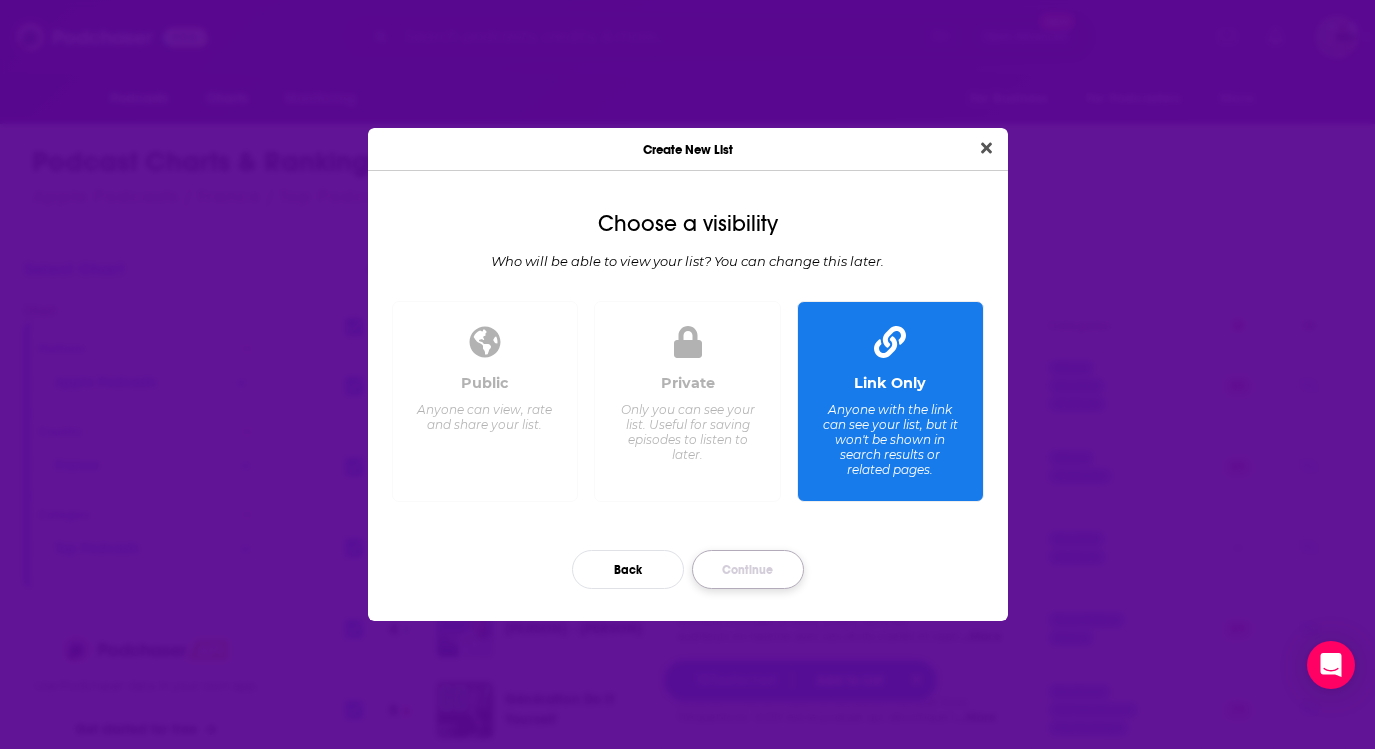 click on "Continue" at bounding box center [748, 569] 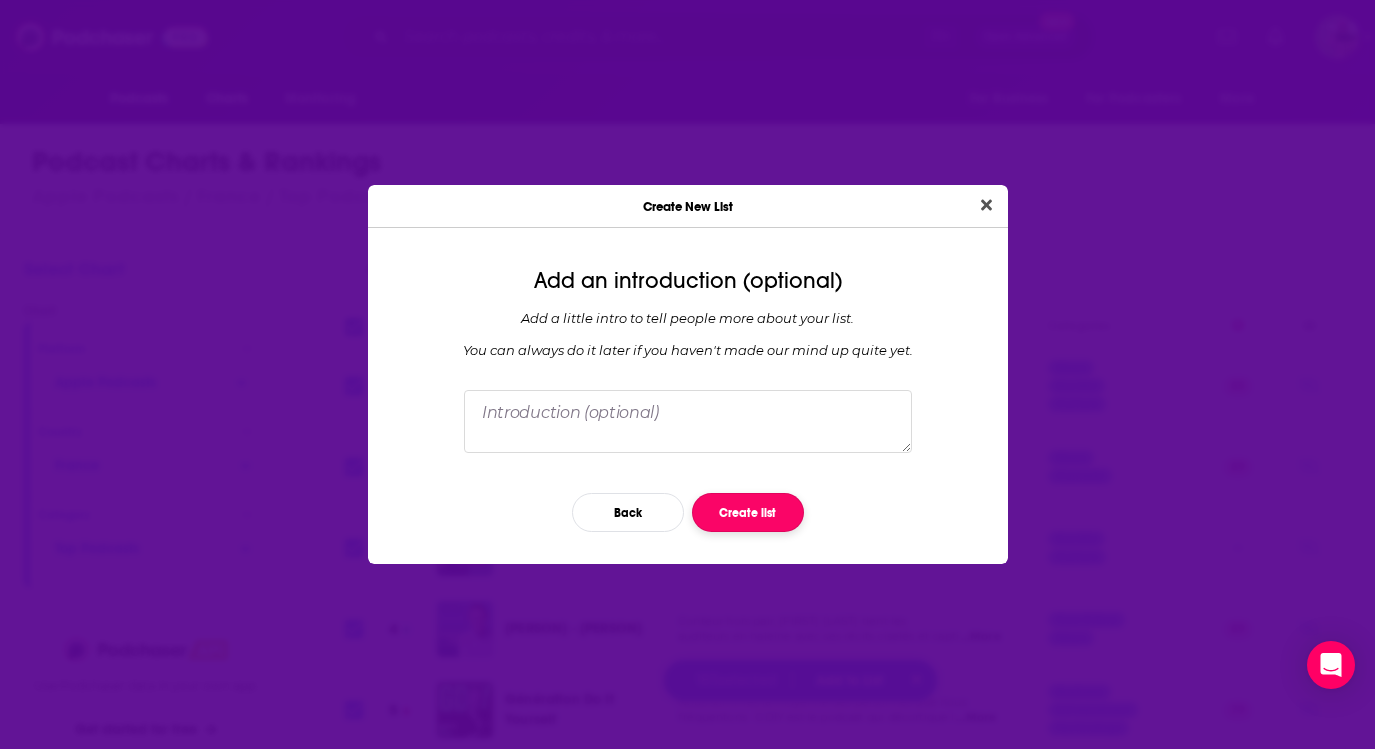 click on "Create list" at bounding box center (748, 512) 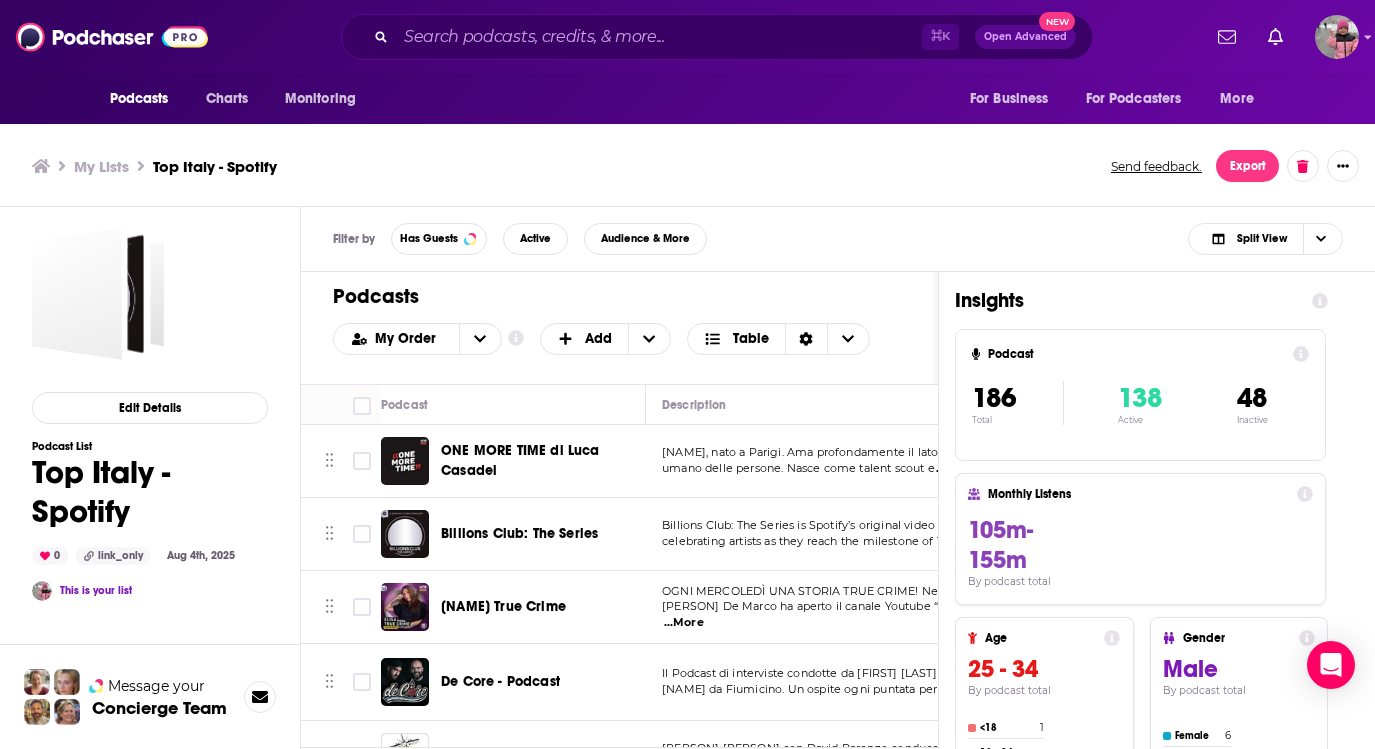 scroll, scrollTop: 0, scrollLeft: 0, axis: both 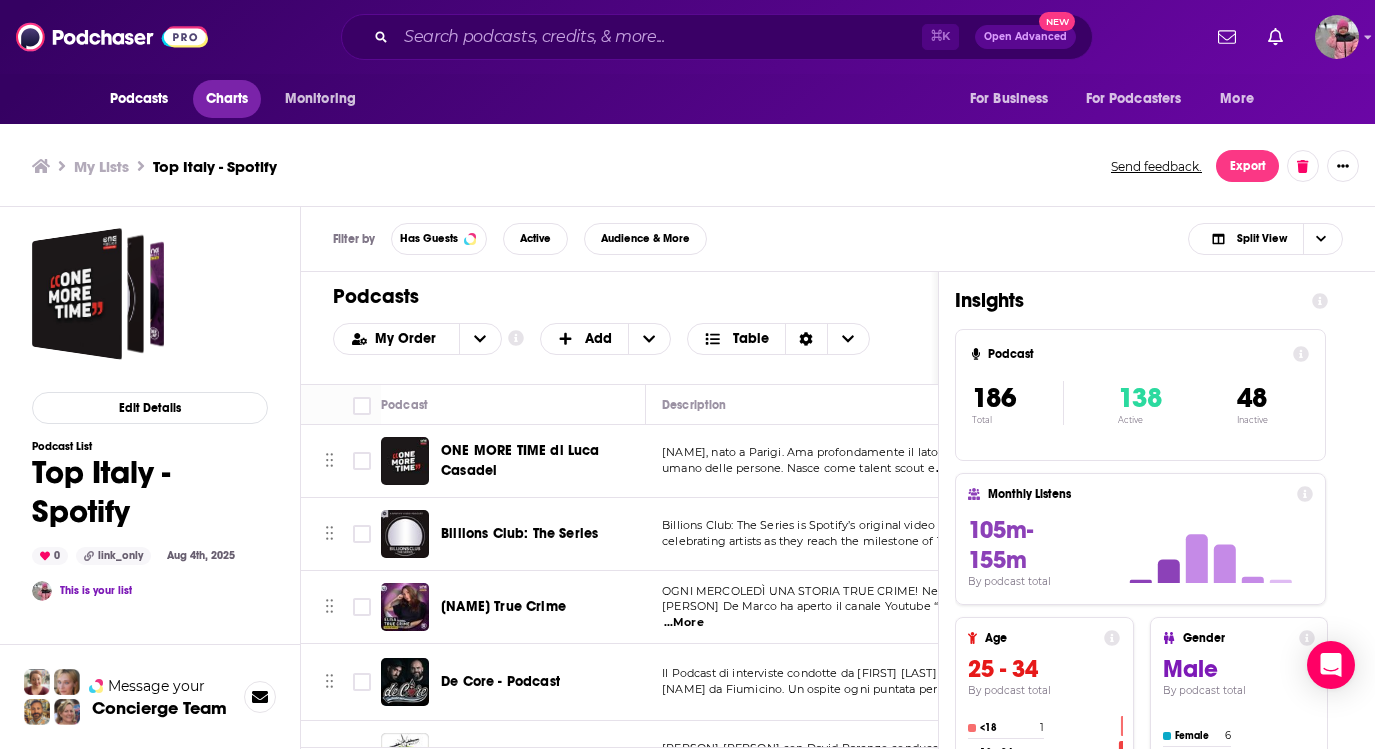 click on "Charts" at bounding box center (227, 99) 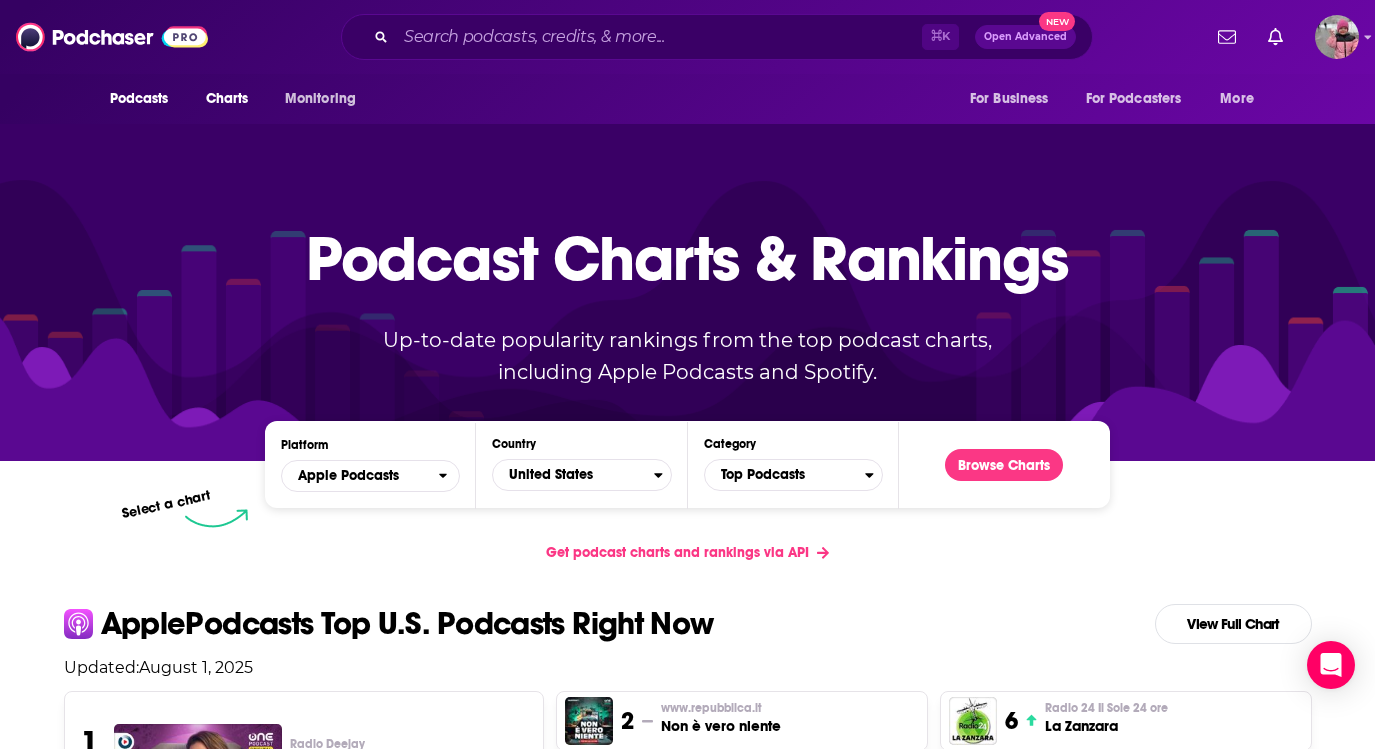click on "Platform Apple Podcasts" at bounding box center [370, 465] 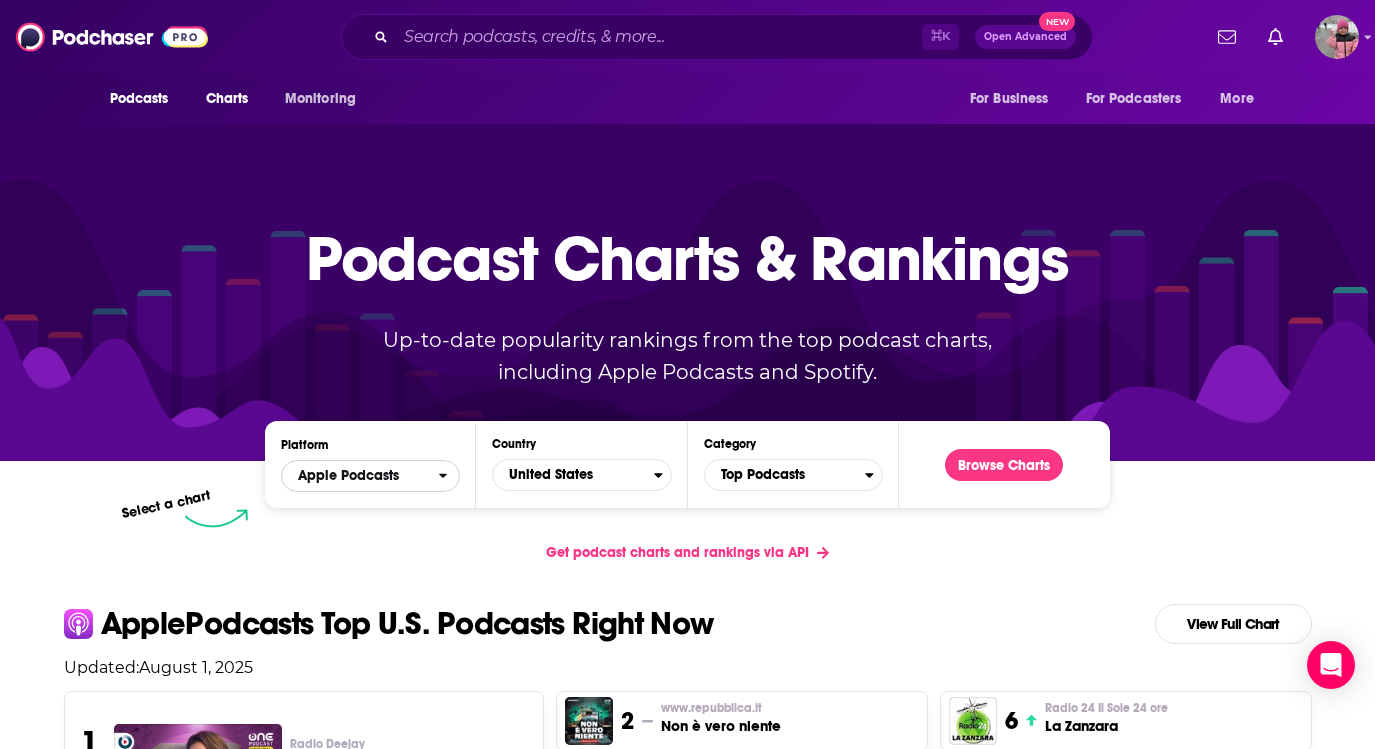 click on "Apple Podcasts" at bounding box center (348, 476) 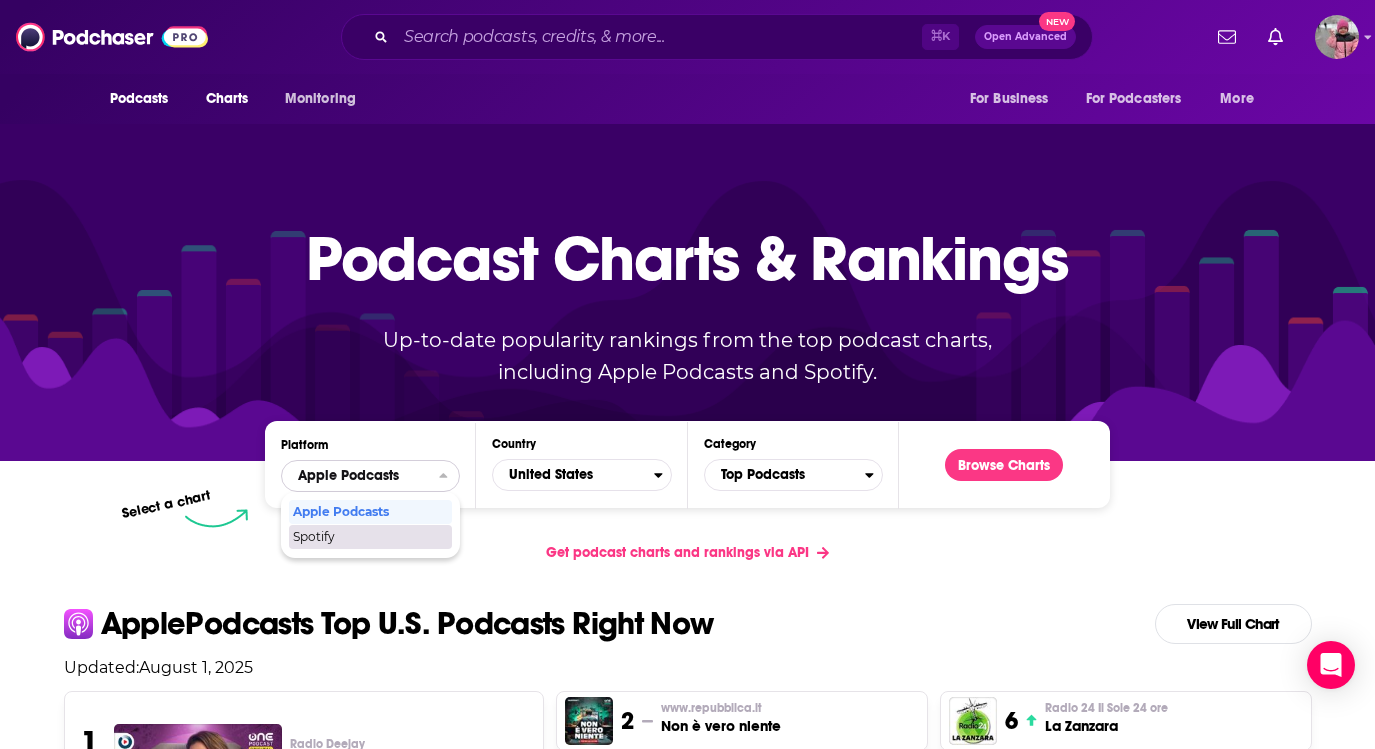 click on "Spotify" at bounding box center (370, 537) 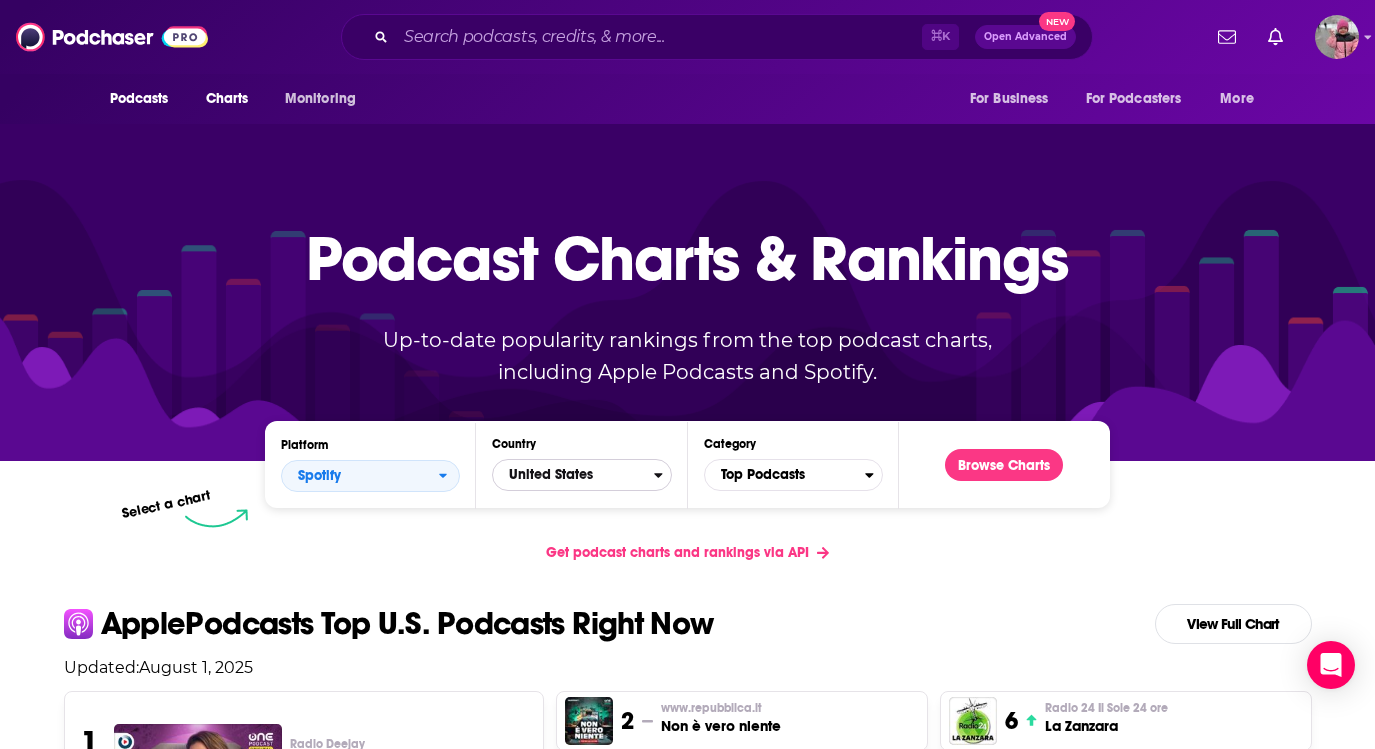 click on "United States" at bounding box center (573, 475) 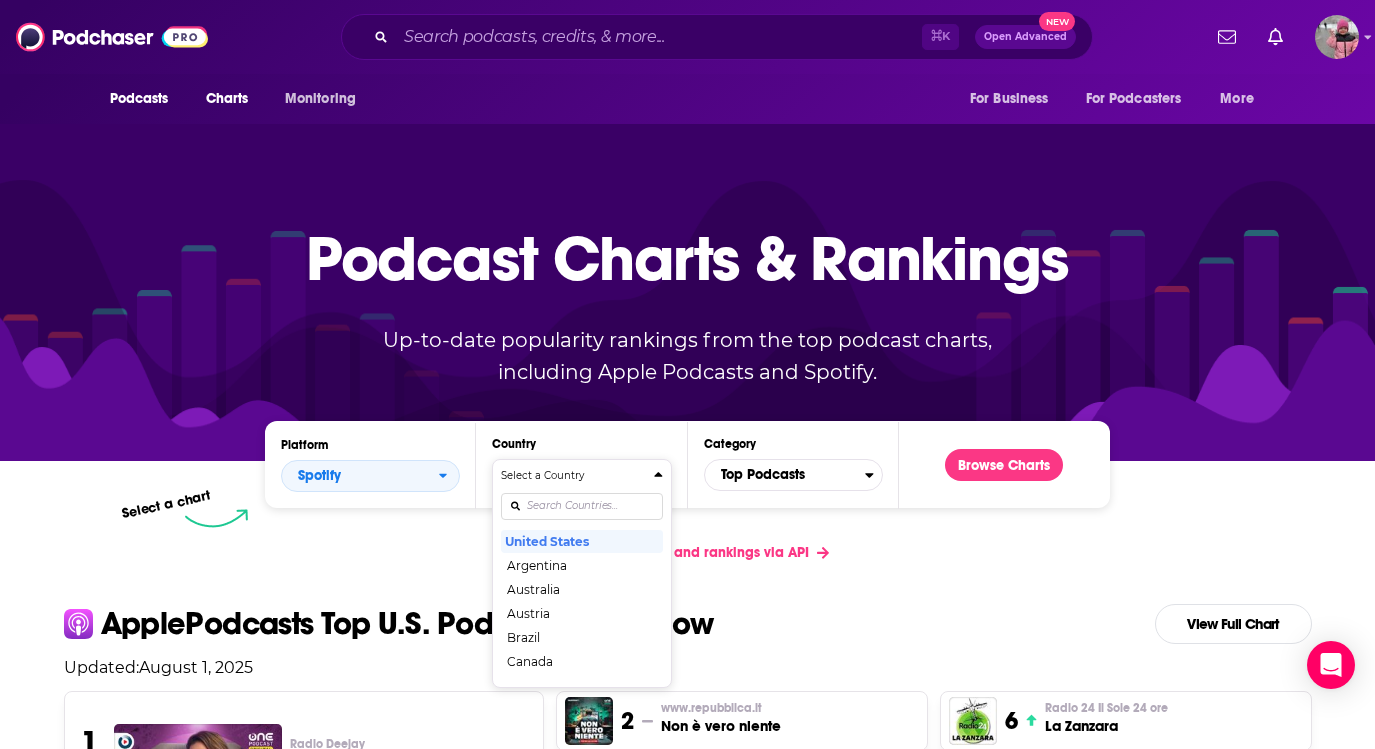 type 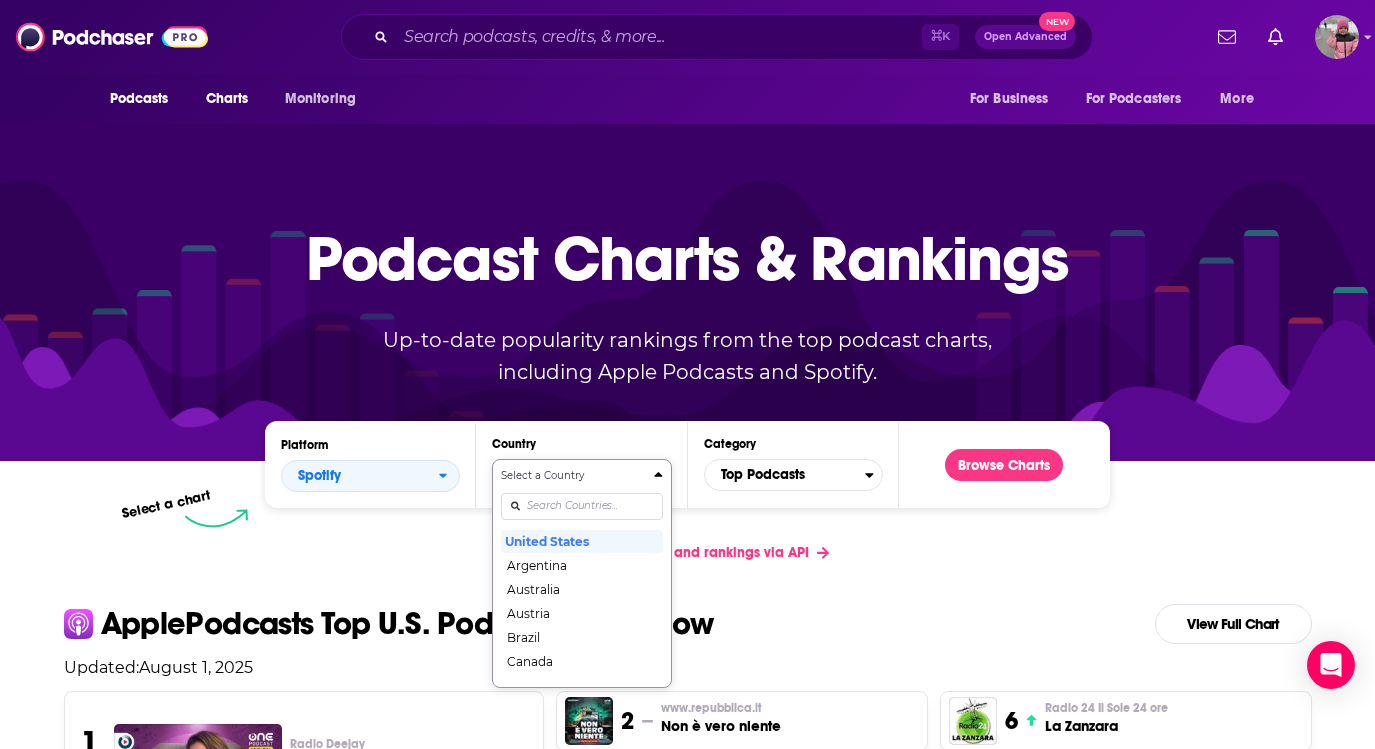 scroll, scrollTop: 132, scrollLeft: 0, axis: vertical 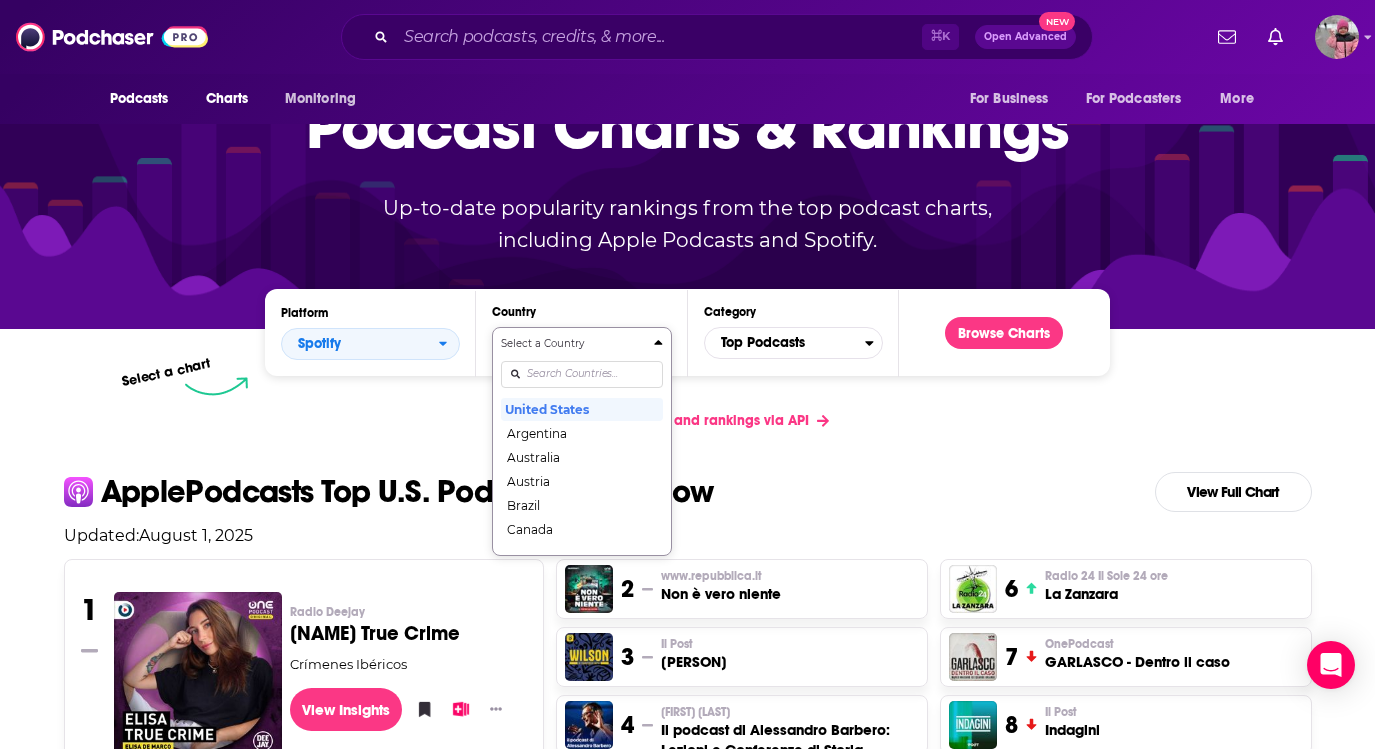 click on "Select a Country United States Argentina Australia Austria Brazil Canada Chile Colombia Denmark Finland France Germany India Indonesia Ireland Italy Japan Mexico Netherlands New Zealand Norway Philippines Poland Spain Sweden United Kingdom" at bounding box center [581, 441] 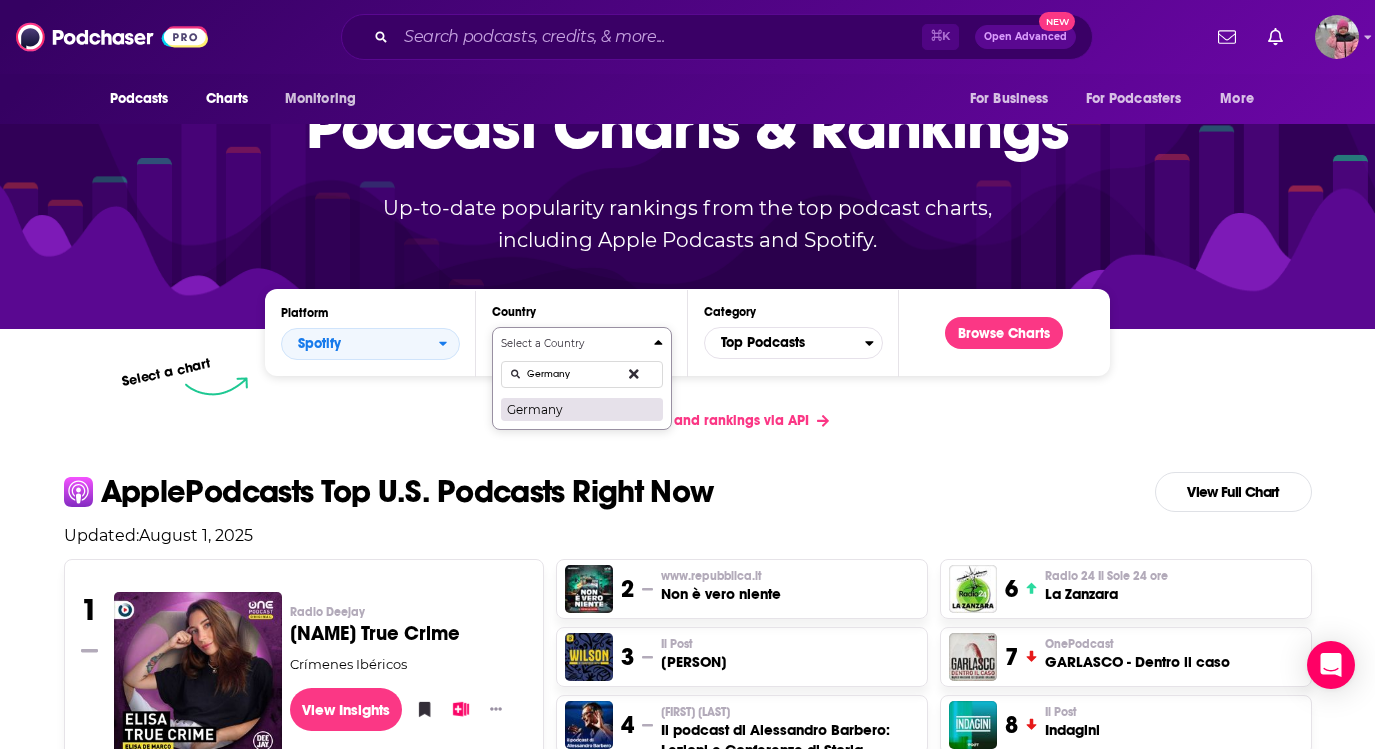 type on "Germany" 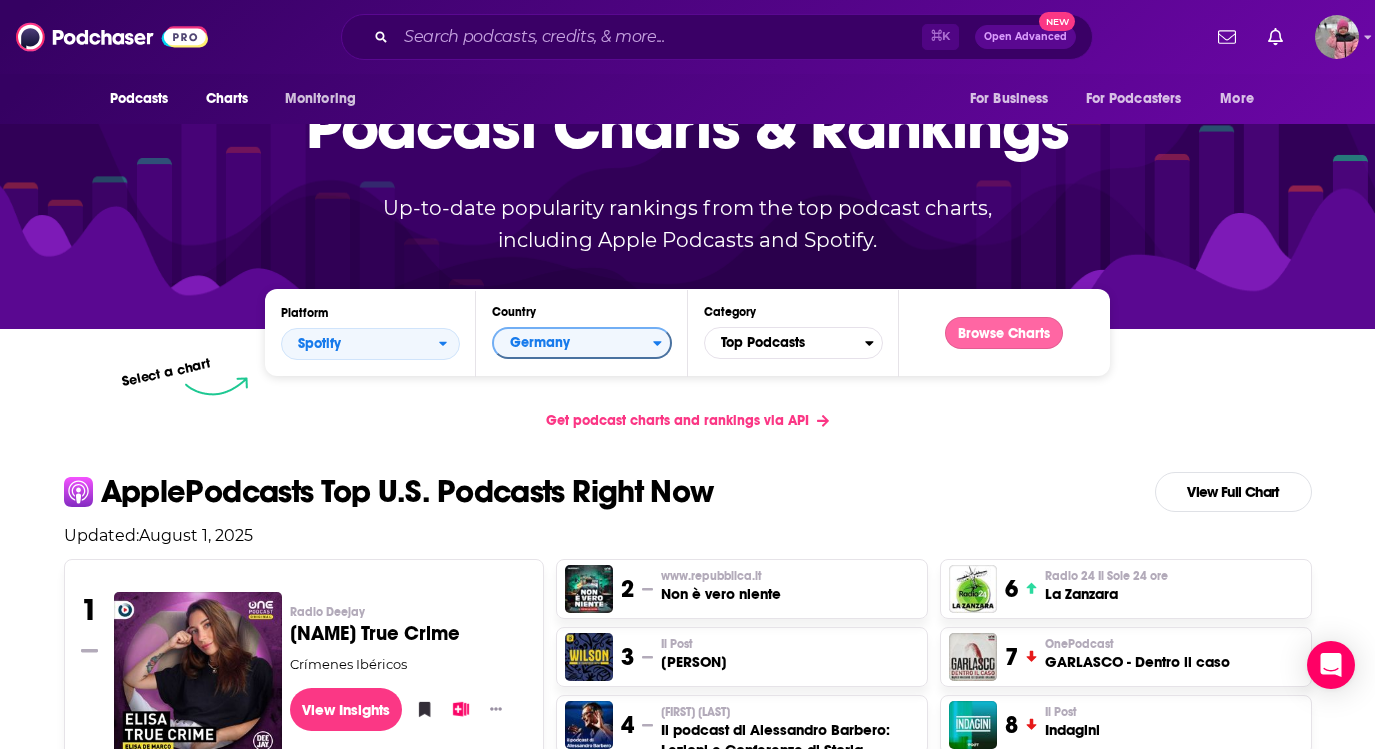 click on "Browse Charts" at bounding box center (1004, 333) 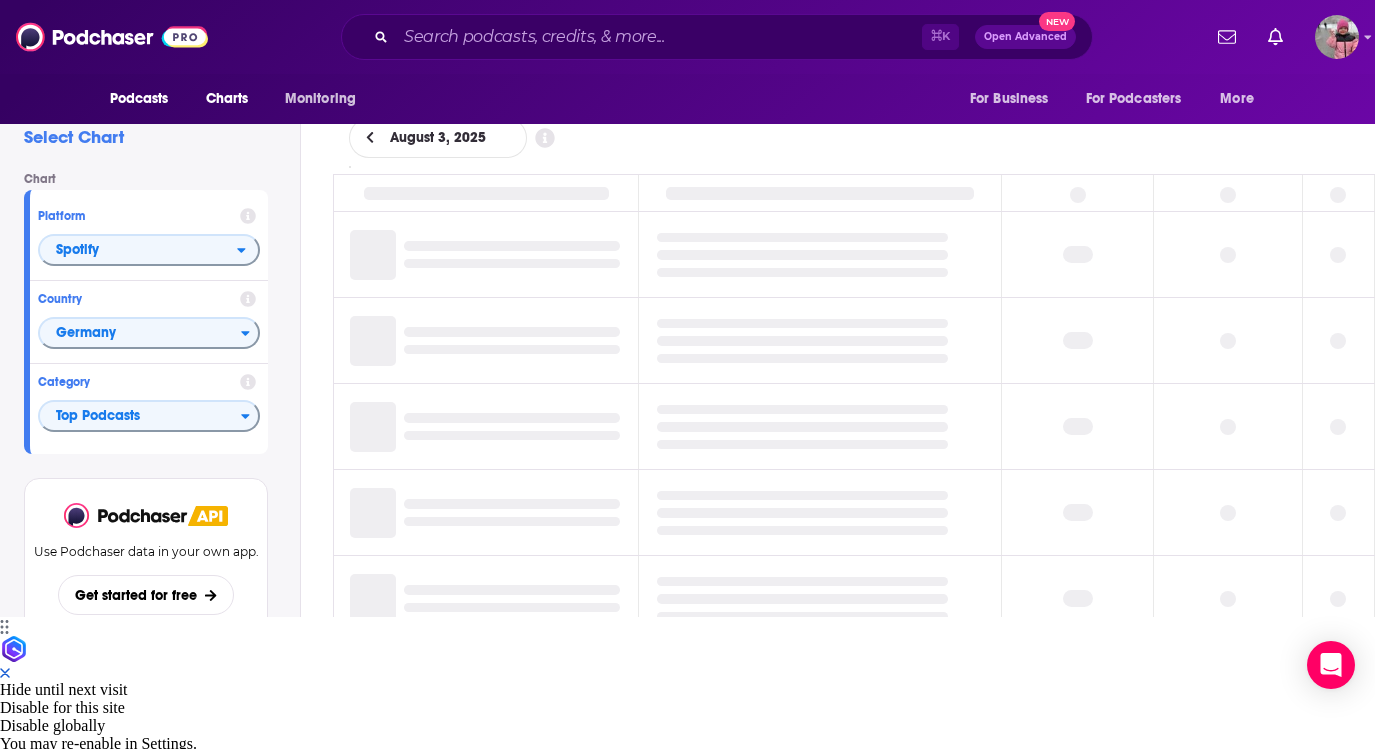 scroll, scrollTop: 0, scrollLeft: 0, axis: both 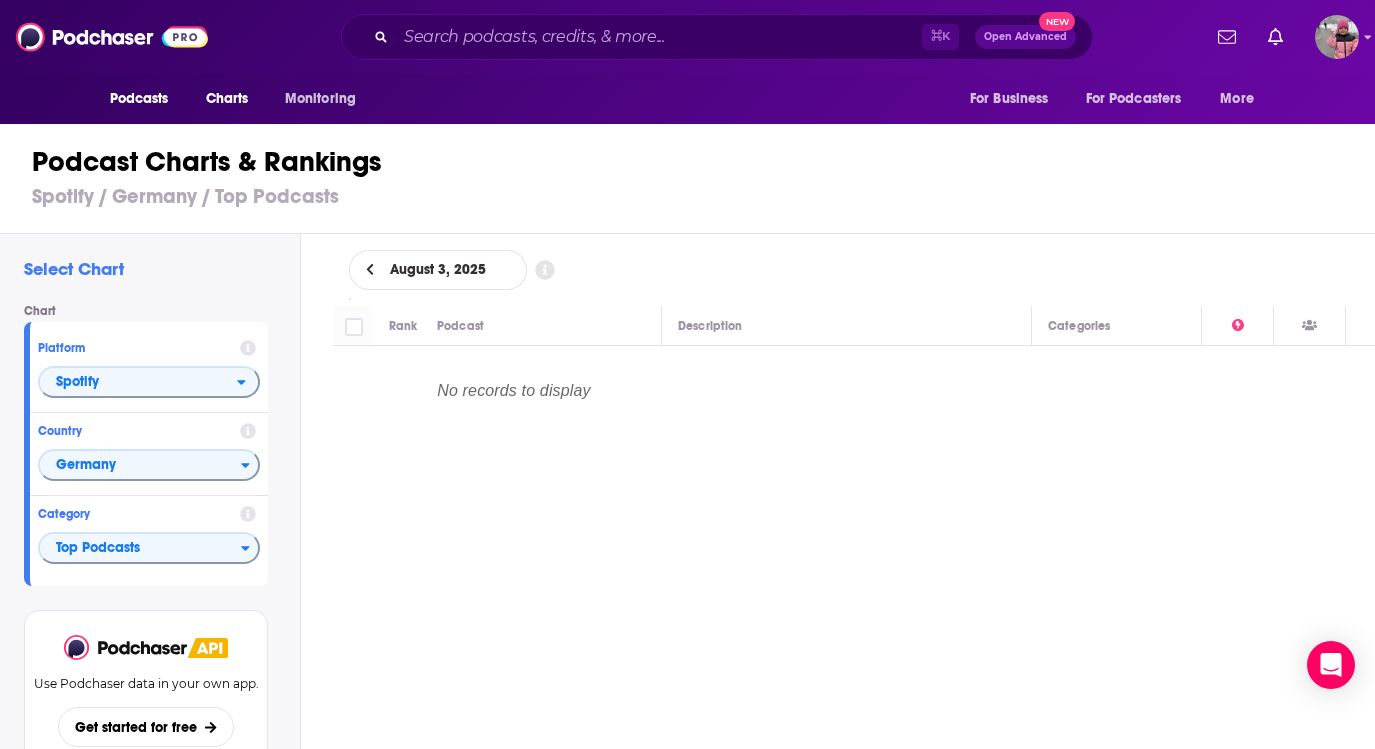 click 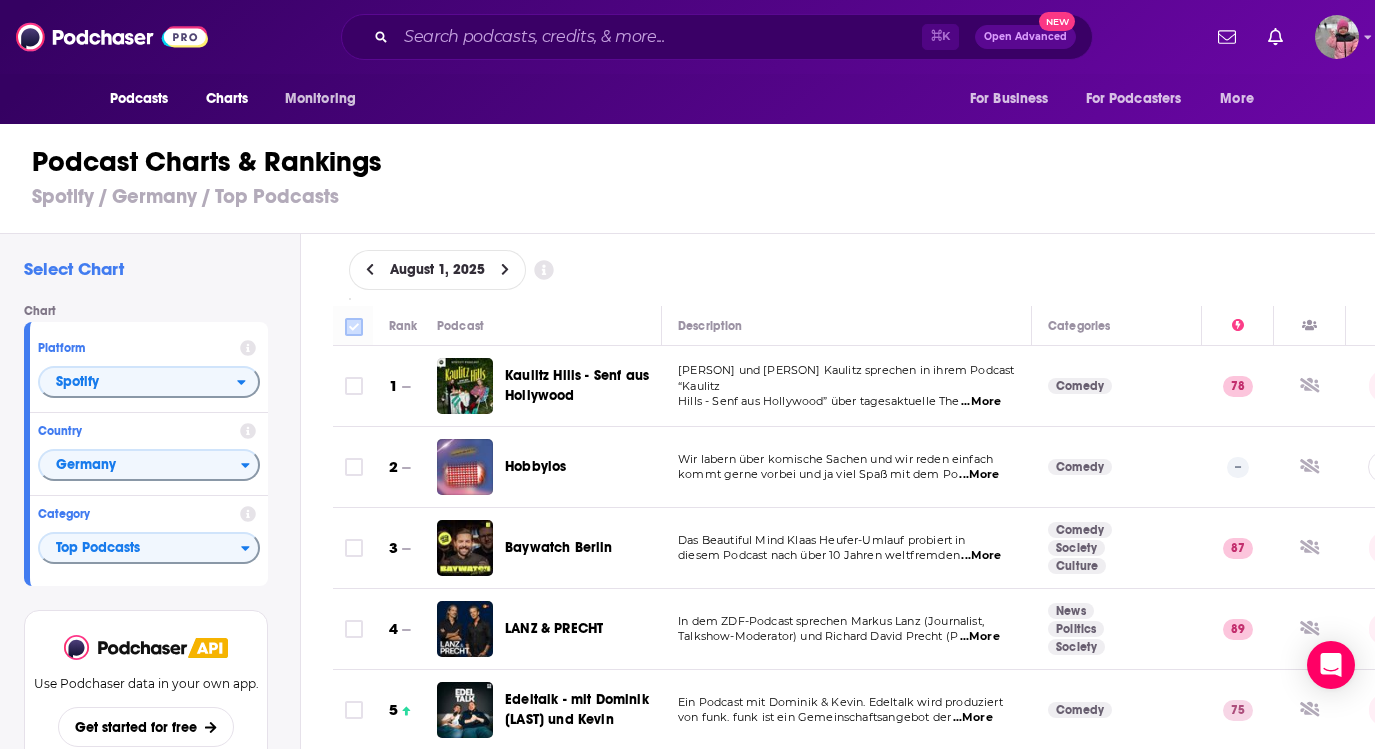 click at bounding box center [354, 327] 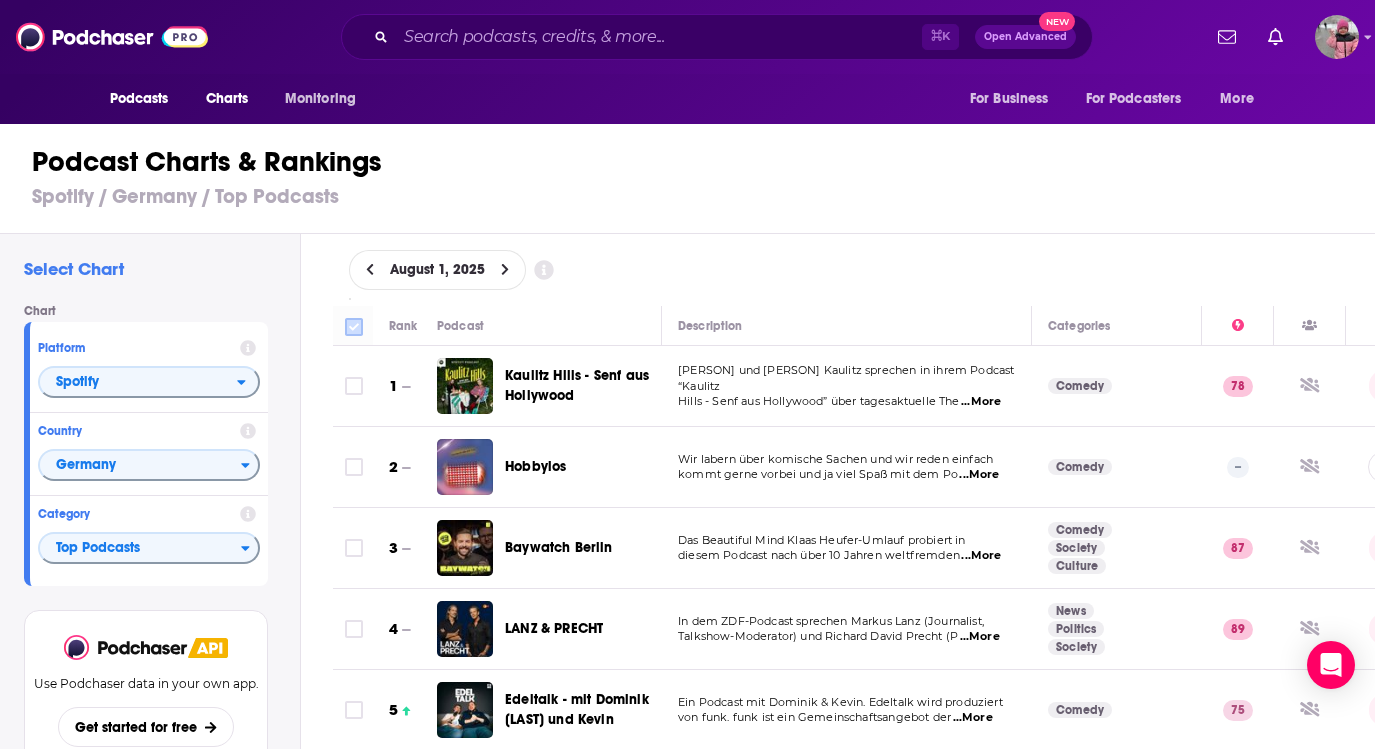 checkbox on "true" 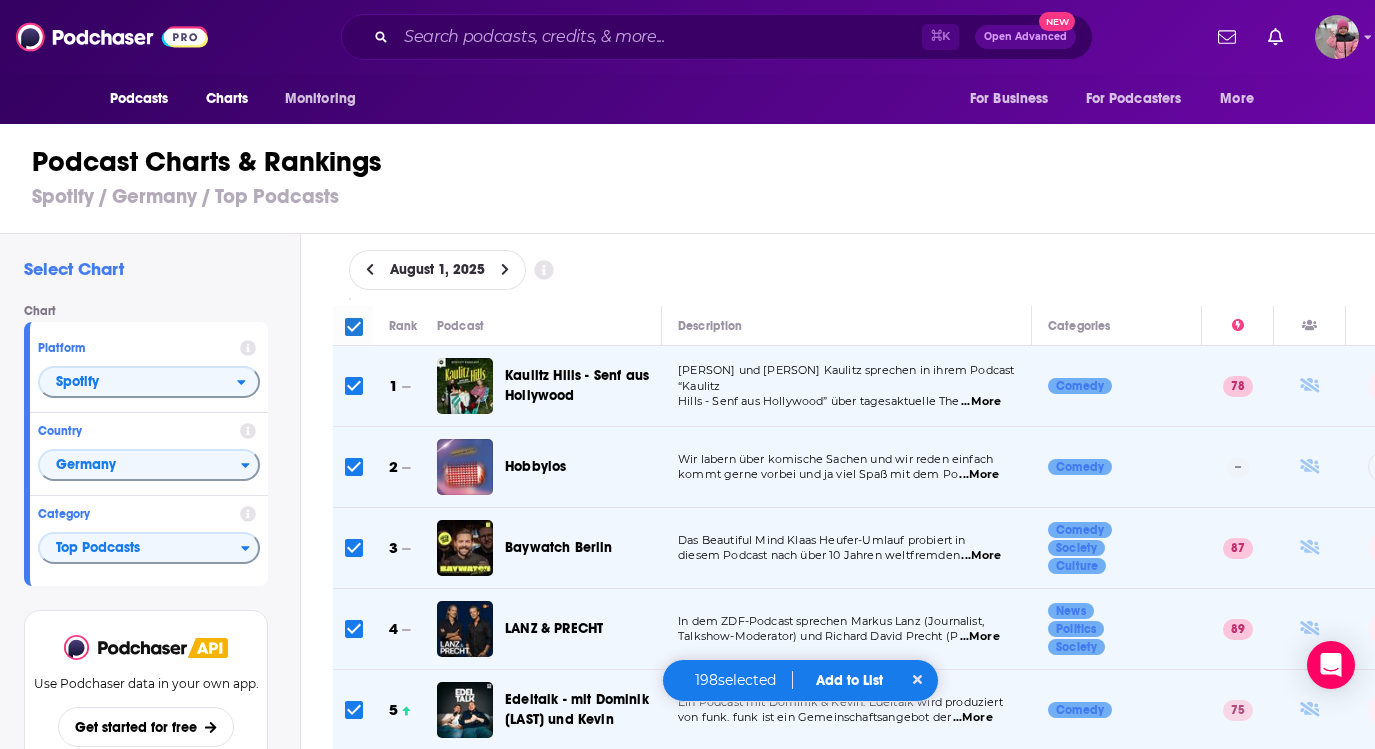 checkbox on "true" 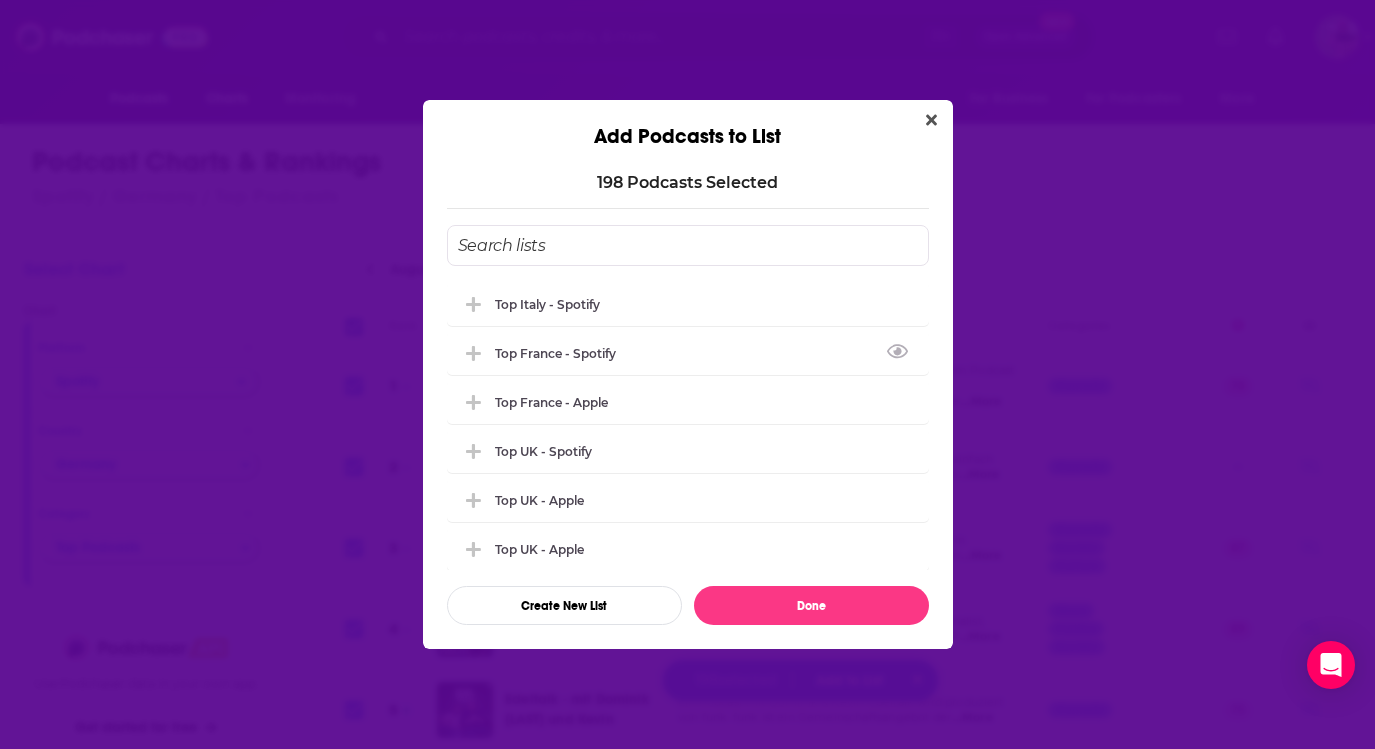 click at bounding box center (688, 245) 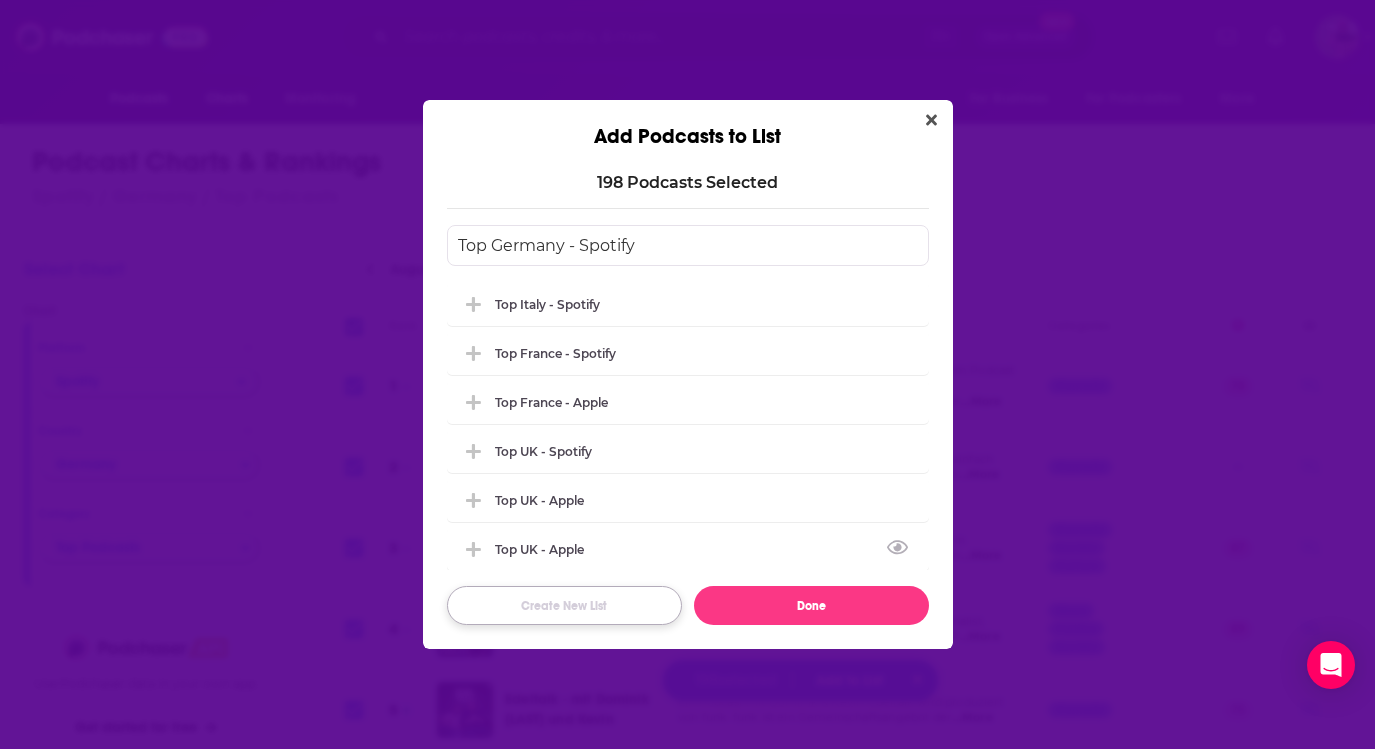 click on "Create New List" at bounding box center (564, 605) 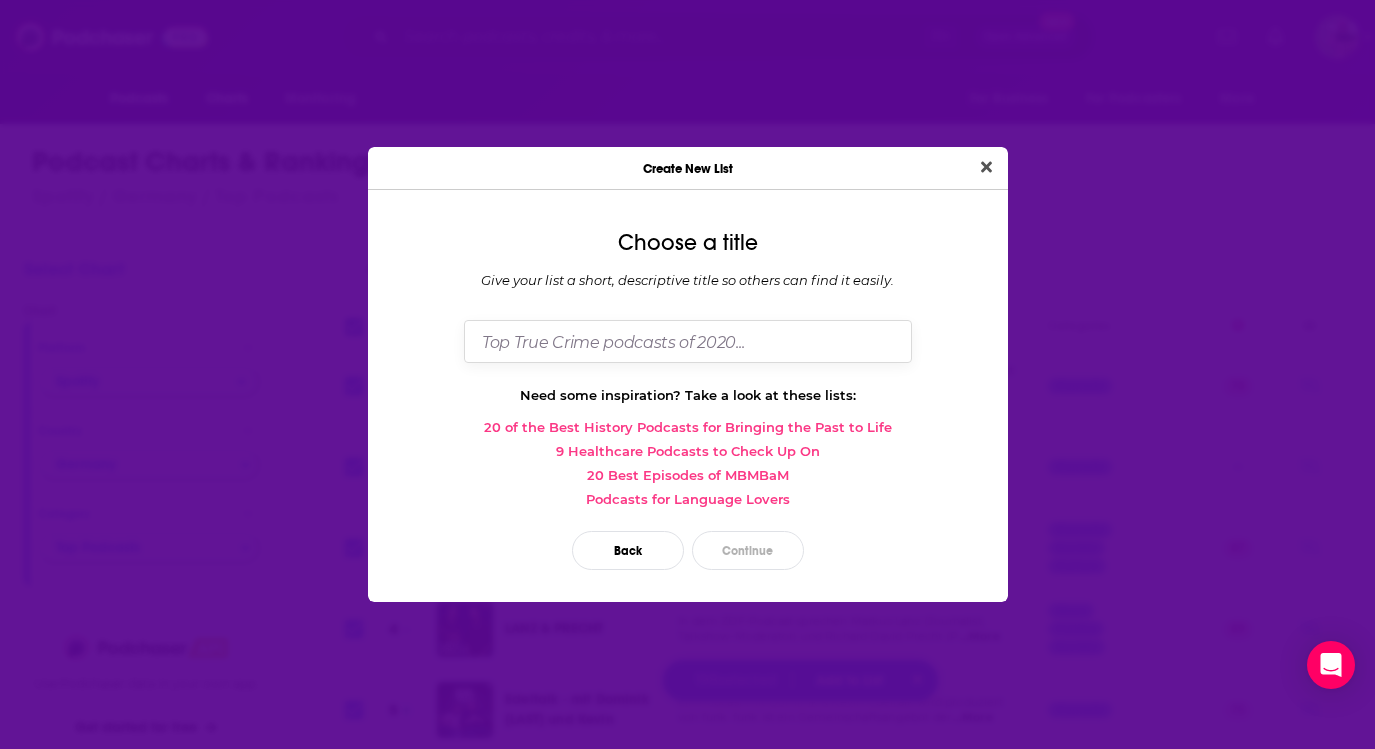 click at bounding box center (688, 341) 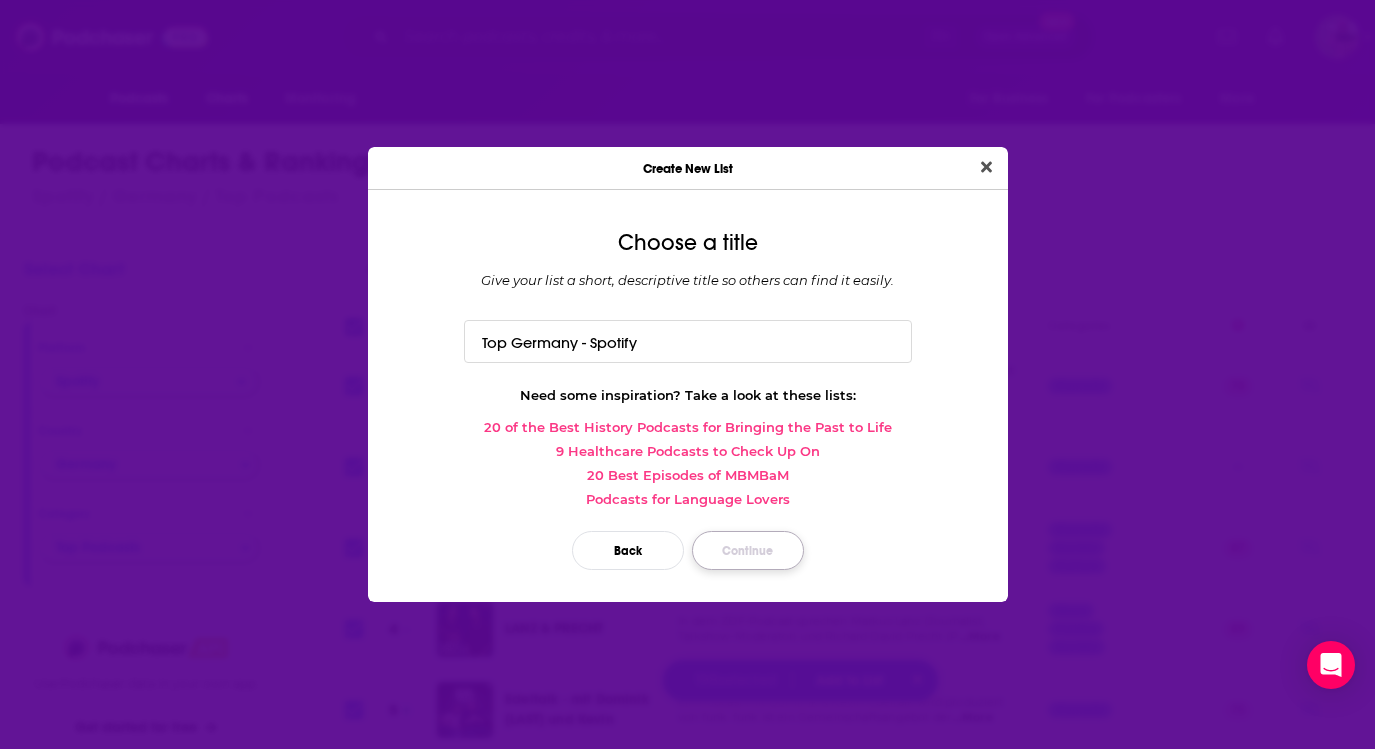 click on "Continue" at bounding box center [748, 550] 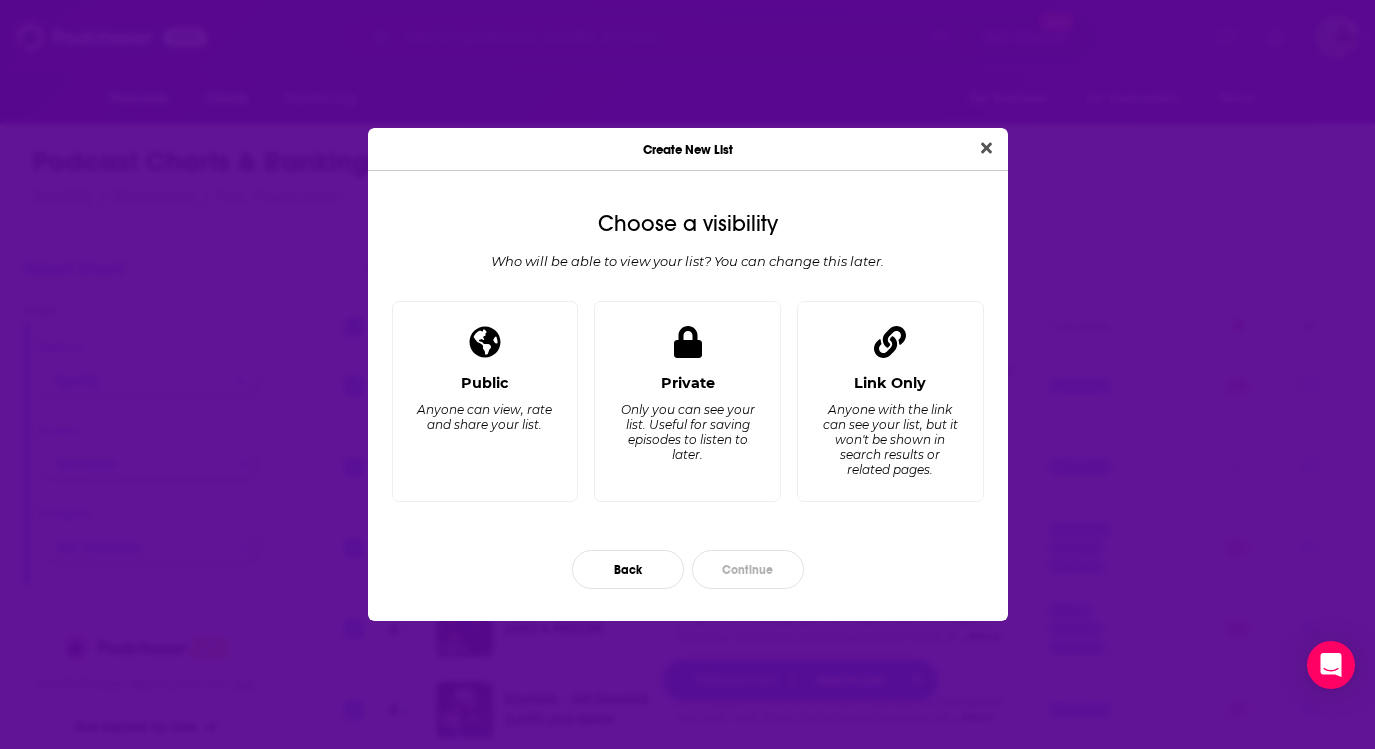 click on "Anyone with the link can see your list, but it won't be shown in search results or related pages." at bounding box center (889, 439) 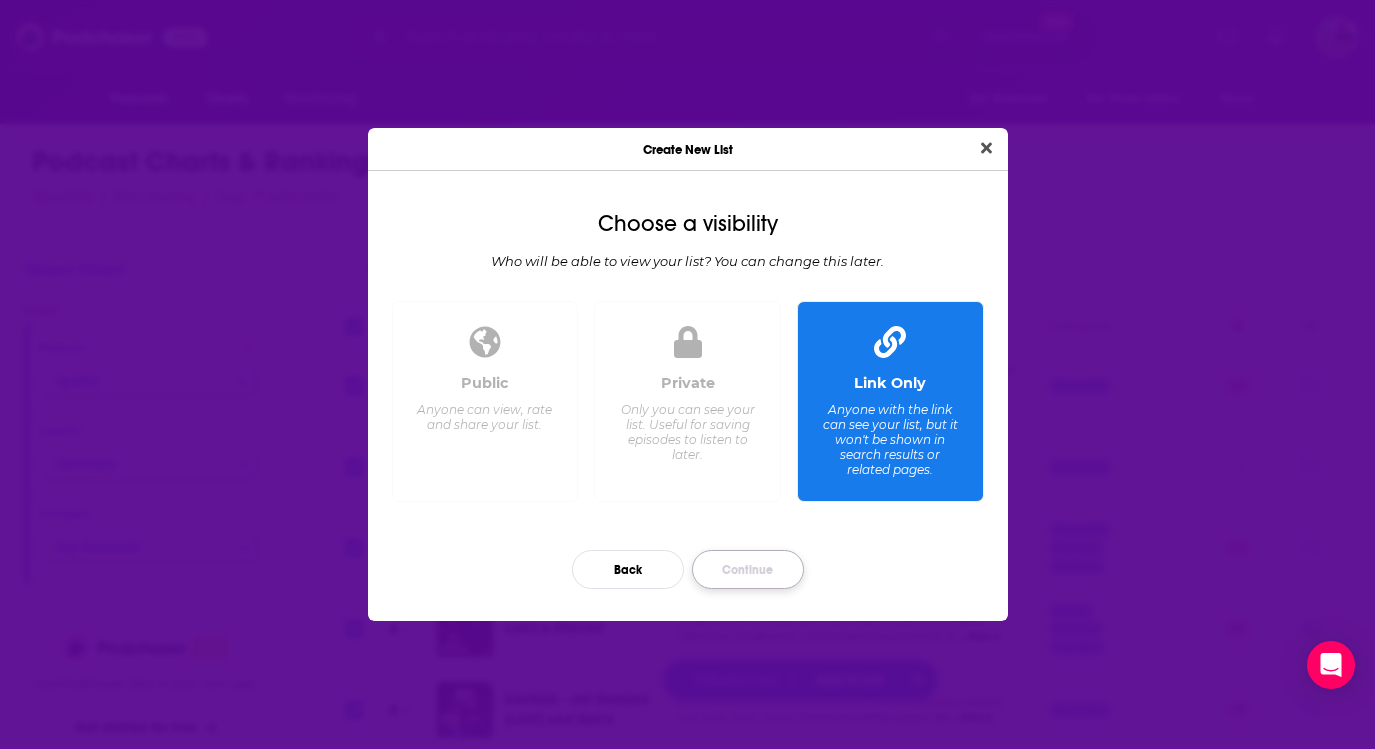 click on "Continue" at bounding box center [748, 569] 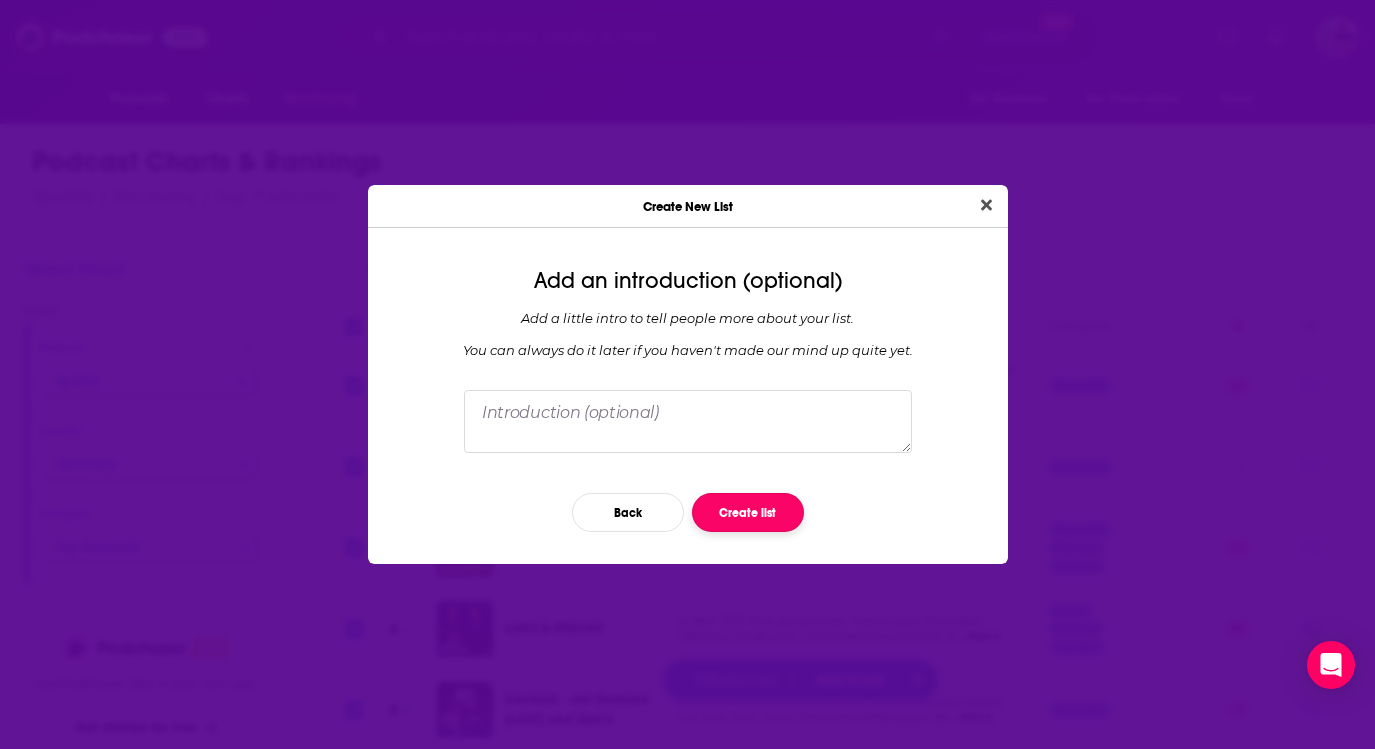 click on "Create list" at bounding box center (748, 512) 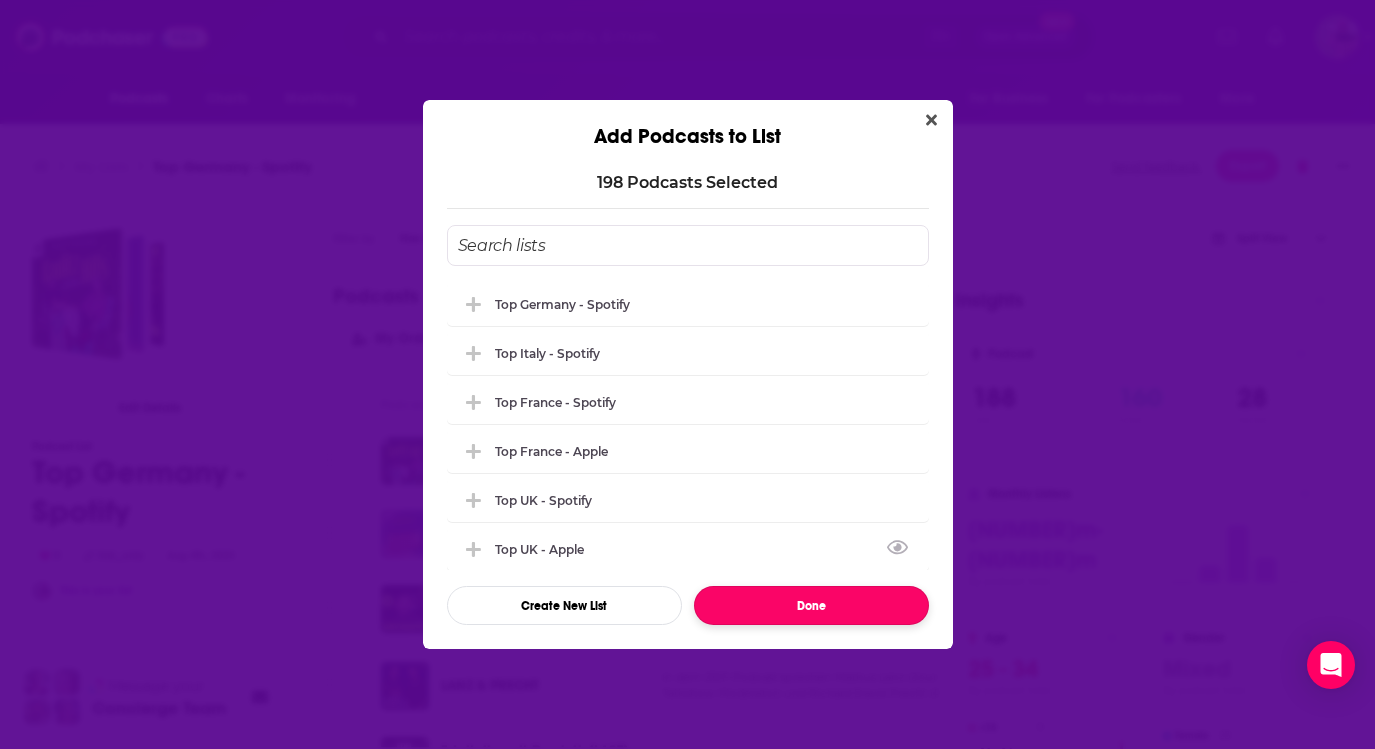 click on "Done" at bounding box center (811, 605) 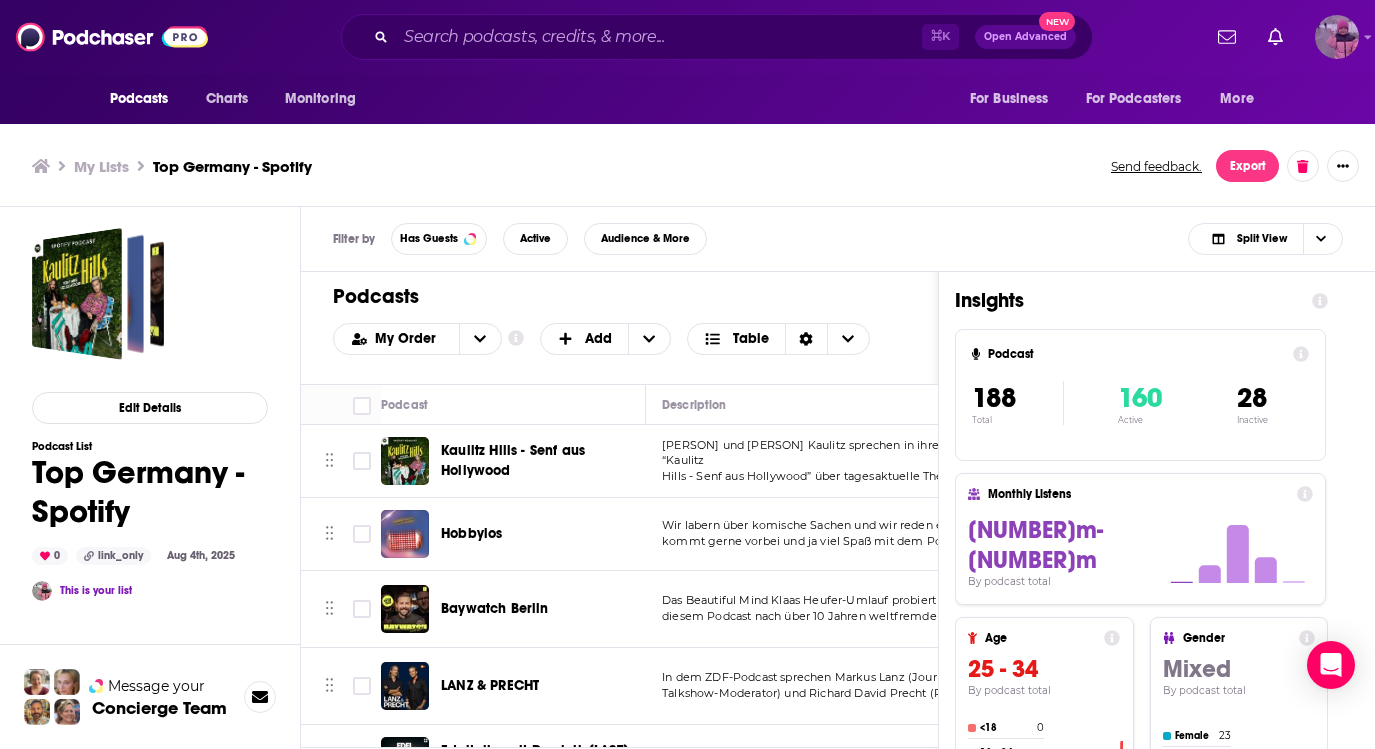 click at bounding box center (1337, 37) 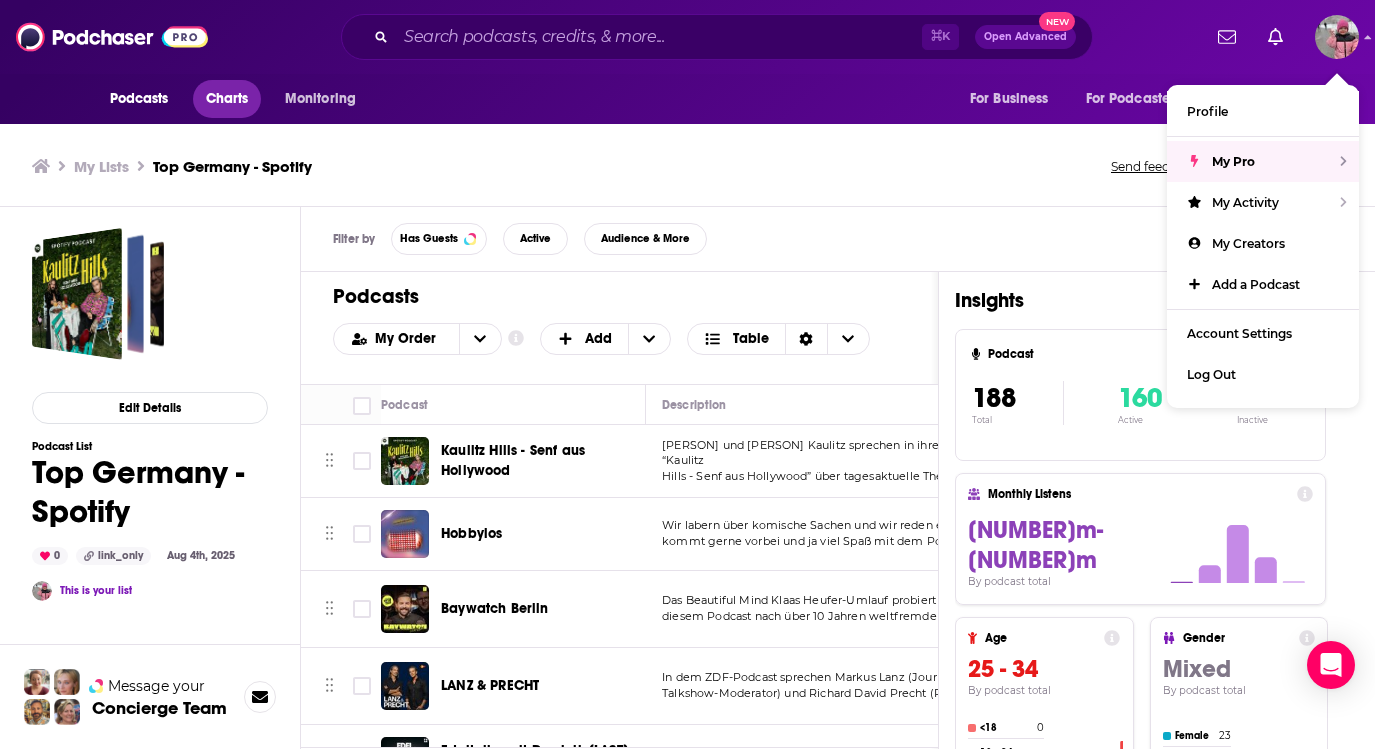 click on "Charts" at bounding box center [227, 99] 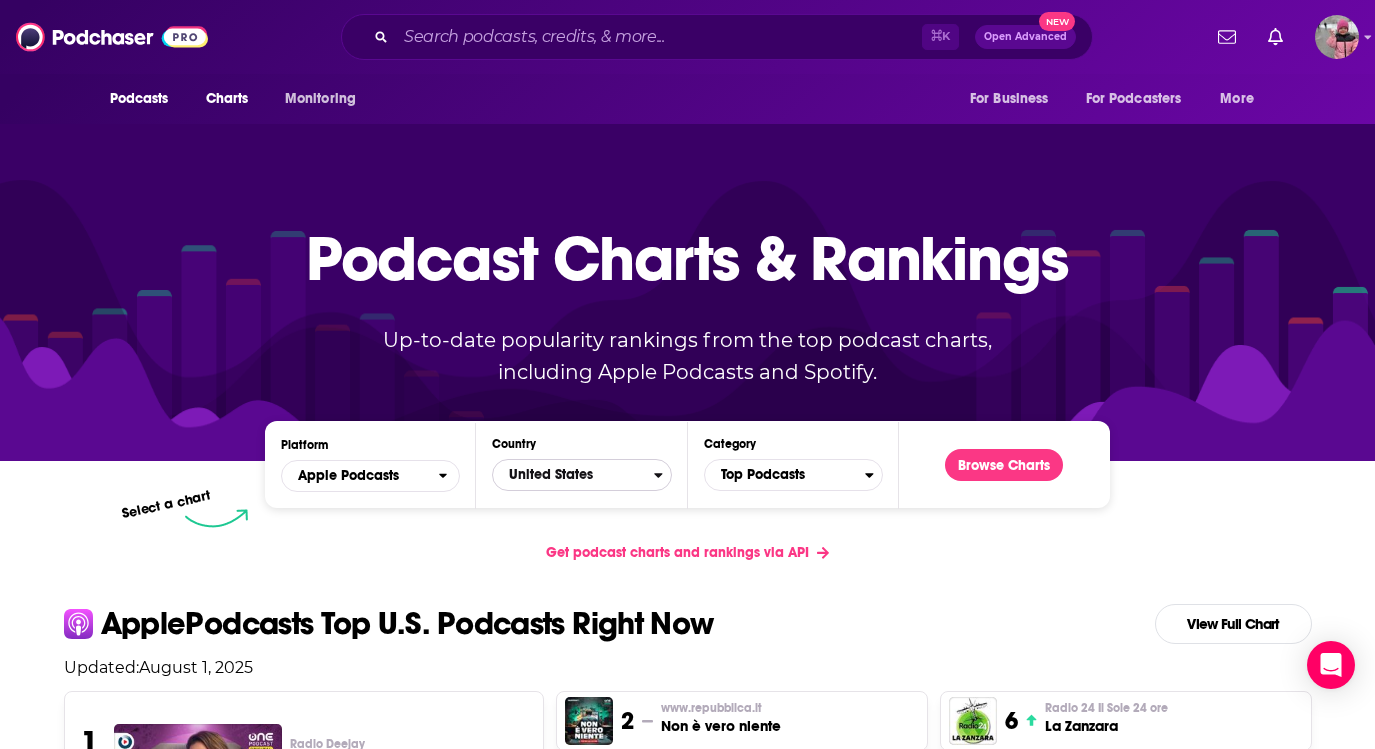 click on "United States" at bounding box center (573, 475) 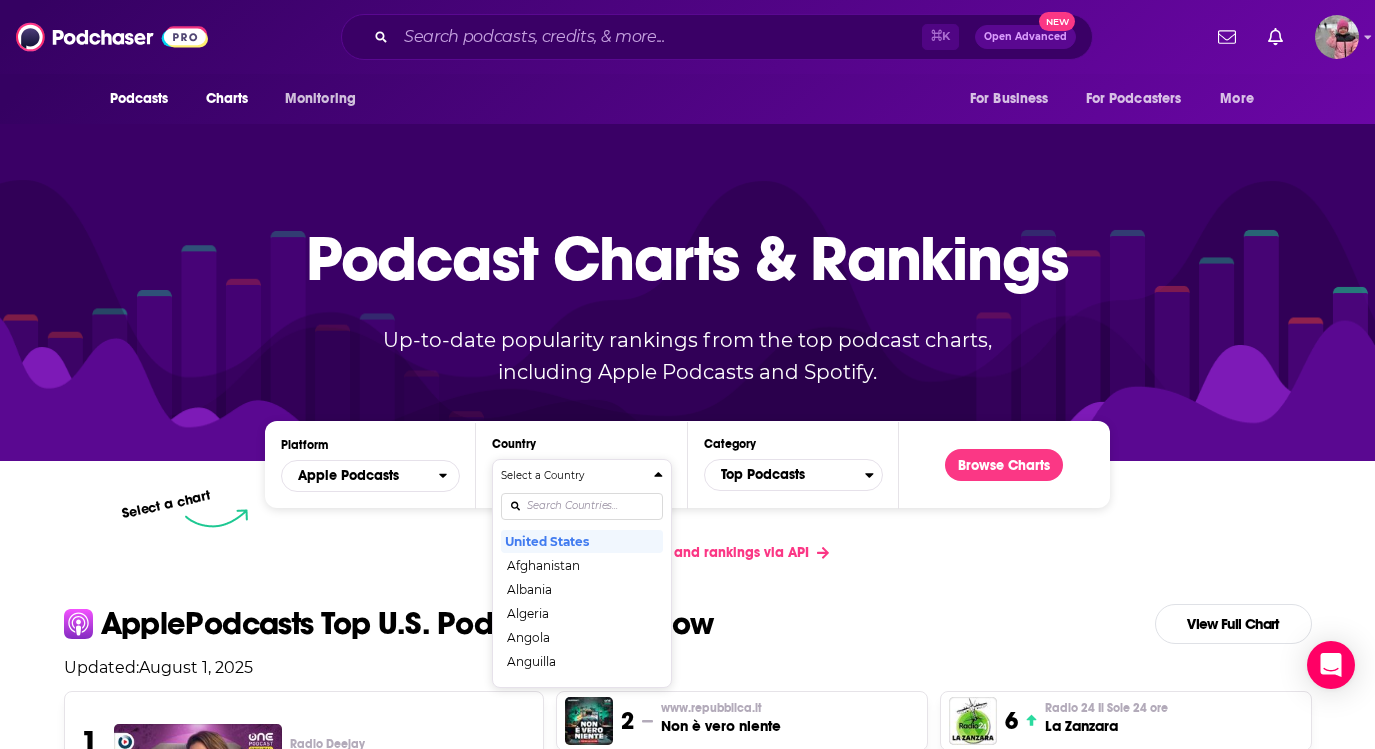 click at bounding box center (581, 506) 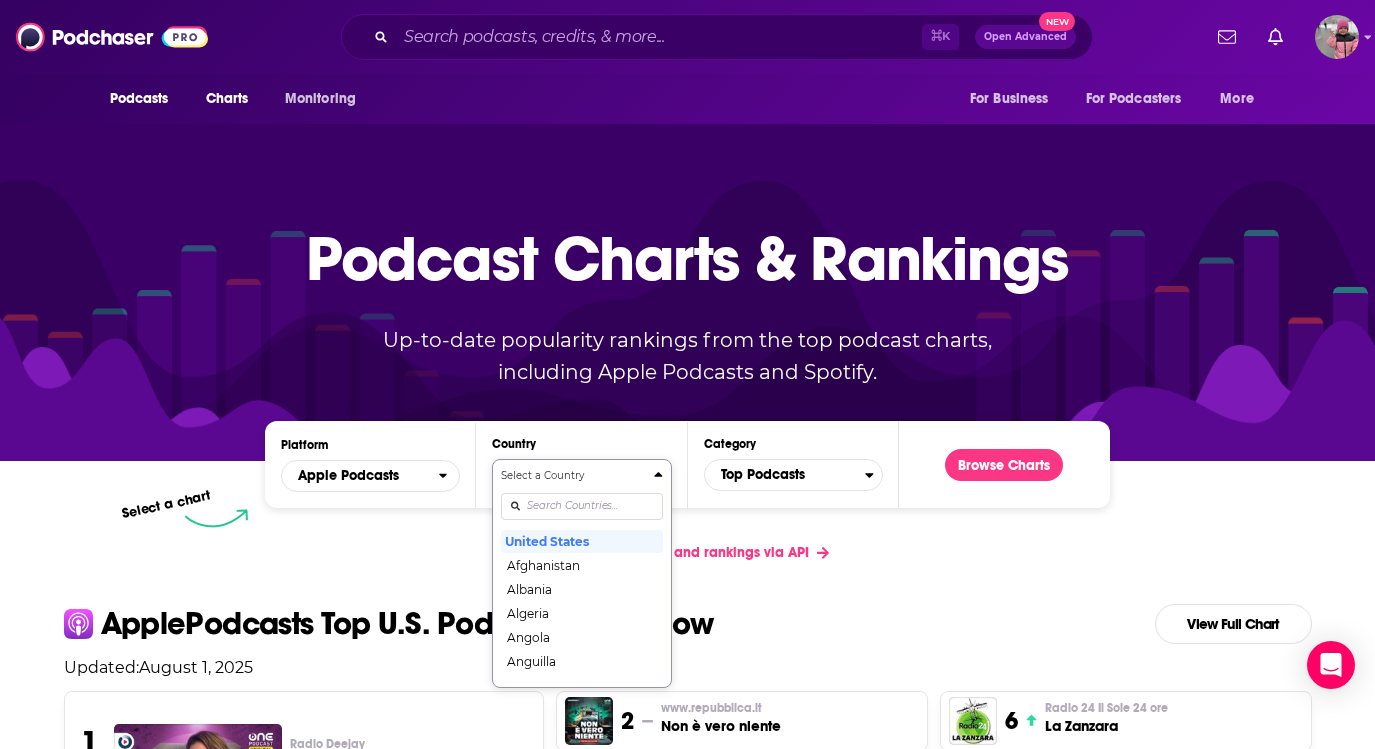 scroll, scrollTop: 132, scrollLeft: 0, axis: vertical 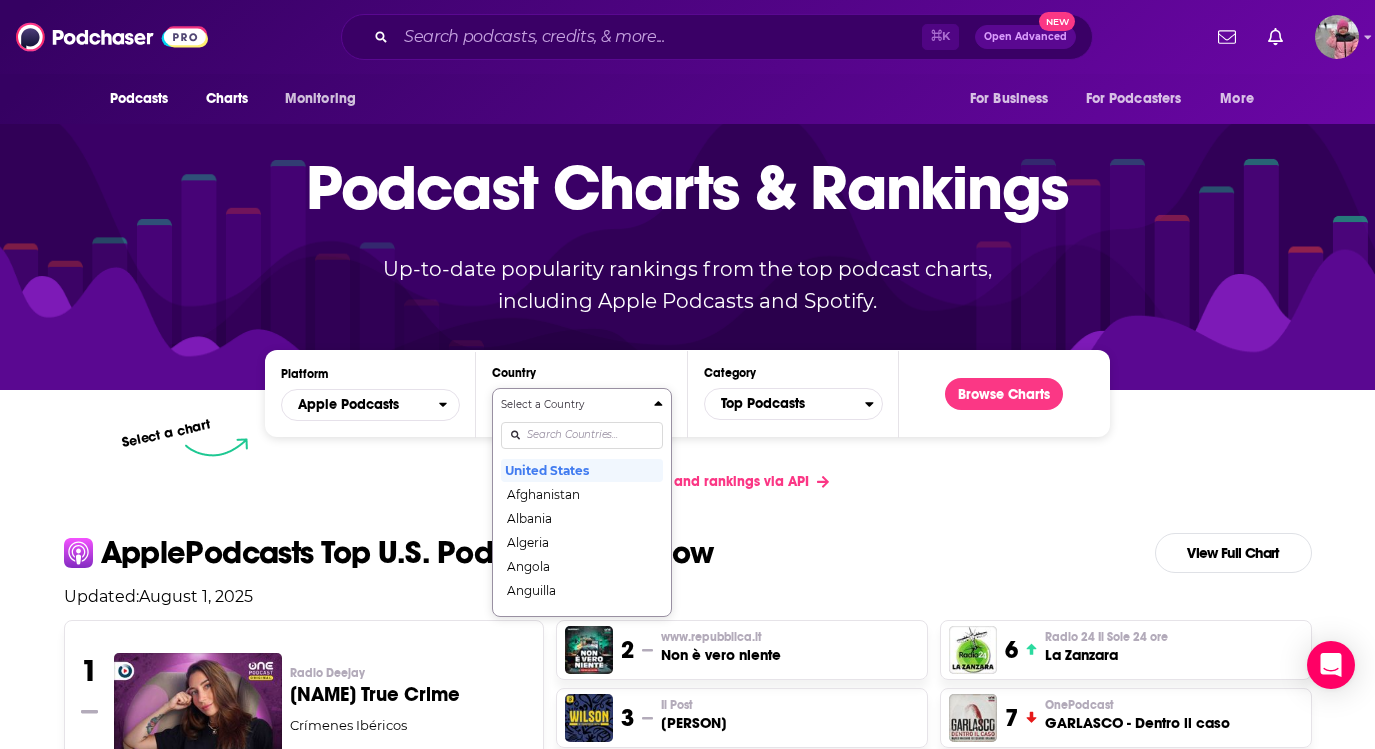 click on "Select a Country United States Afghanistan Albania Algeria Angola Anguilla Antigua and Barbuda Argentina Armenia Australia Austria Azerbaijan Bahamas Bahrain Barbados Belarus Belgium Belize Benin Bermuda Bhutan Bolivia Bosnia and Herzegovina Botswana Brazil British Virgin Islands Brunei Darussalam Bulgaria Burkina Faso Cambodia Cameroon Canada Cape Verde Cayman Islands Chad Chile China Colombia Congo Congo (Brazzaville) Costa Rica Côte dIvoire Croatia Cyprus Czech Republic Denmark Dominica Dominican Republic Ecuador Egypt El Salvador Estonia Fiji Finland France Gabon Gambia Georgia Germany Ghana Greece Grenada Guatemala Guinea-Bissau Guyana Honduras Hong Kong Hungary Iceland India Indonesia Iraq Ireland Israel Italy Jamaica Japan Jordan Kazakhstan Kenya Kosovo Kuwait Kyrgyzstan Lao PDR Latvia Lebanon Liberia Libya Lithuania Luxembourg Macao Macedonia, Republic of Madagascar Malawi Malaysia Maldives Mali Malta Mauritania Mauritius Mexico Micronesia, Federated States of Moldova Mongolia Montenegro Montserrat" at bounding box center [581, 502] 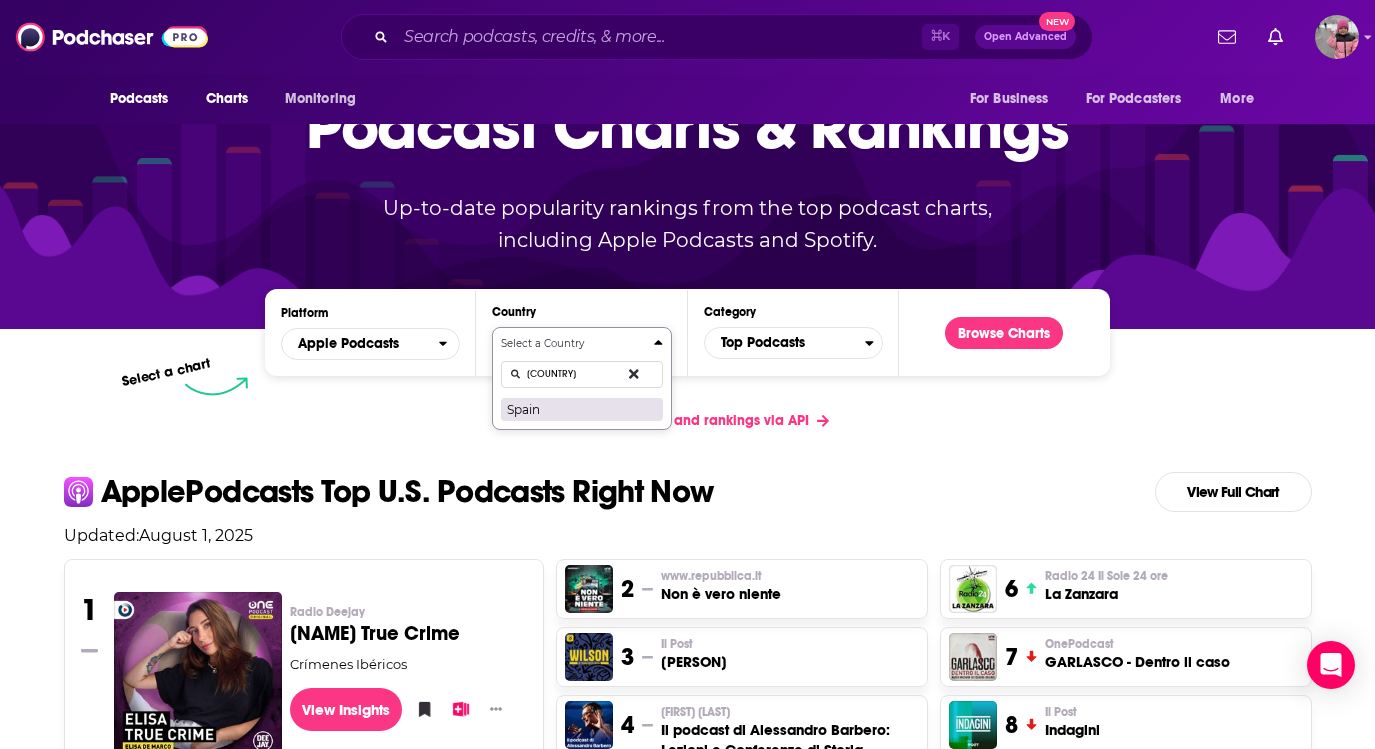 click on "Spain" at bounding box center [581, 409] 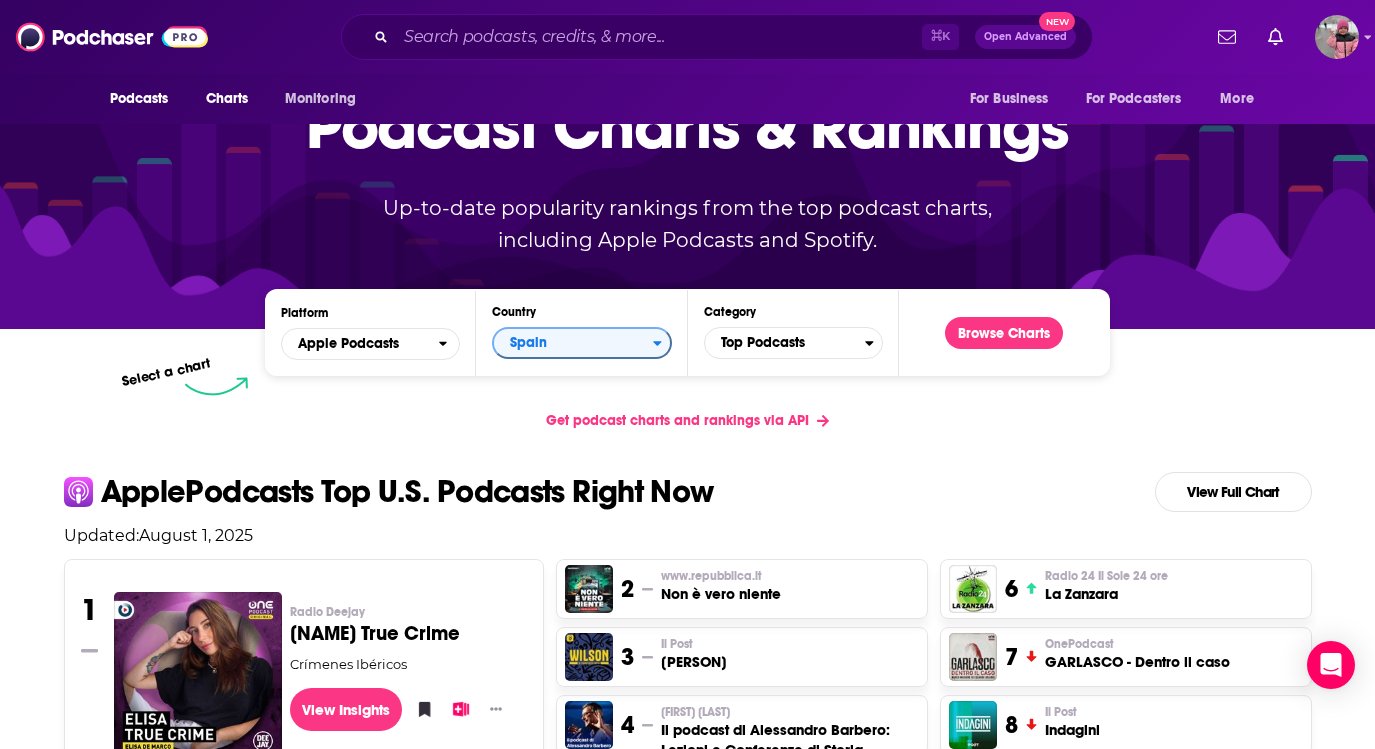 click on "Browse Charts" at bounding box center (1004, 332) 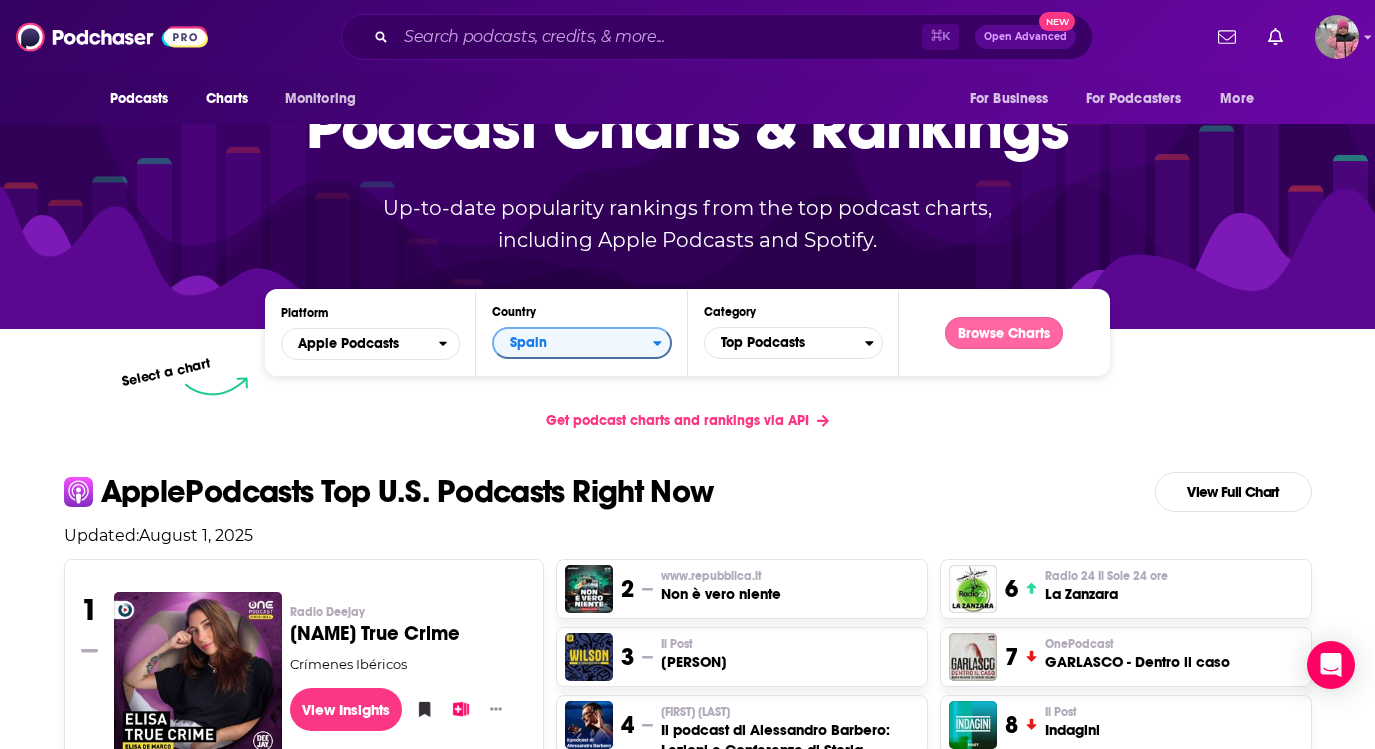 click on "Browse Charts" at bounding box center (1004, 333) 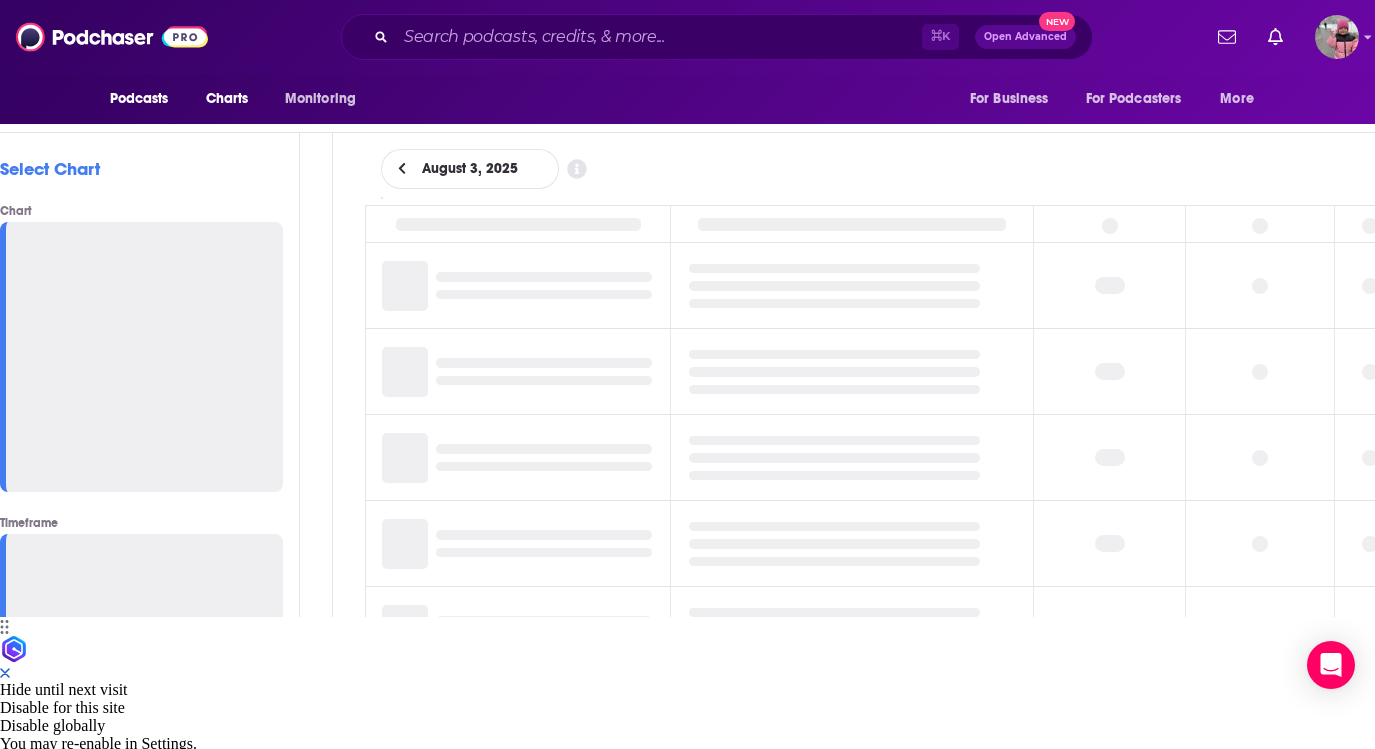 scroll, scrollTop: 0, scrollLeft: 0, axis: both 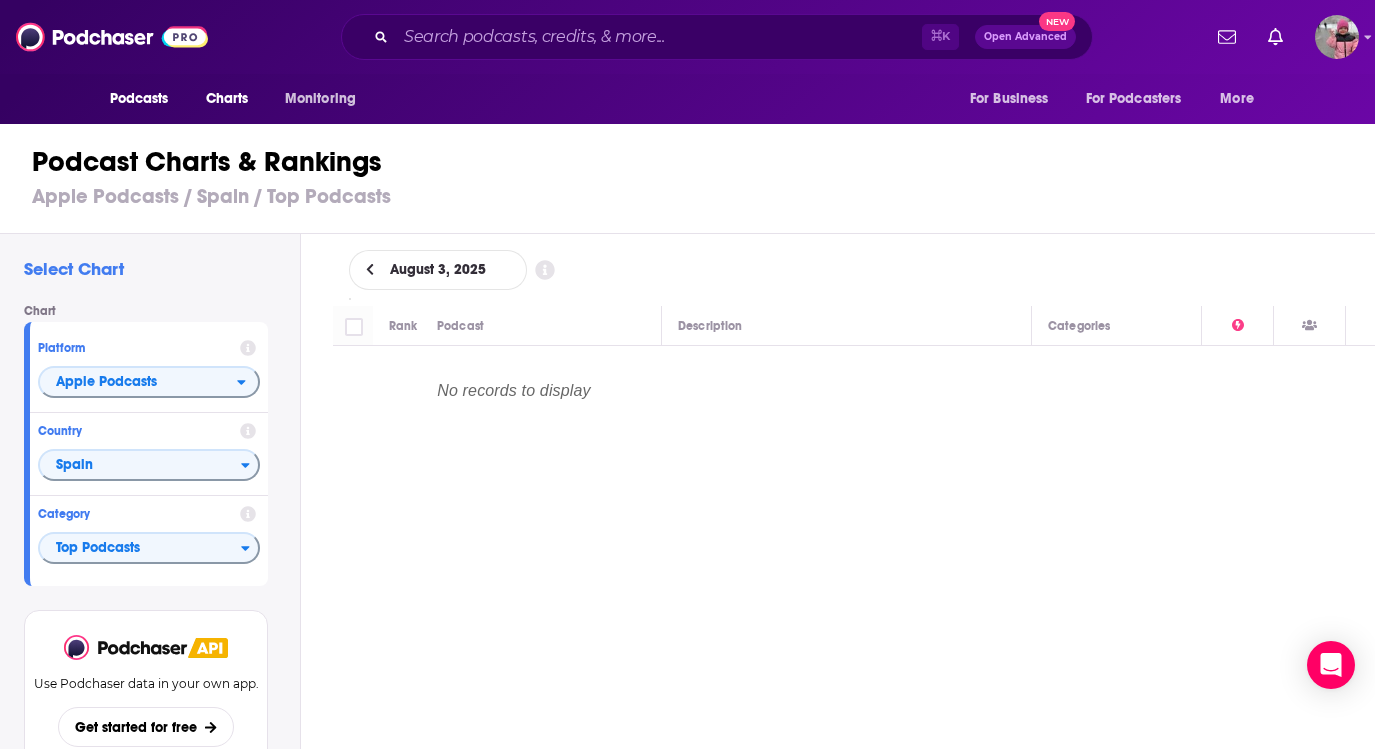 click at bounding box center (370, 270) 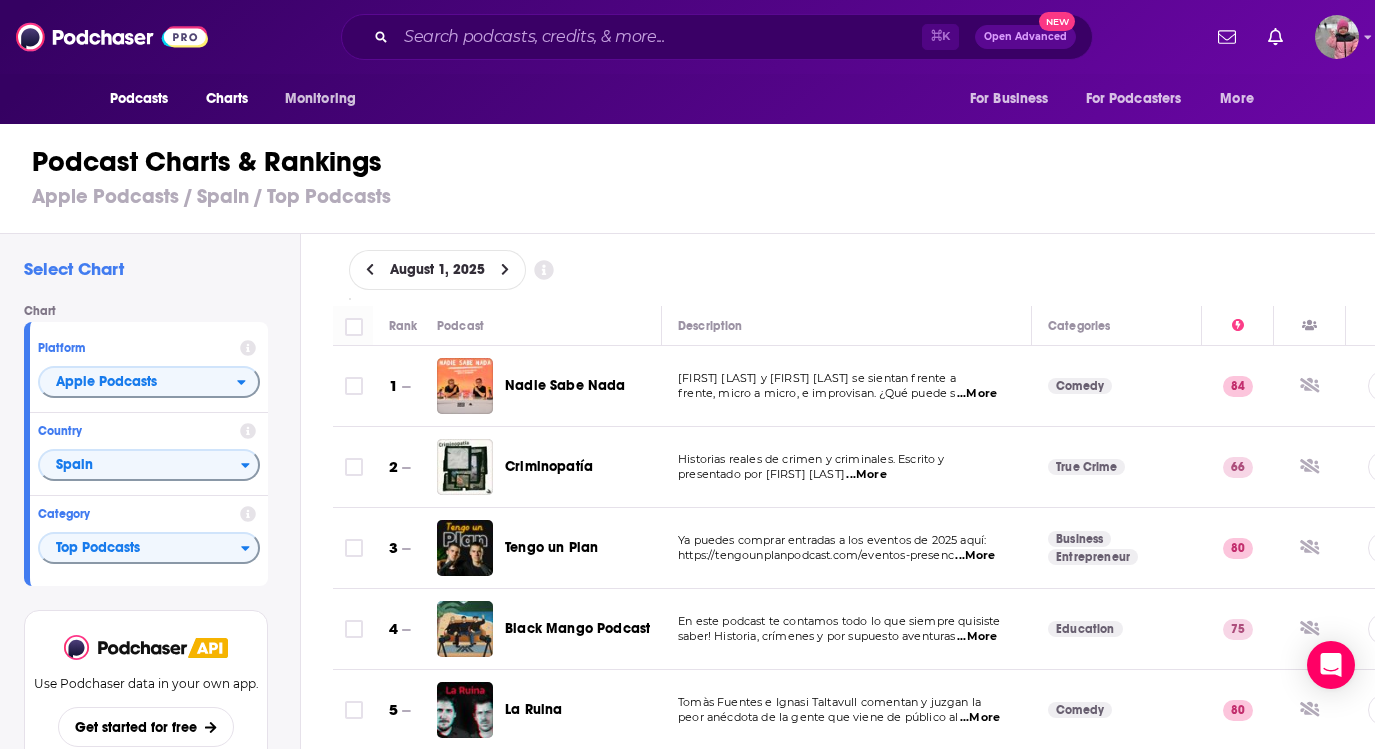 click at bounding box center (354, 327) 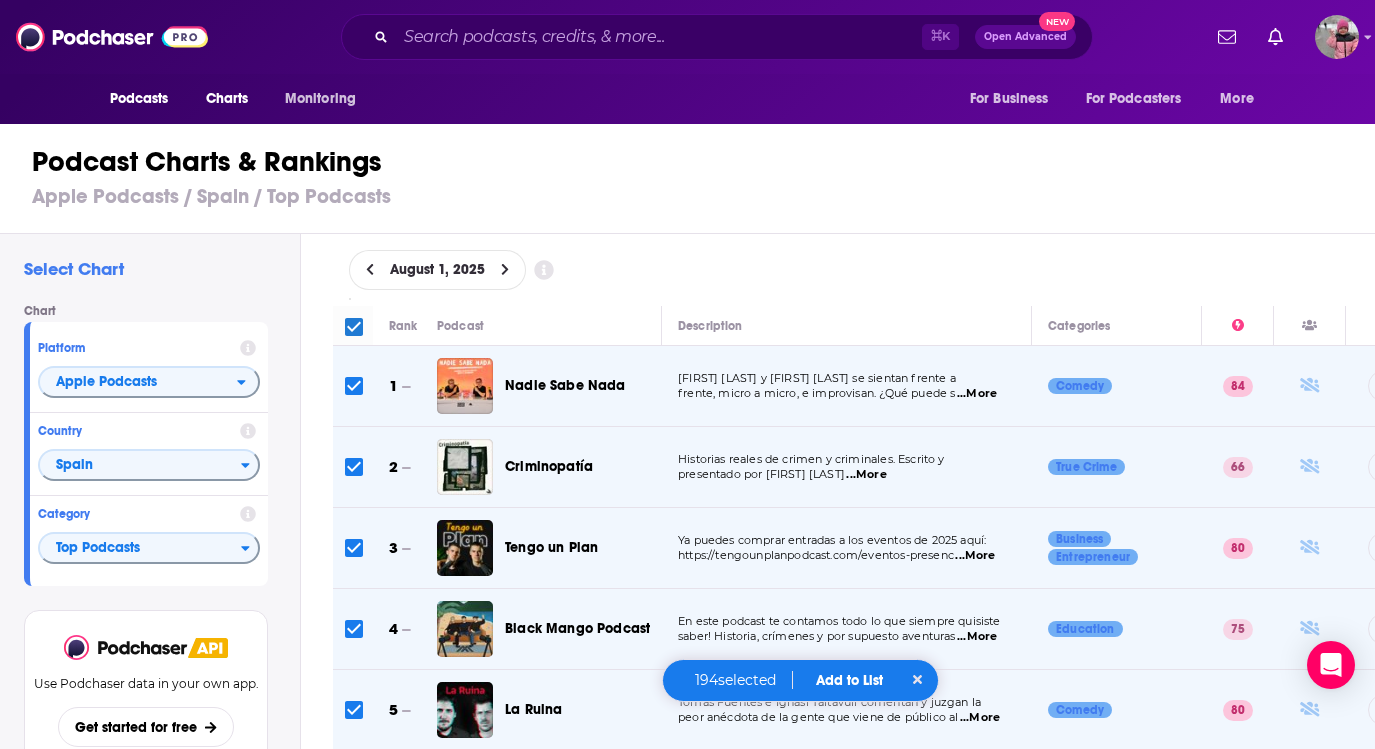 click on "Add to List" at bounding box center (849, 680) 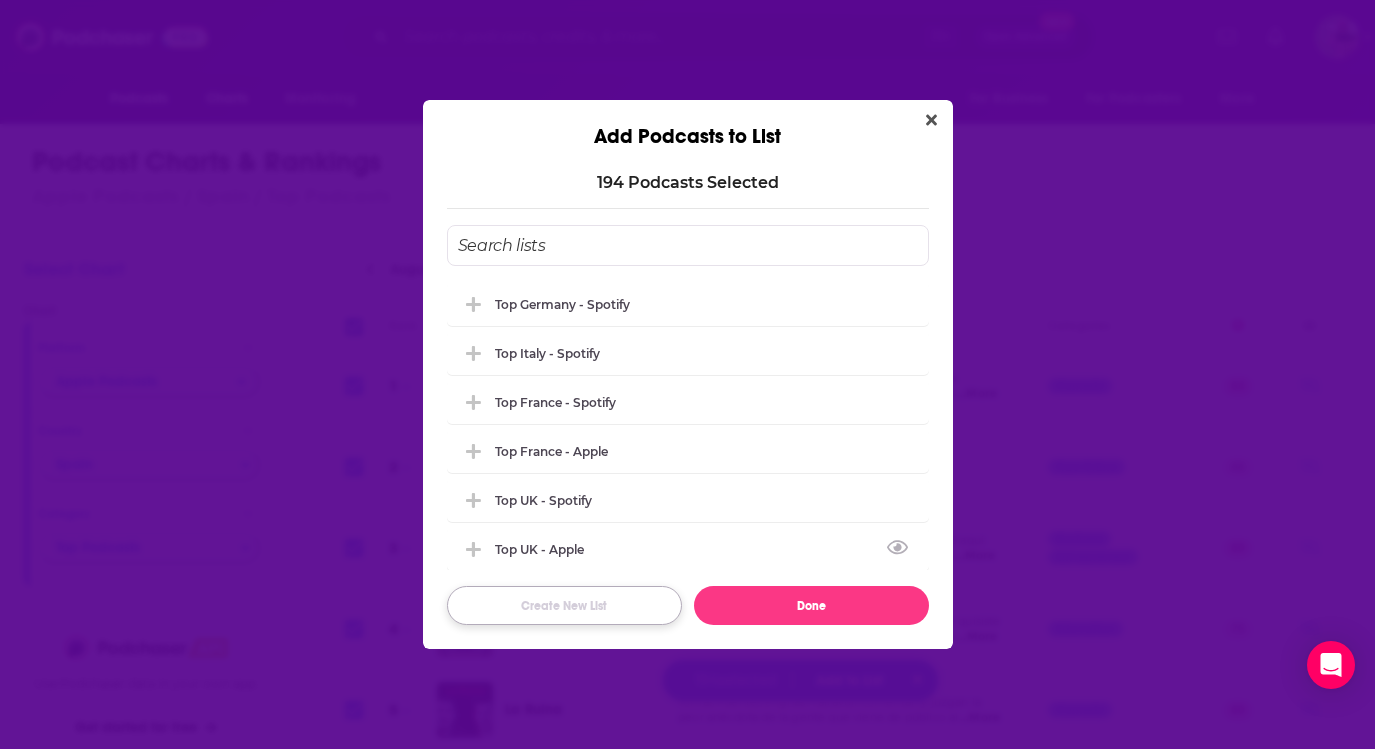 click on "Create New List" at bounding box center [564, 605] 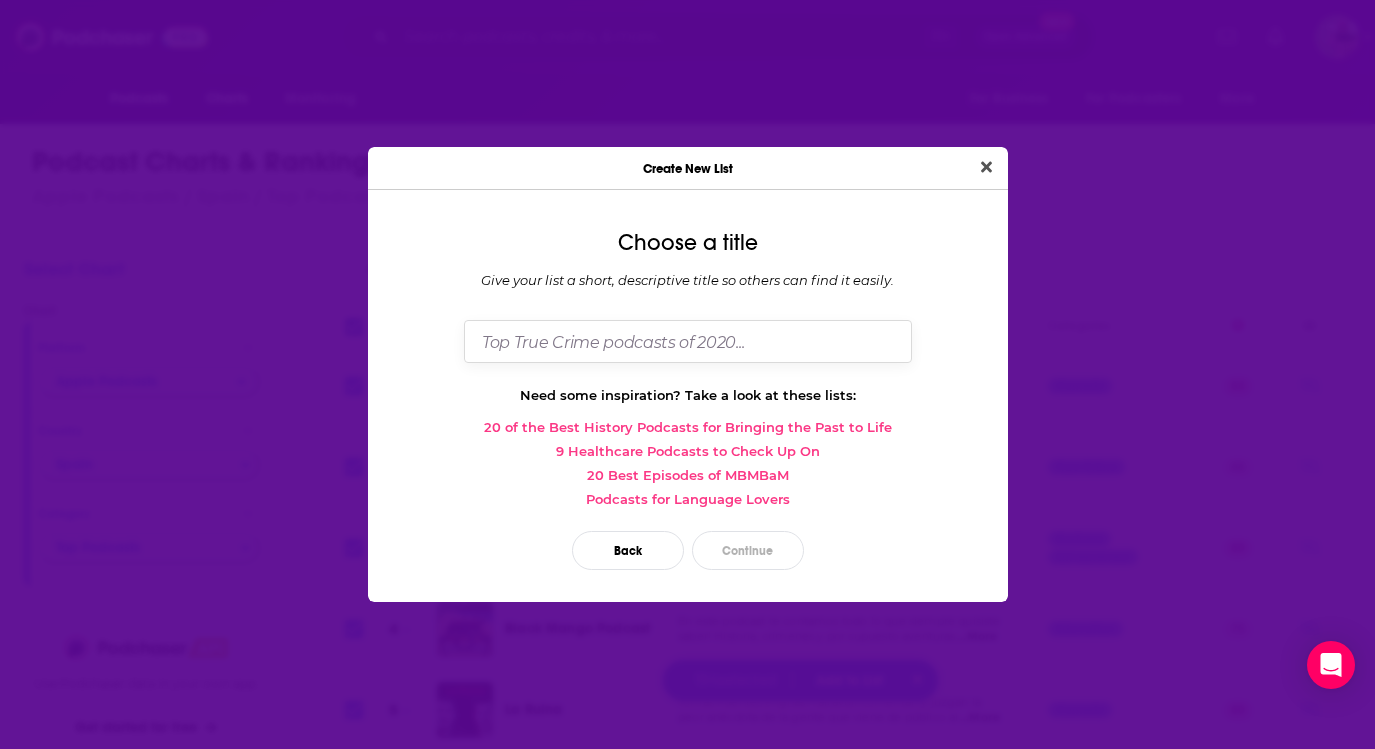 click at bounding box center [688, 341] 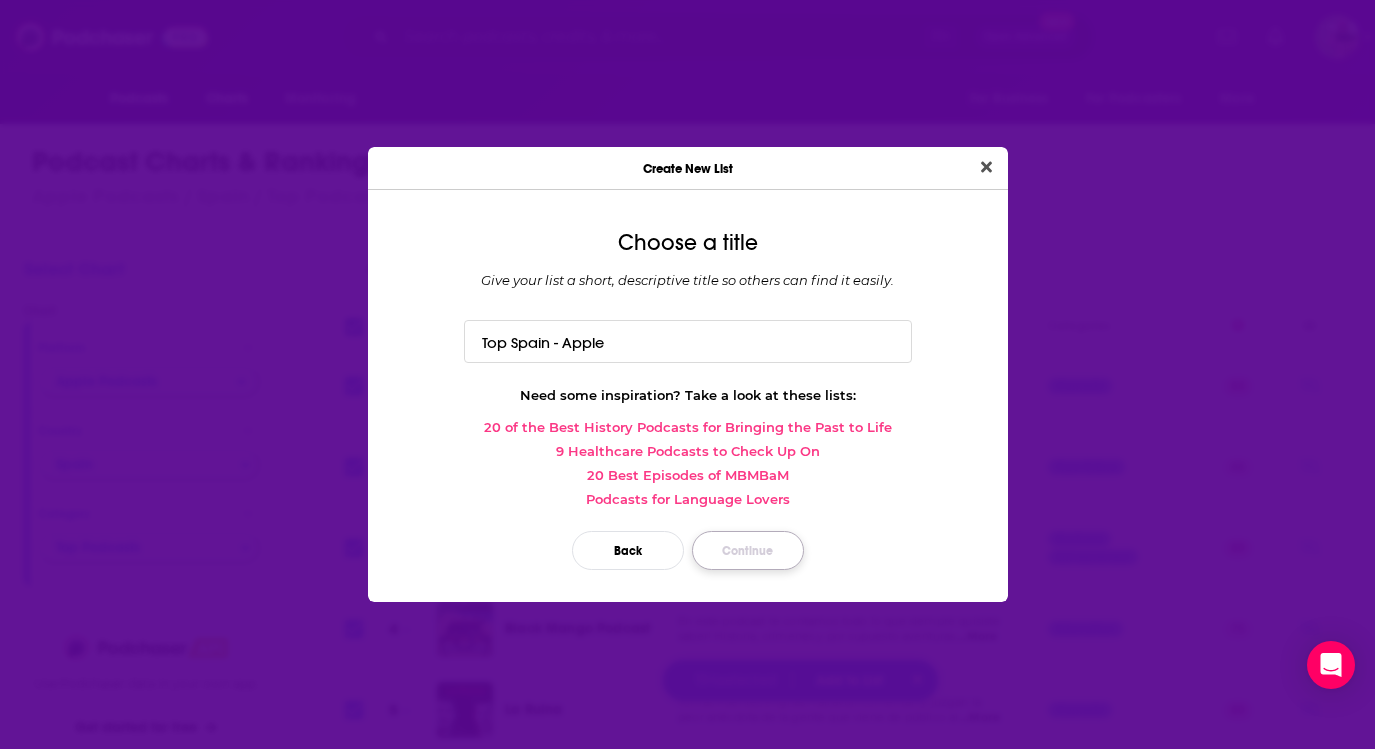 click on "Continue" at bounding box center [748, 550] 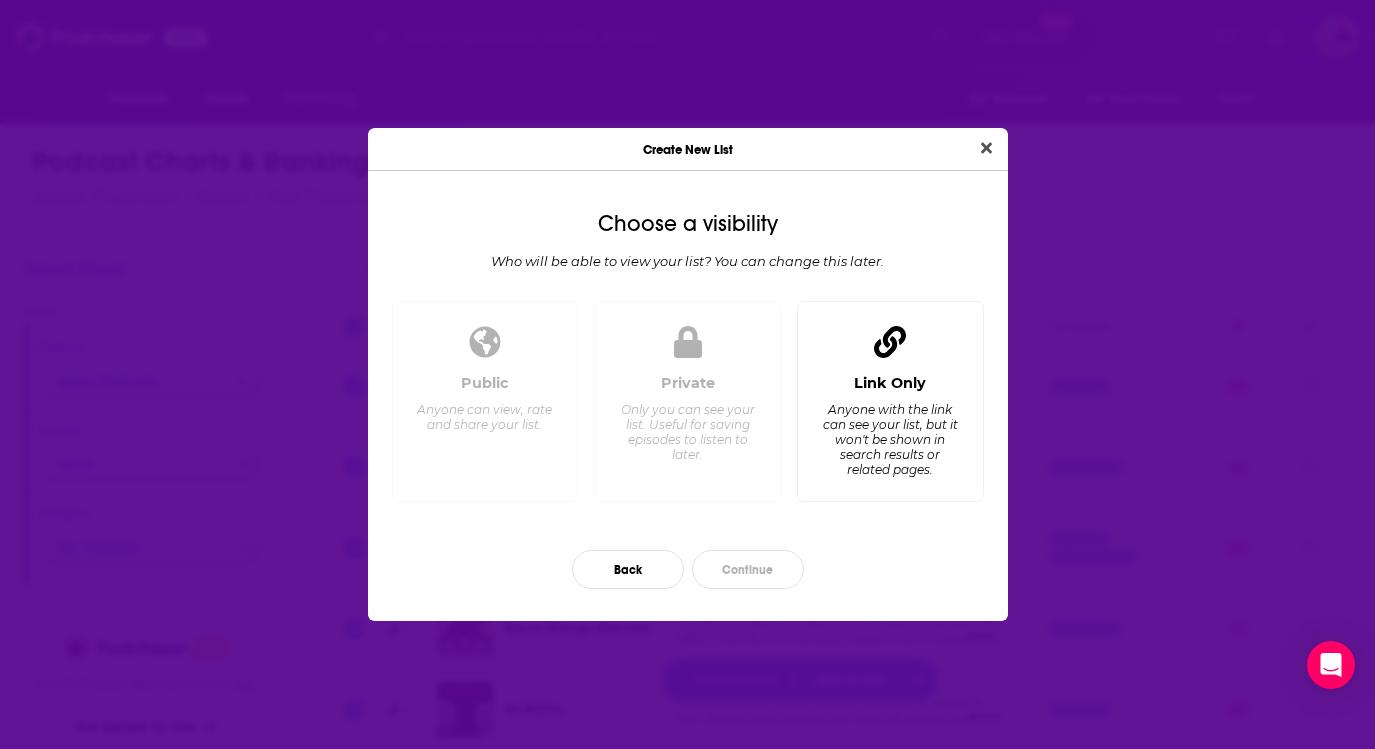click on "Anyone with the link can see your list, but it won't be shown in search results or related pages." at bounding box center [889, 439] 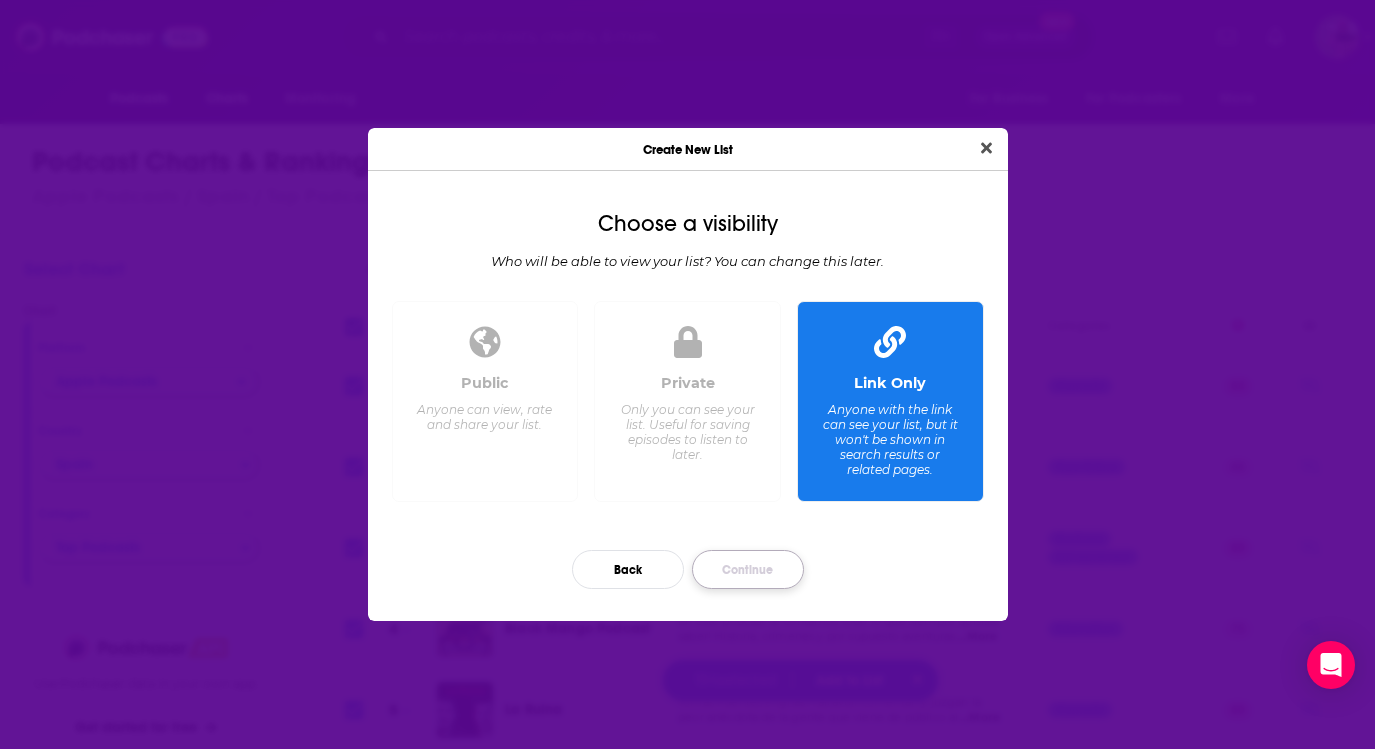 click on "Continue" at bounding box center [748, 569] 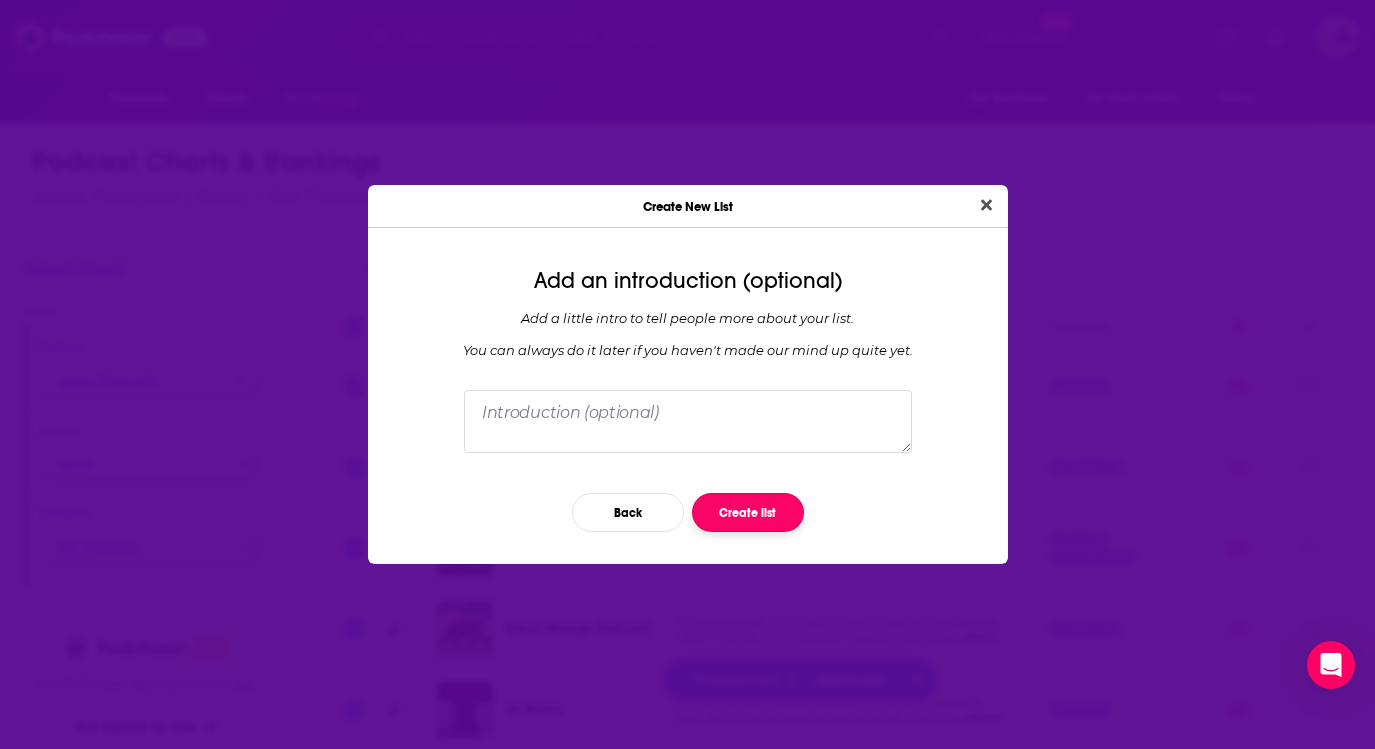 click on "Create list" at bounding box center (748, 512) 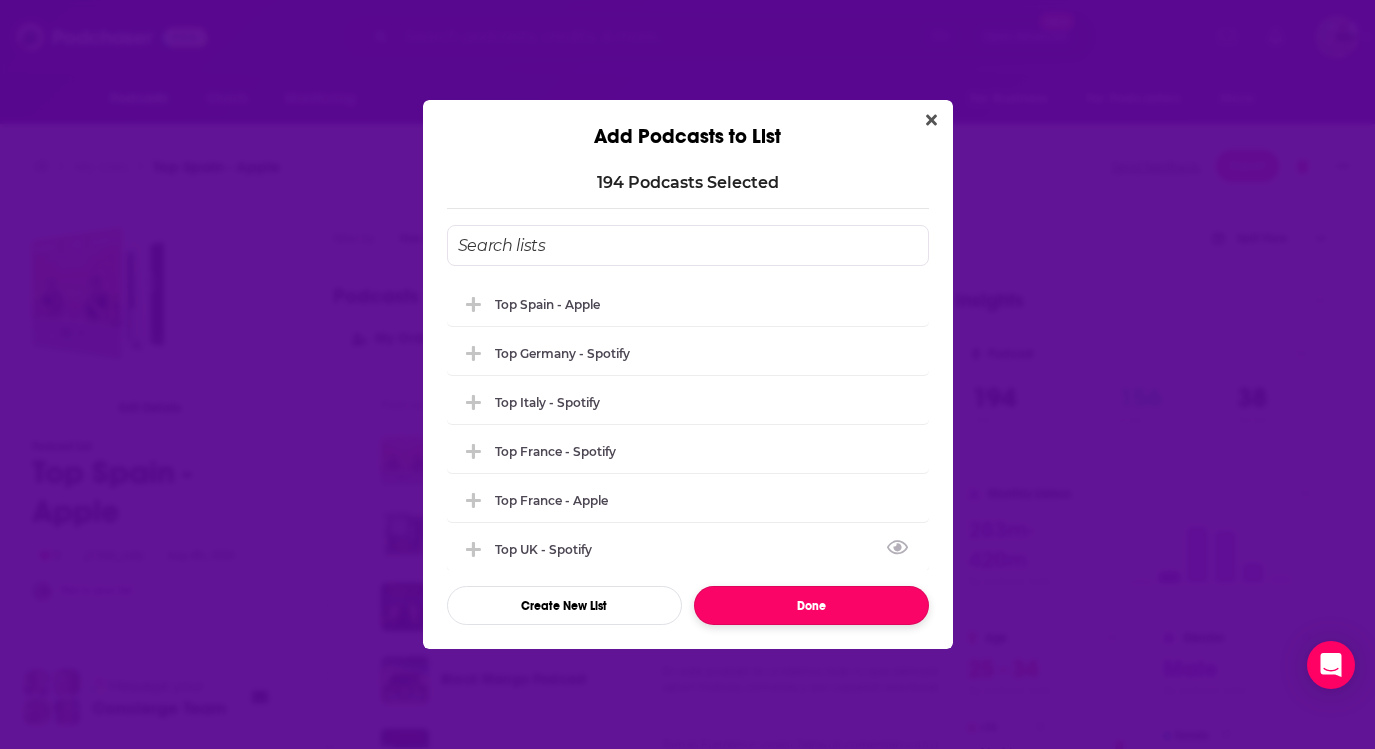 click on "Done" at bounding box center [811, 605] 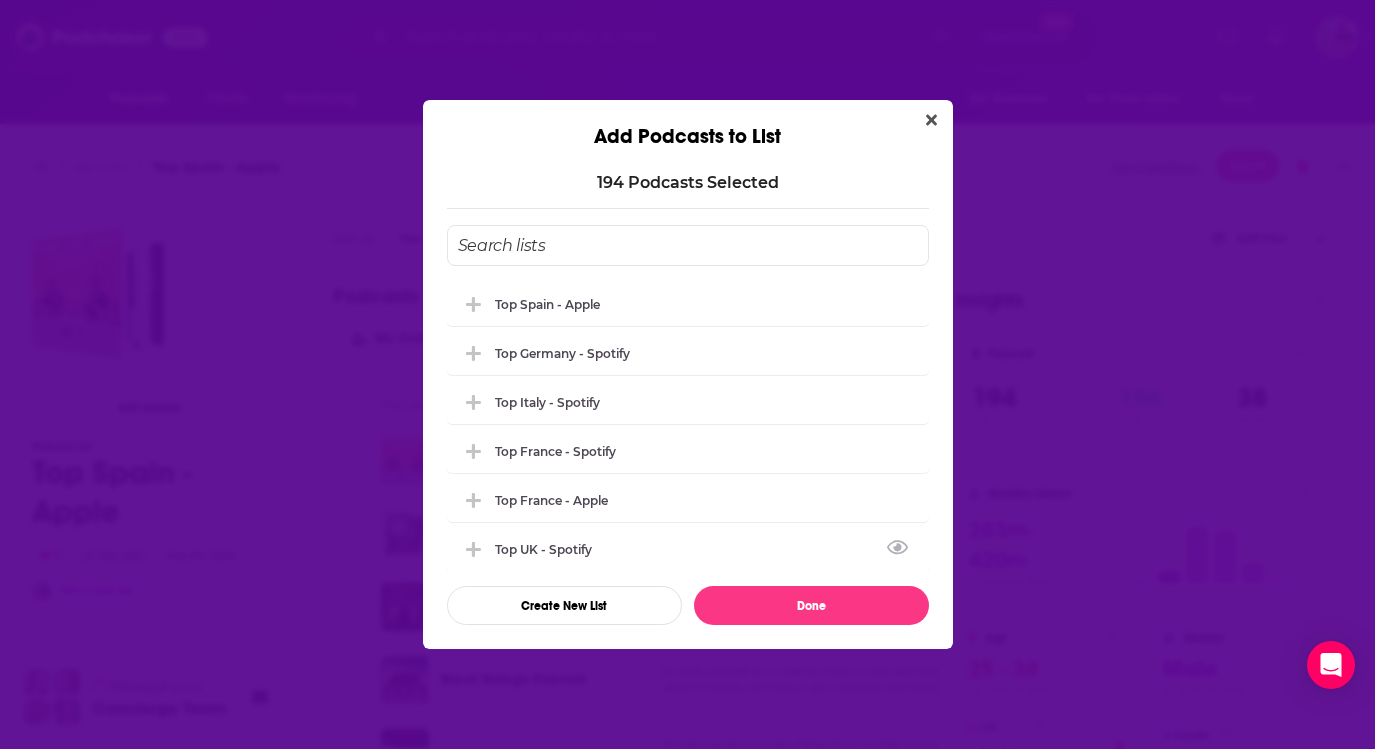 click on "Ya puedes comprar entradas a los eventos de 2025 aquí: https://tengounplanpodcast.com/eventos-presenc  ...More" at bounding box center [831, 607] 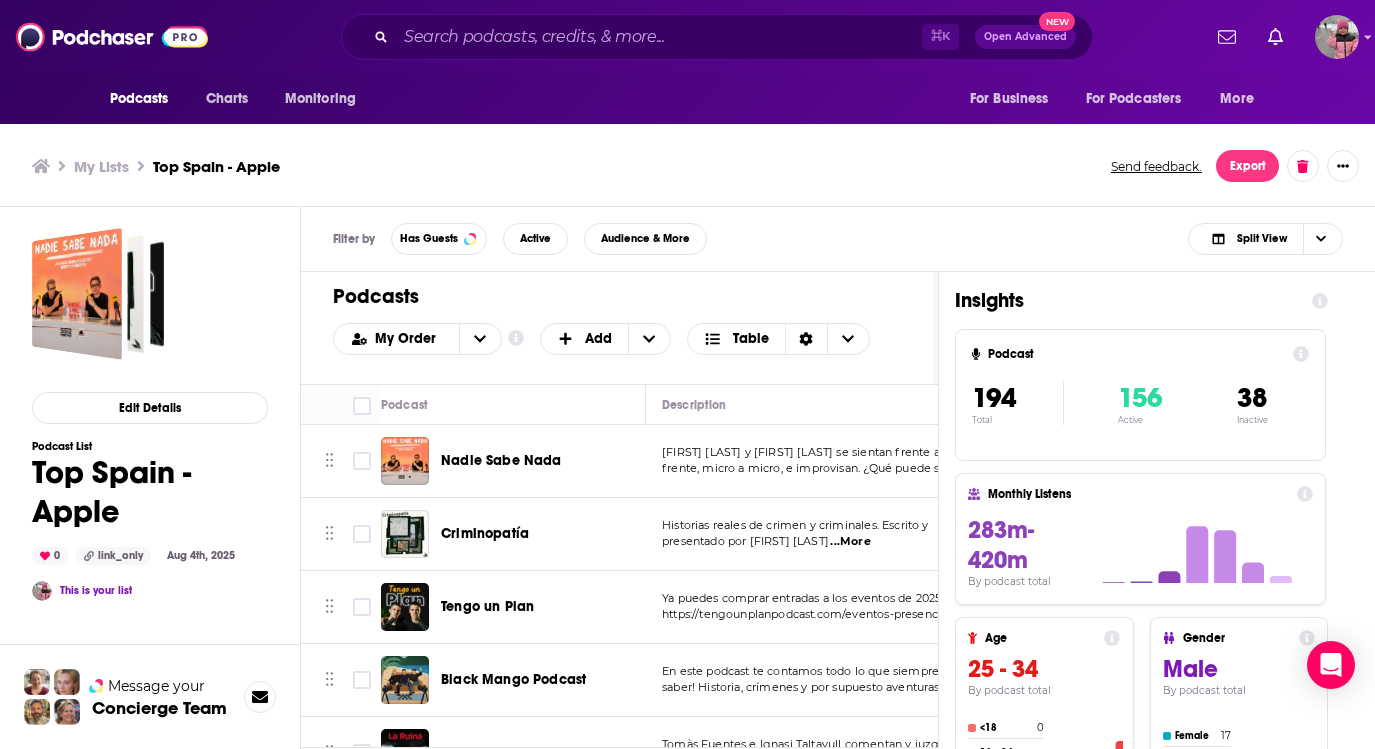 click on "https://tengounplanpodcast.com/eventos-presenc" at bounding box center [800, 614] 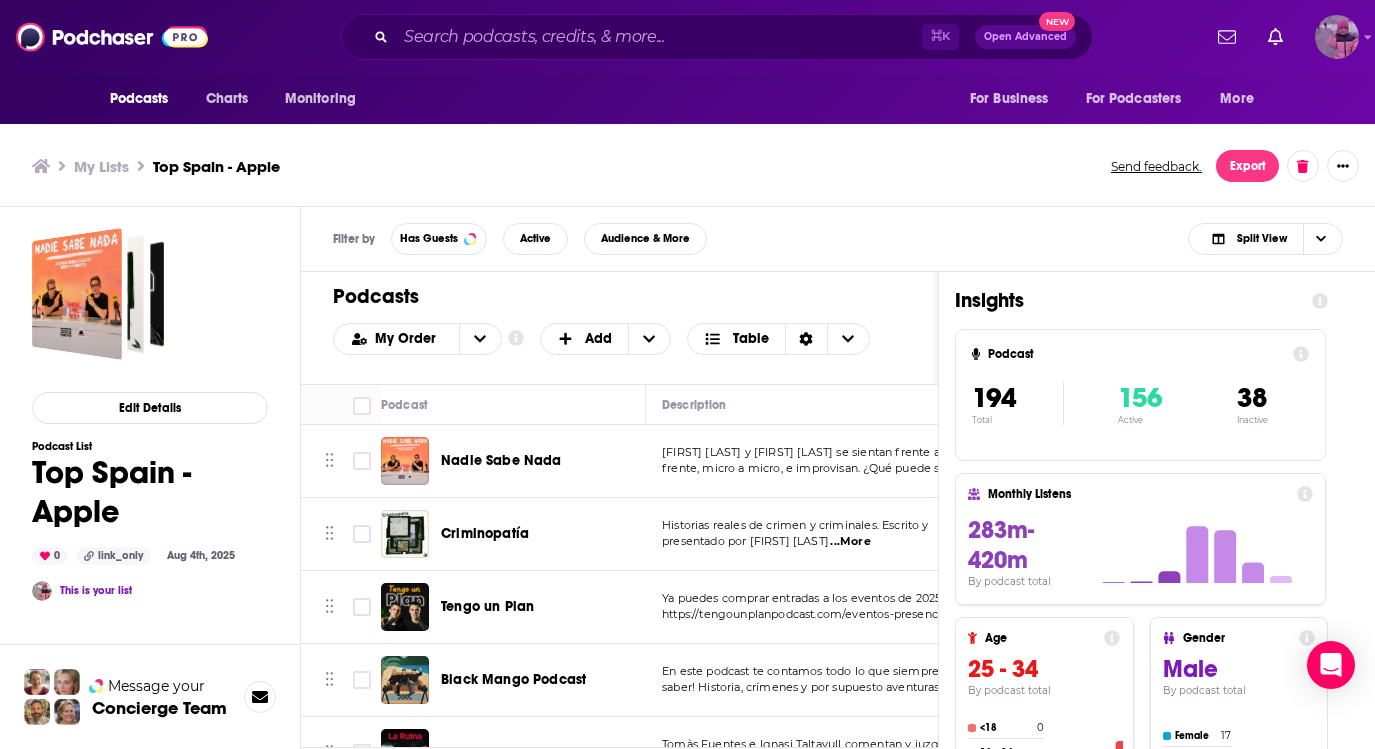 click at bounding box center (1337, 37) 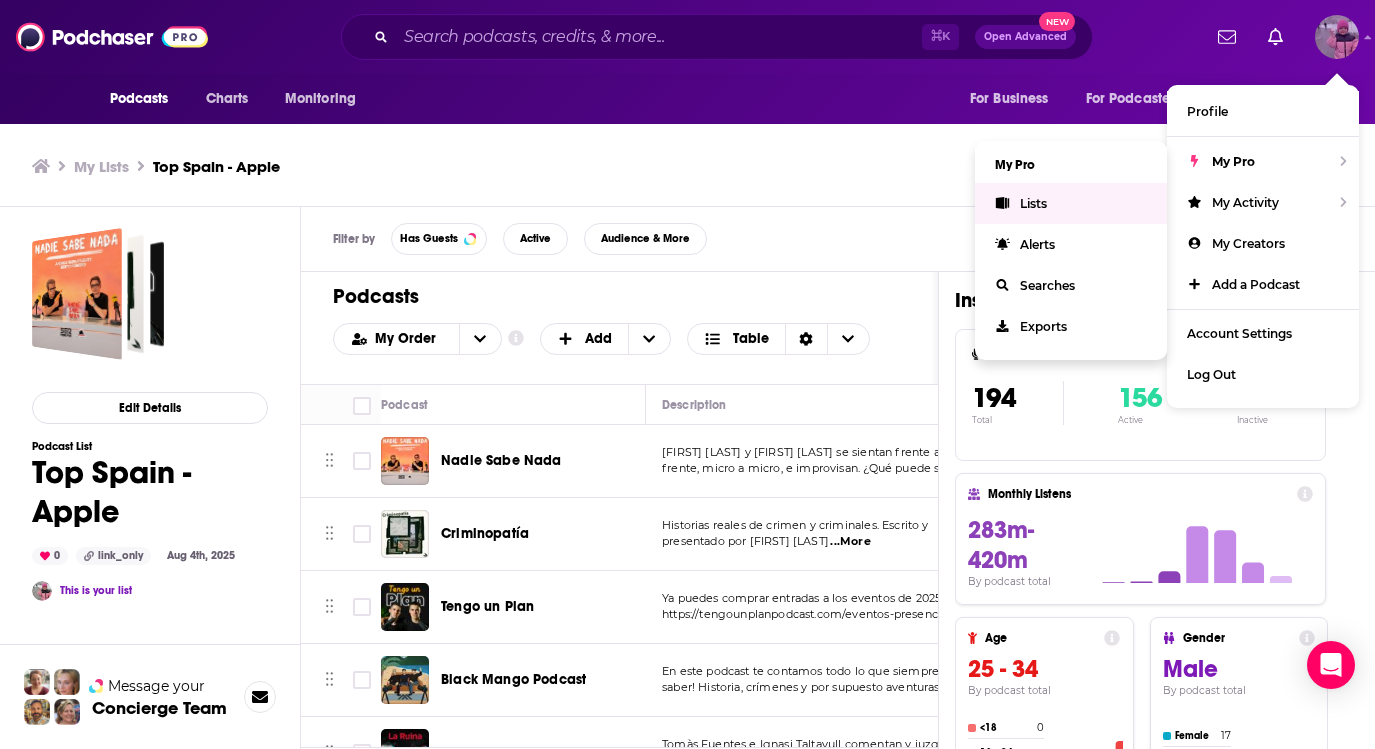 click on "Lists" at bounding box center (1033, 203) 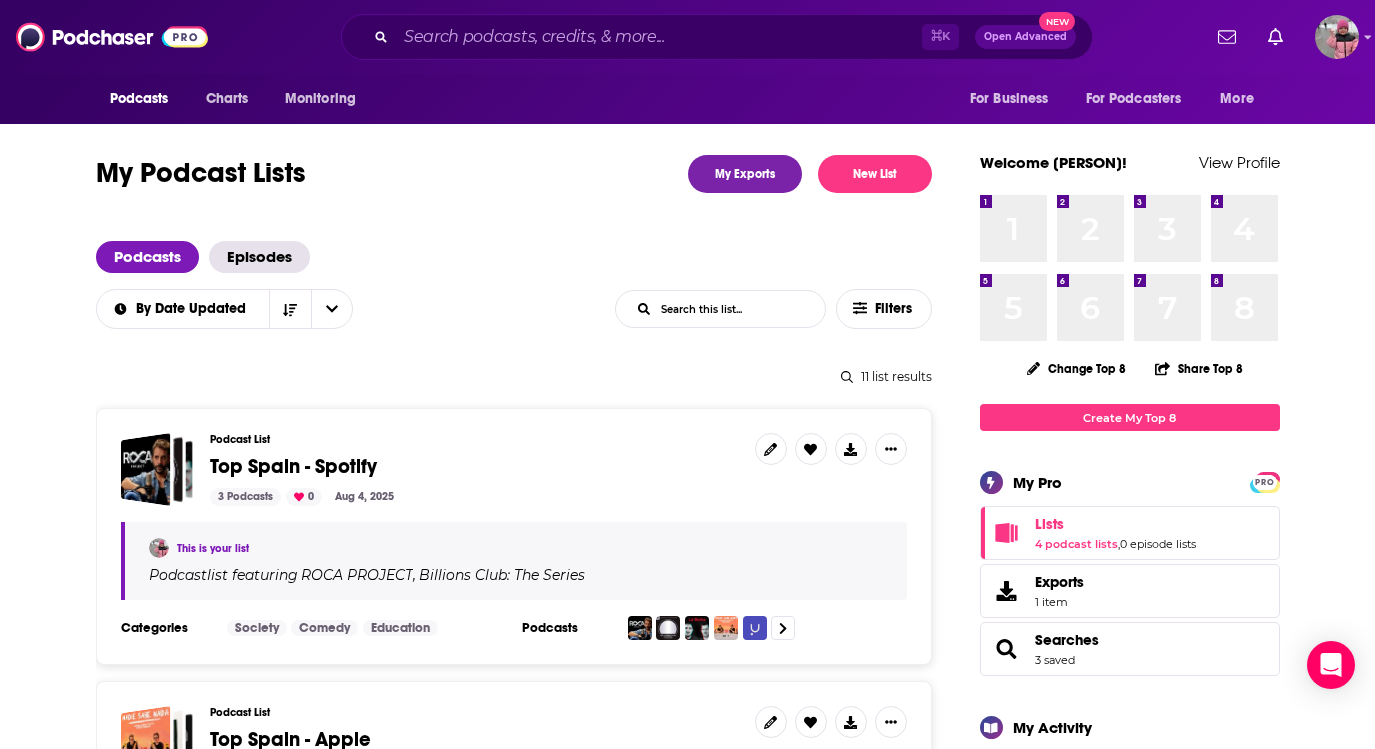 scroll, scrollTop: 0, scrollLeft: 0, axis: both 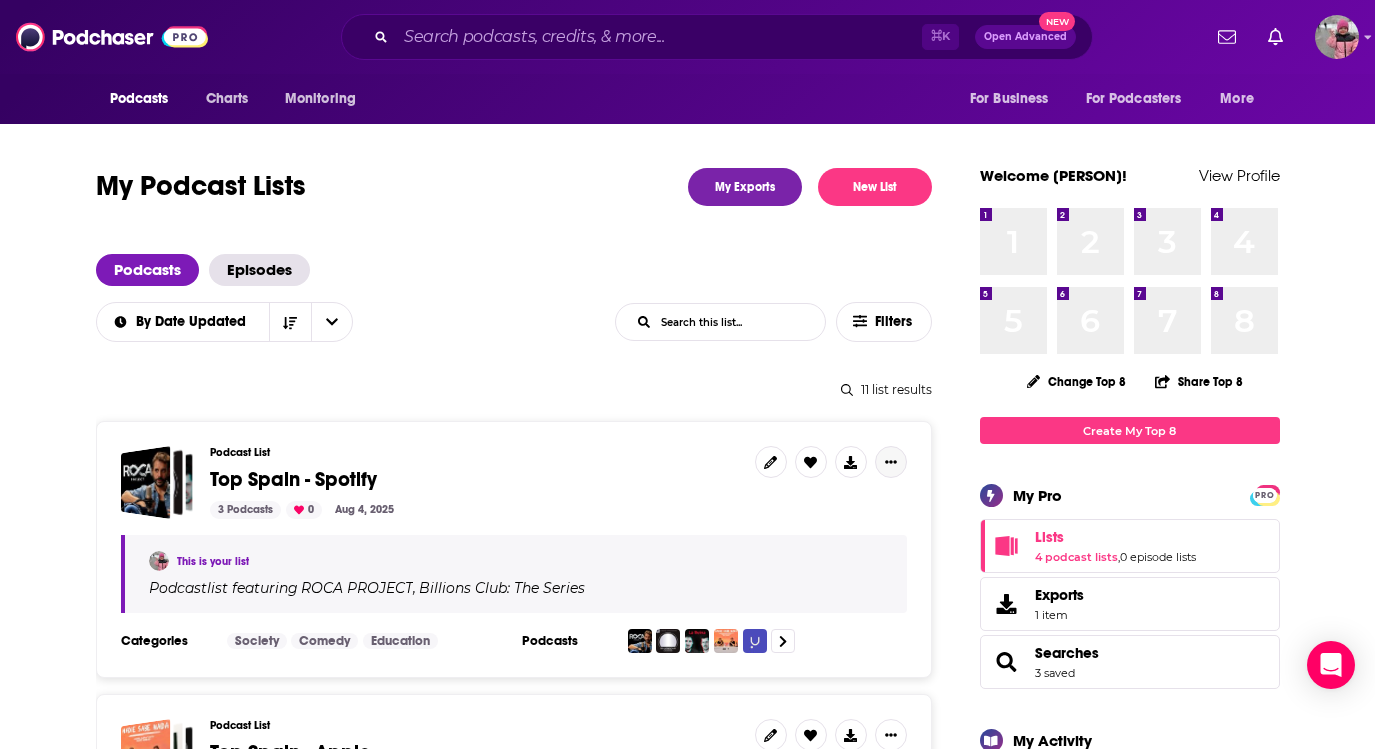 click at bounding box center (891, 462) 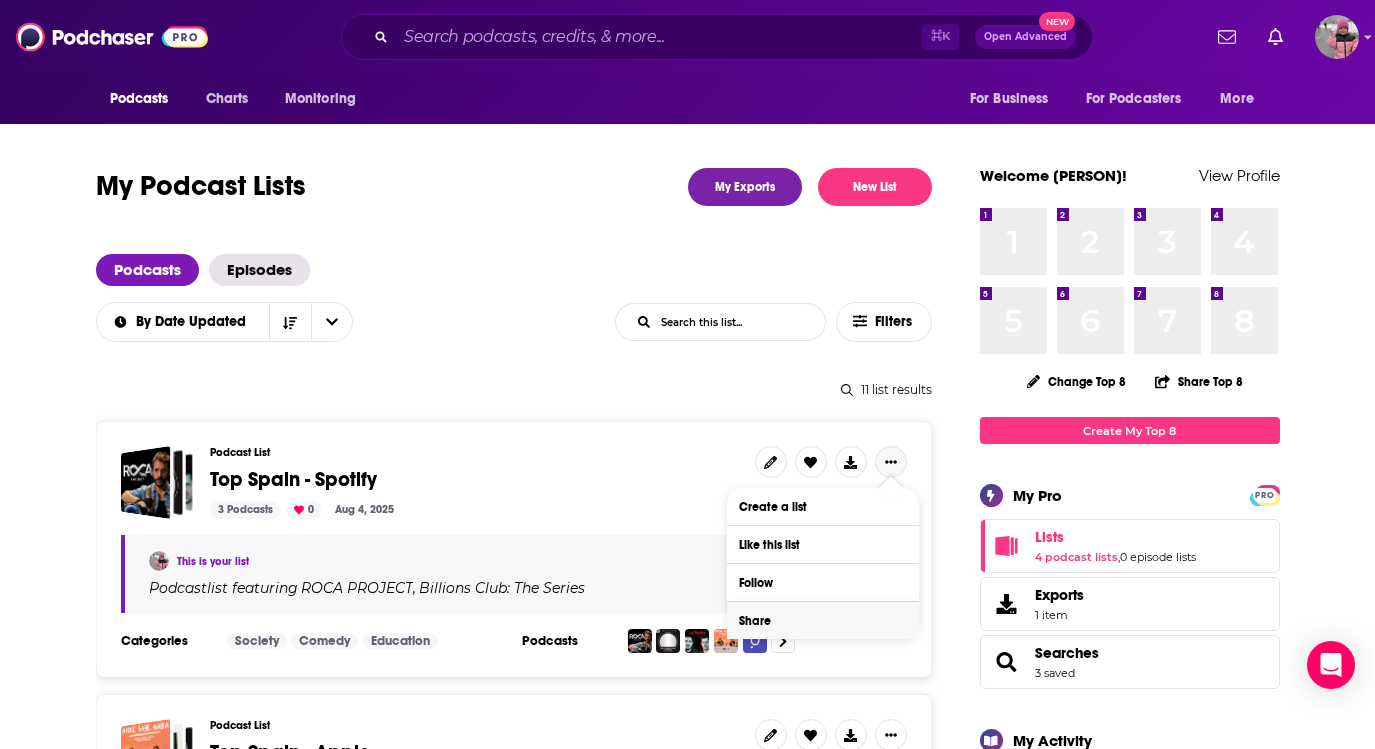 click on "Share" at bounding box center [823, 620] 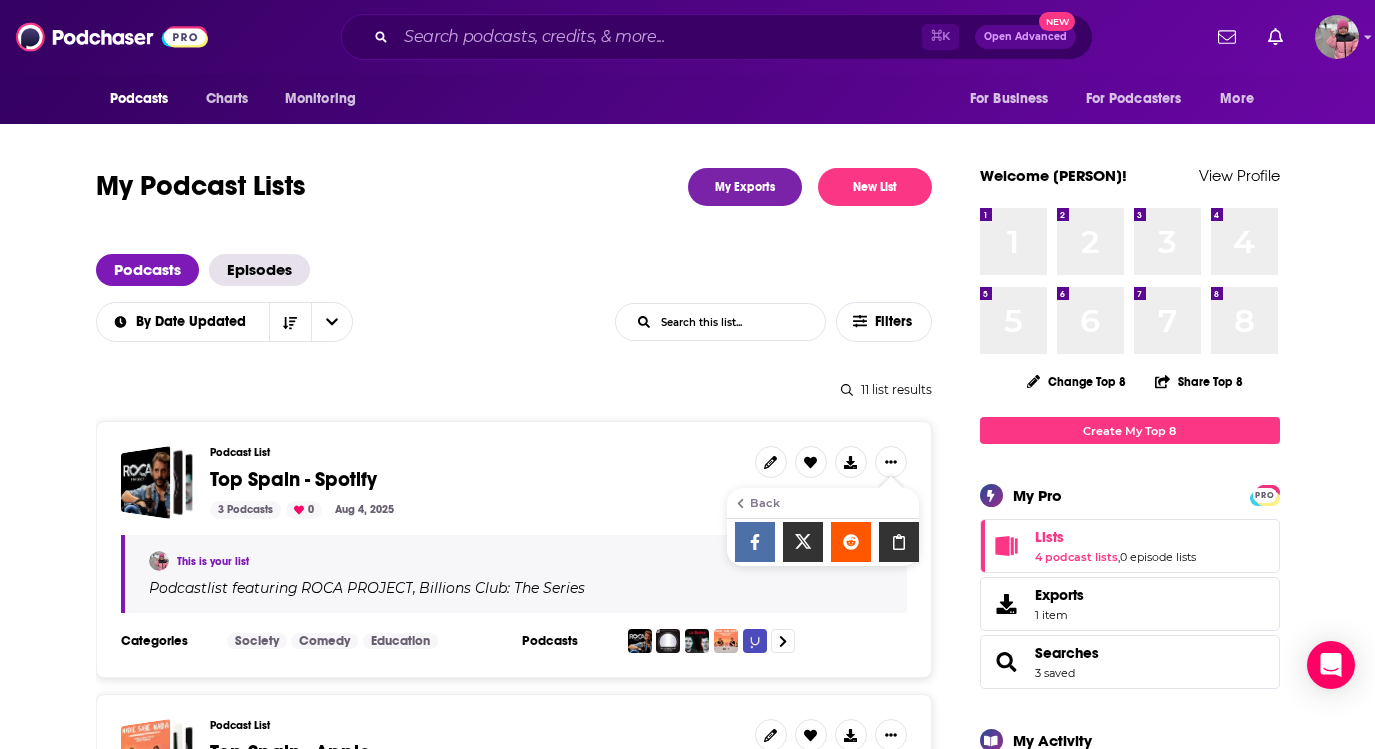 click at bounding box center (899, 542) 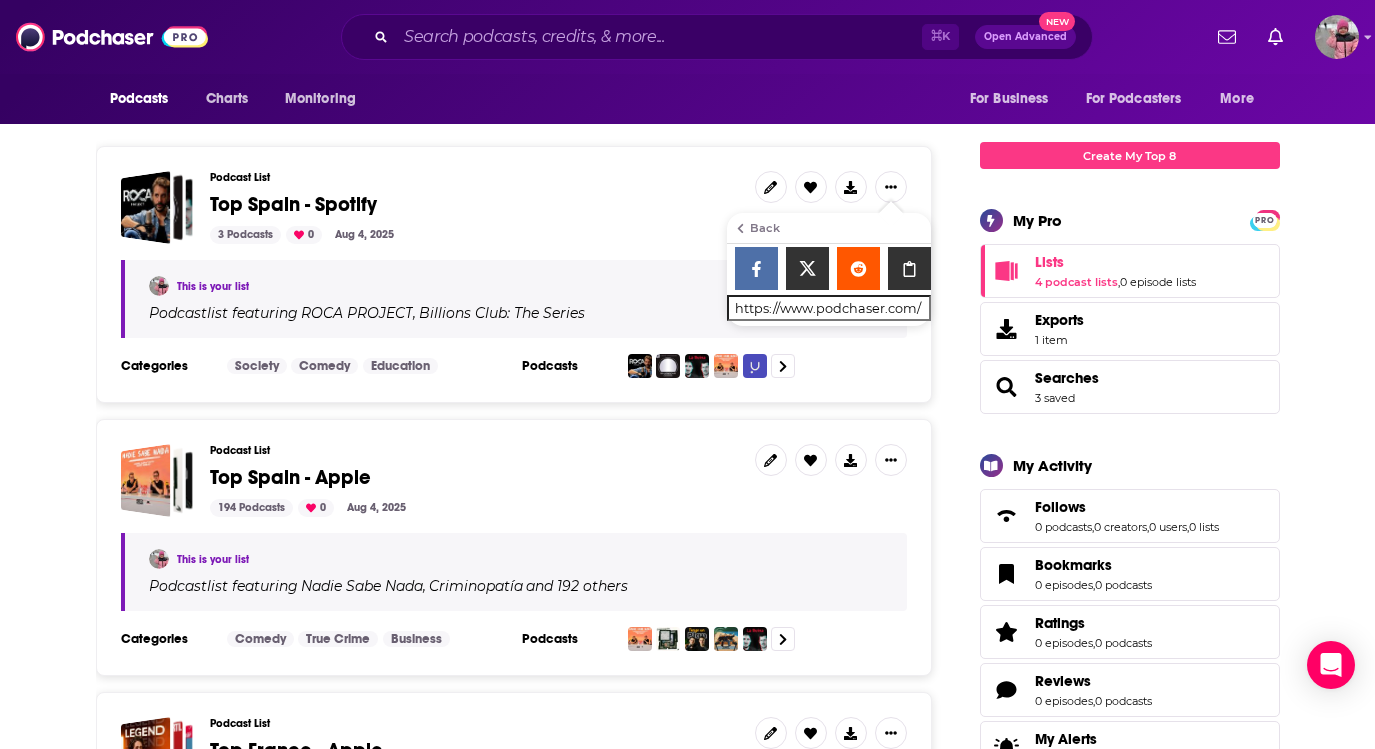 scroll, scrollTop: 277, scrollLeft: 0, axis: vertical 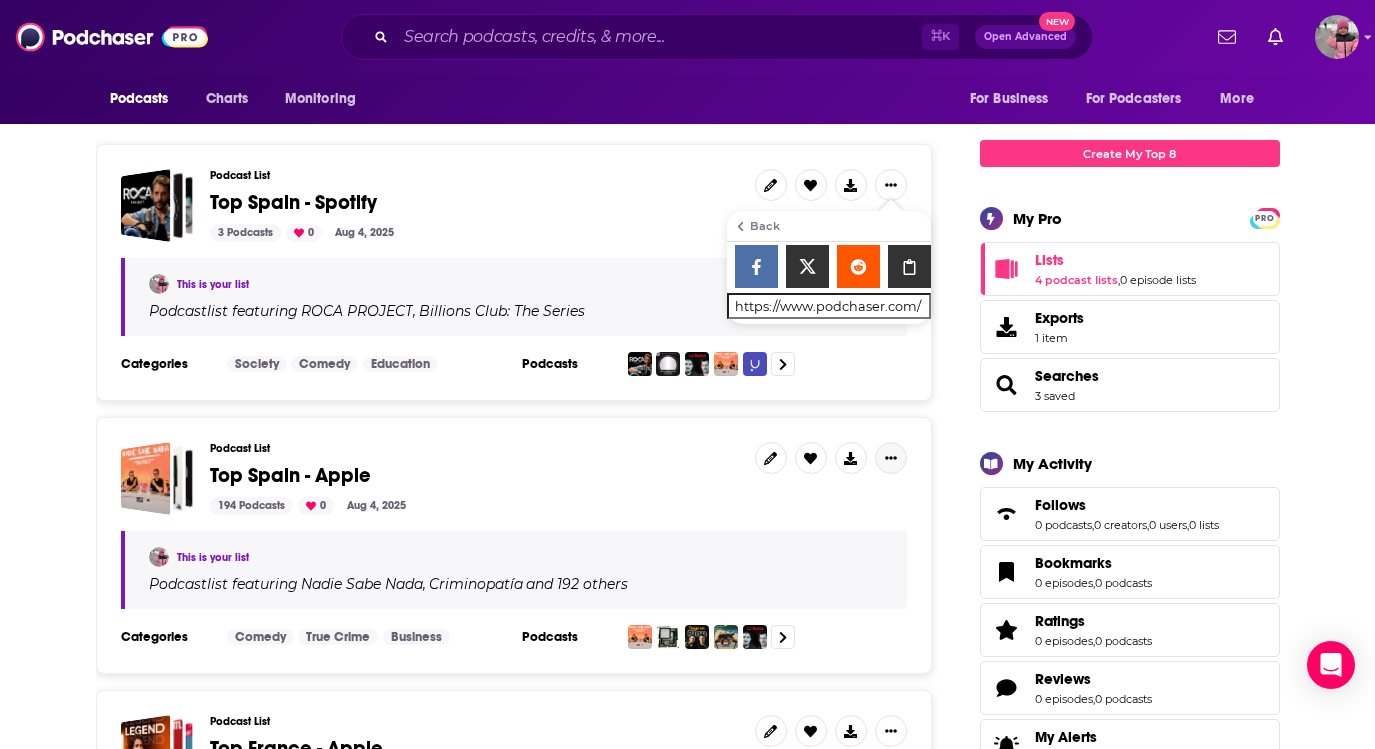 click 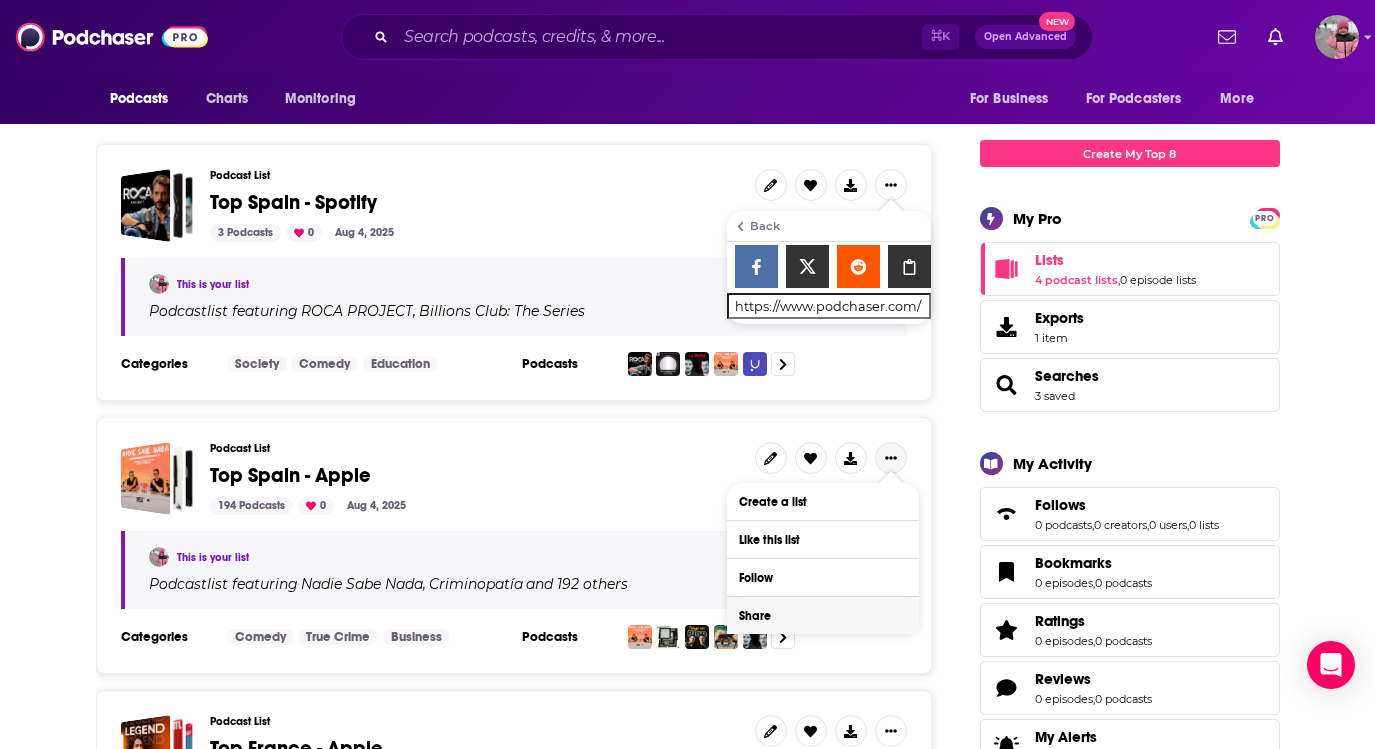 click on "Share" at bounding box center [823, 615] 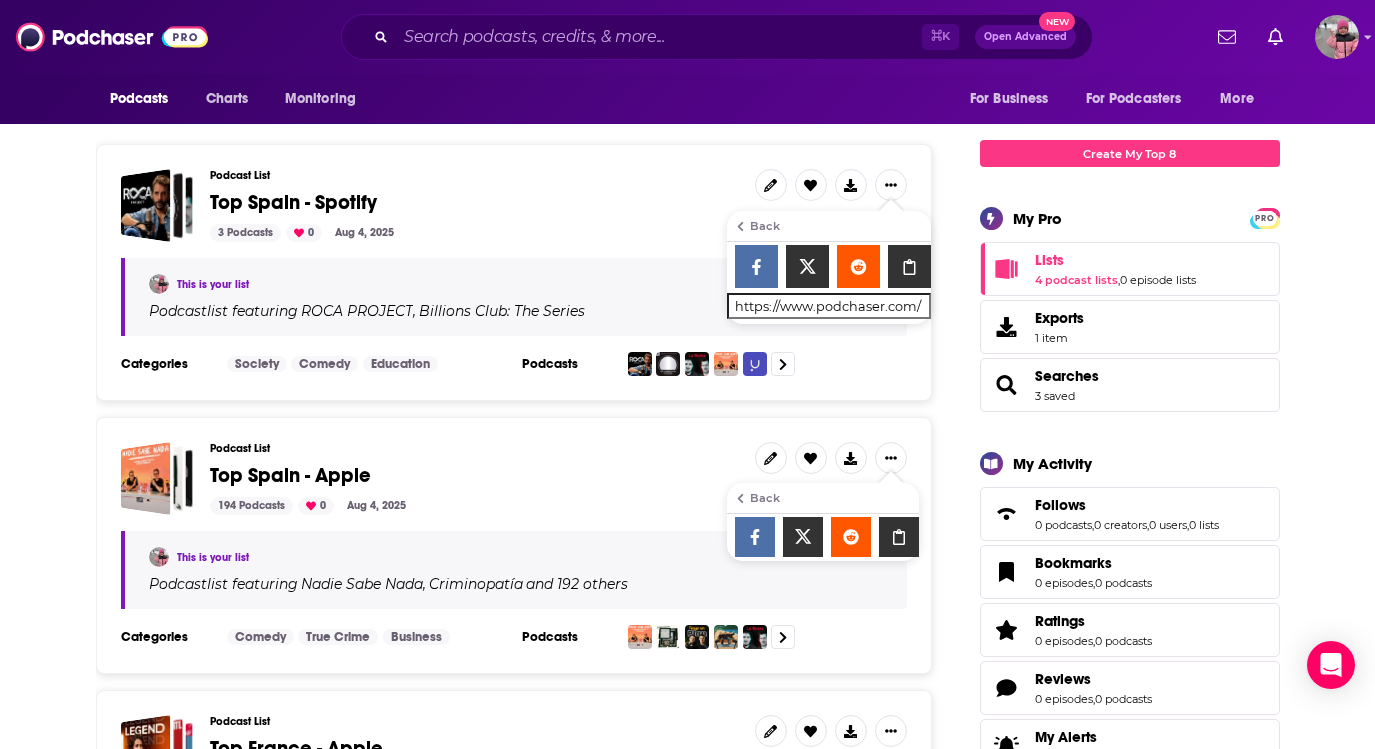 click 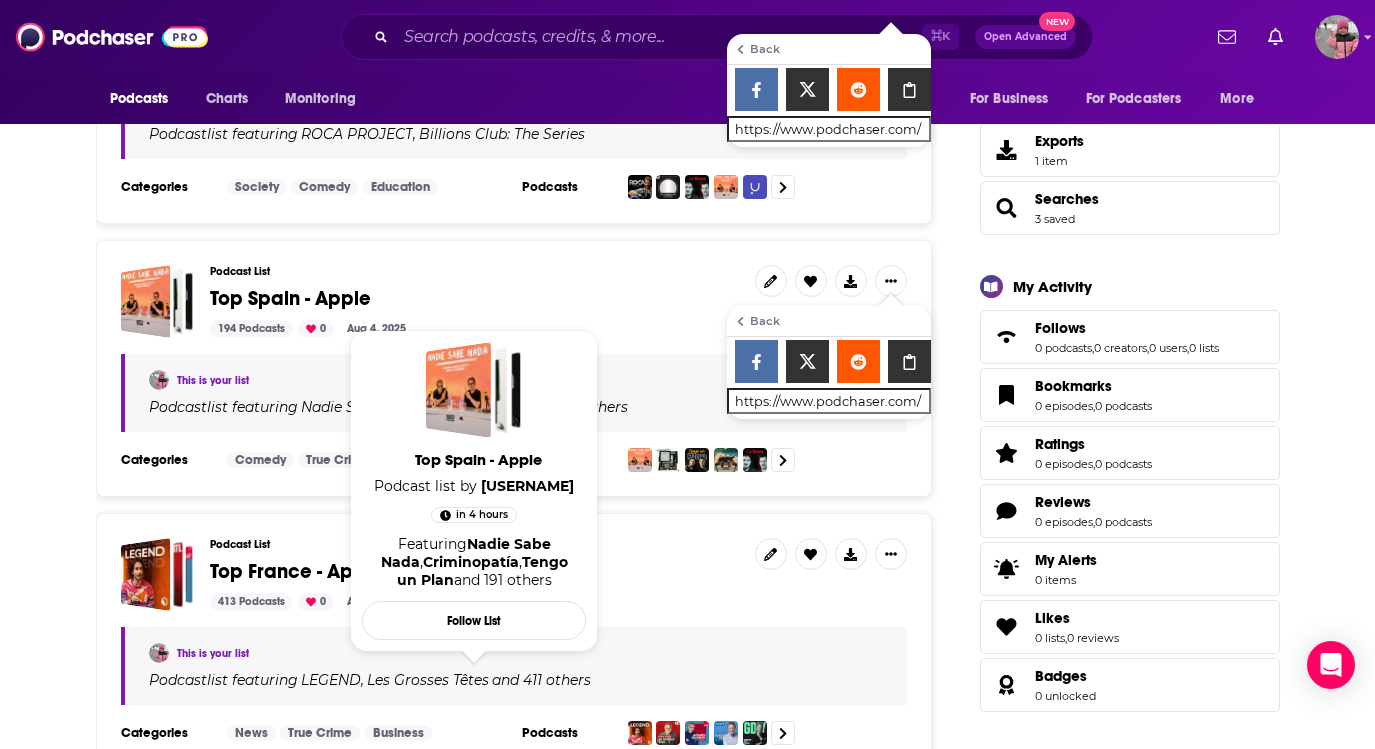 scroll, scrollTop: 637, scrollLeft: 0, axis: vertical 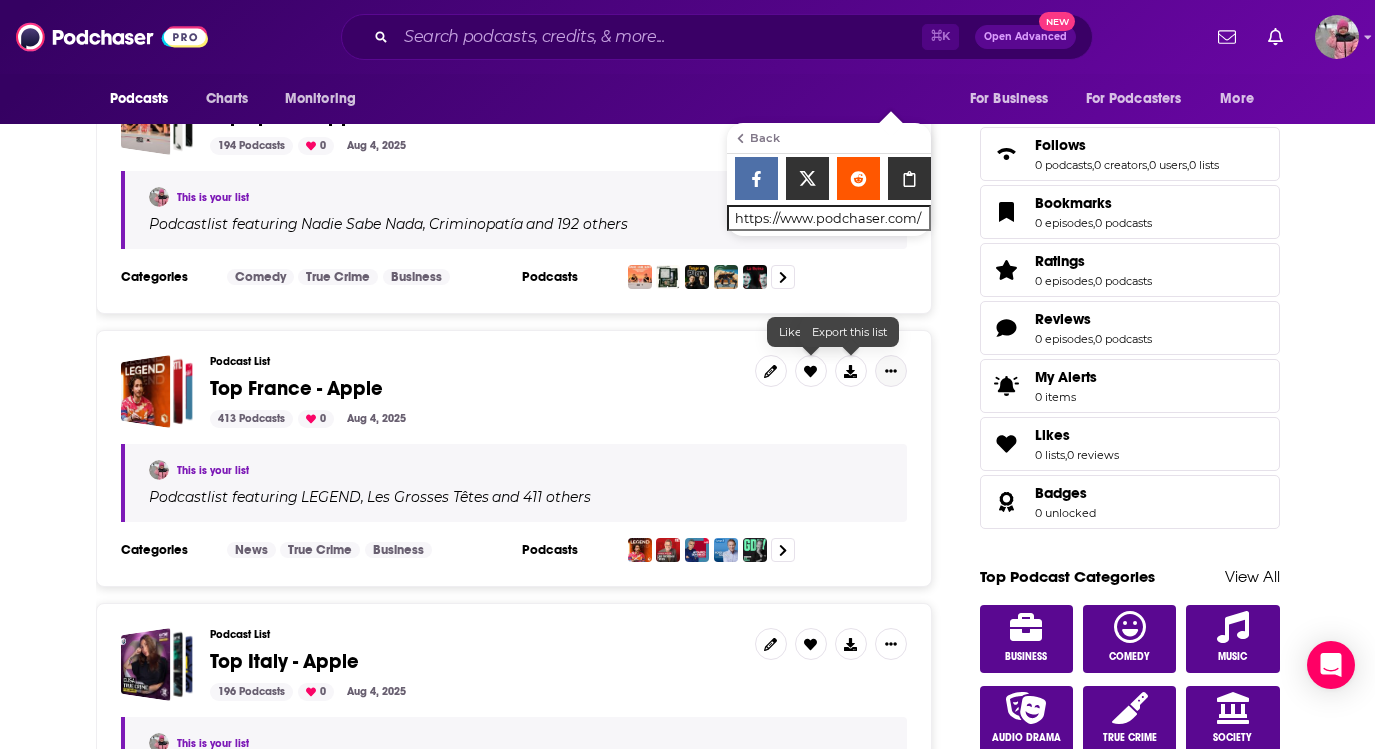 click 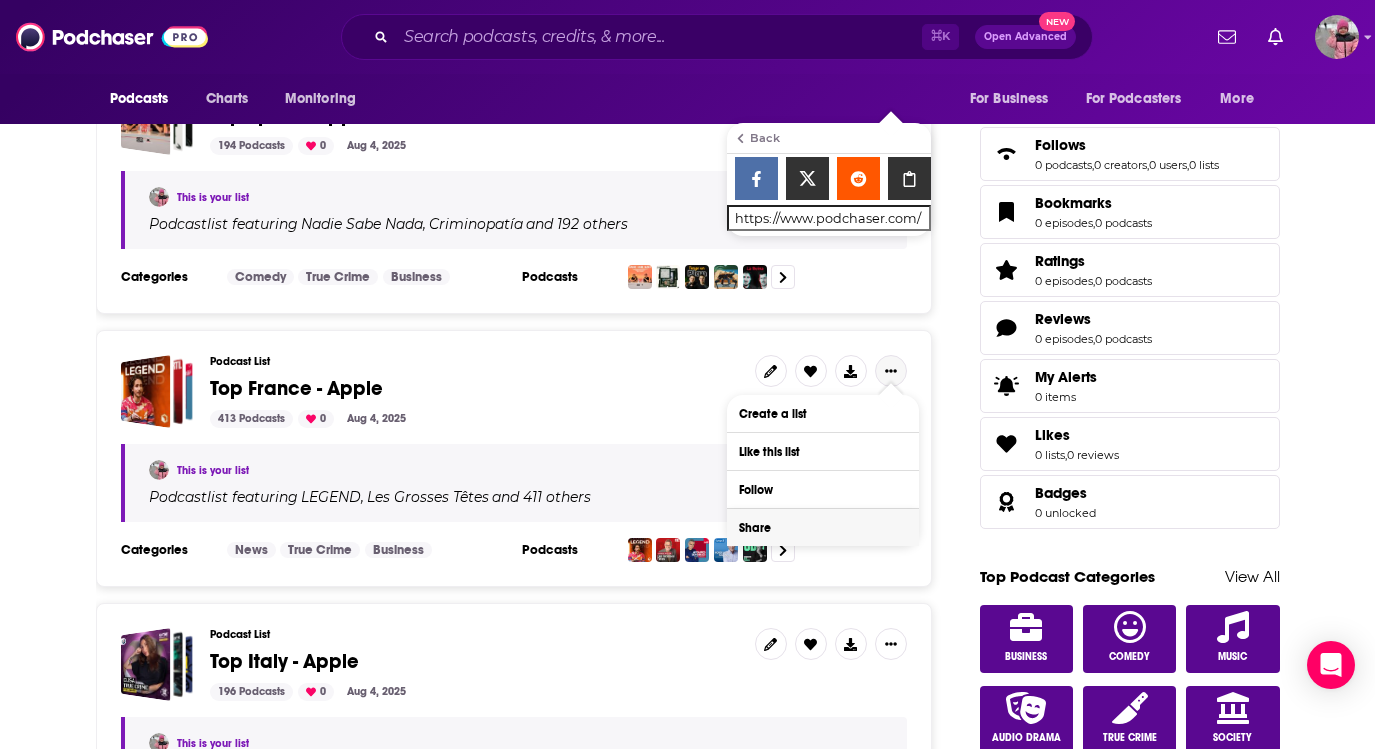 click on "Share" at bounding box center (823, 527) 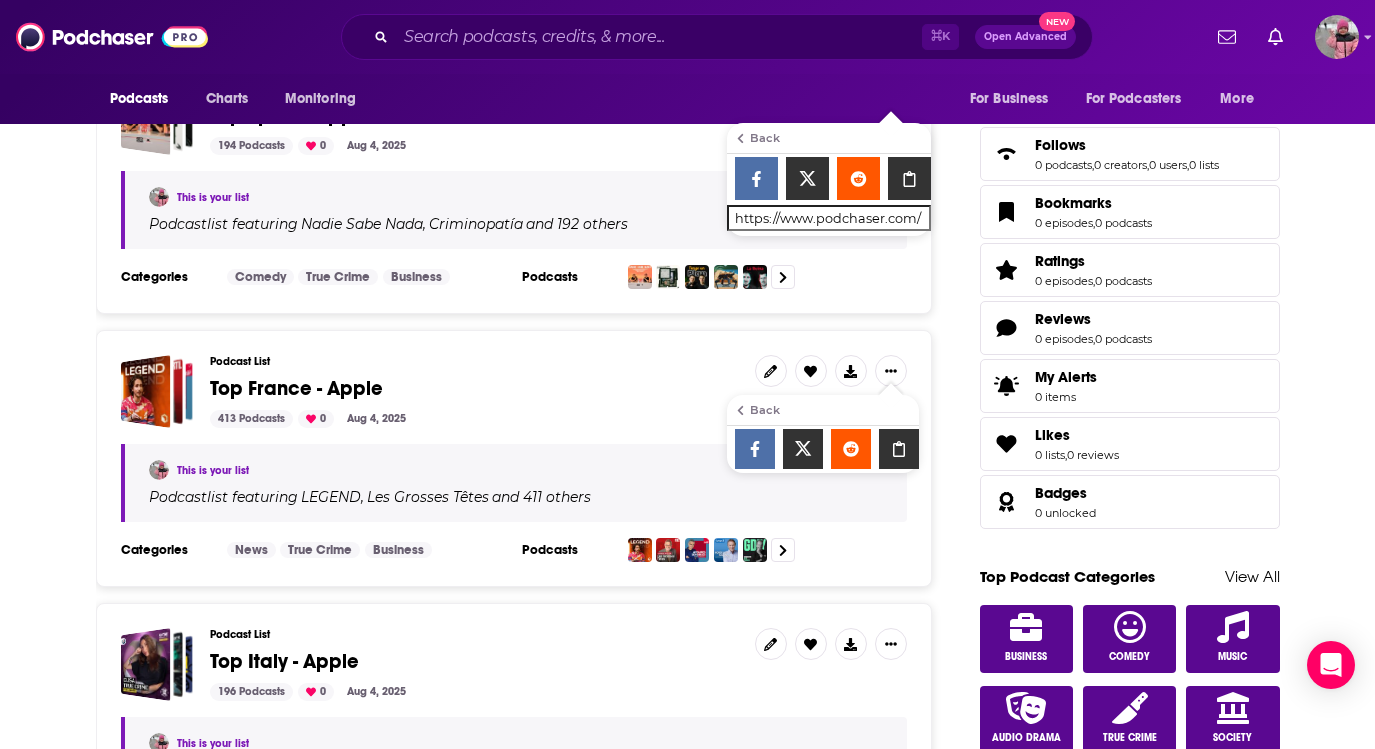click 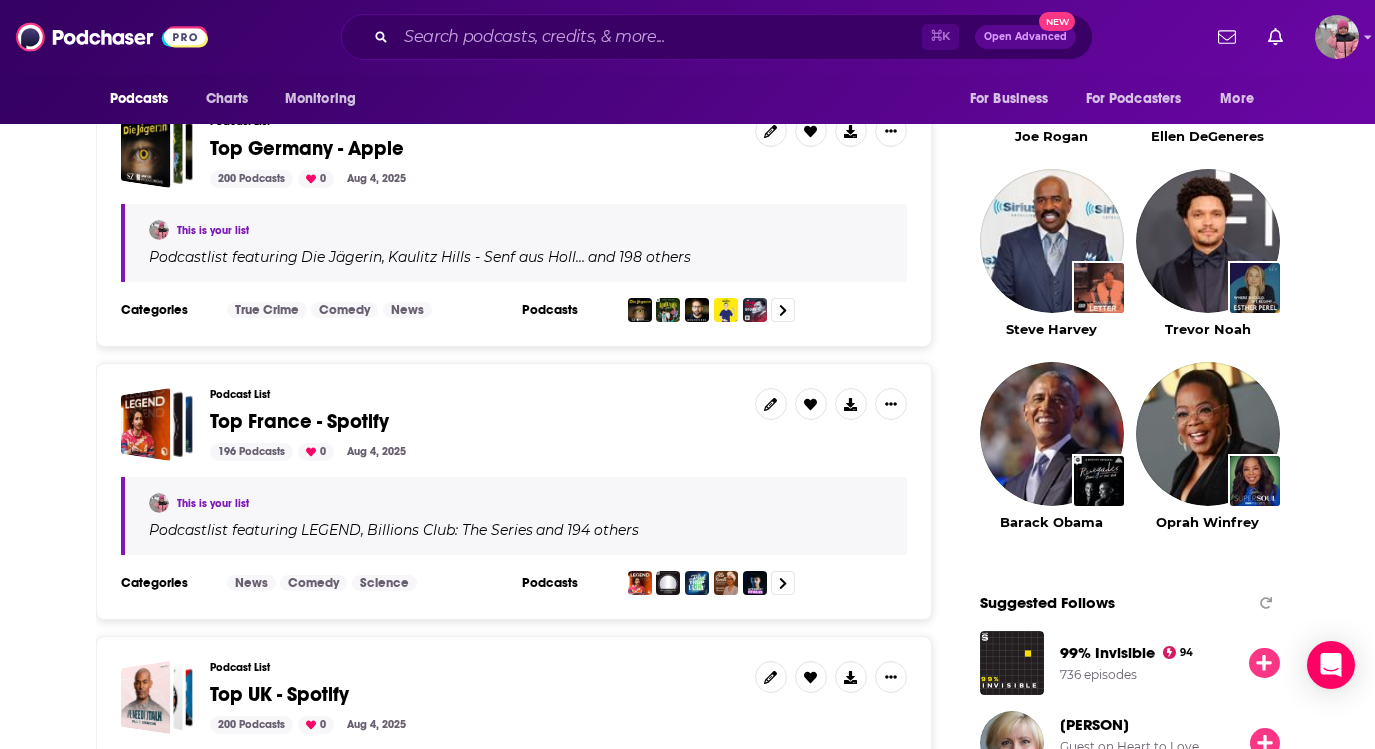 scroll, scrollTop: 1984, scrollLeft: 0, axis: vertical 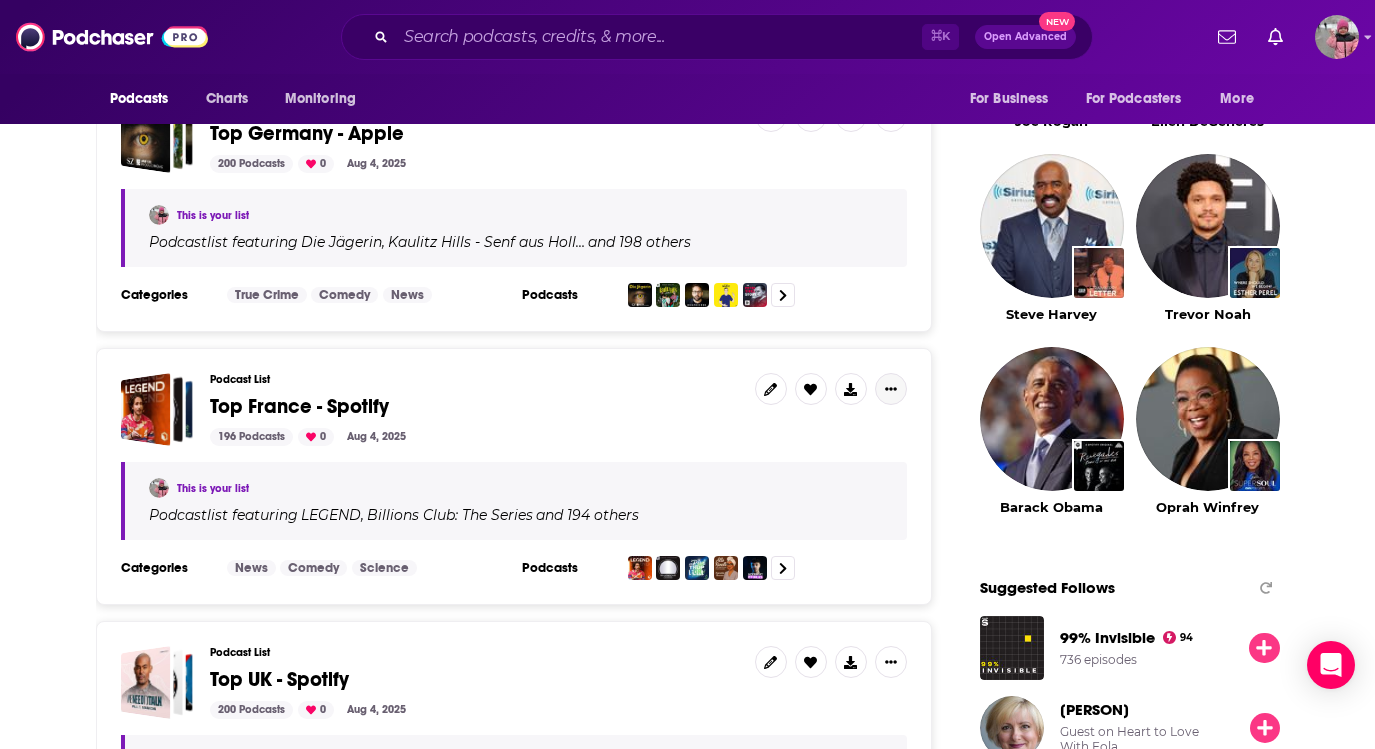 click 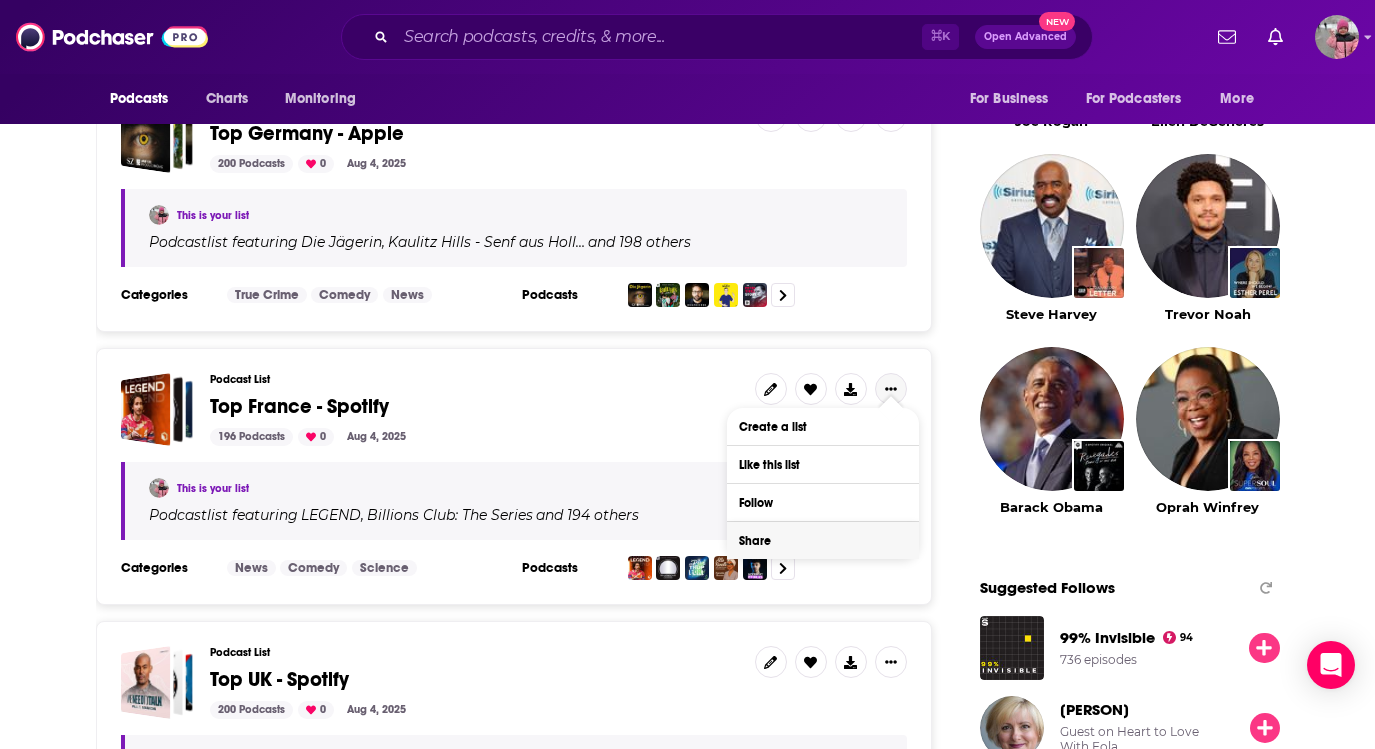 click on "Share" at bounding box center (823, 540) 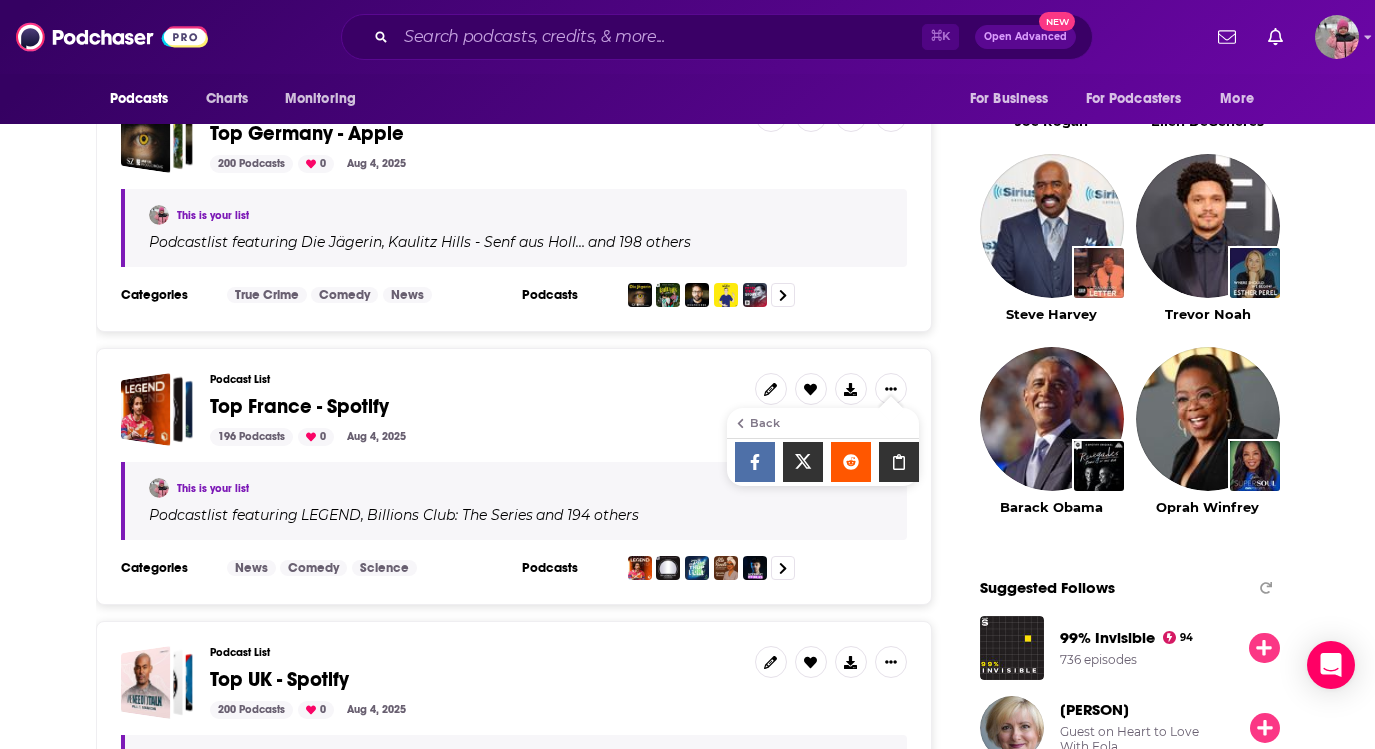 click at bounding box center [899, 462] 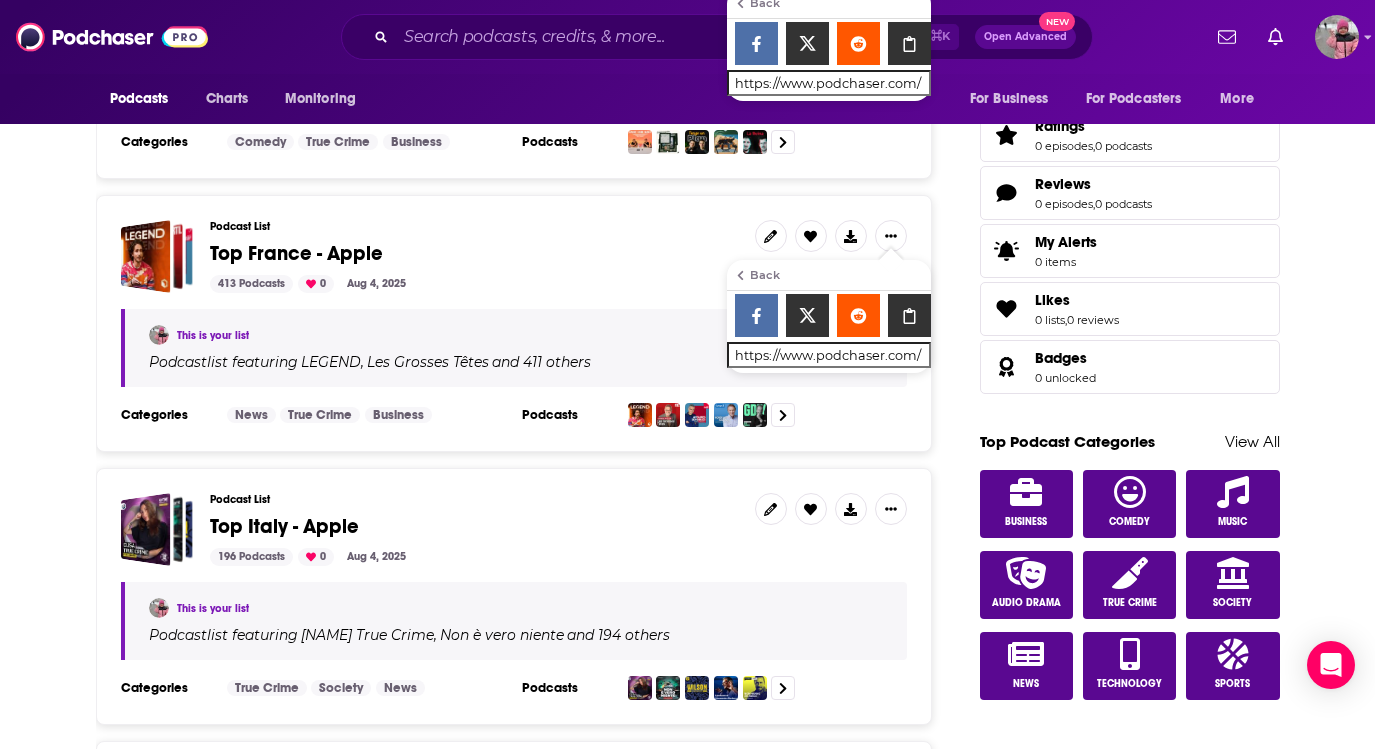 scroll, scrollTop: 911, scrollLeft: 0, axis: vertical 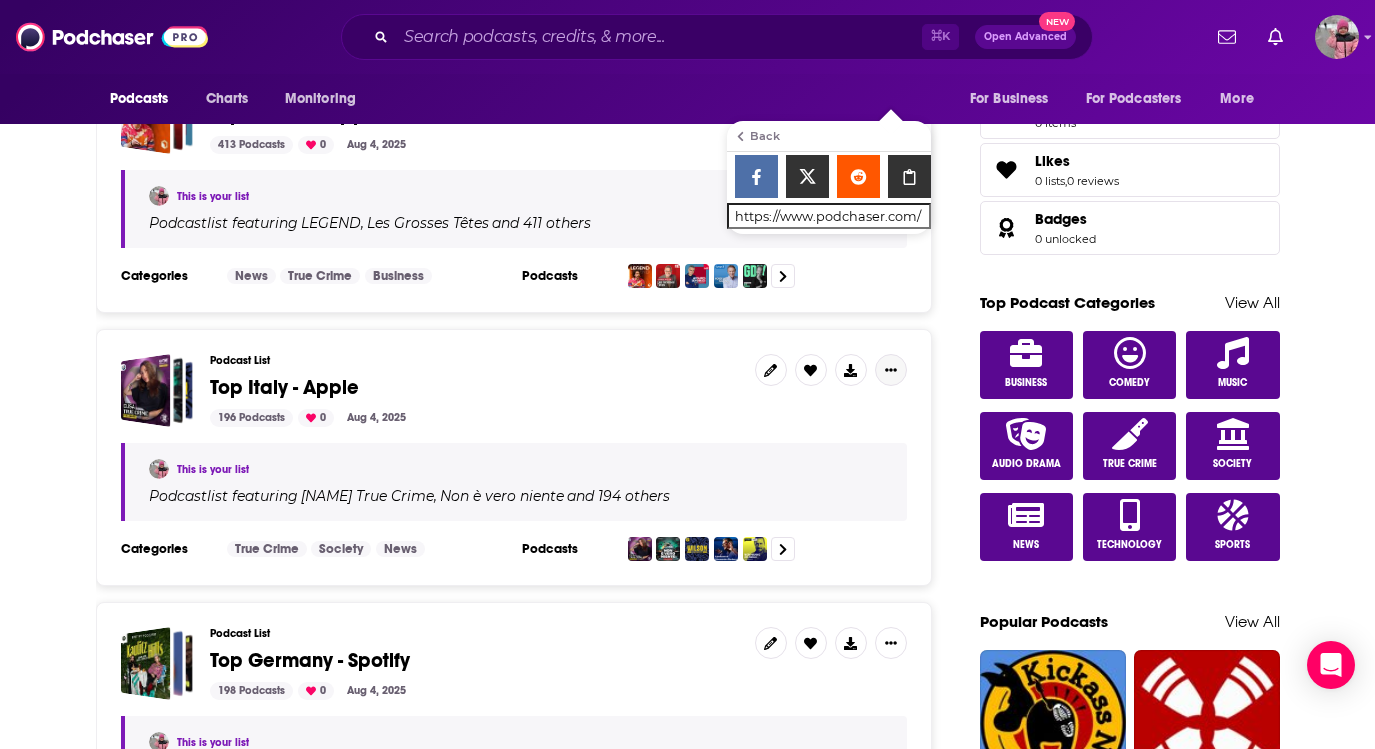 click at bounding box center [891, 370] 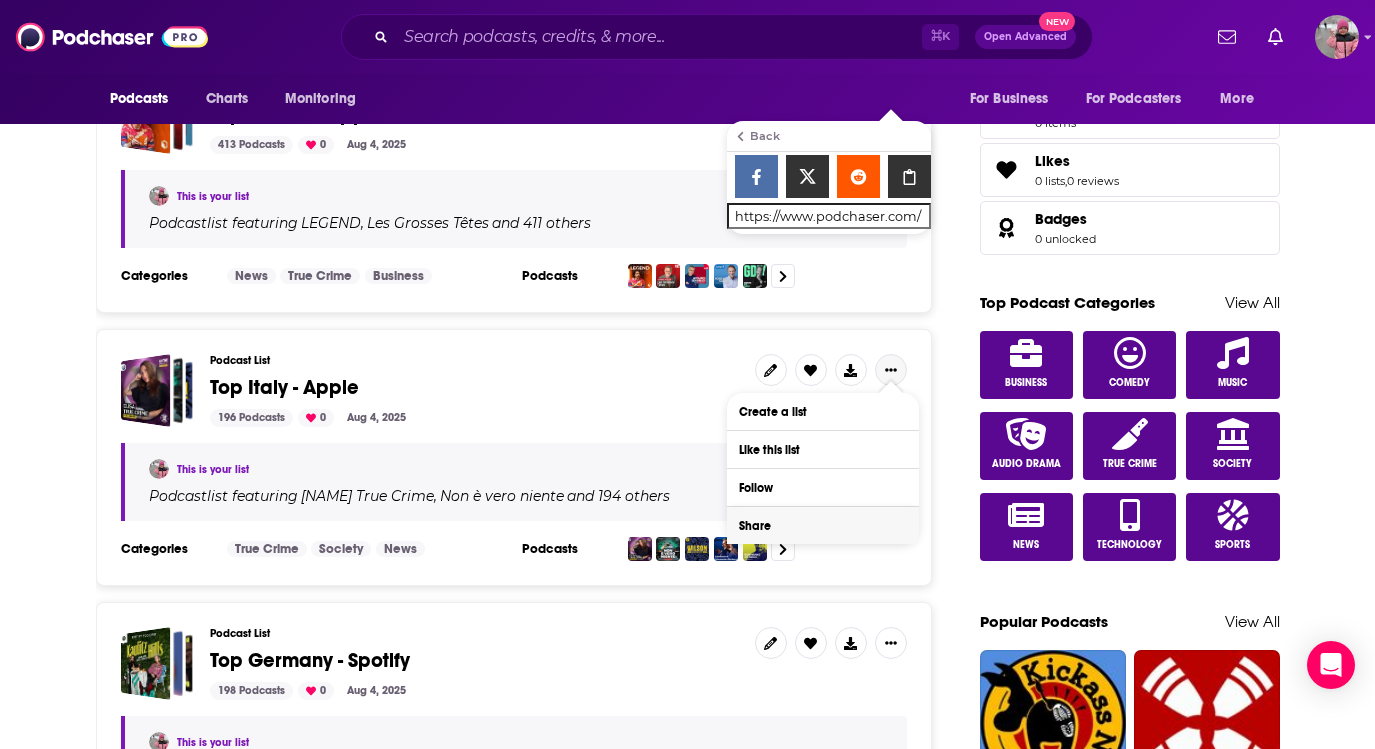click on "Share" at bounding box center (823, 525) 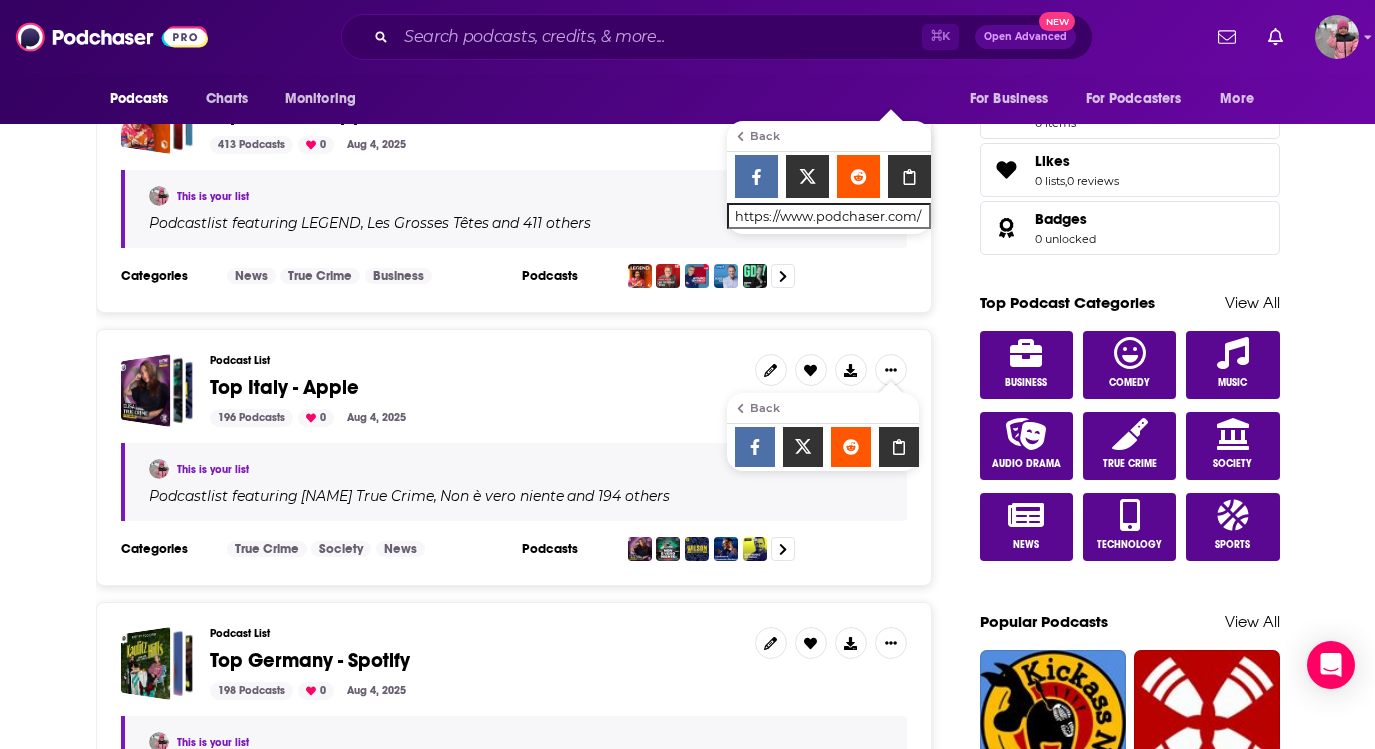 click 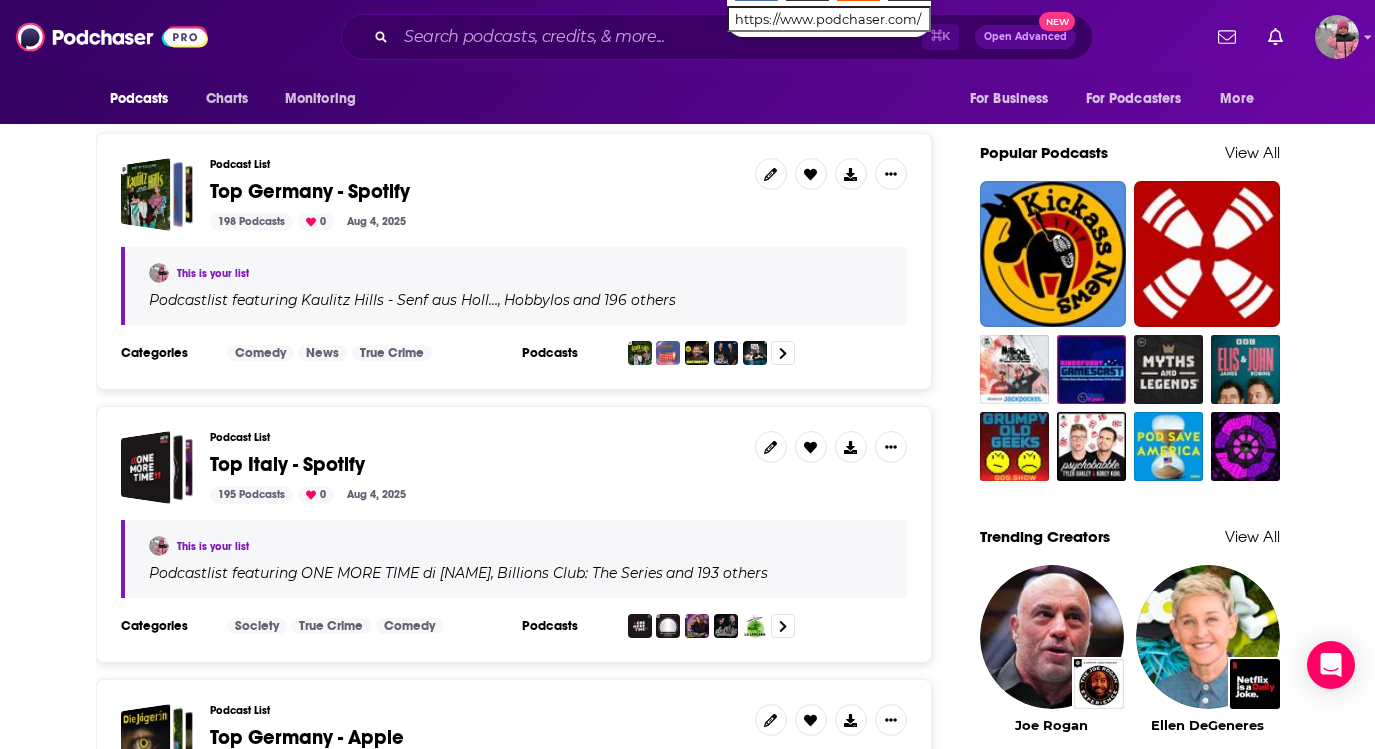 scroll, scrollTop: 1395, scrollLeft: 0, axis: vertical 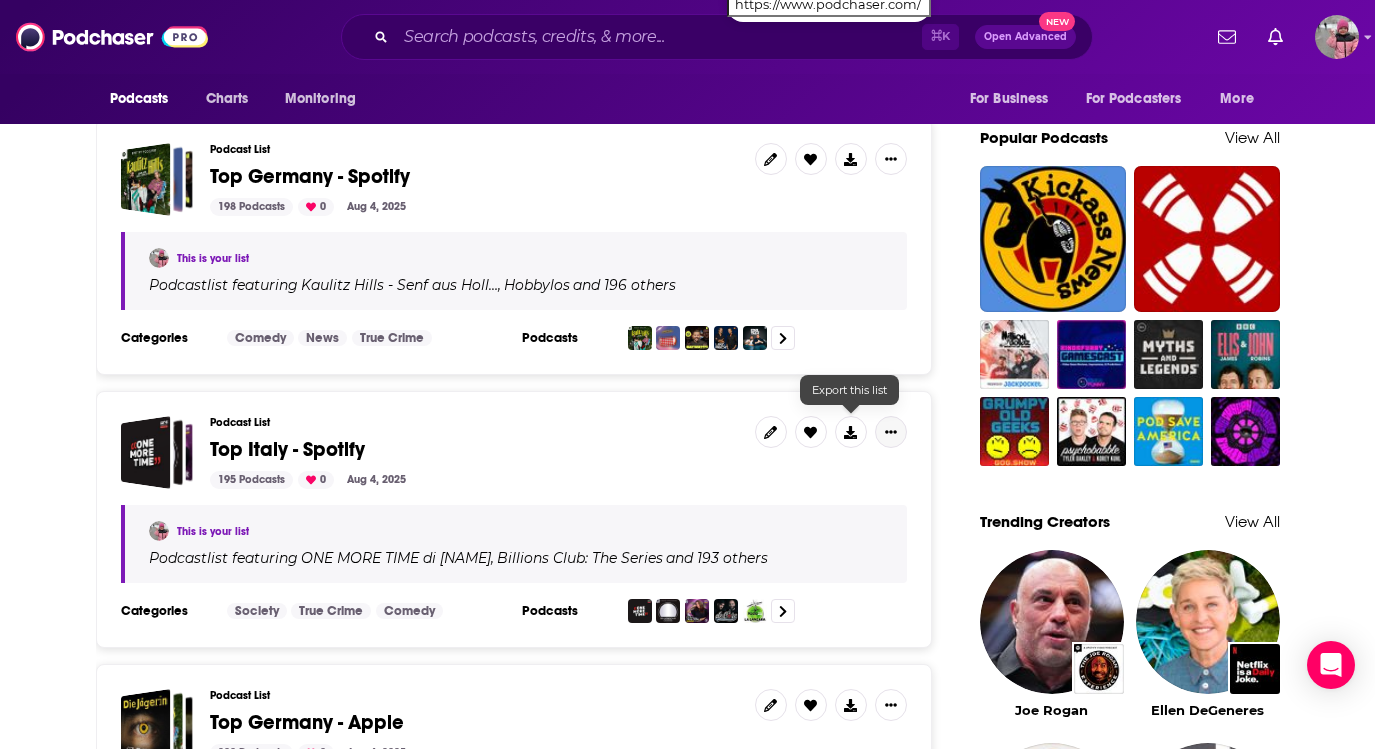 click at bounding box center (891, 432) 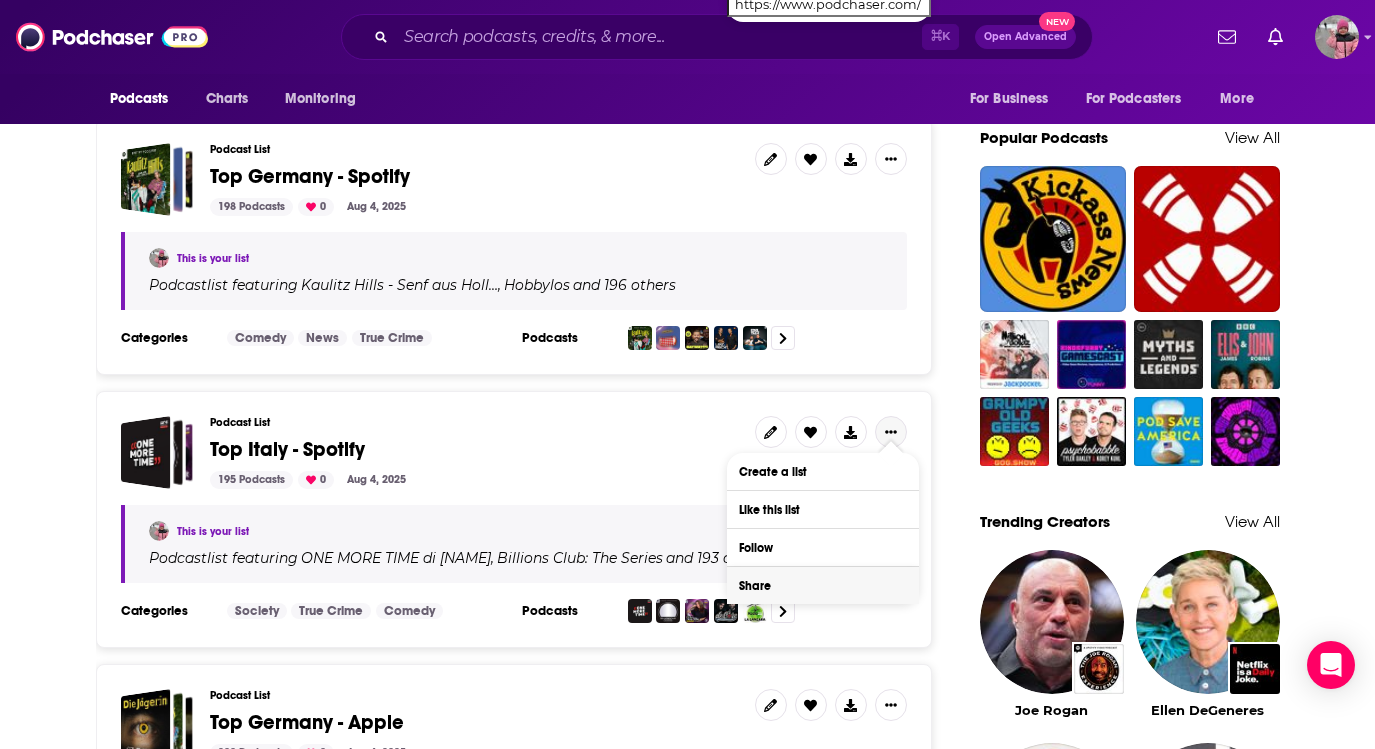 click on "Share" at bounding box center [823, 585] 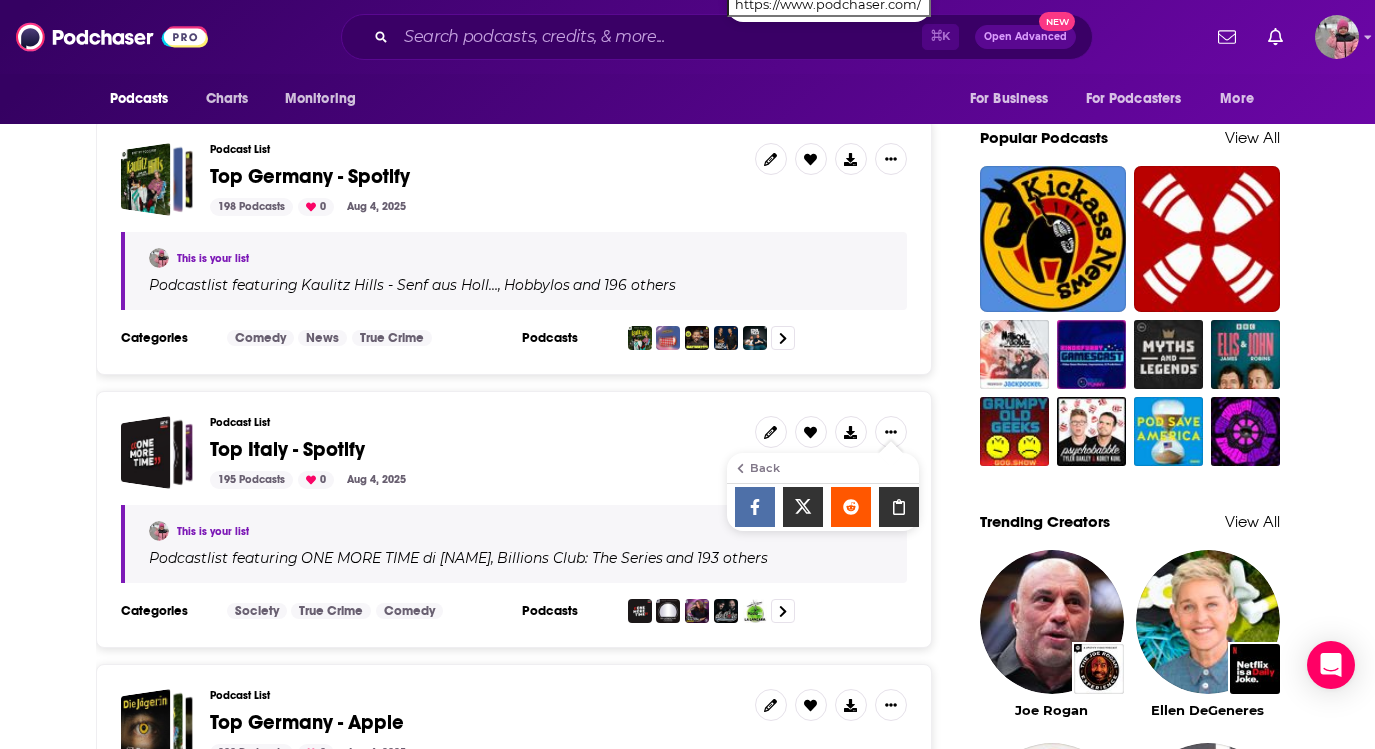 click 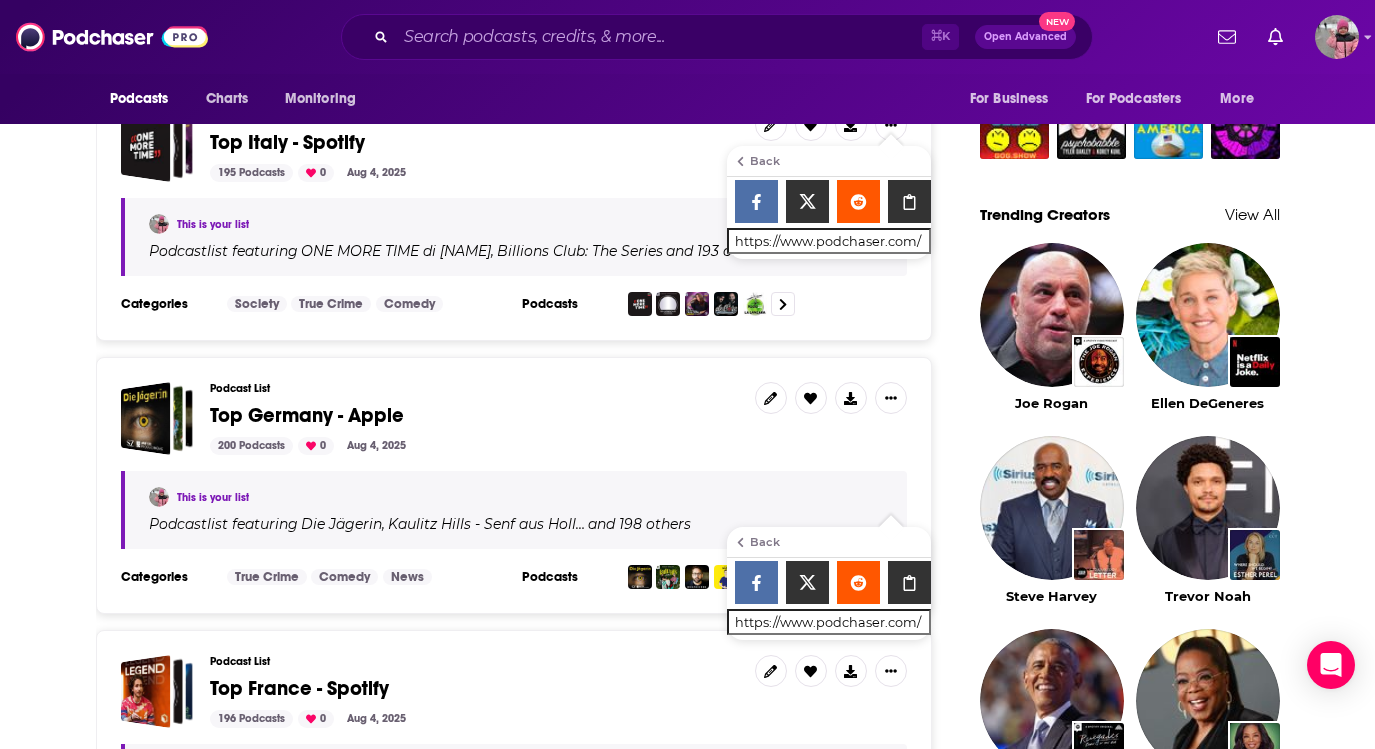 scroll, scrollTop: 1709, scrollLeft: 0, axis: vertical 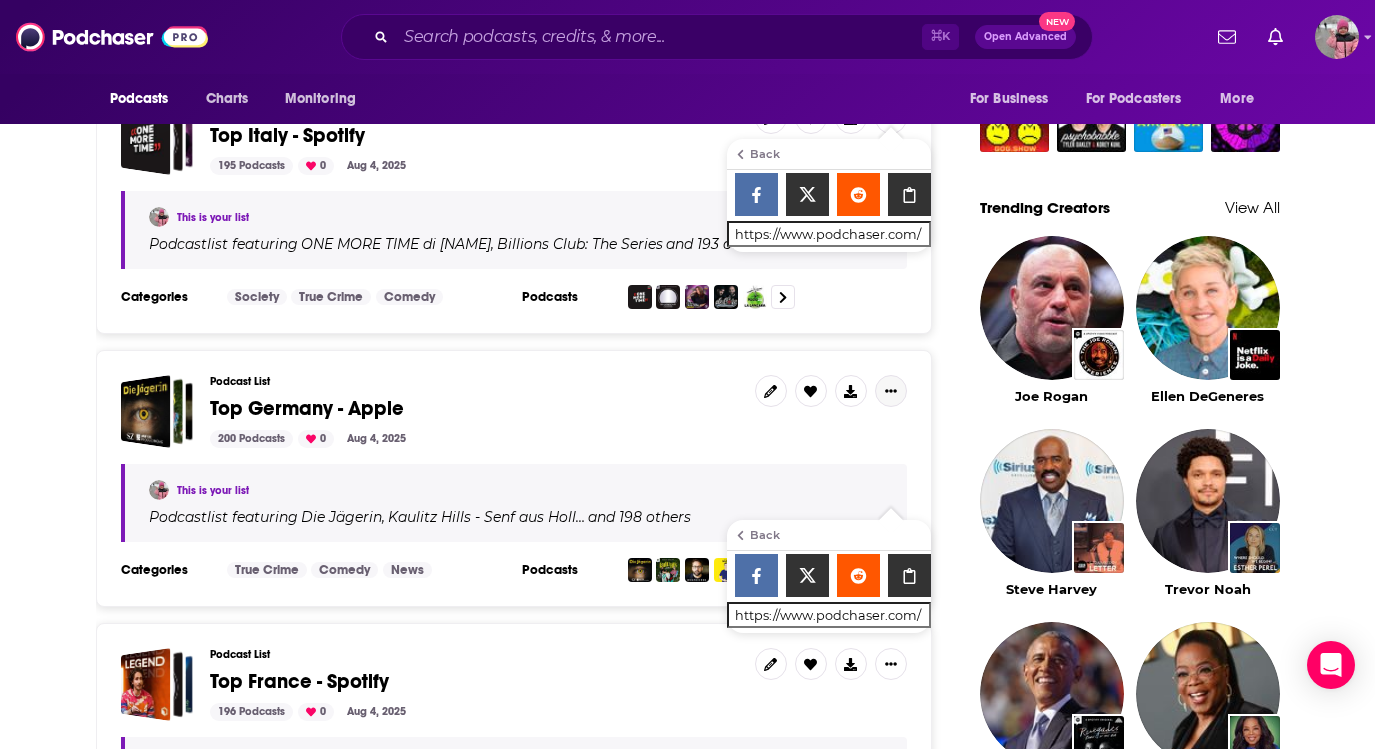 click at bounding box center (891, 391) 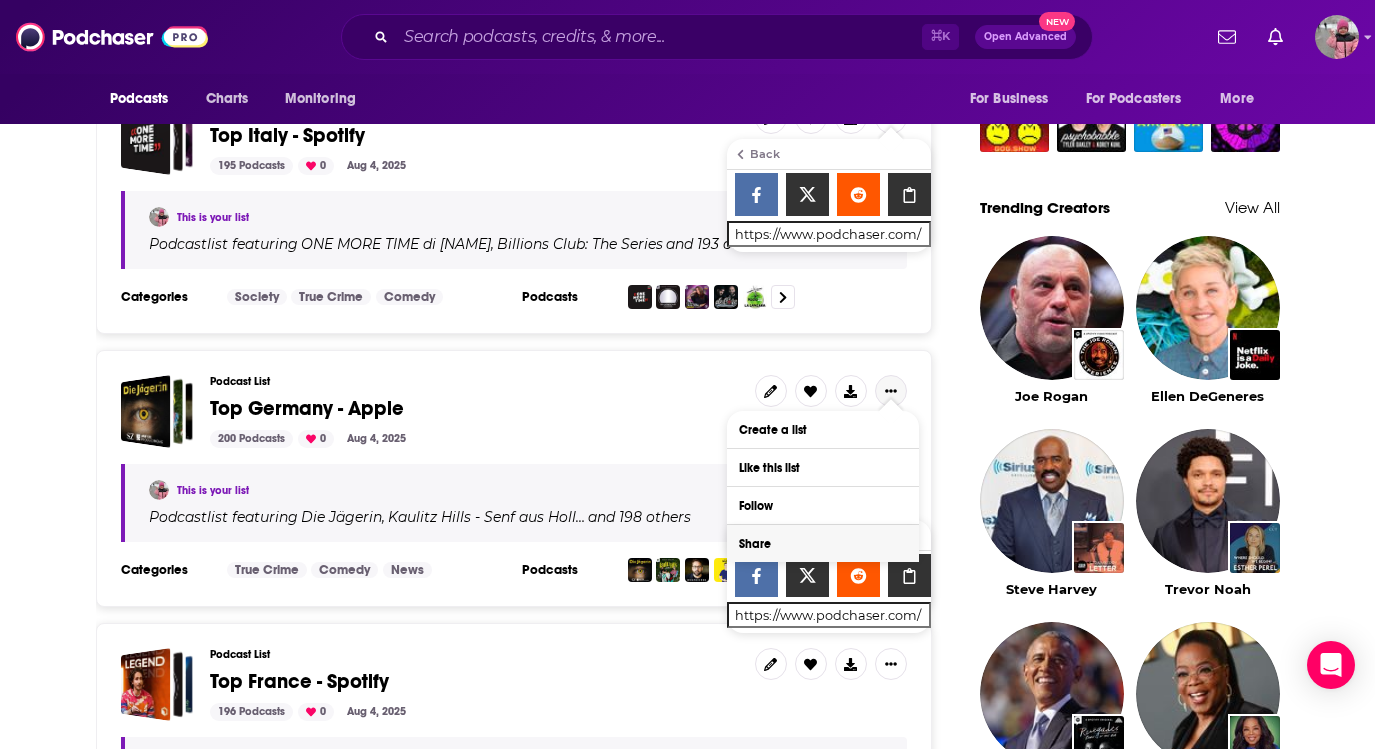 click on "Share" at bounding box center [823, 543] 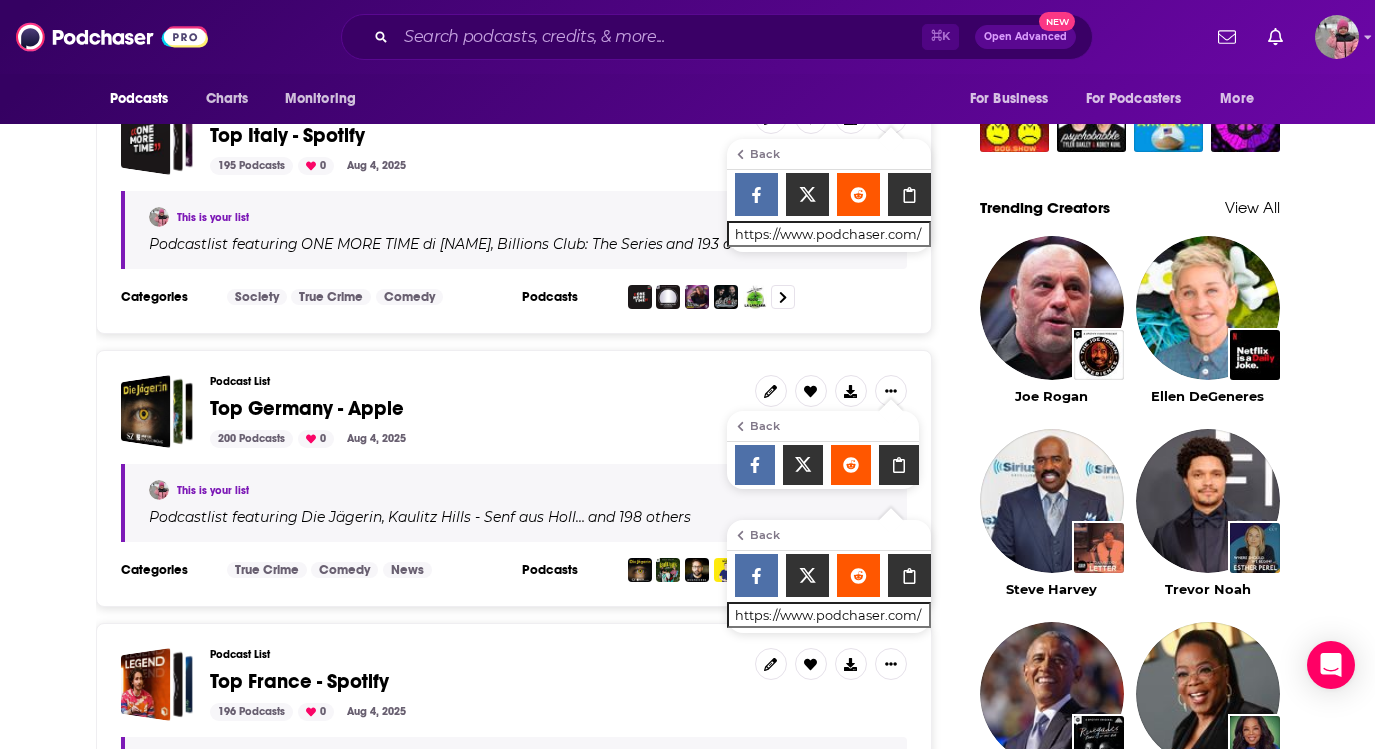 click 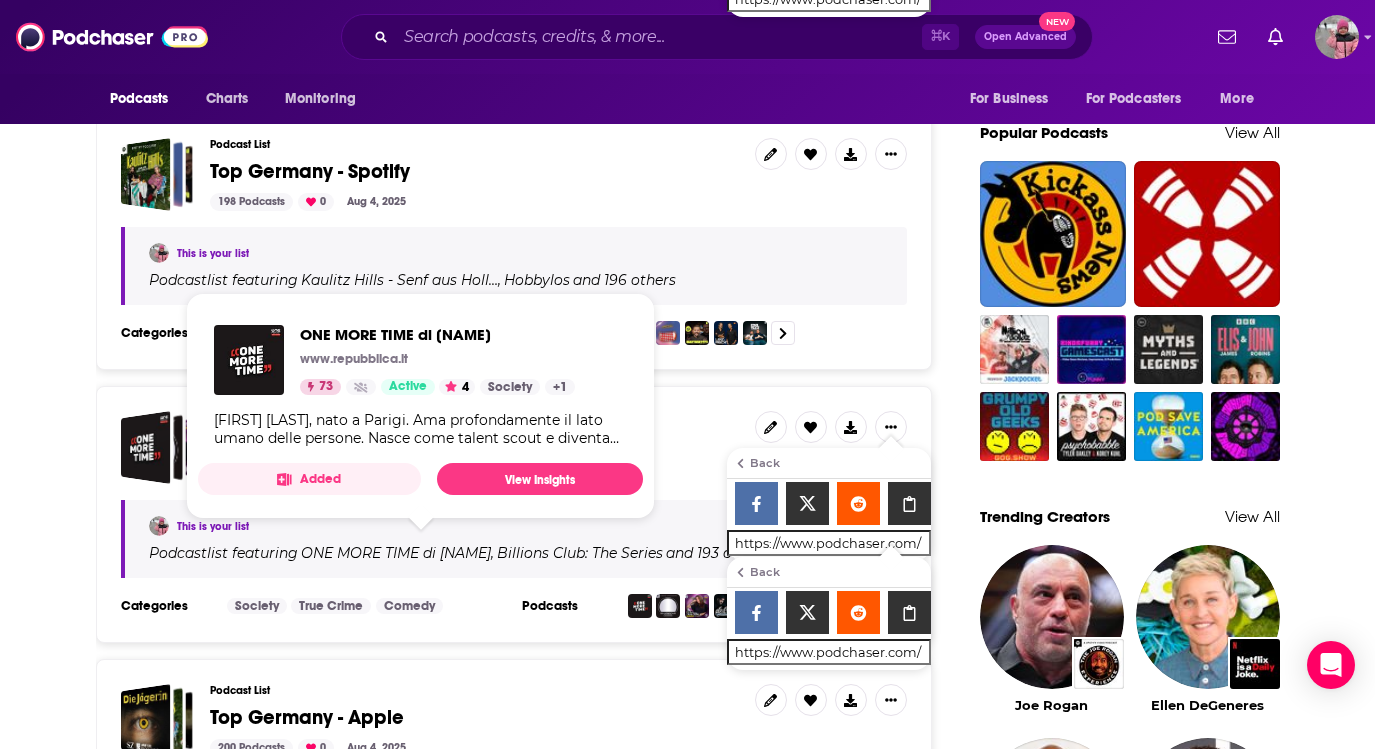 scroll, scrollTop: 1174, scrollLeft: 0, axis: vertical 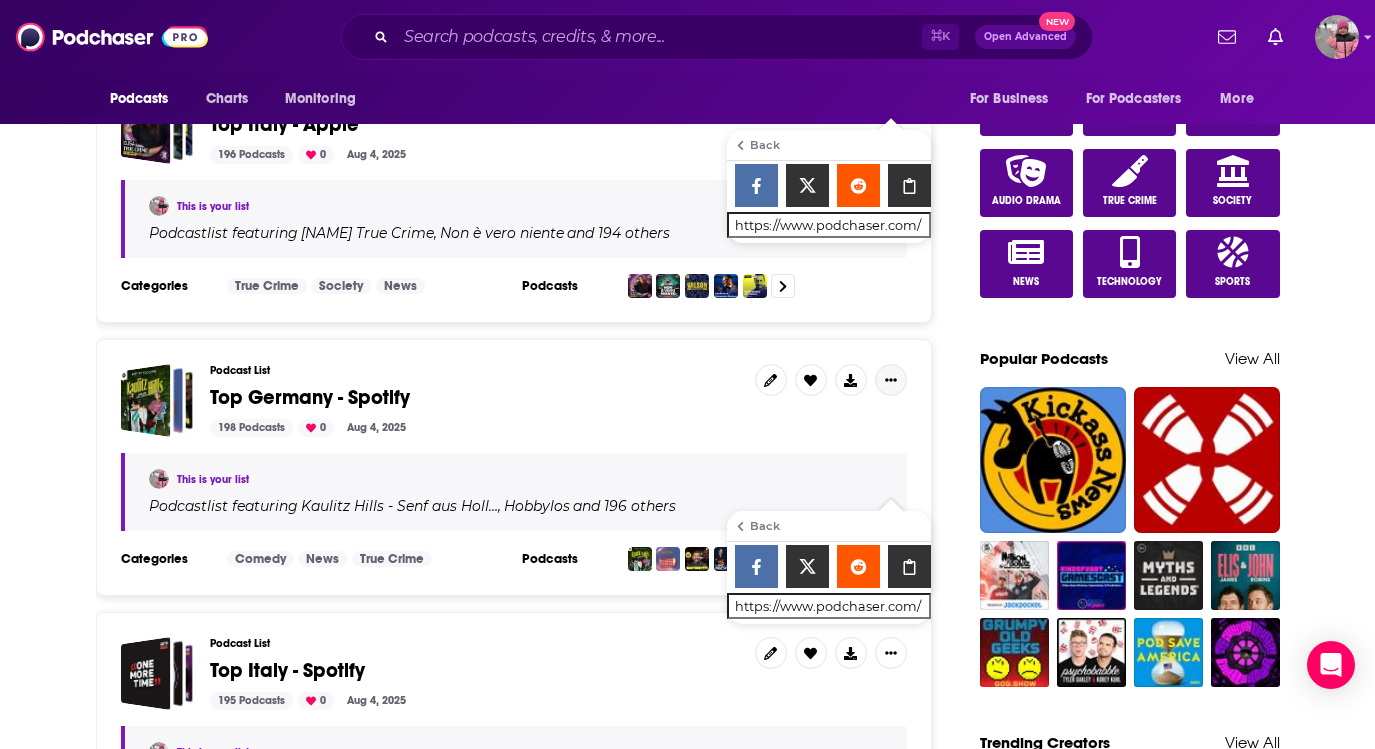 click at bounding box center (891, 380) 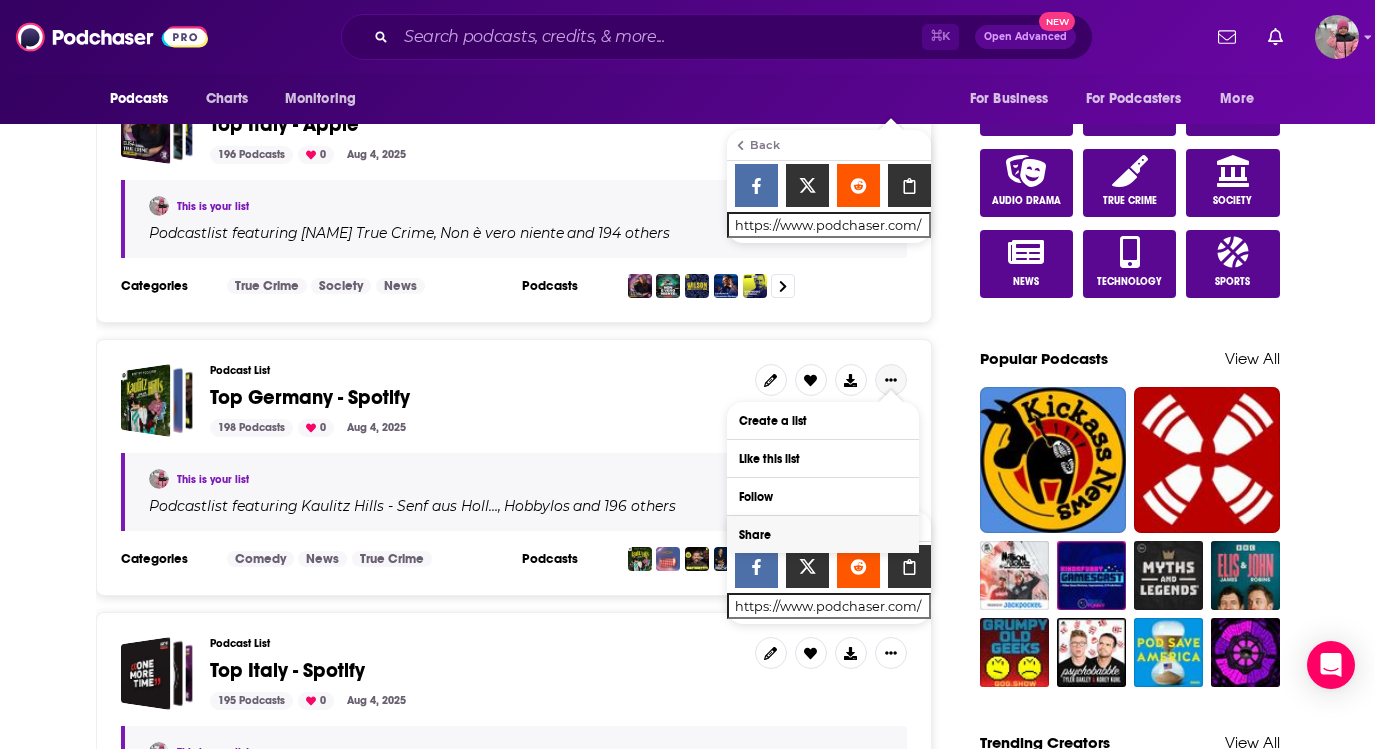 click on "Share" at bounding box center [823, 534] 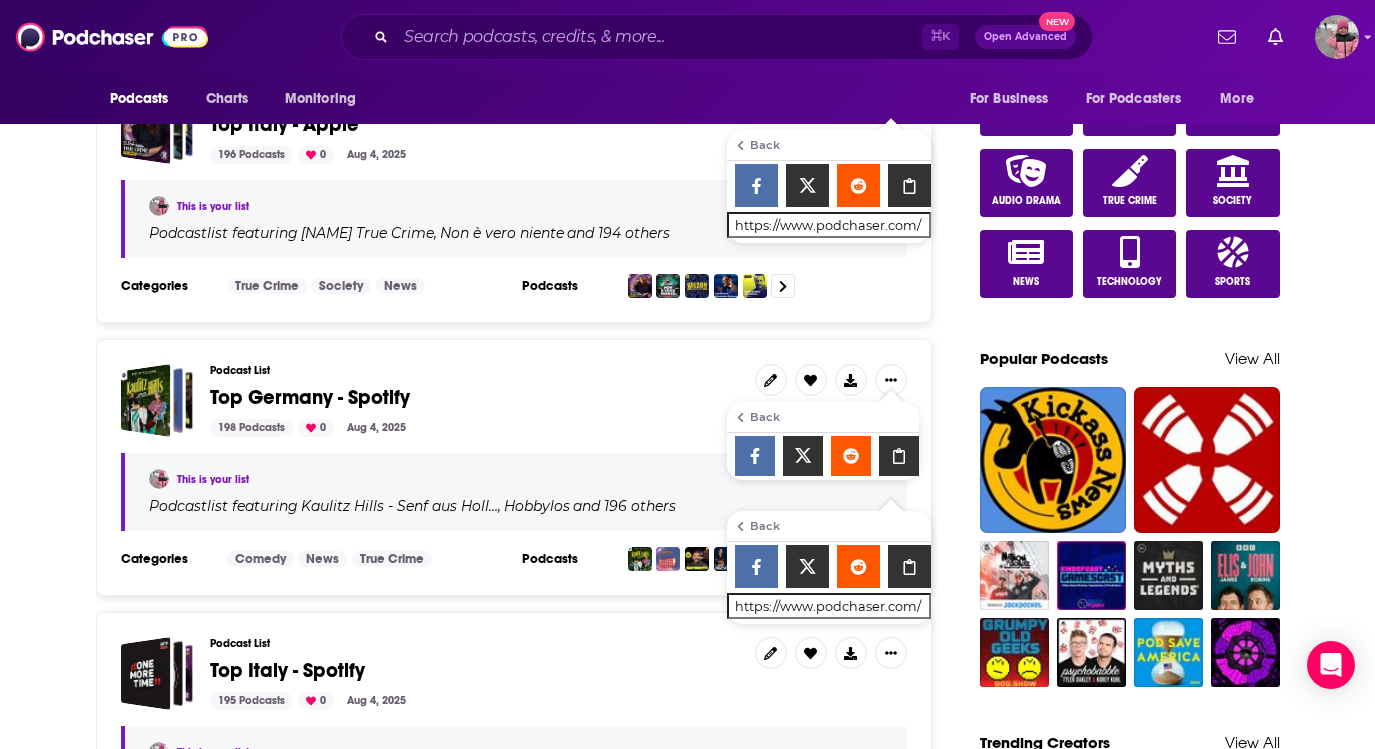 click on "https://www.podchaser.com/lists/top-germany---spotify-pc!rCOwtU3cIT6Ou7jR" at bounding box center [823, 478] 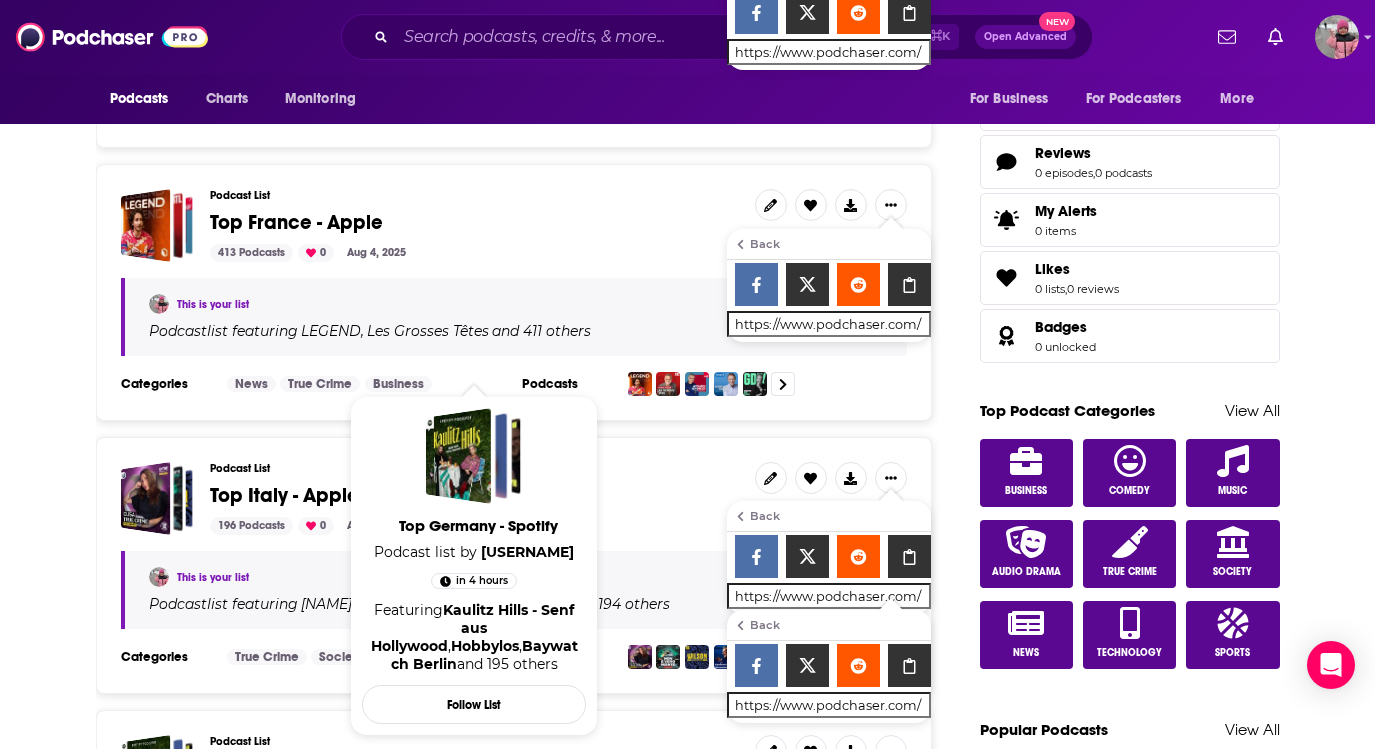 scroll, scrollTop: 745, scrollLeft: 0, axis: vertical 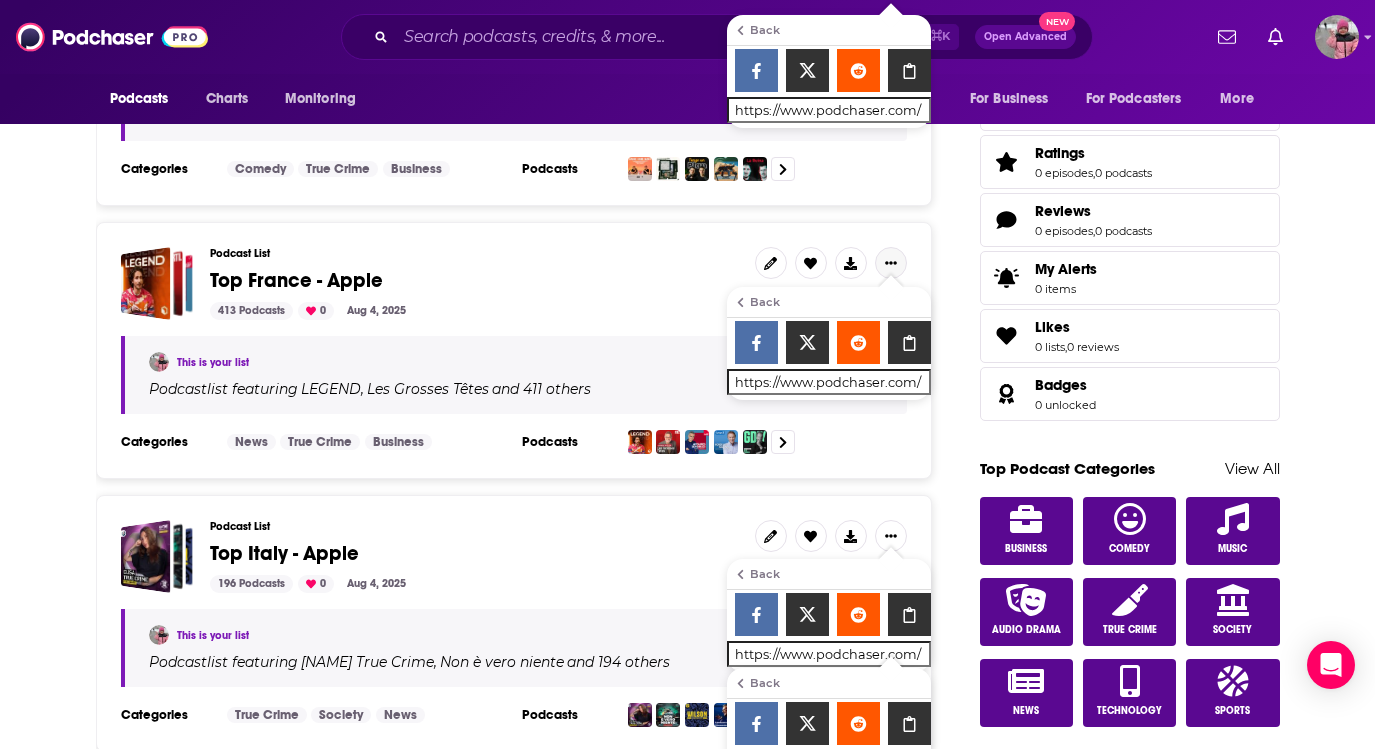 click 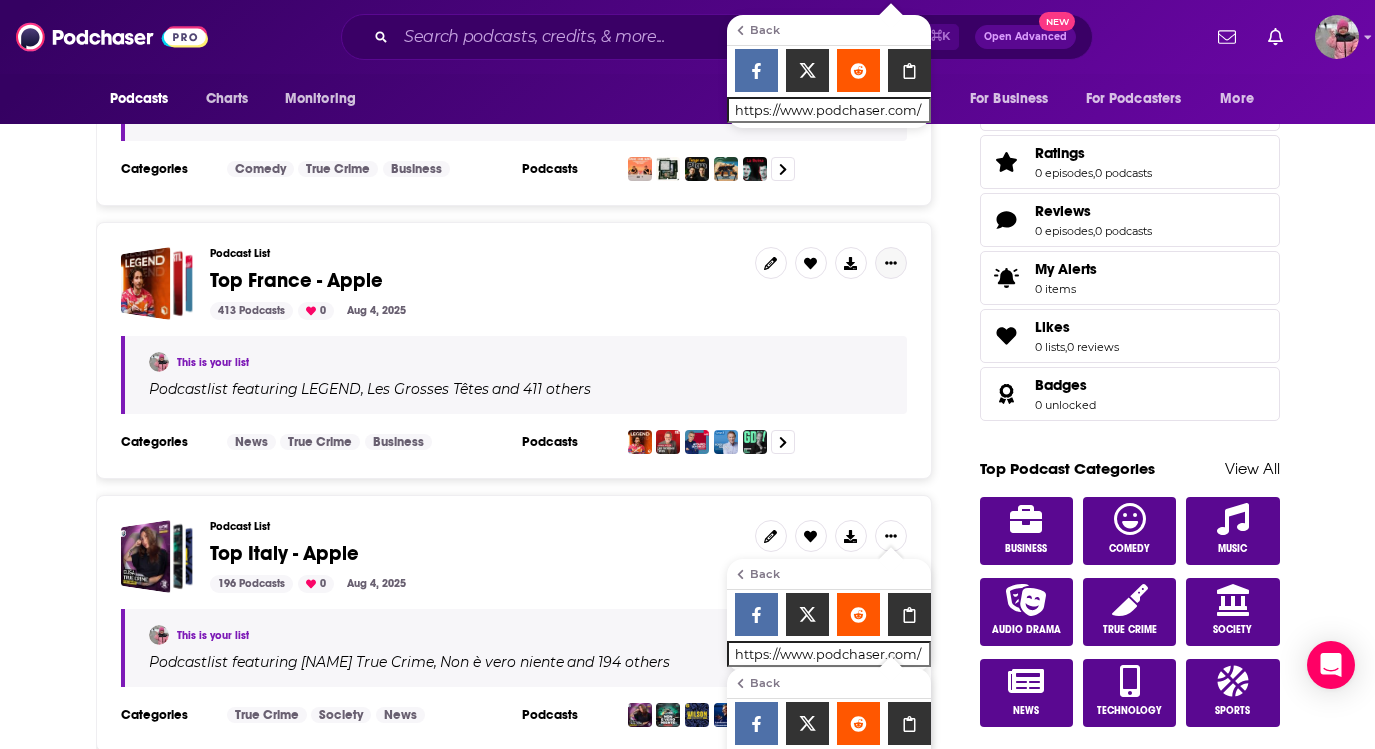 click 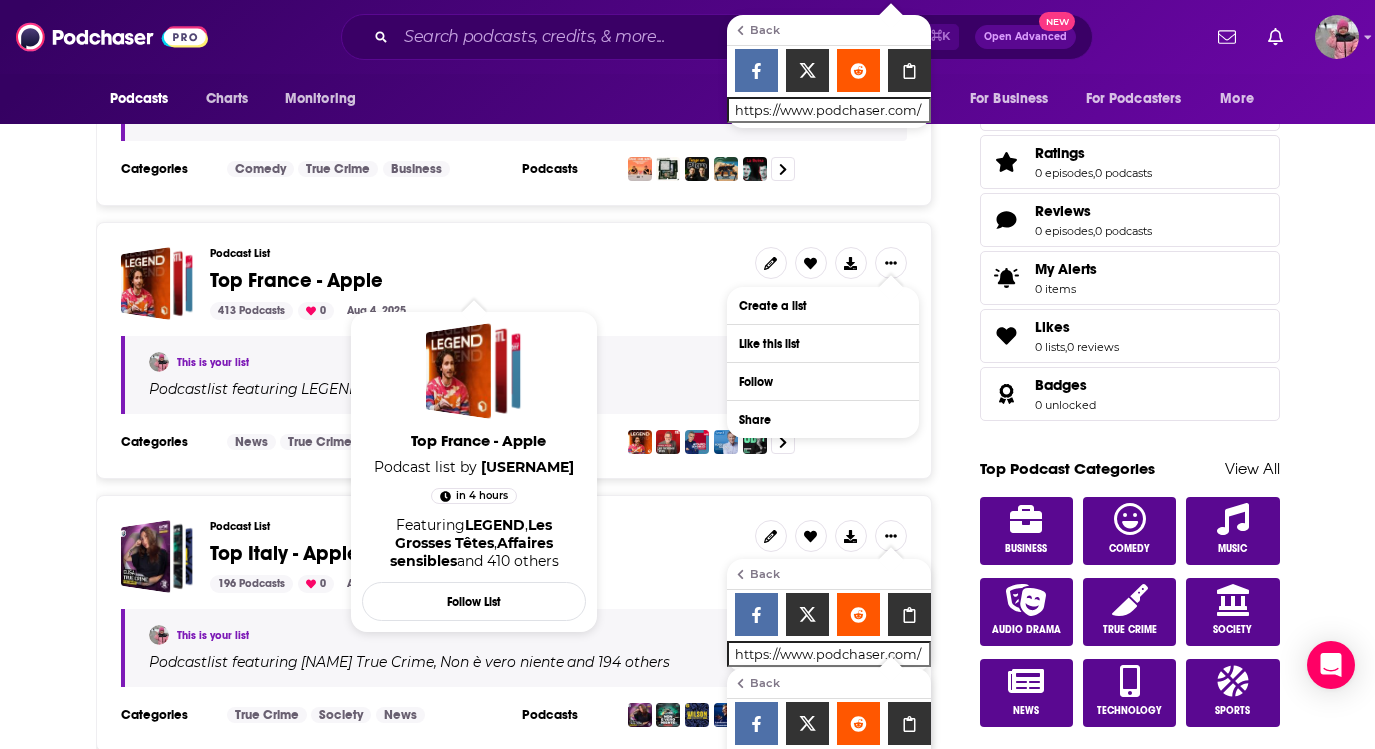 click on "Top France - Apple" at bounding box center [474, 281] 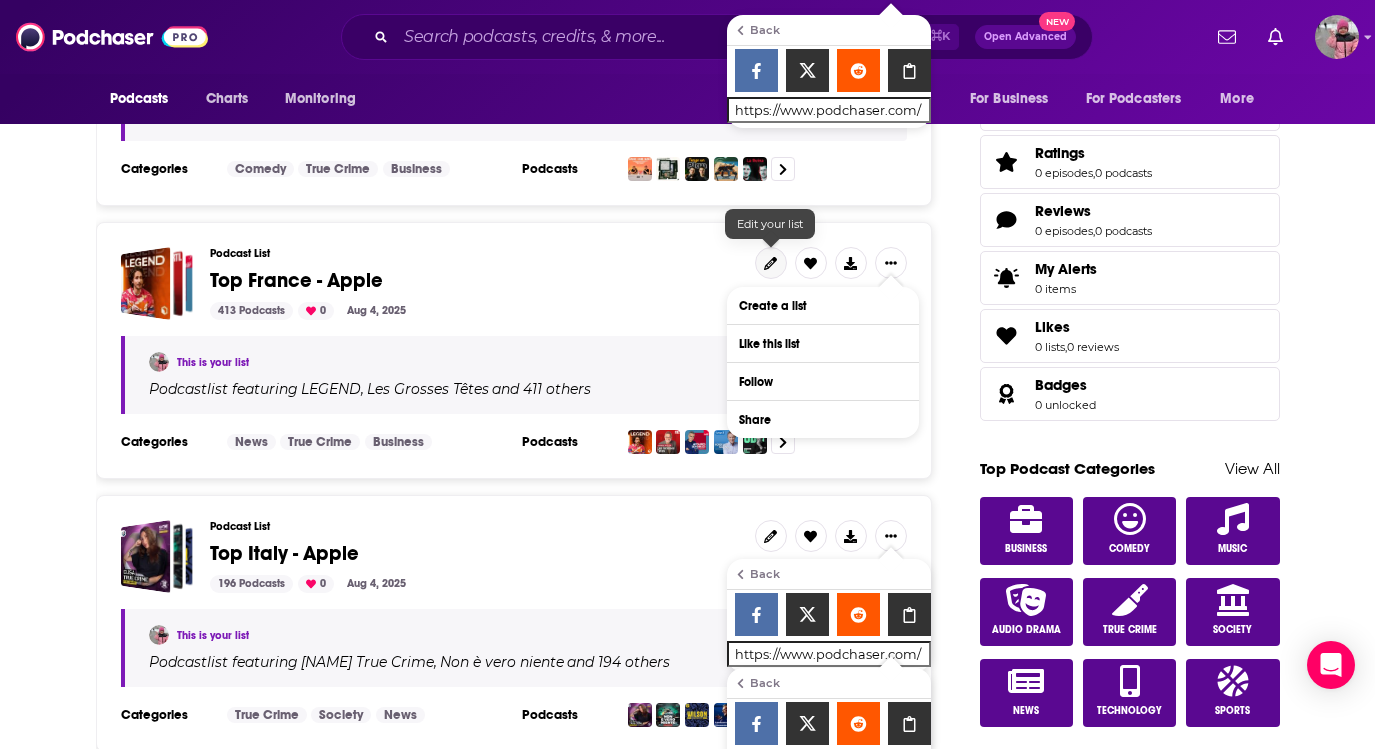 click 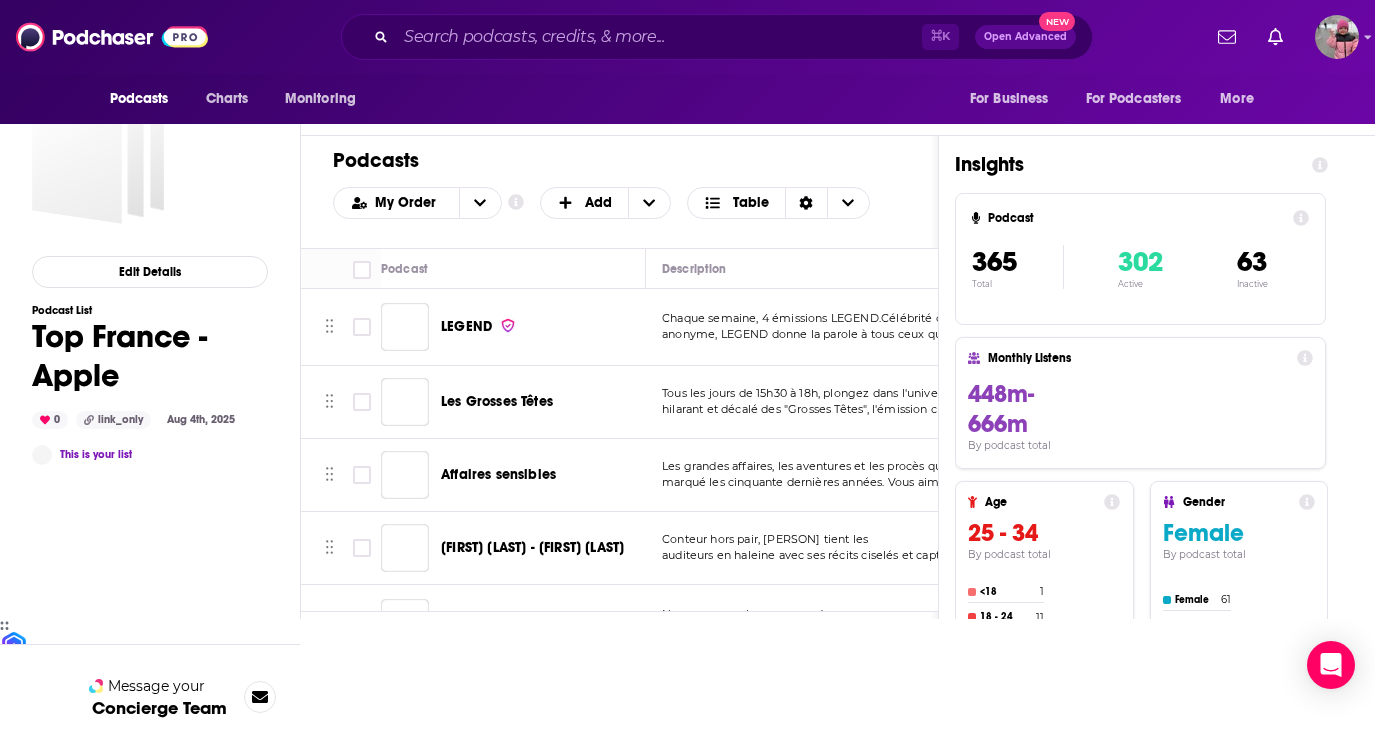 scroll, scrollTop: 0, scrollLeft: 0, axis: both 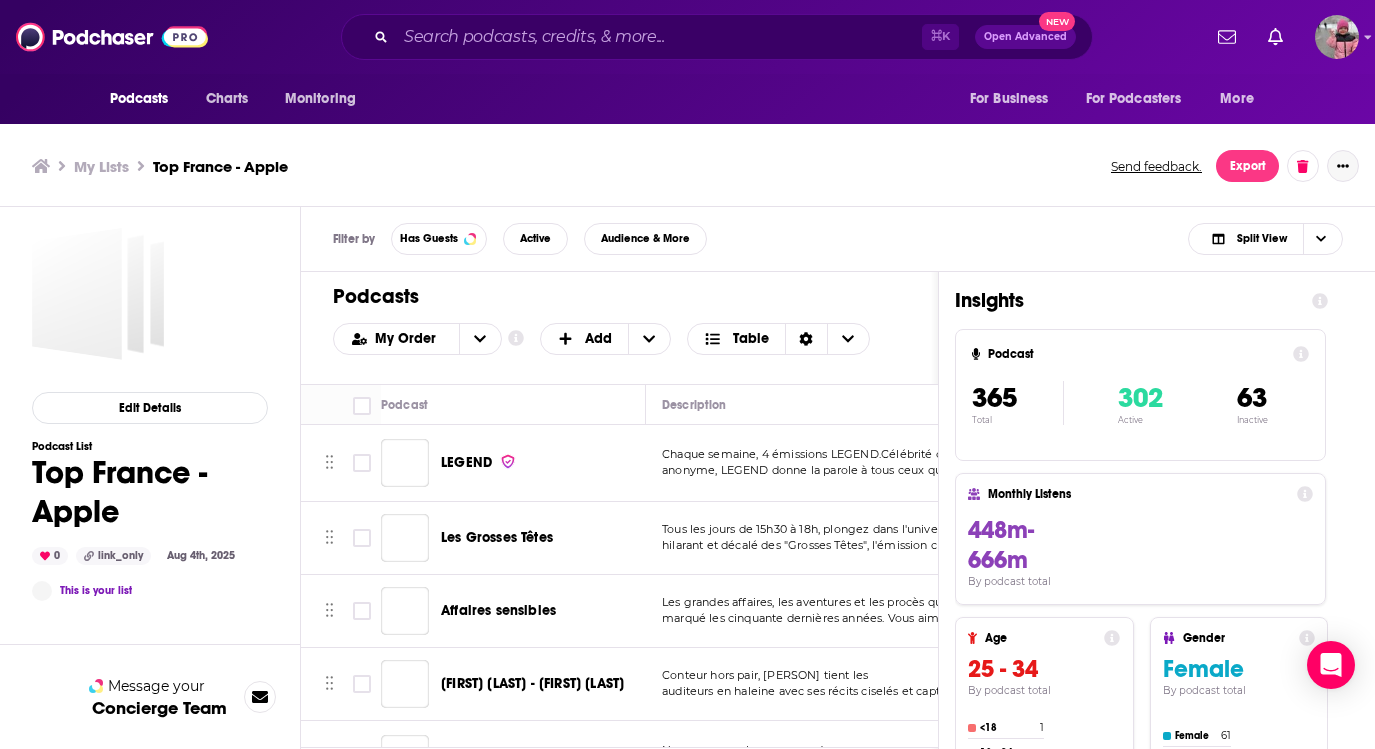 click 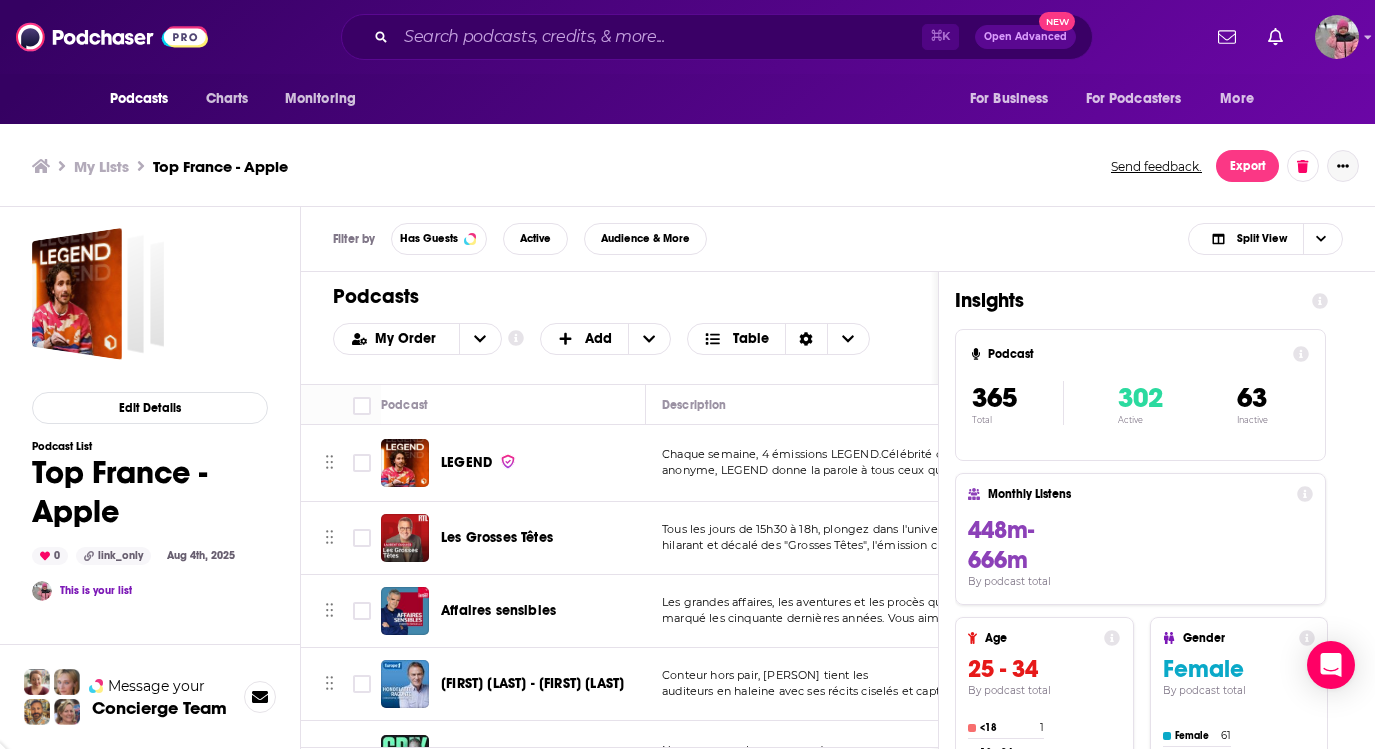 click 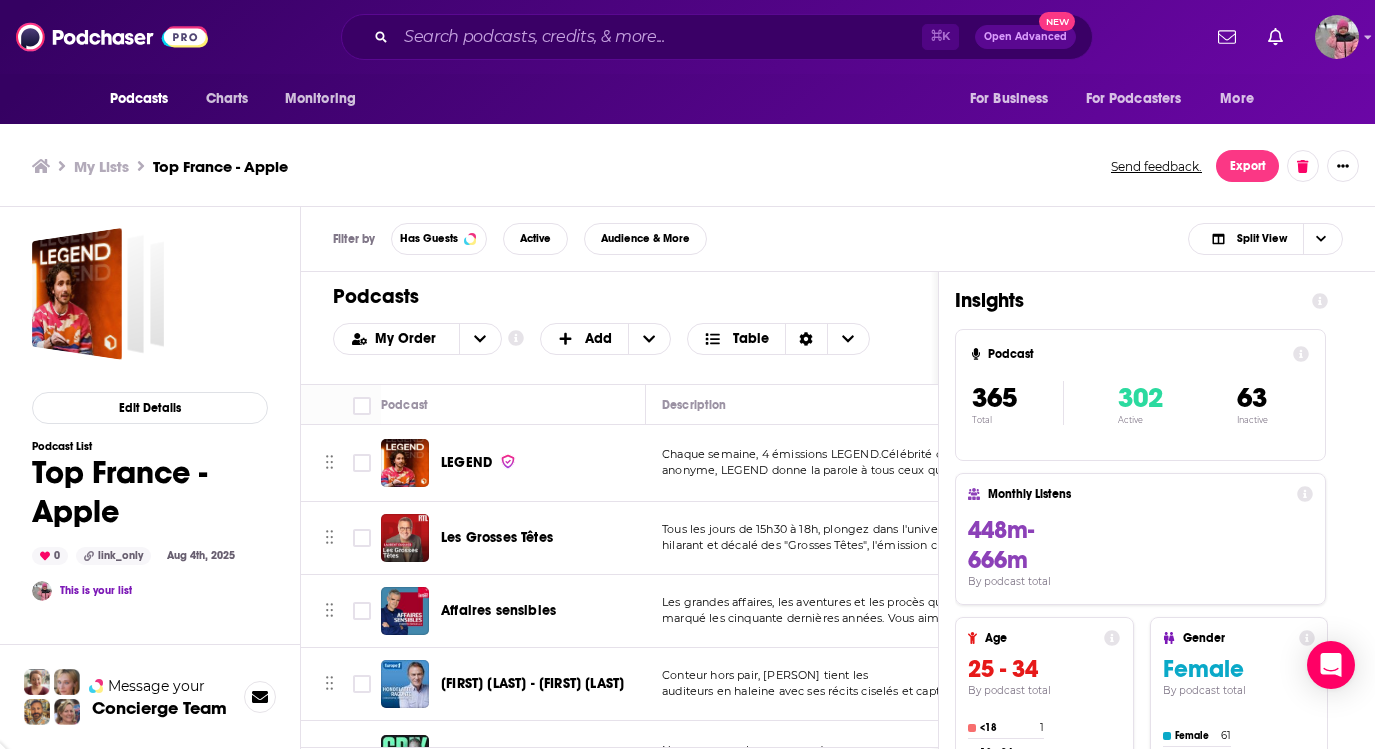 click 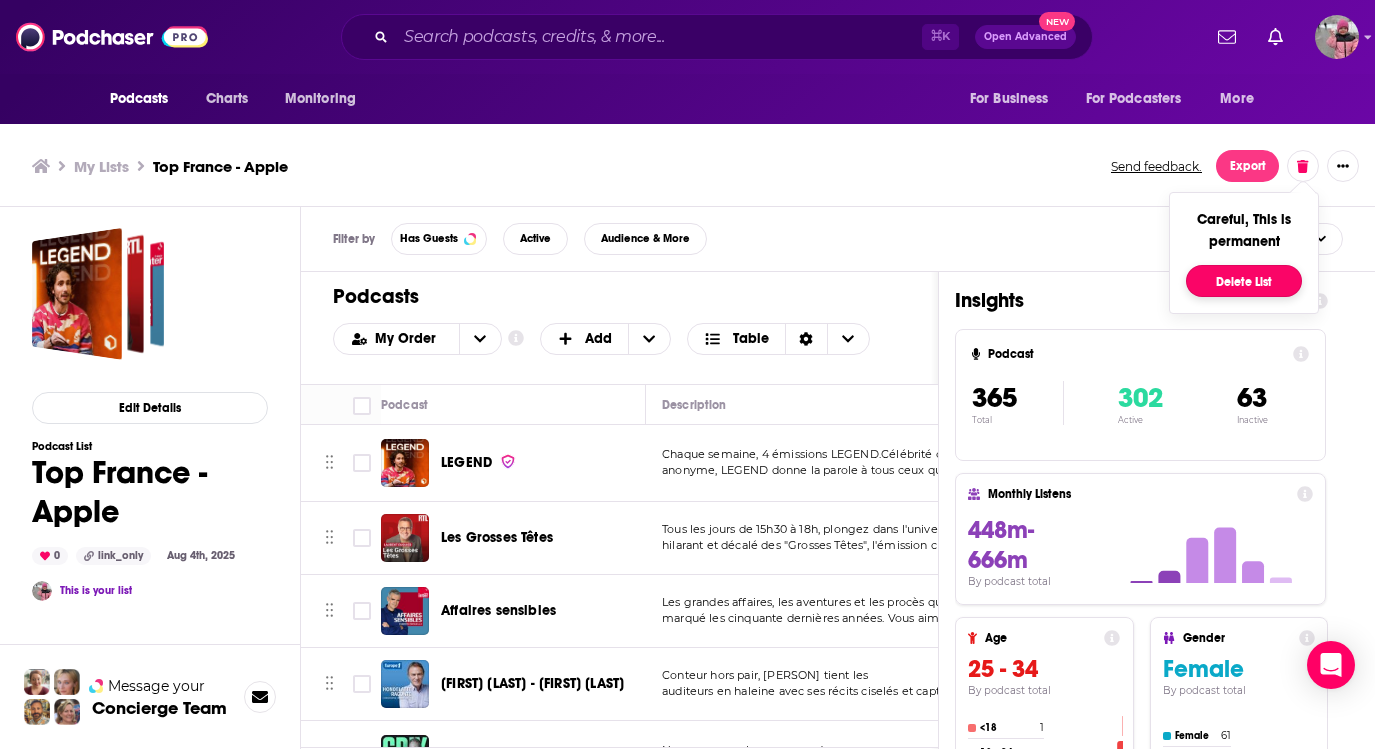 click on "Delete List" at bounding box center [1244, 281] 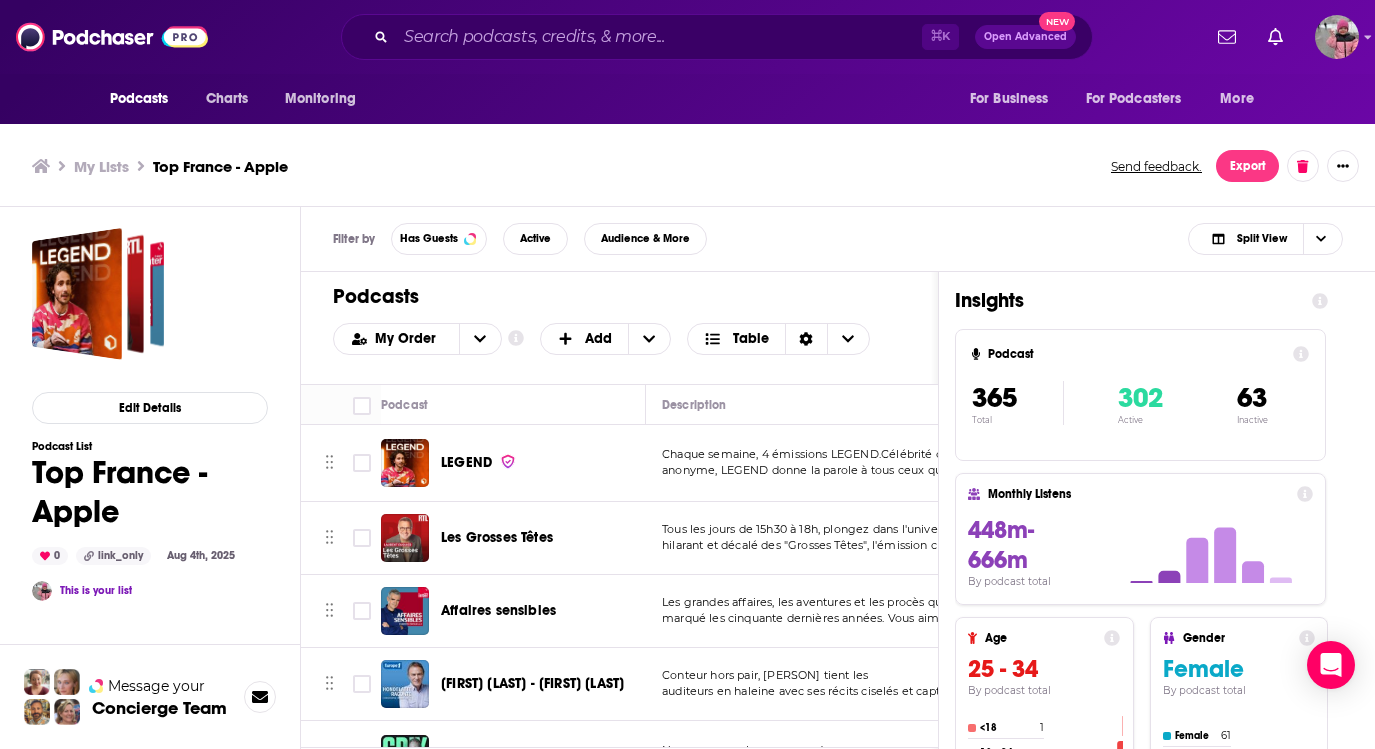 click on "Podcasts Charts Monitoring ⌘  K Open Advanced New For Business For Podcasters More" at bounding box center (687, 37) 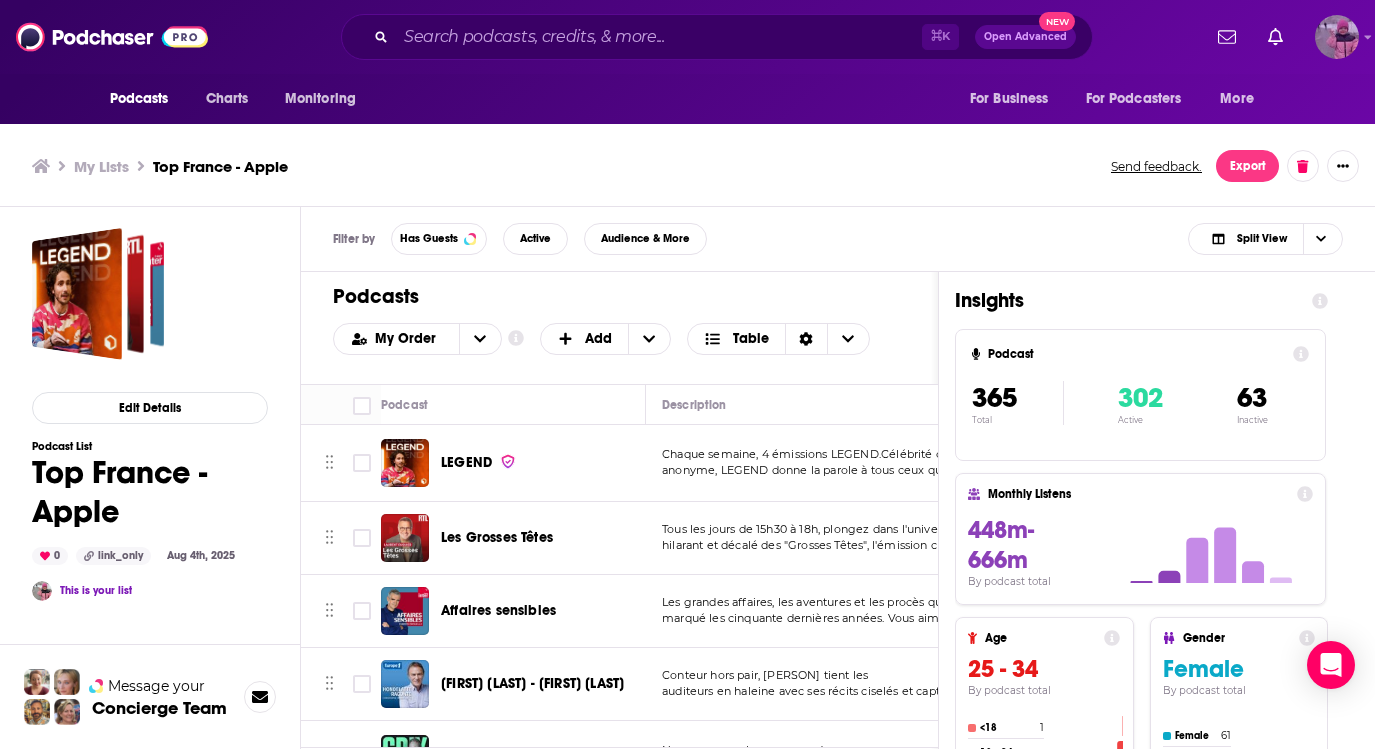 click at bounding box center [1337, 37] 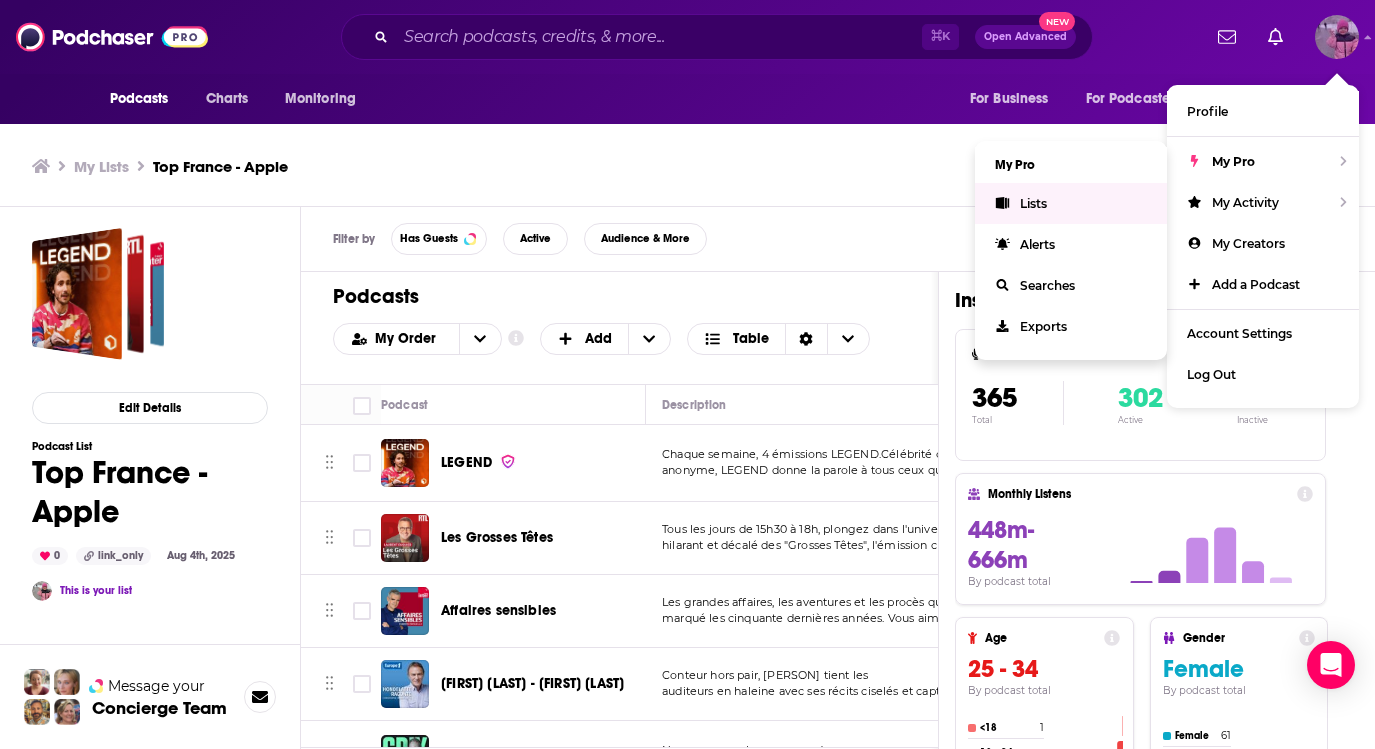 click on "Lists" at bounding box center (1071, 203) 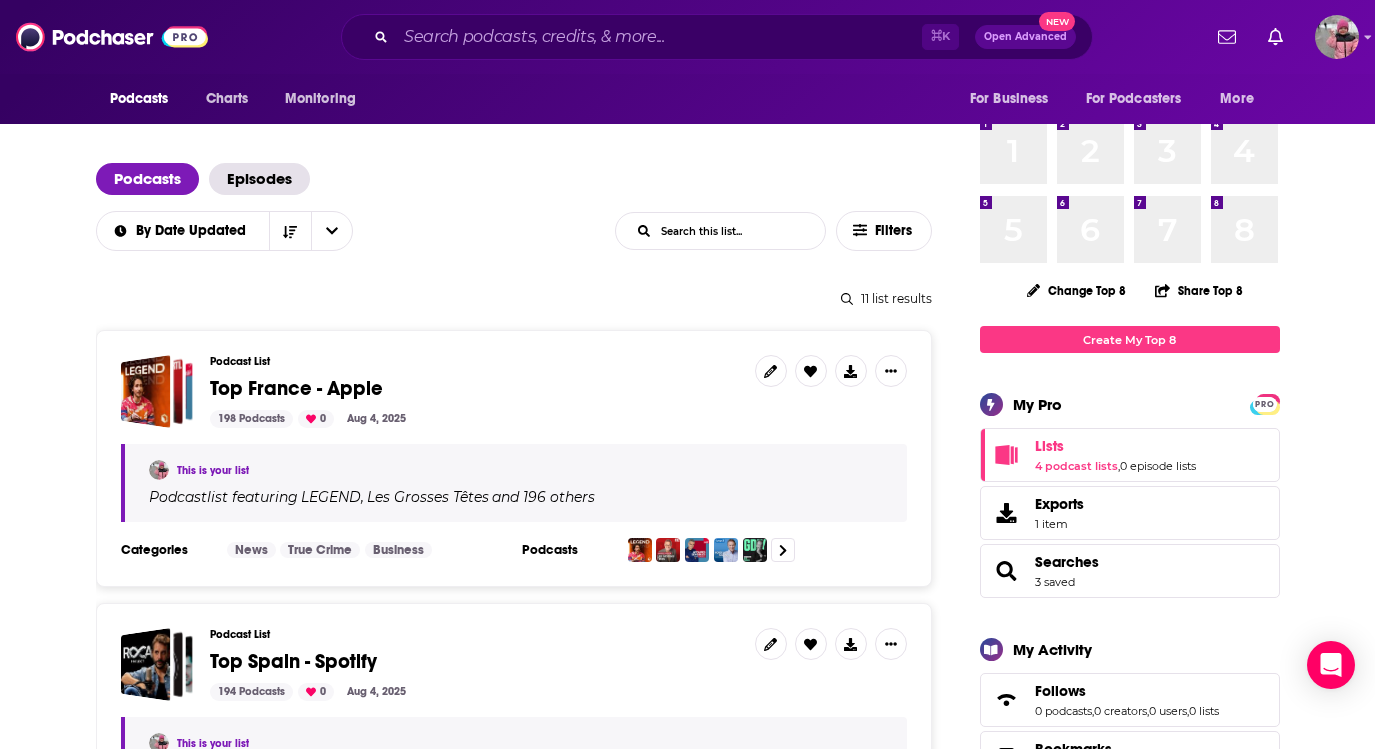 scroll, scrollTop: 0, scrollLeft: 0, axis: both 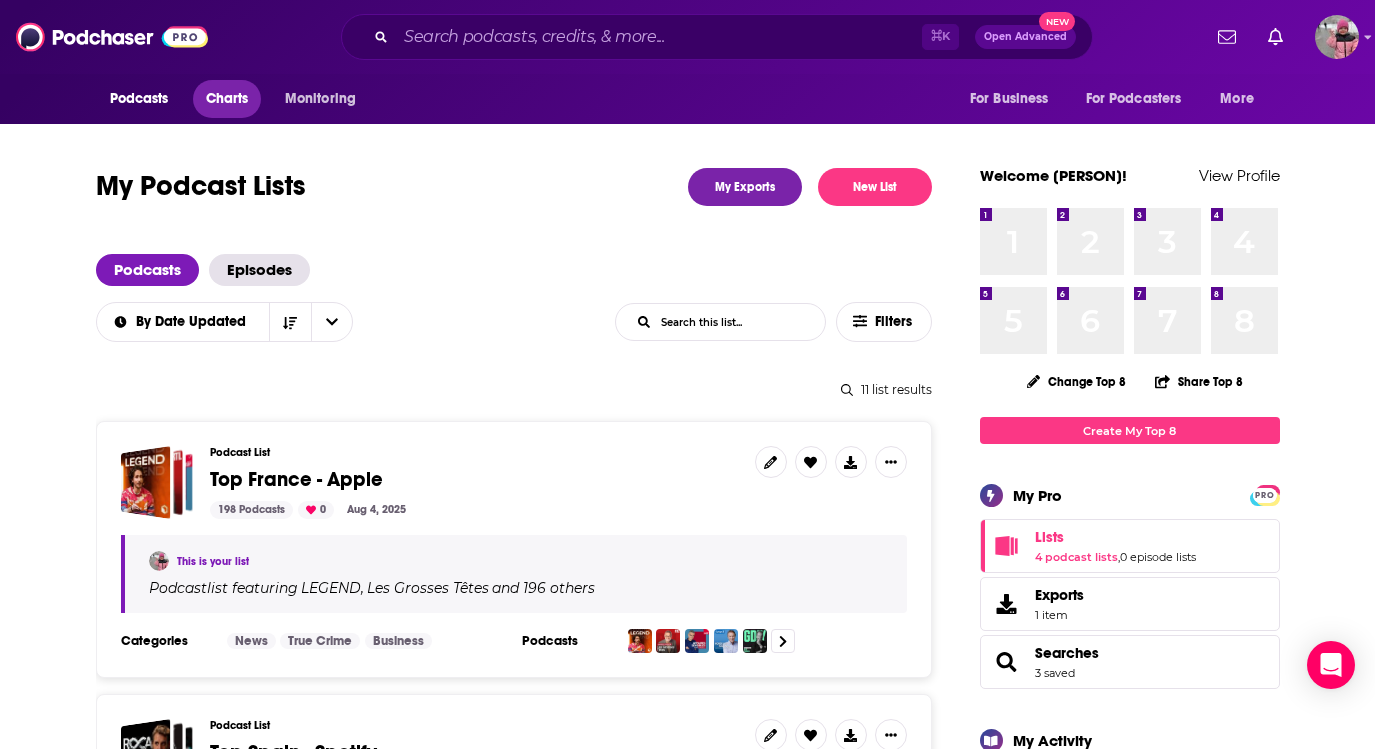 click on "Charts" at bounding box center (227, 99) 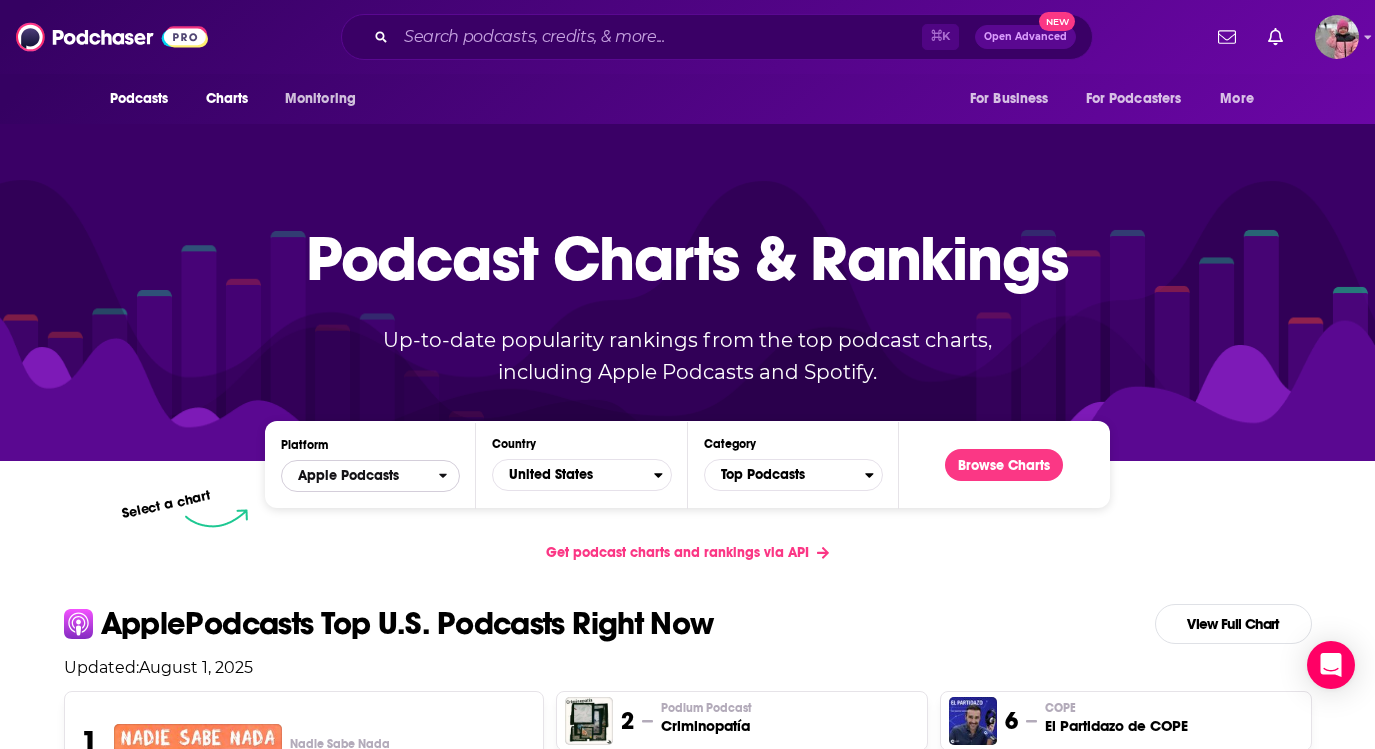 click on "Apple Podcasts" at bounding box center (360, 476) 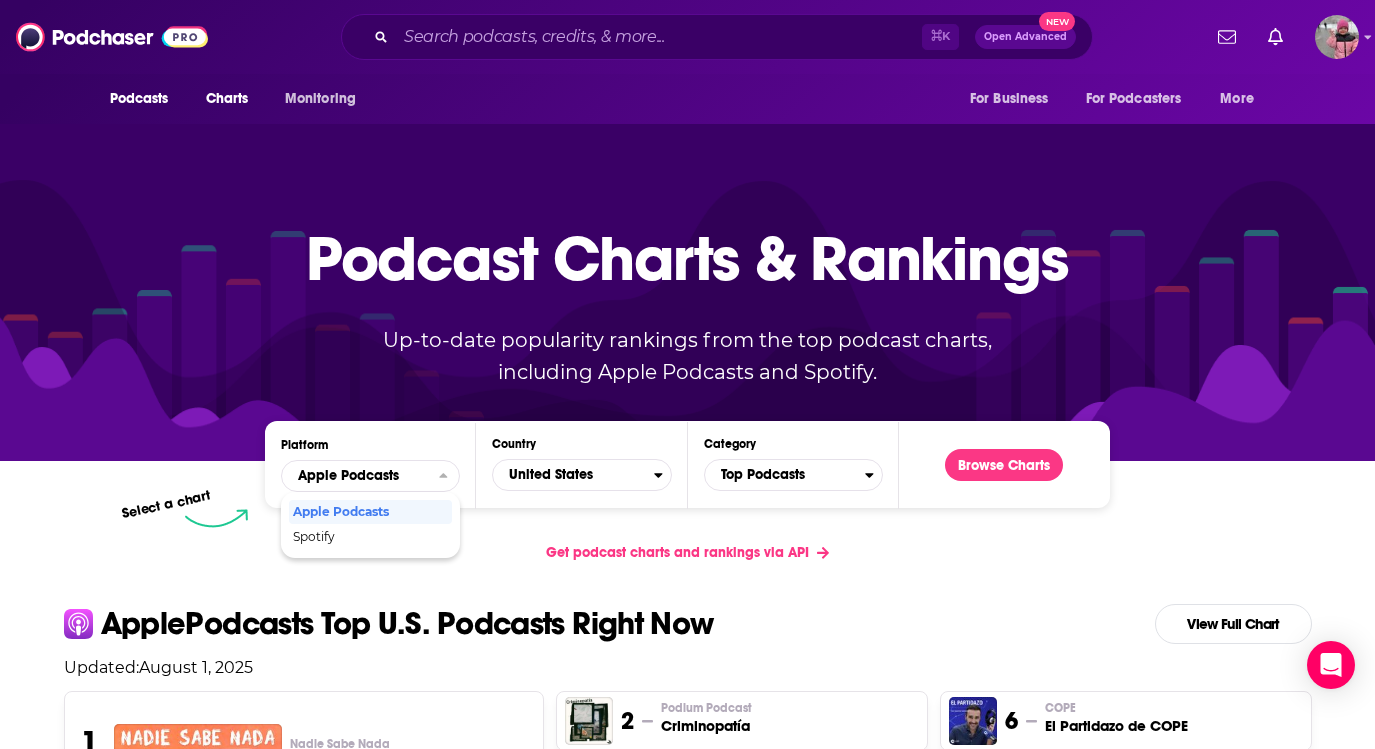 click on "Podcast Charts & Rankings Up-to-date popularity rankings from the top podcast charts, including Apple Podcasts and Spotify. Browse Charts" at bounding box center [687, 290] 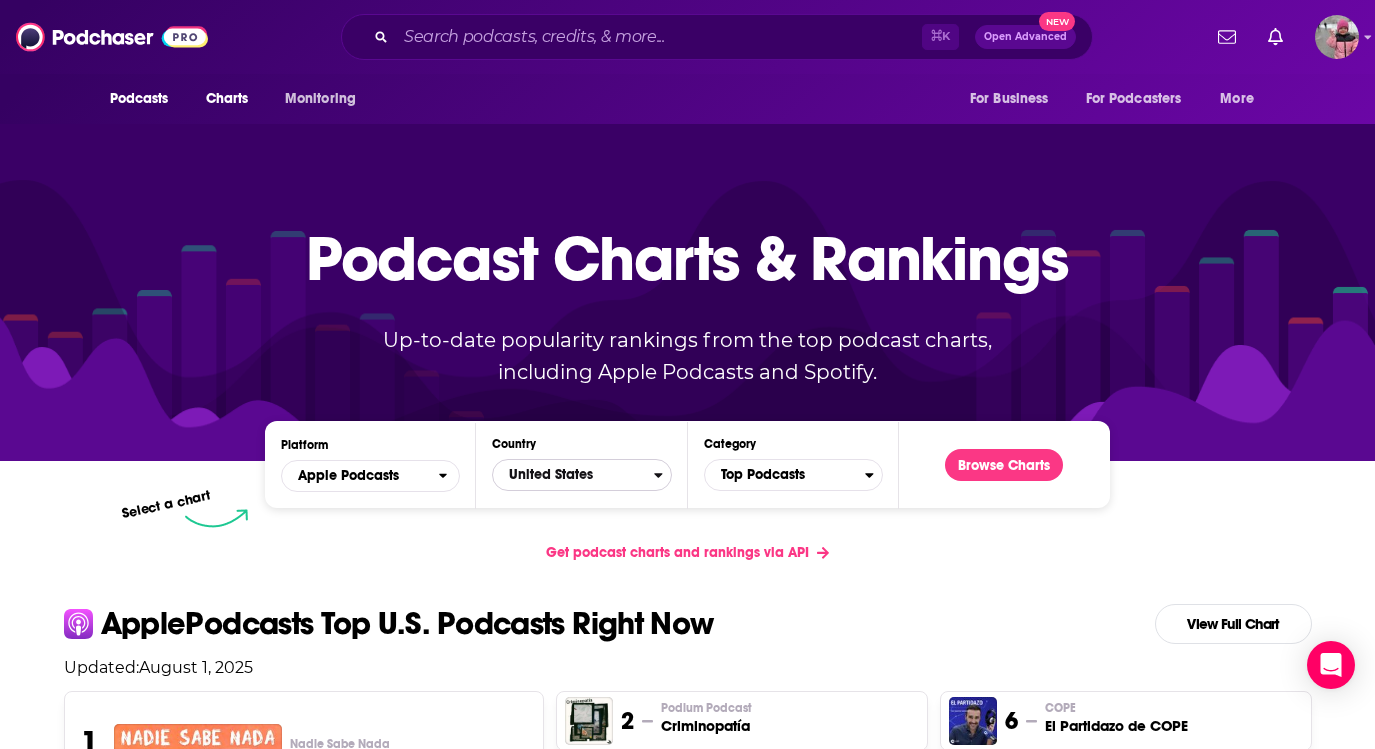 click on "United States" at bounding box center [573, 475] 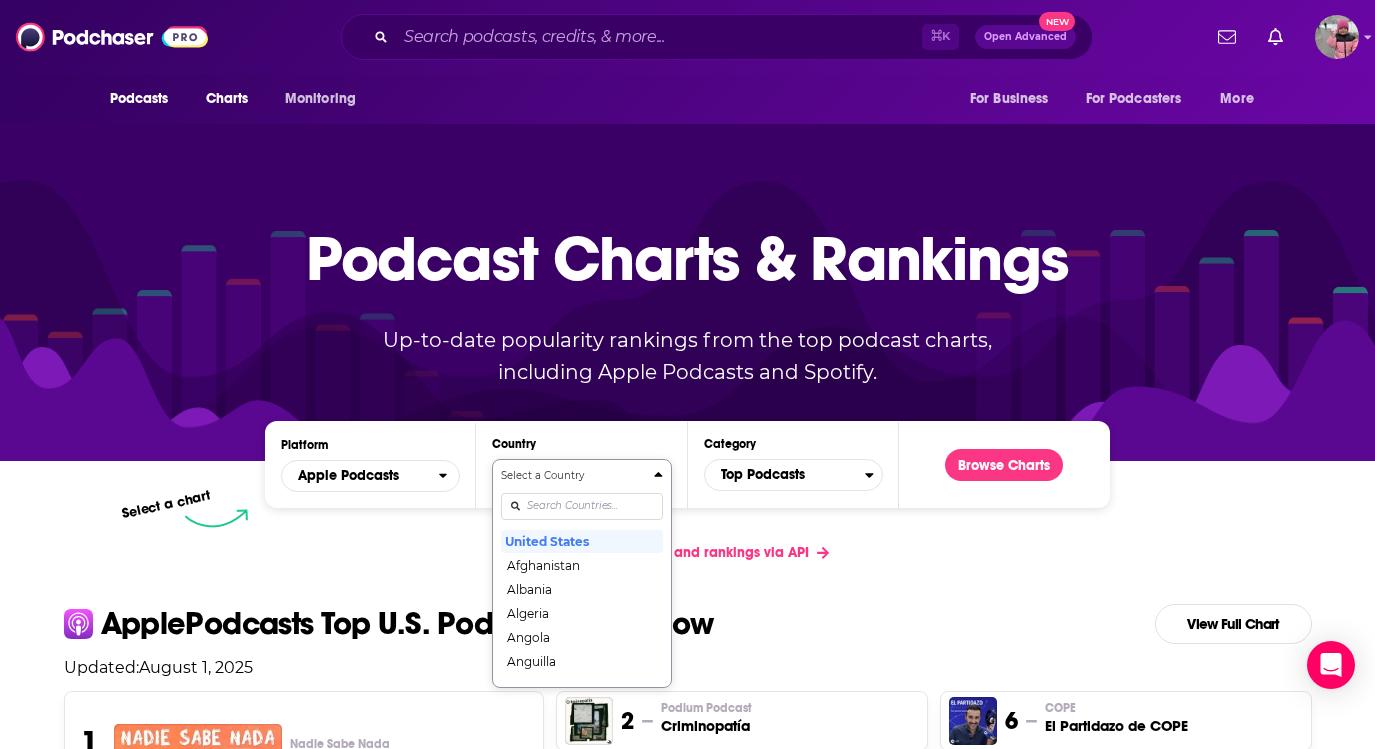 click on "Select a Country United States Afghanistan Albania Algeria Angola Anguilla Antigua and Barbuda Argentina Armenia Australia Austria Azerbaijan Bahamas Bahrain Barbados Belarus Belgium Belize Benin Bermuda Bhutan Bolivia Bosnia and Herzegovina Botswana Brazil British Virgin Islands Brunei Darussalam Bulgaria Burkina Faso Cambodia Cameroon Canada Cape Verde Cayman Islands Chad Chile China Colombia Congo Congo (Brazzaville) Costa Rica Côte dIvoire Croatia Cyprus Czech Republic Denmark Dominica Dominican Republic Ecuador Egypt El Salvador Estonia Fiji Finland France Gabon Gambia Georgia Germany Ghana Greece Grenada Guatemala Guinea-Bissau Guyana Honduras Hong Kong Hungary Iceland India Indonesia Iraq Ireland Israel Italy Jamaica Japan Jordan Kazakhstan Kenya Kosovo Kuwait Kyrgyzstan Lao PDR Latvia Lebanon Liberia Libya Lithuania Luxembourg Macao Macedonia, Republic of Madagascar Malawi Malaysia Maldives Mali Malta Mauritania Mauritius Mexico Micronesia, Federated States of Moldova Mongolia Montenegro Montserrat" at bounding box center [581, 573] 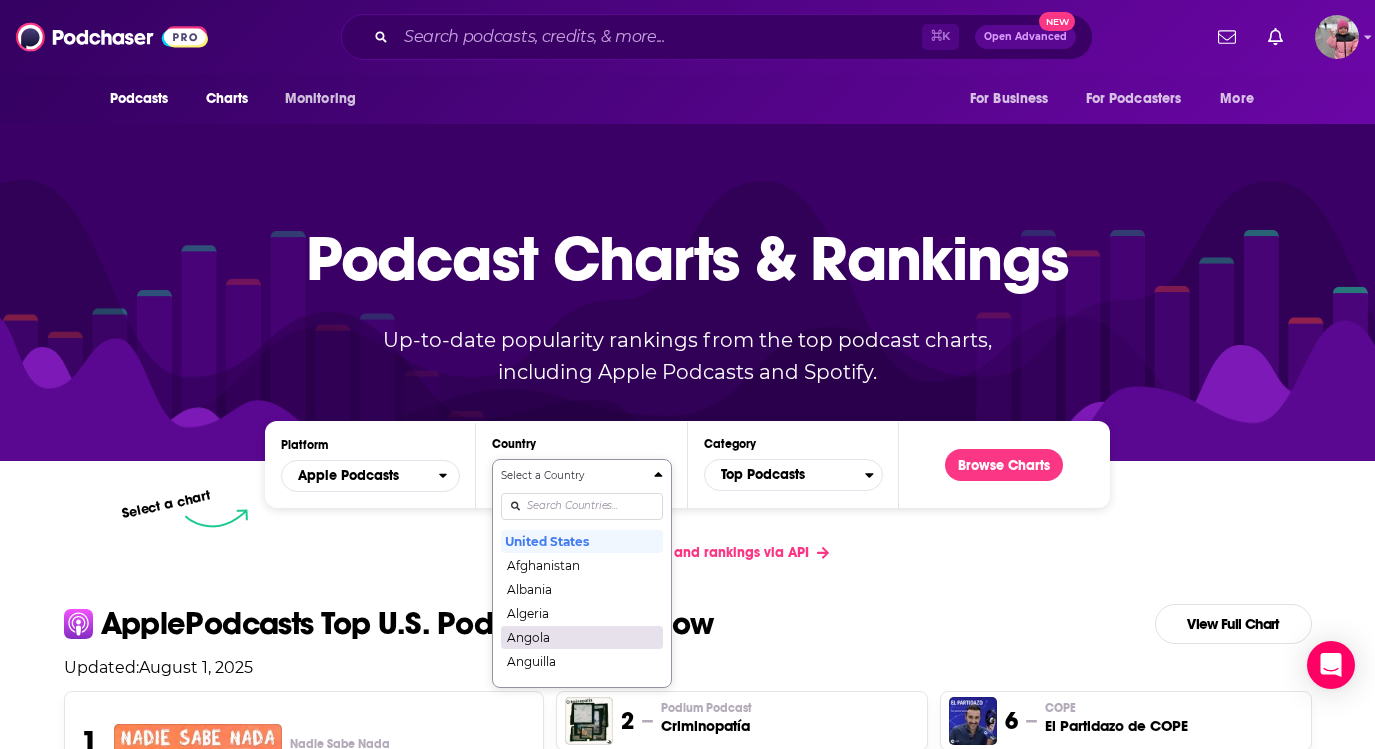 scroll, scrollTop: 132, scrollLeft: 0, axis: vertical 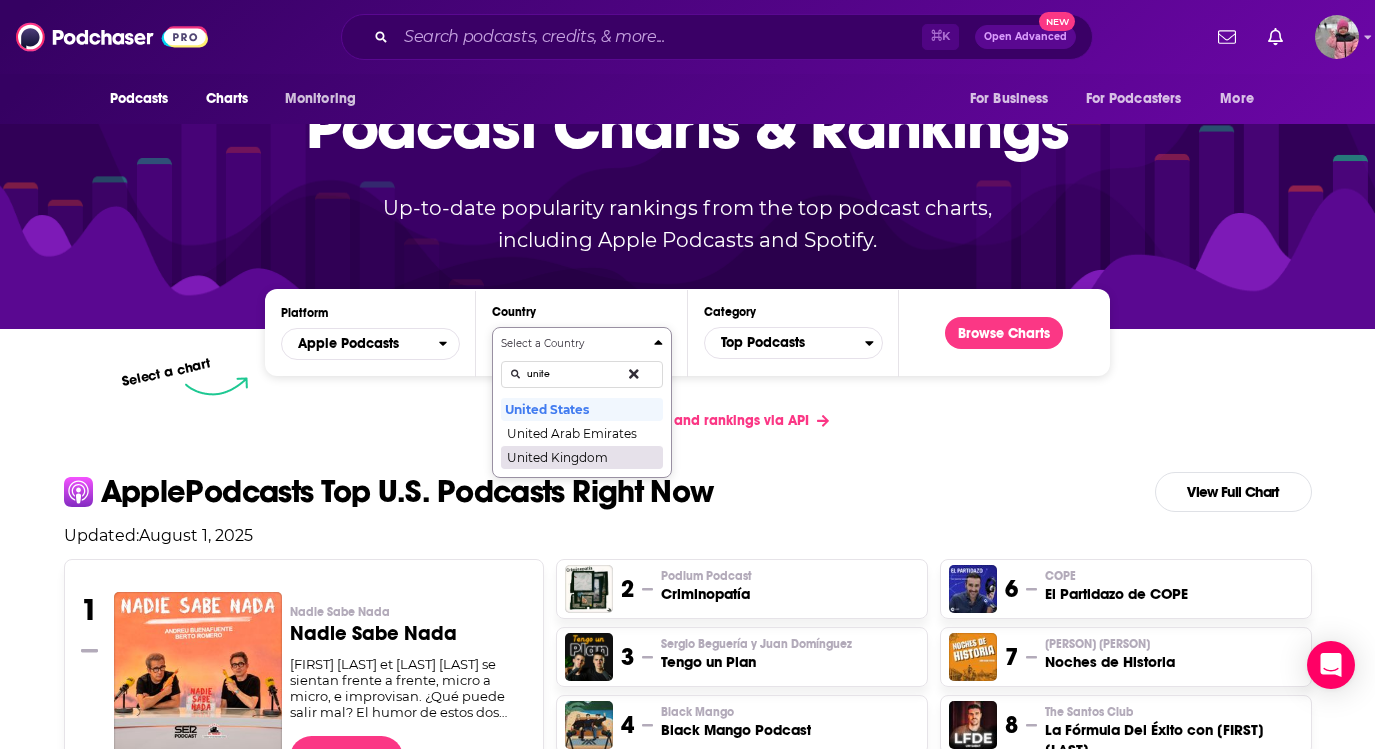 click on "United Kingdom" at bounding box center (581, 457) 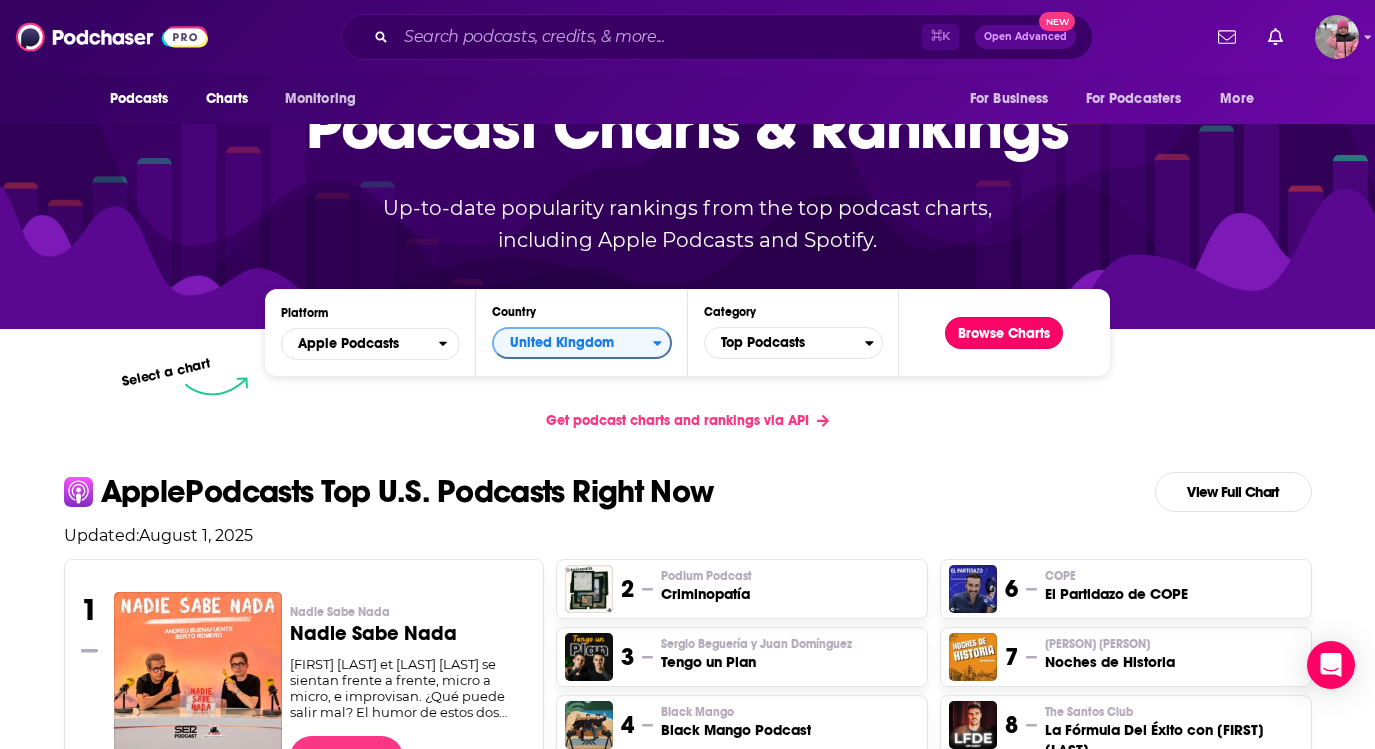 click on "Browse Charts" at bounding box center (1004, 333) 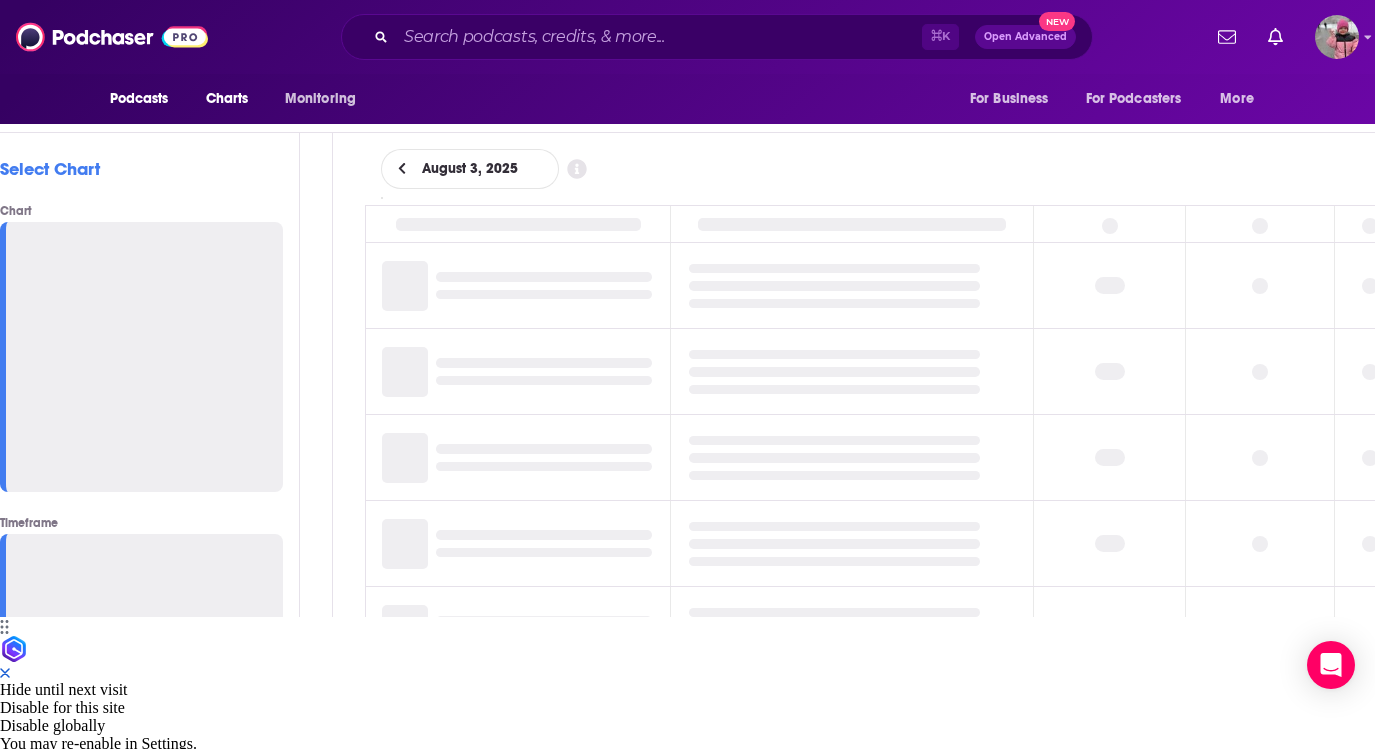 scroll, scrollTop: 0, scrollLeft: 0, axis: both 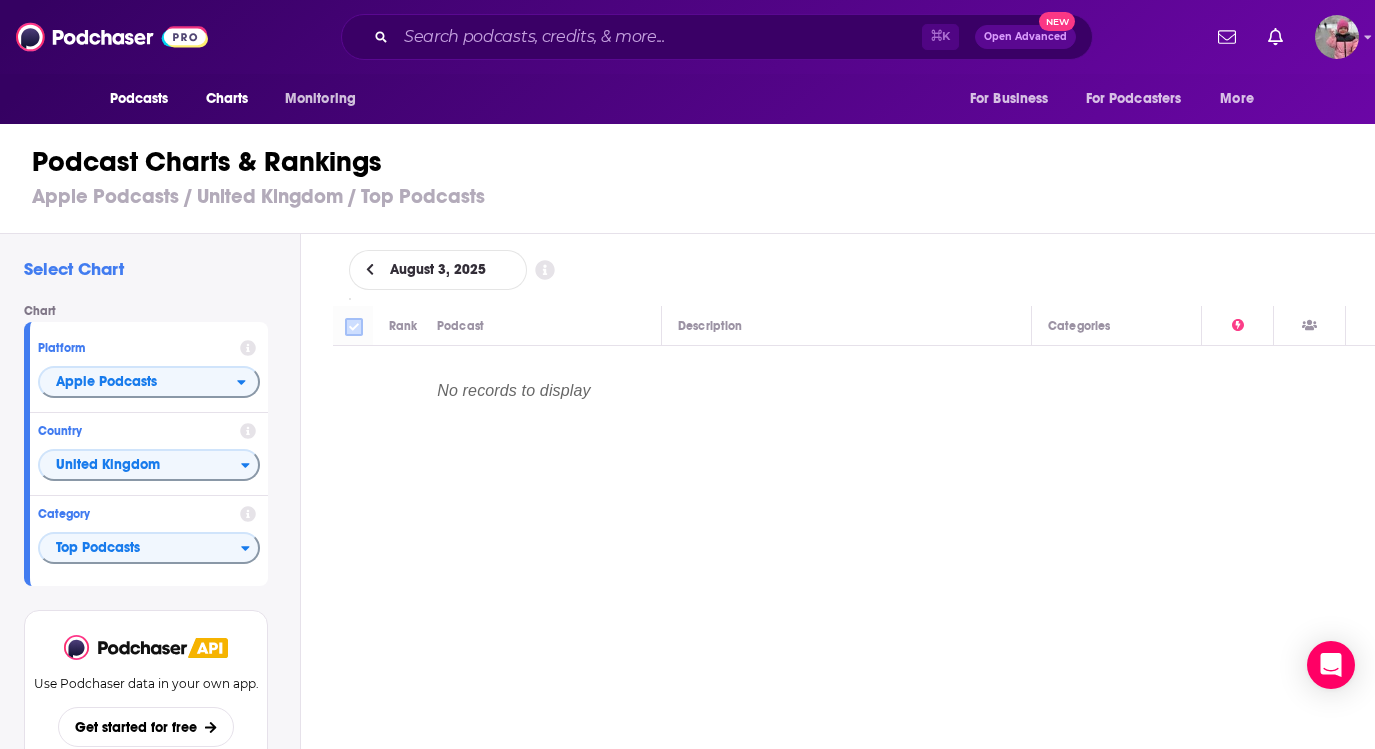 click at bounding box center (354, 327) 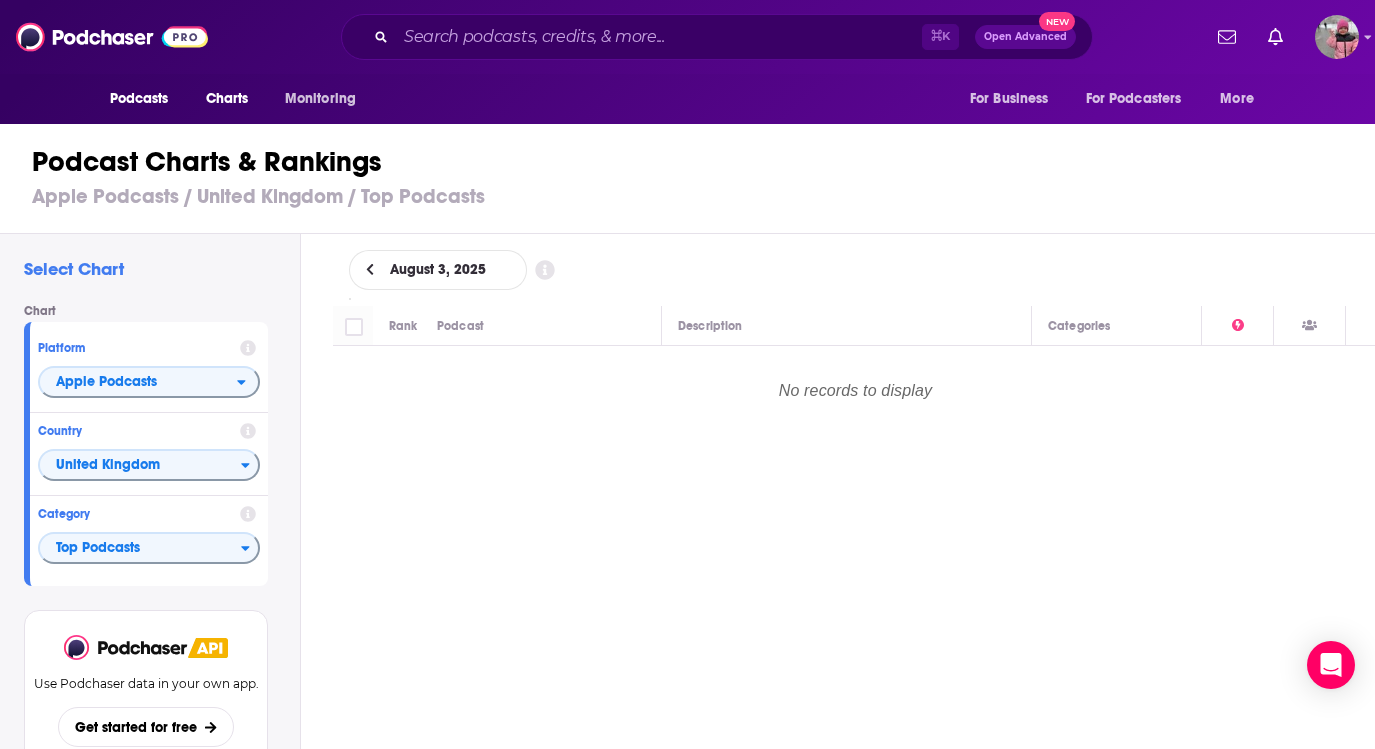 click 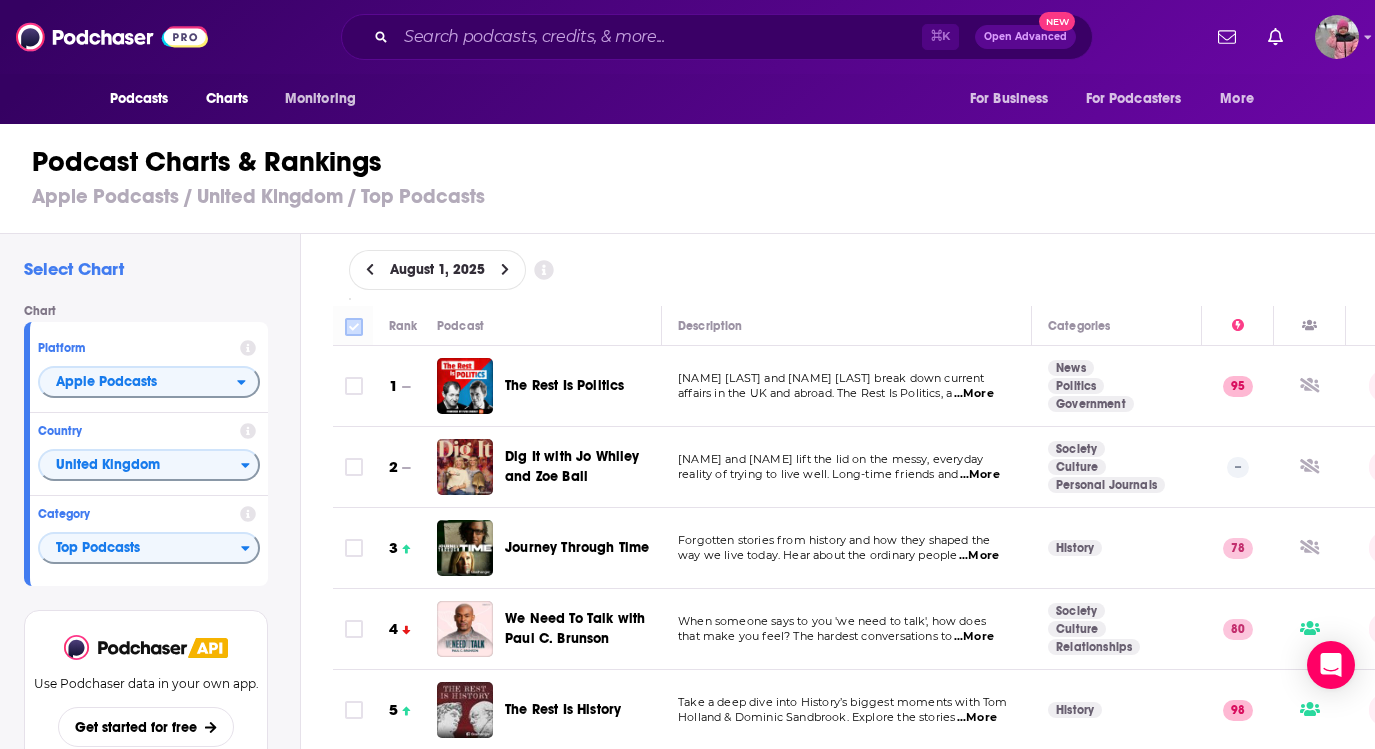 click at bounding box center [354, 327] 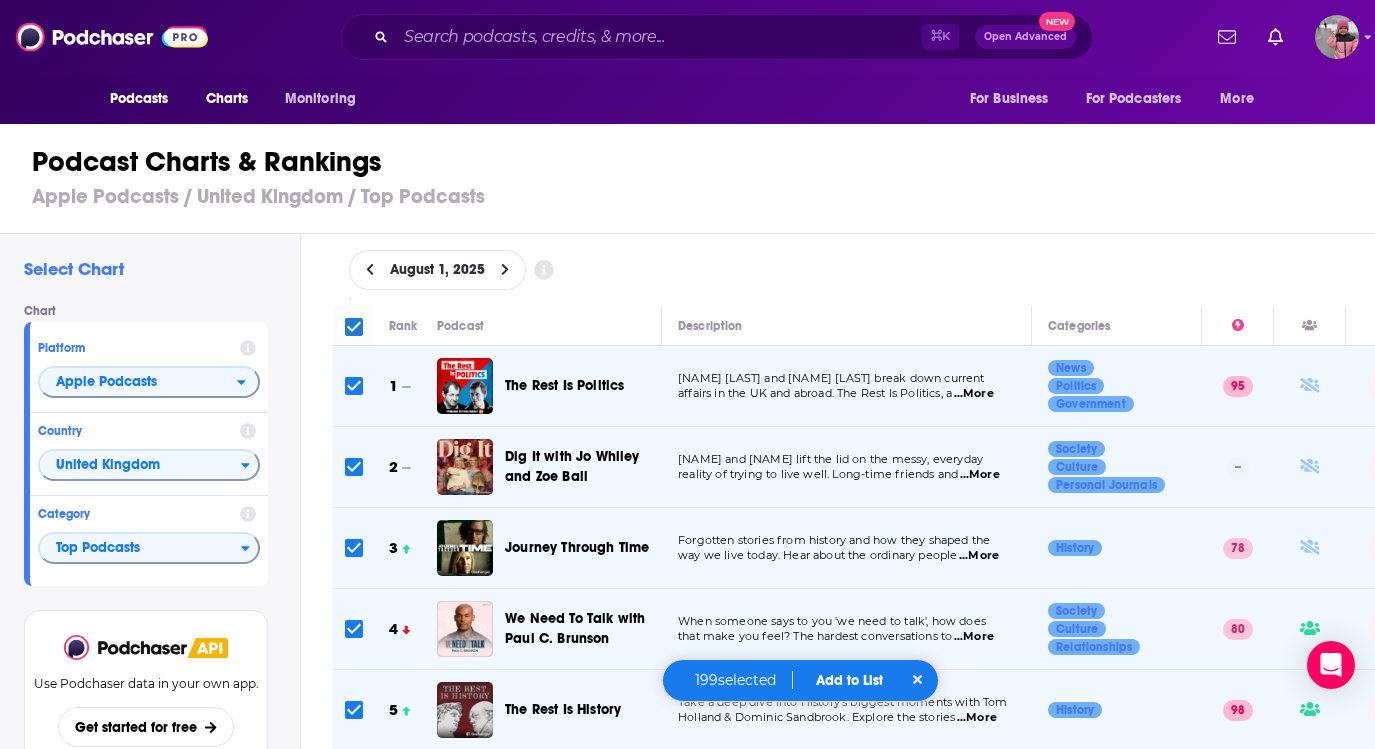 click on "Add to List" at bounding box center [849, 680] 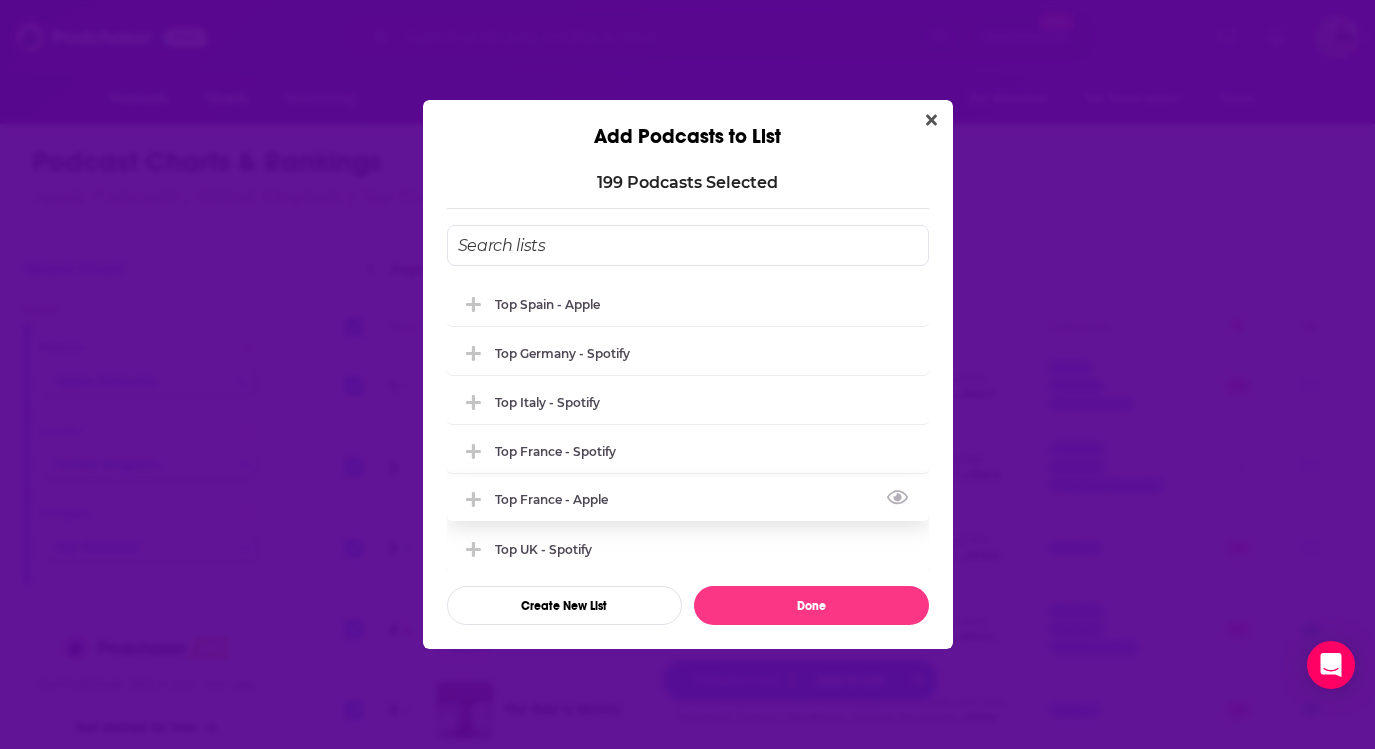 scroll, scrollTop: 104, scrollLeft: 0, axis: vertical 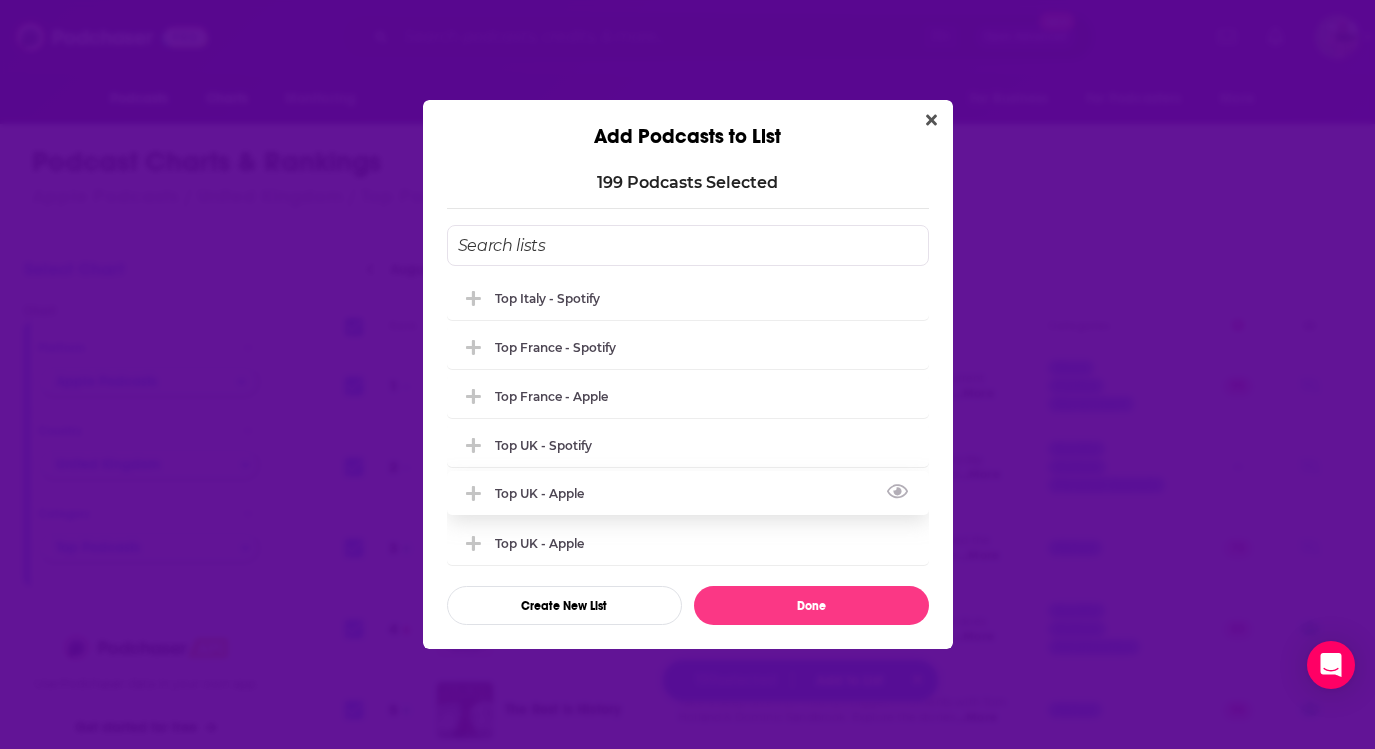 click 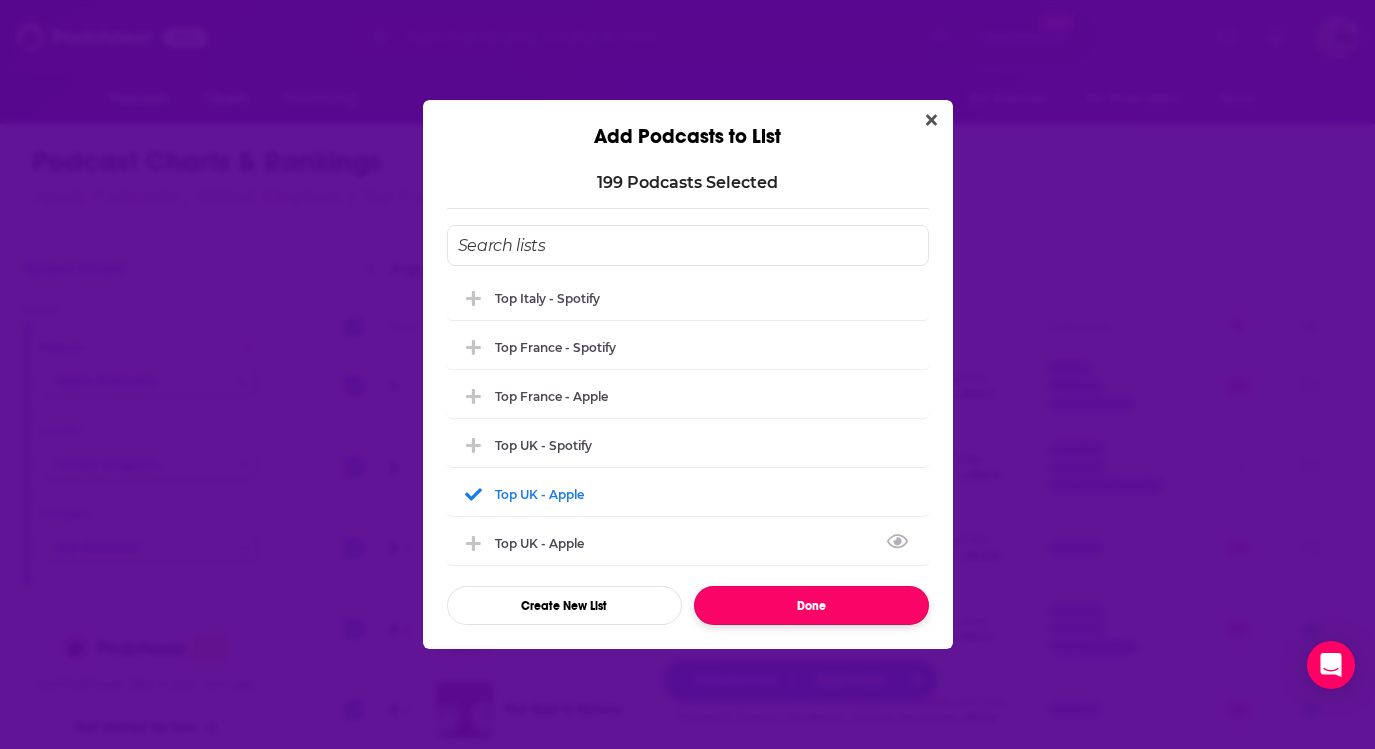 click on "Done" at bounding box center (811, 605) 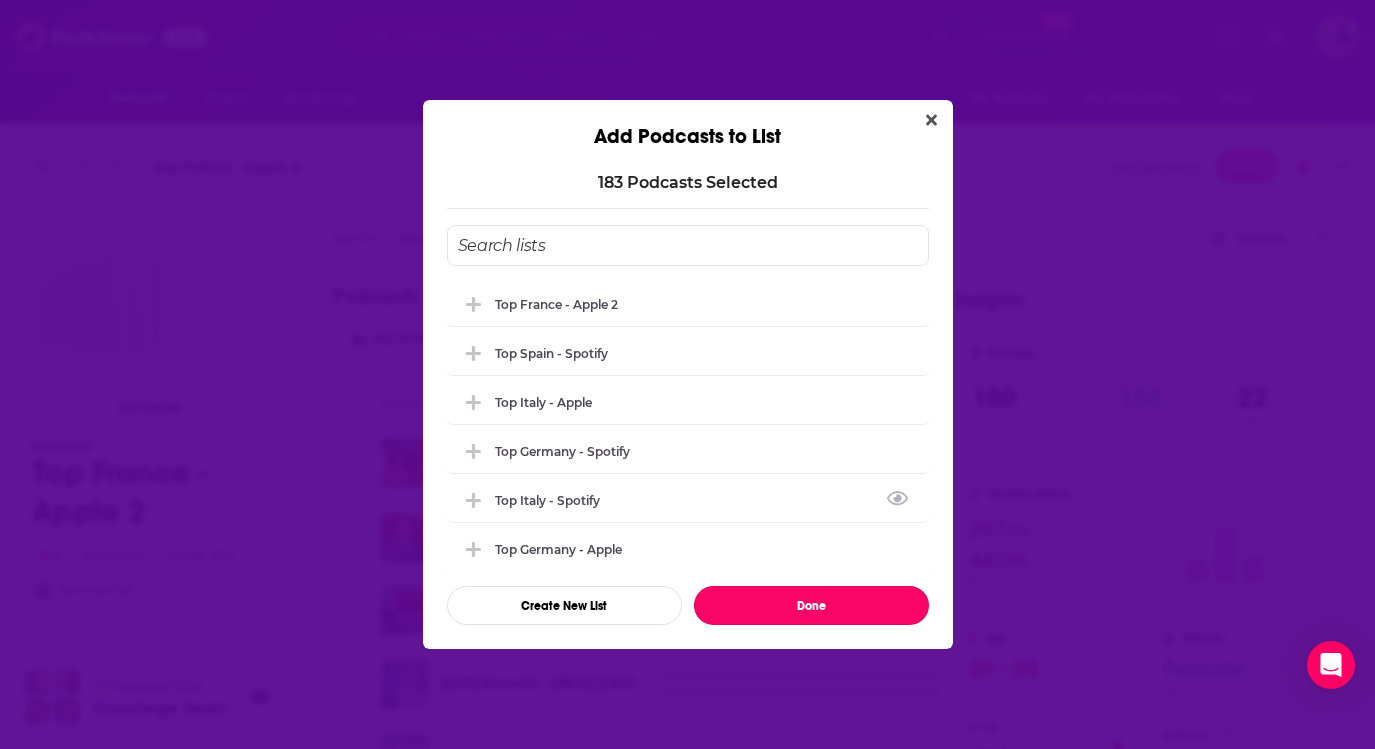 click on "Done" at bounding box center [811, 605] 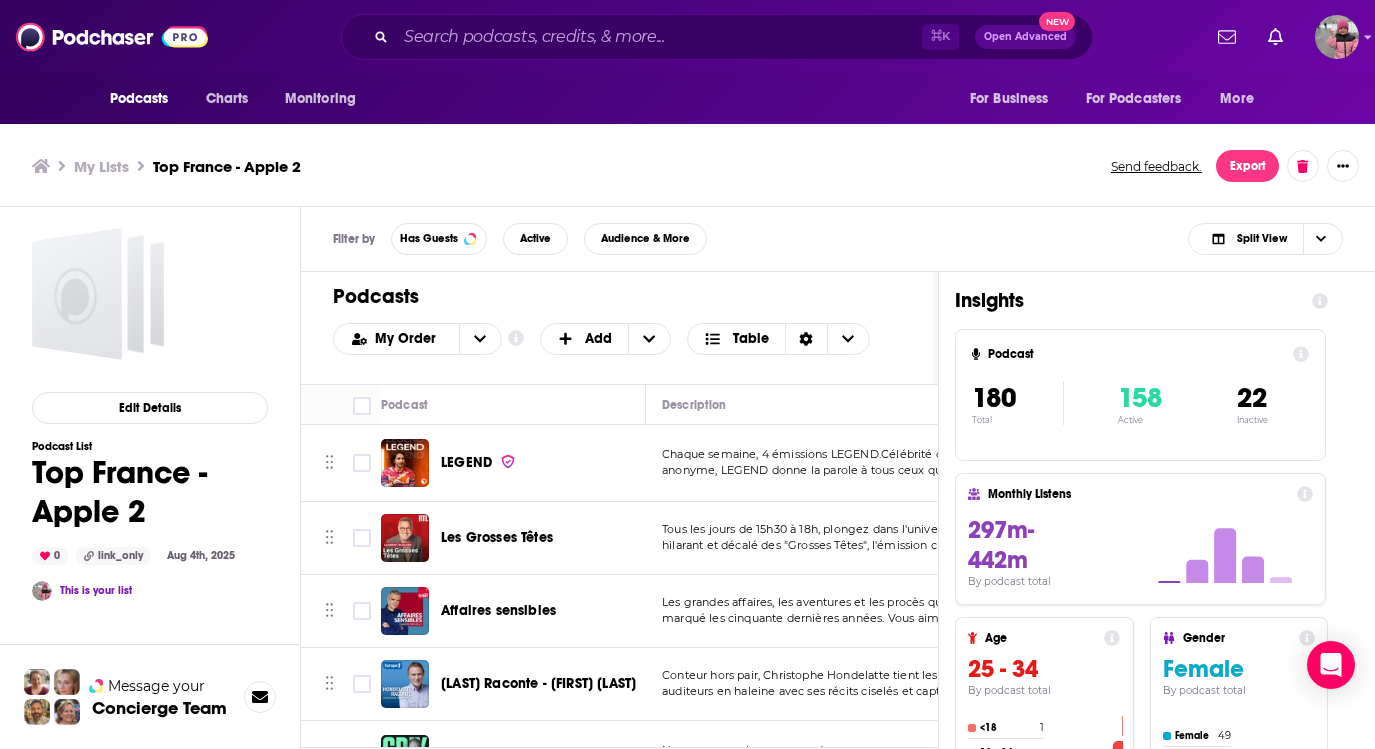 scroll, scrollTop: 0, scrollLeft: 0, axis: both 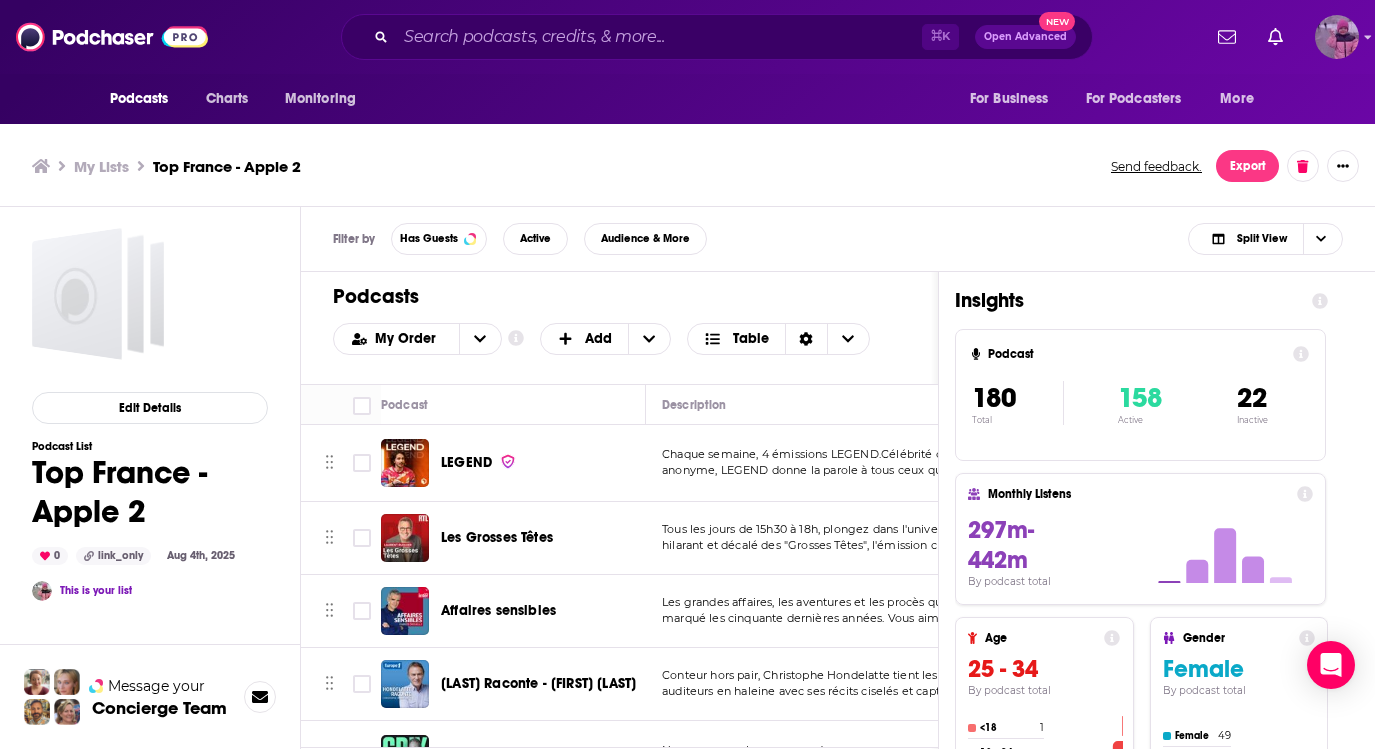 click at bounding box center [1337, 37] 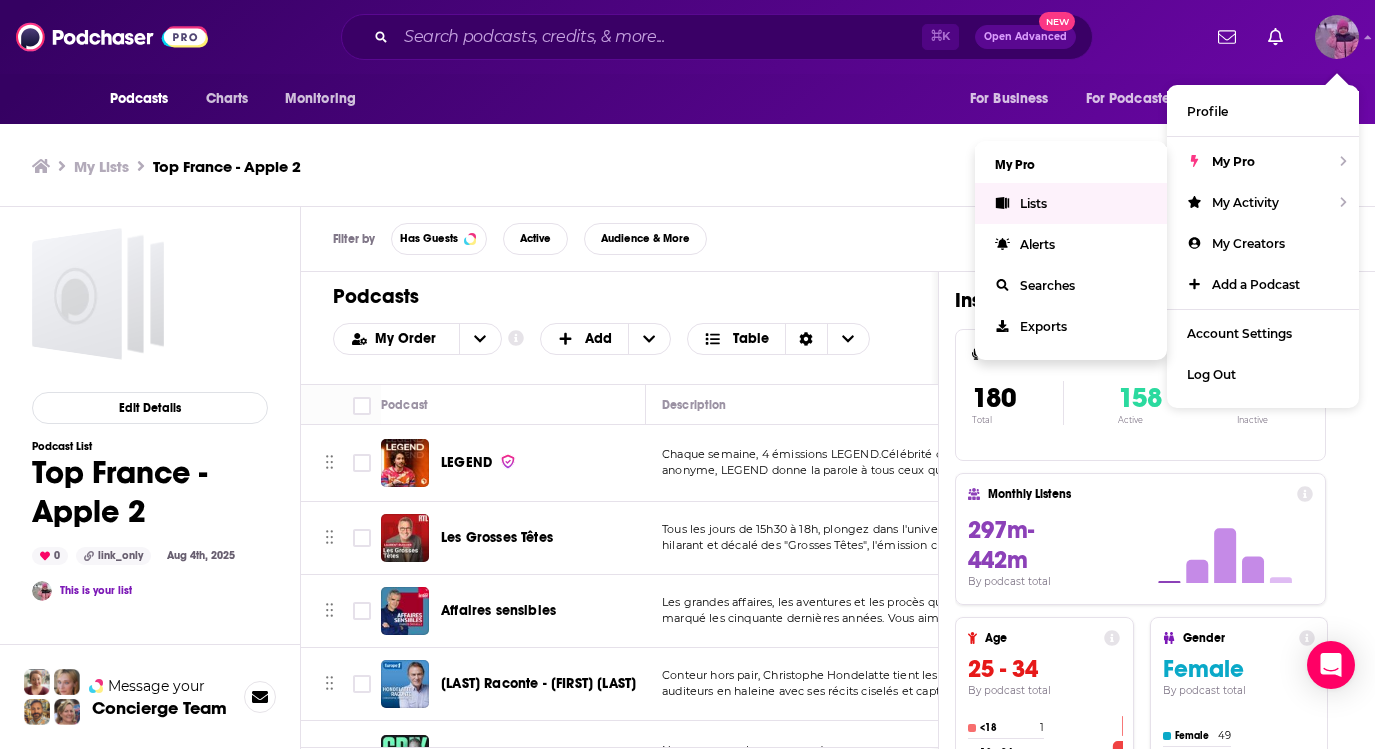 click on "Lists" at bounding box center [1071, 203] 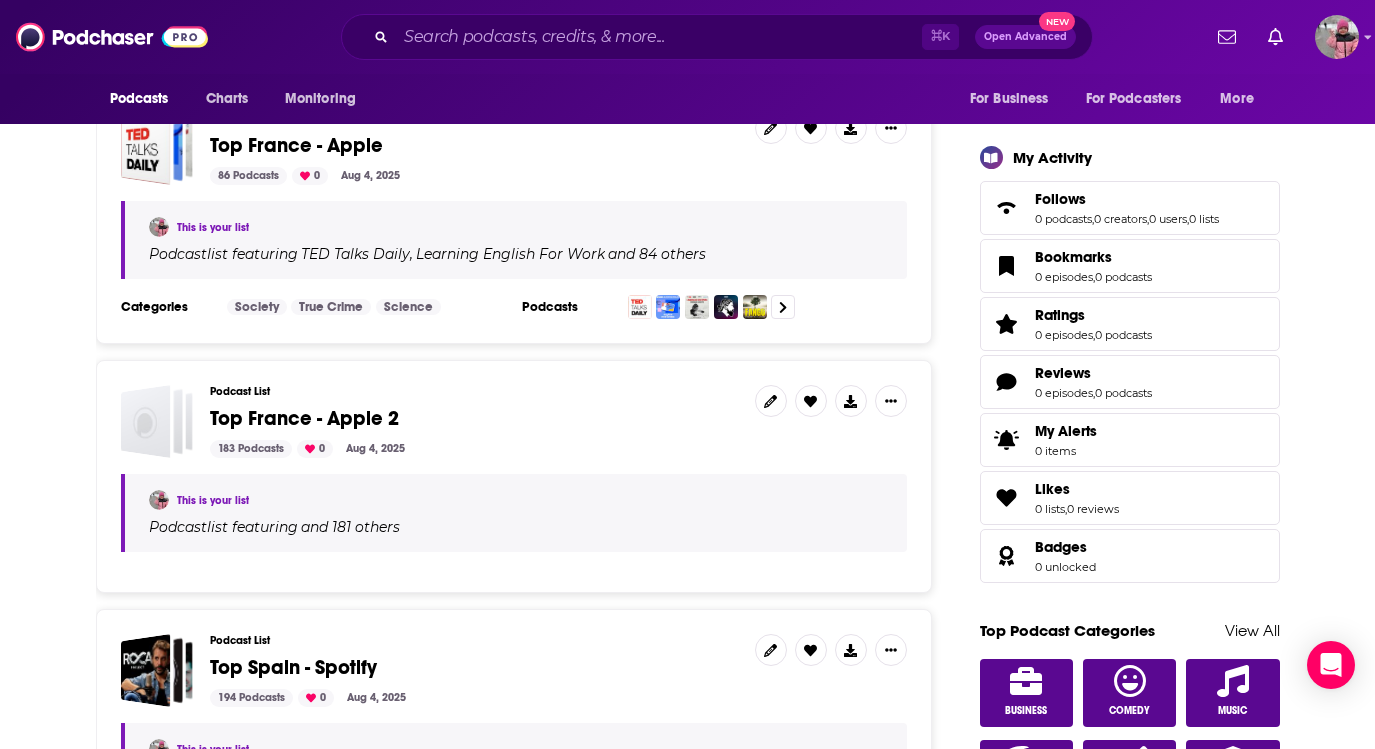 scroll, scrollTop: 602, scrollLeft: 0, axis: vertical 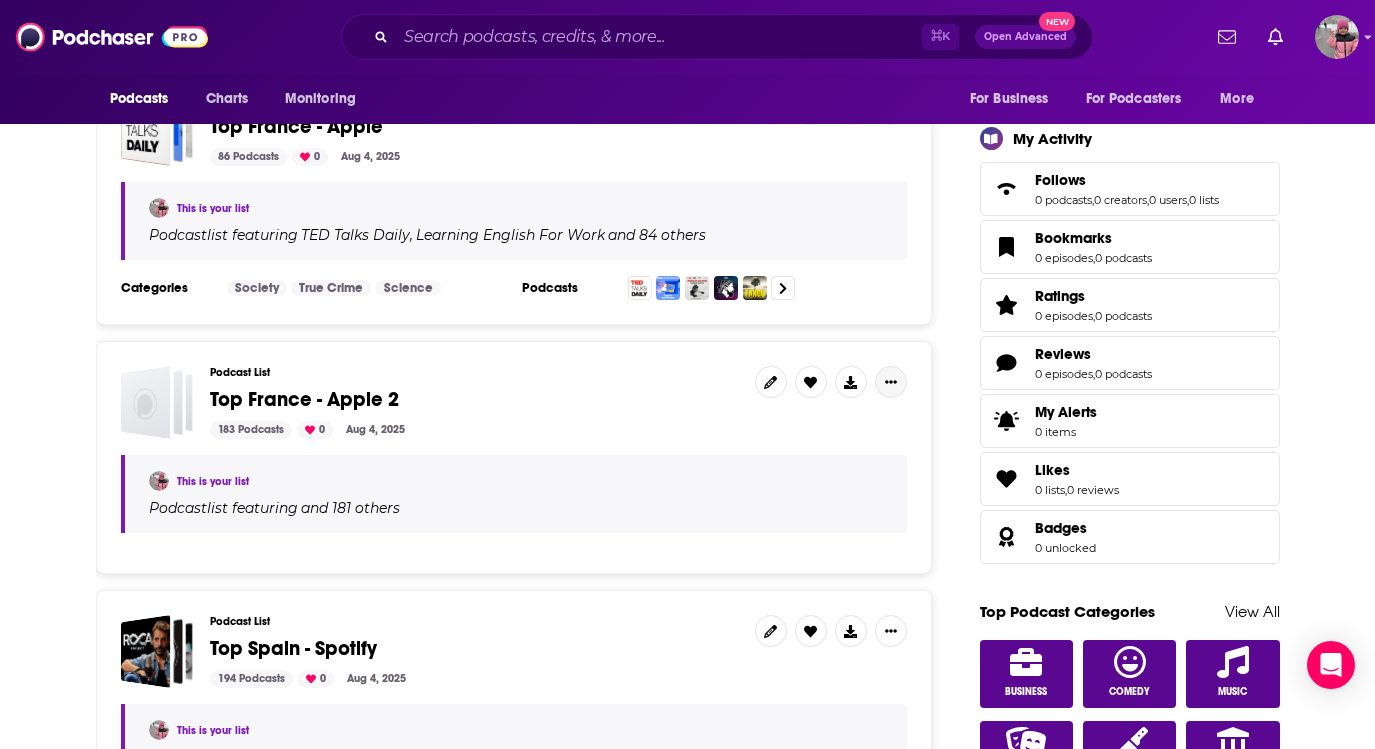 click at bounding box center [891, 382] 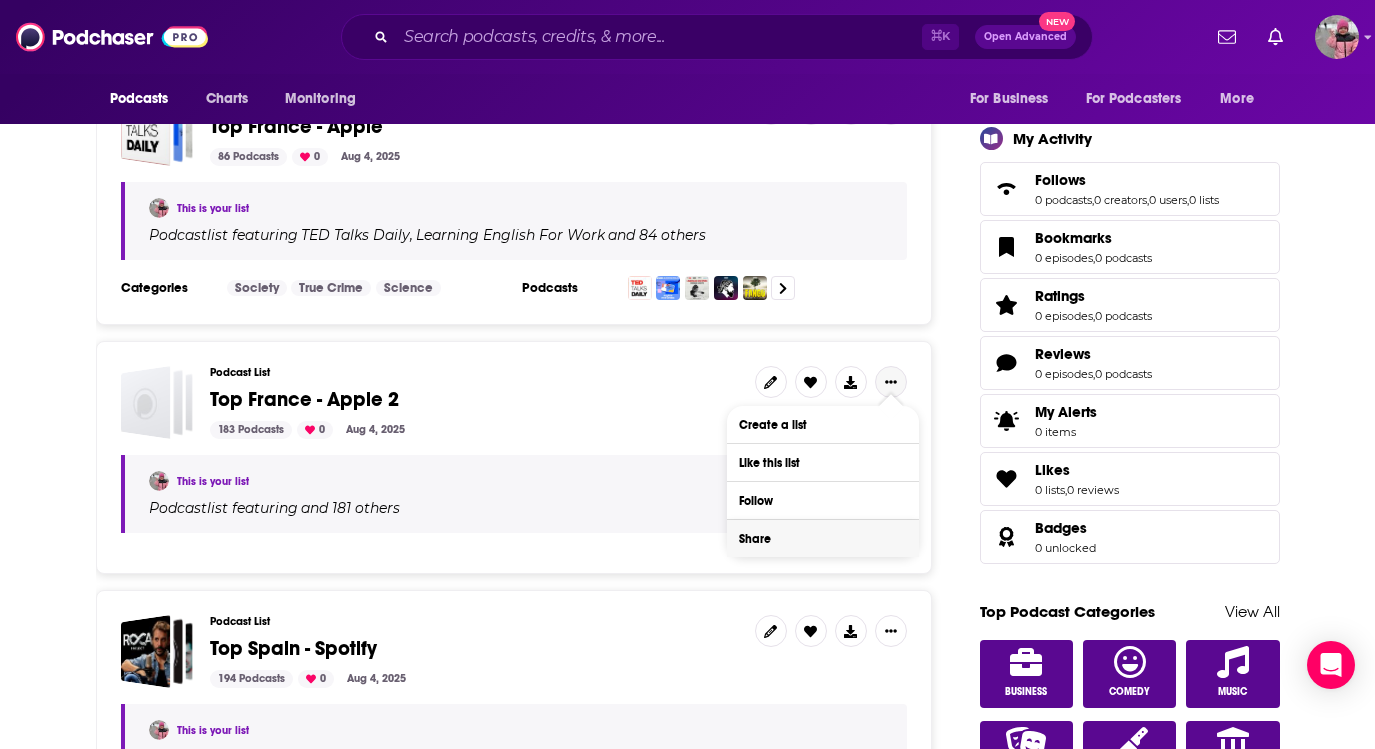 click on "Share" at bounding box center (823, 538) 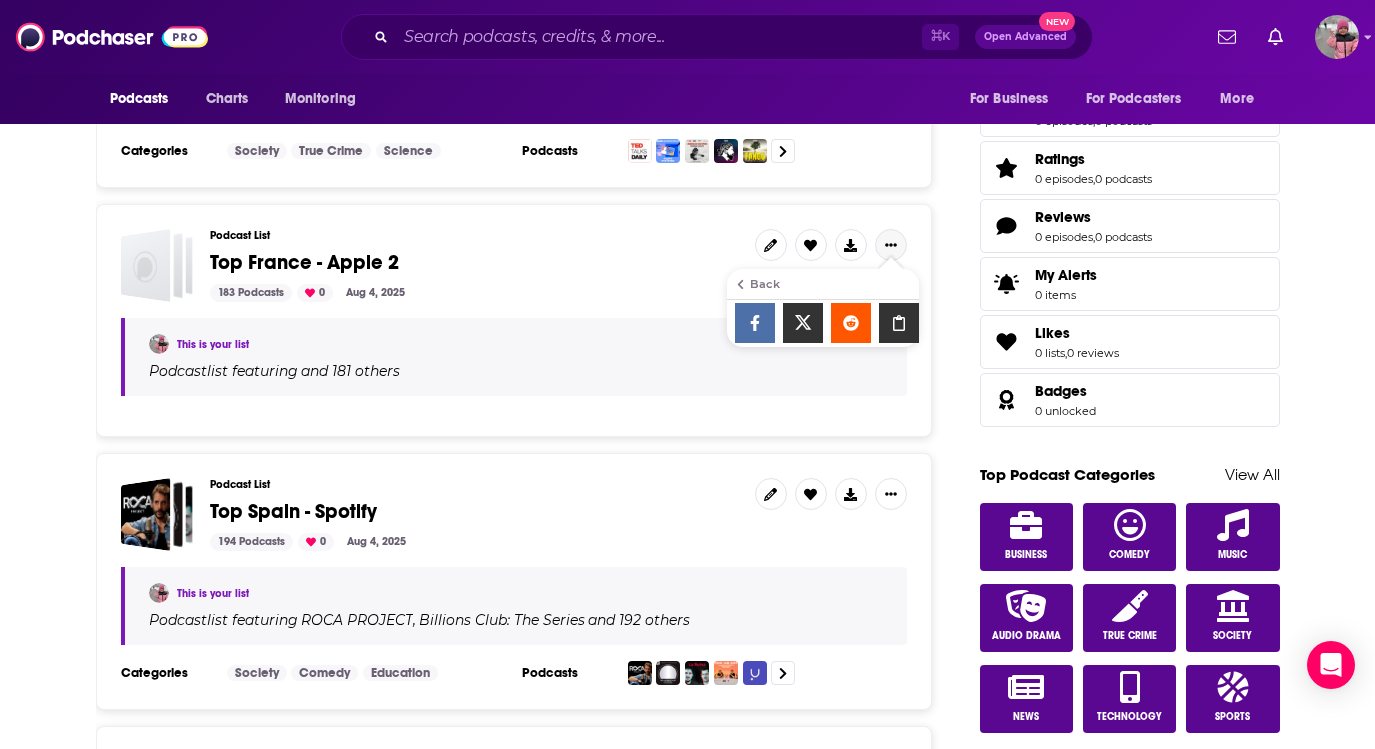 scroll, scrollTop: 332, scrollLeft: 0, axis: vertical 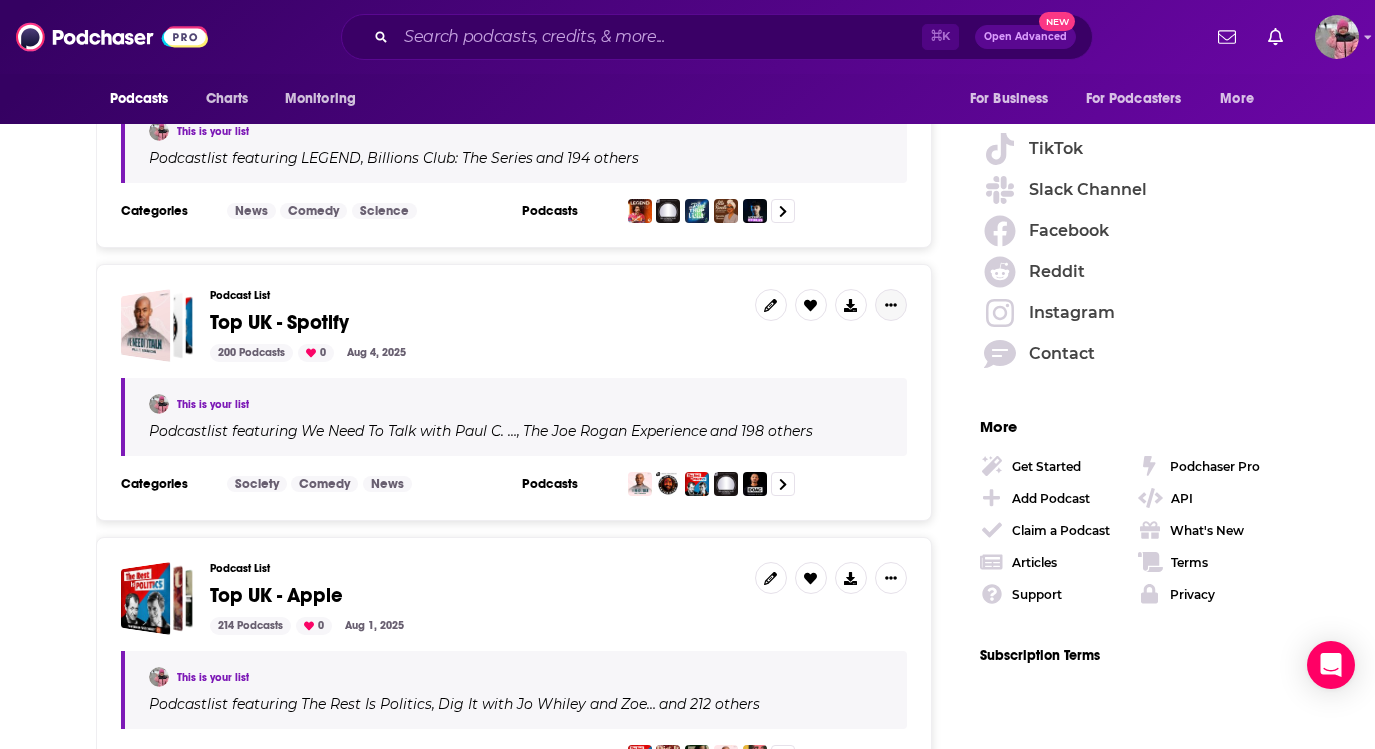click at bounding box center (891, 305) 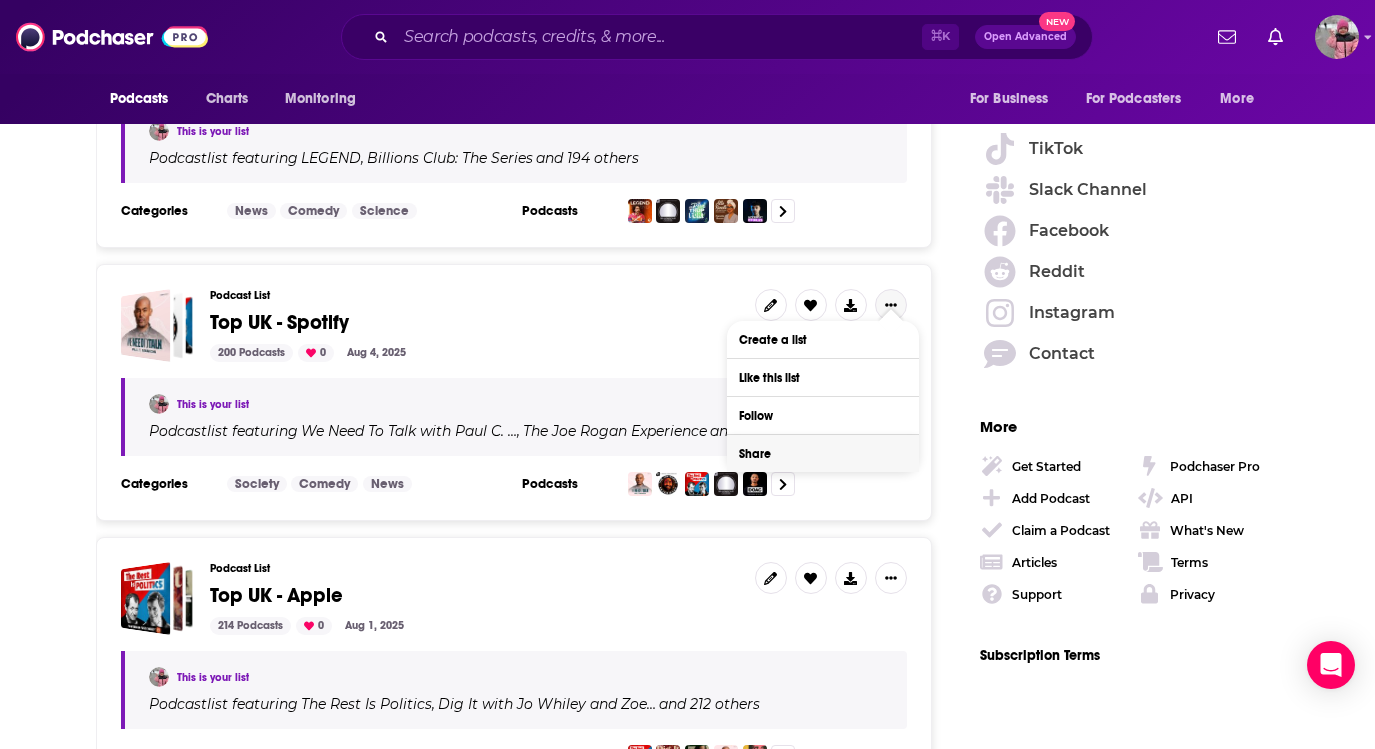 click on "Share" at bounding box center [823, 453] 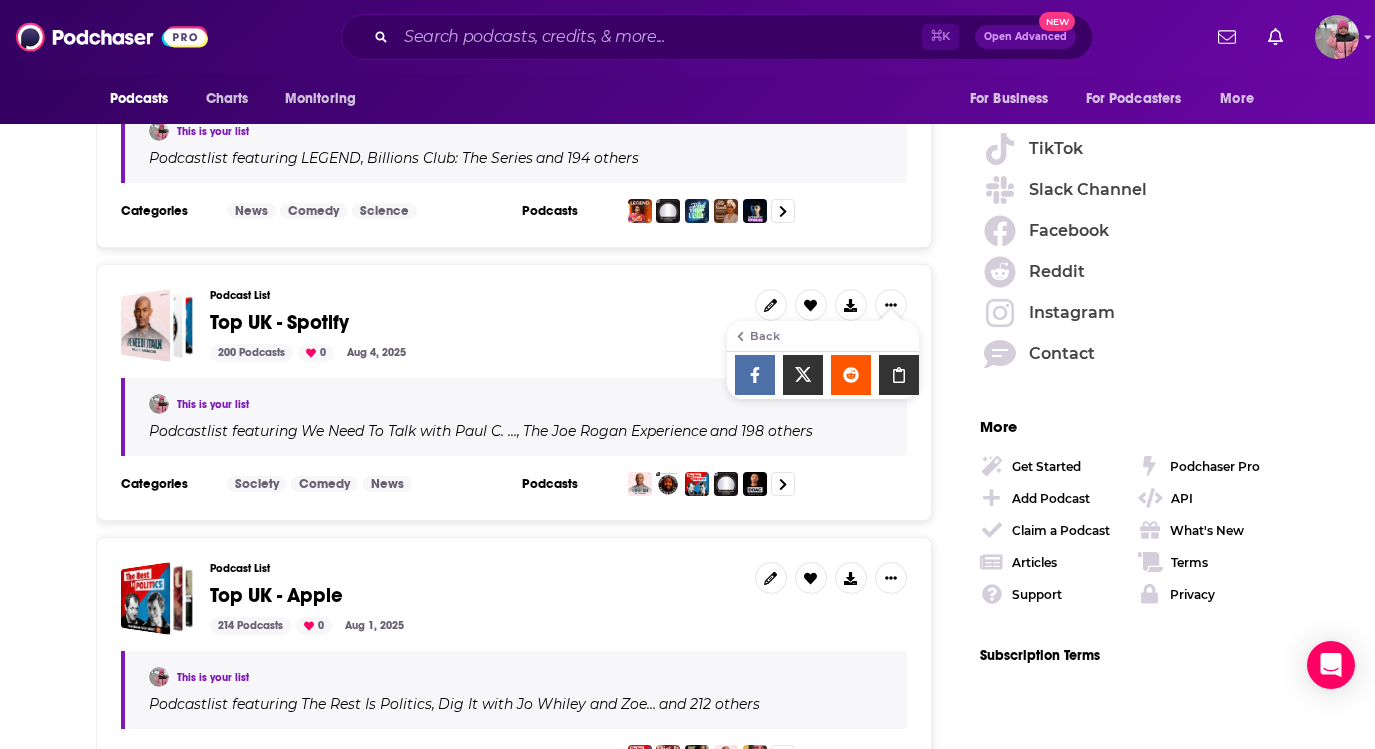 click 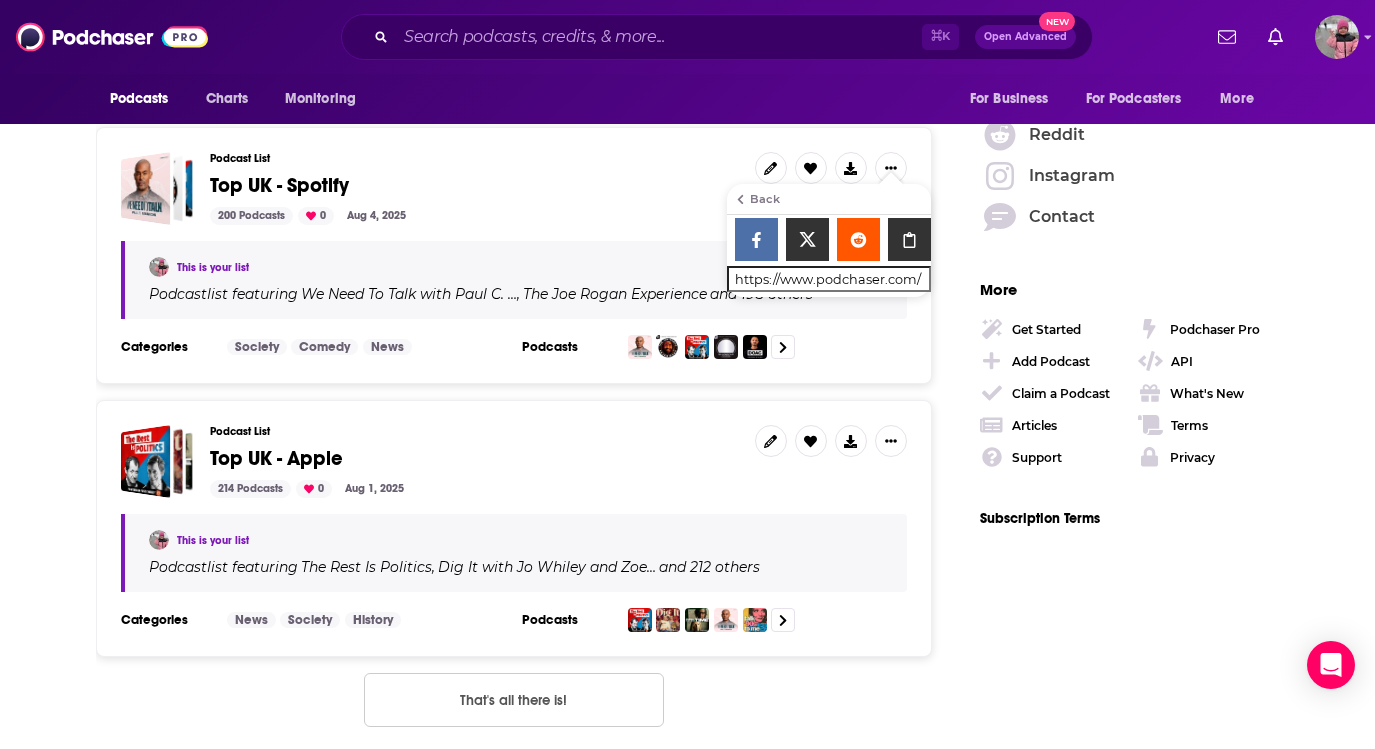 scroll, scrollTop: 3021, scrollLeft: 0, axis: vertical 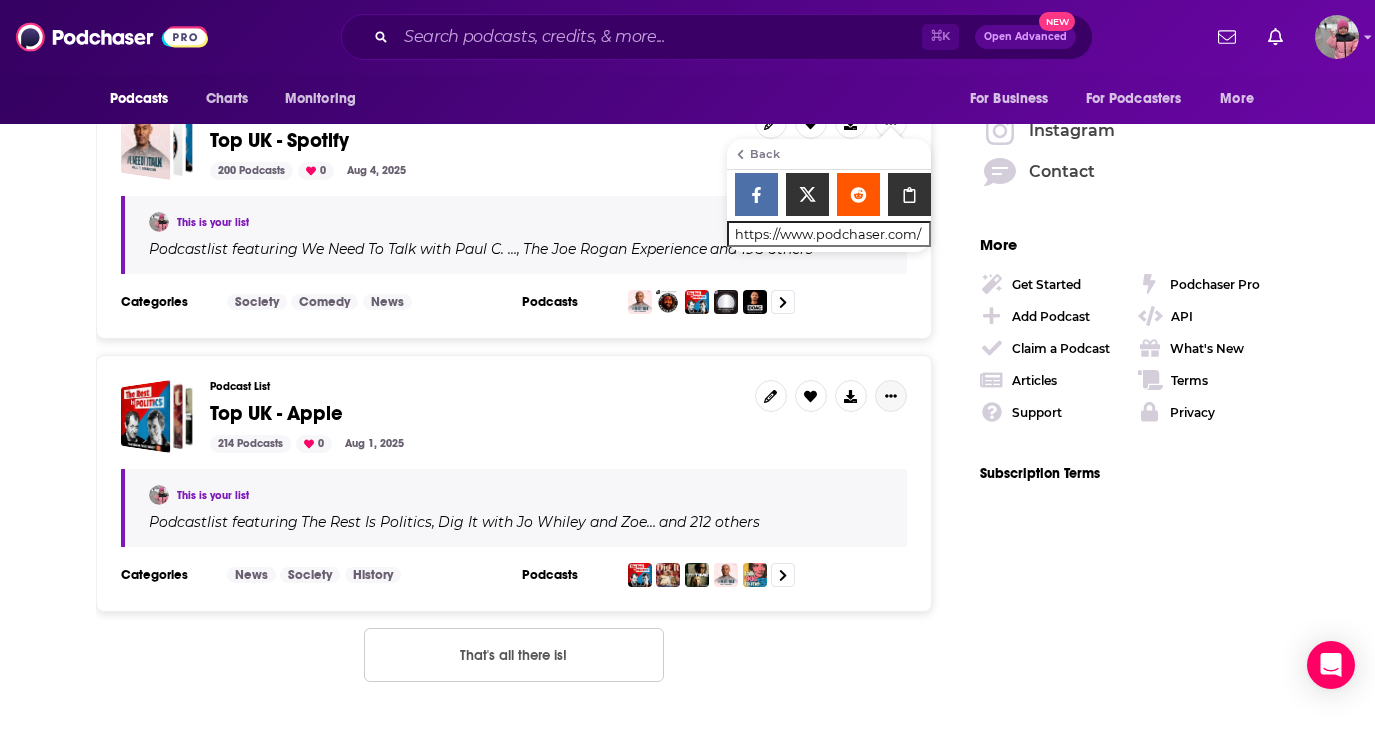 click at bounding box center [891, 396] 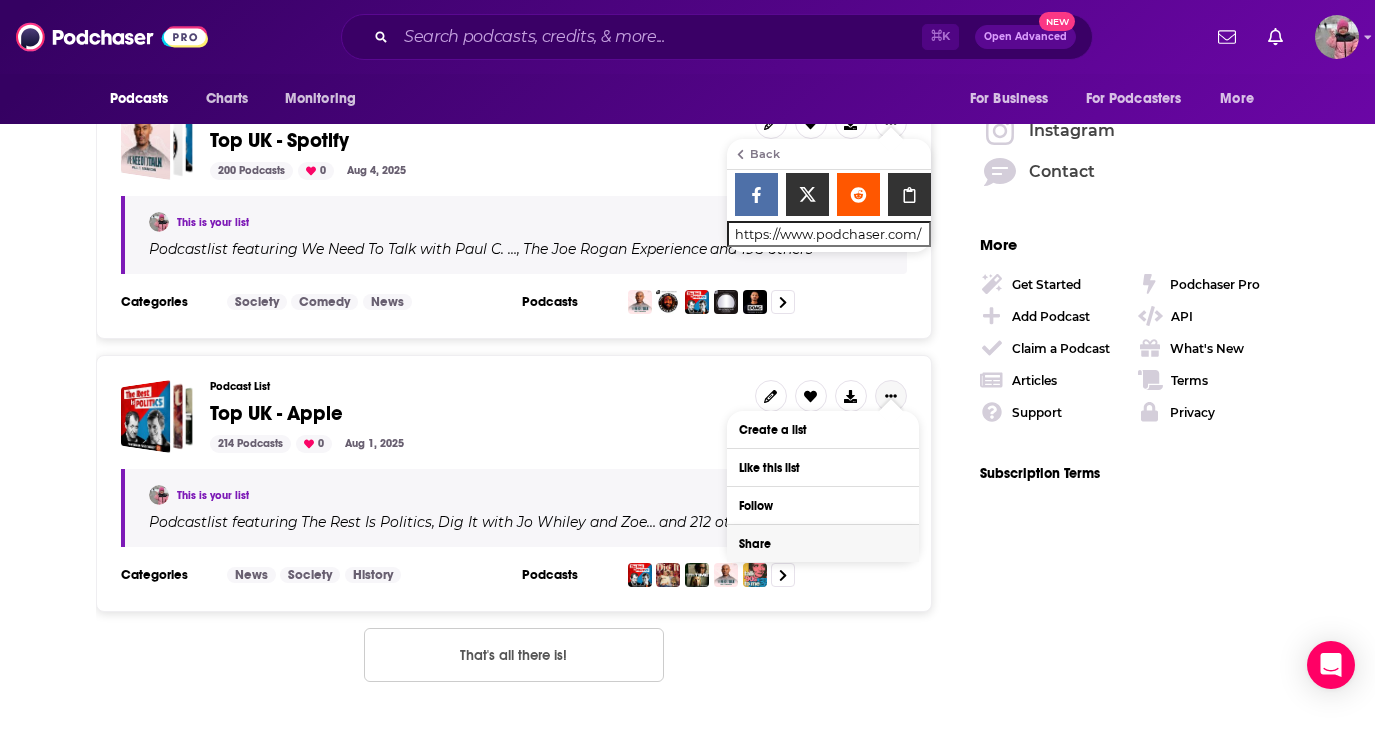click on "Share" at bounding box center (823, 543) 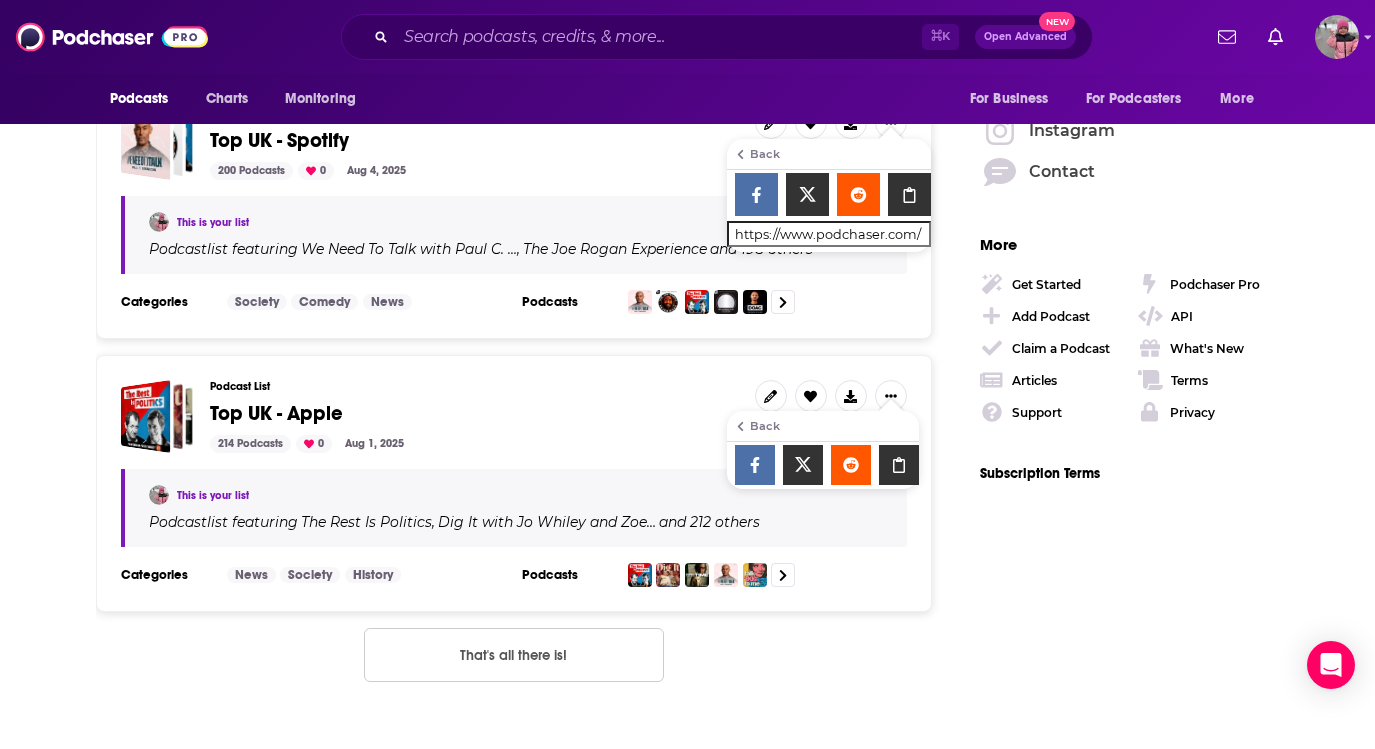 click 